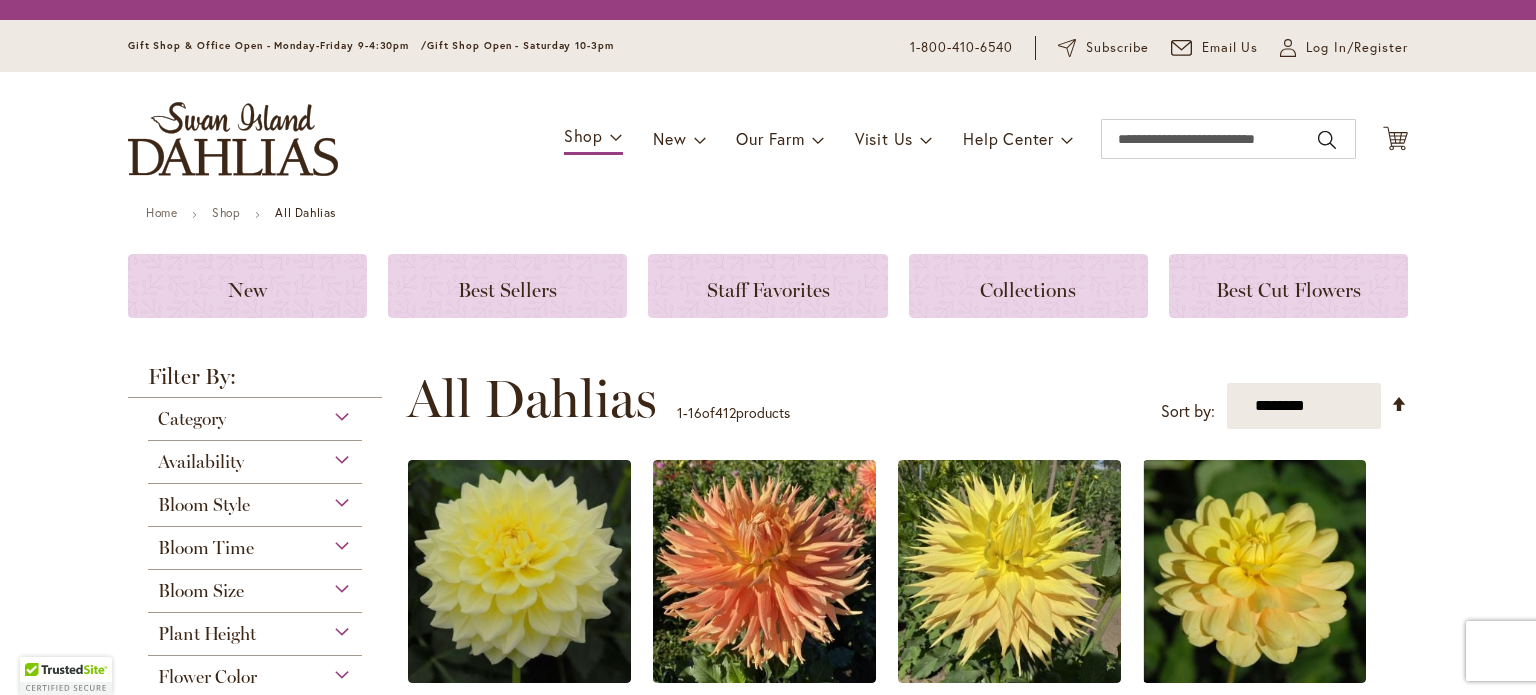 scroll, scrollTop: 0, scrollLeft: 0, axis: both 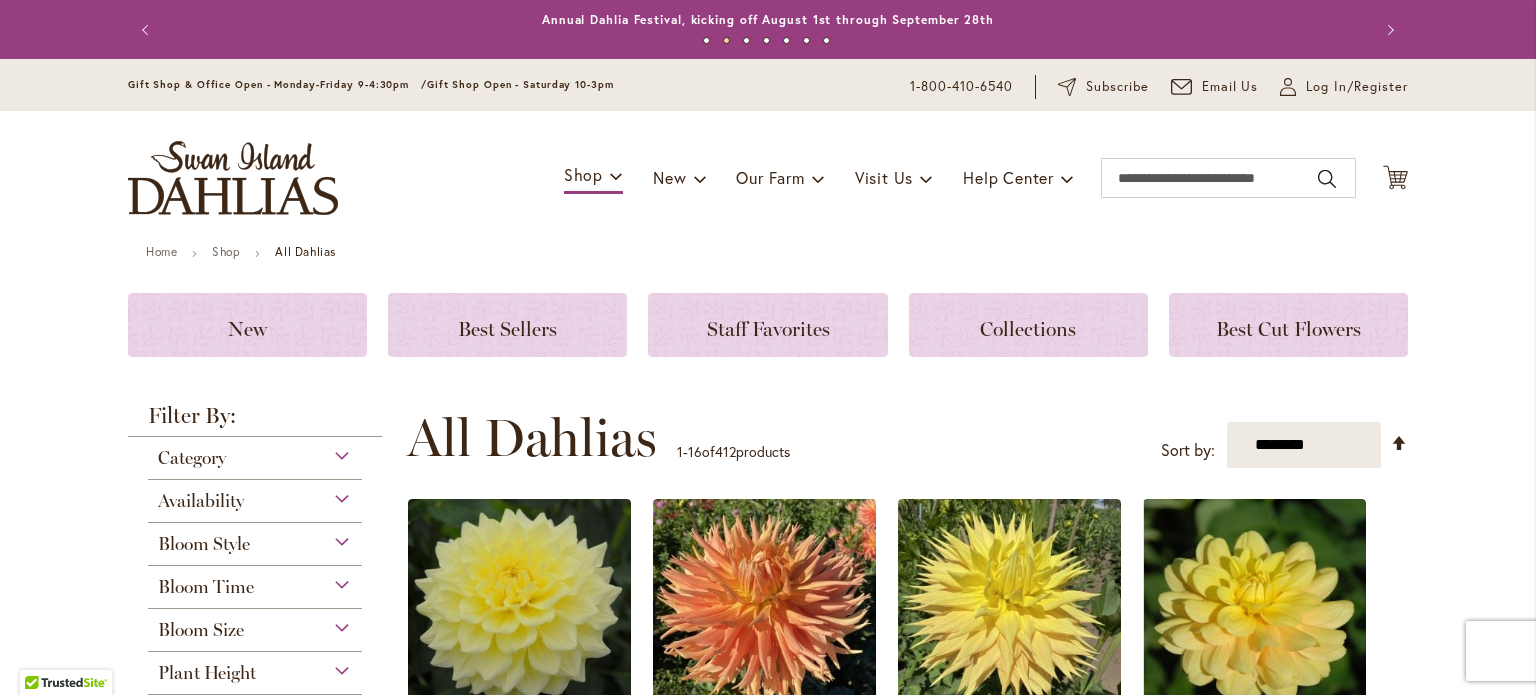 type on "**********" 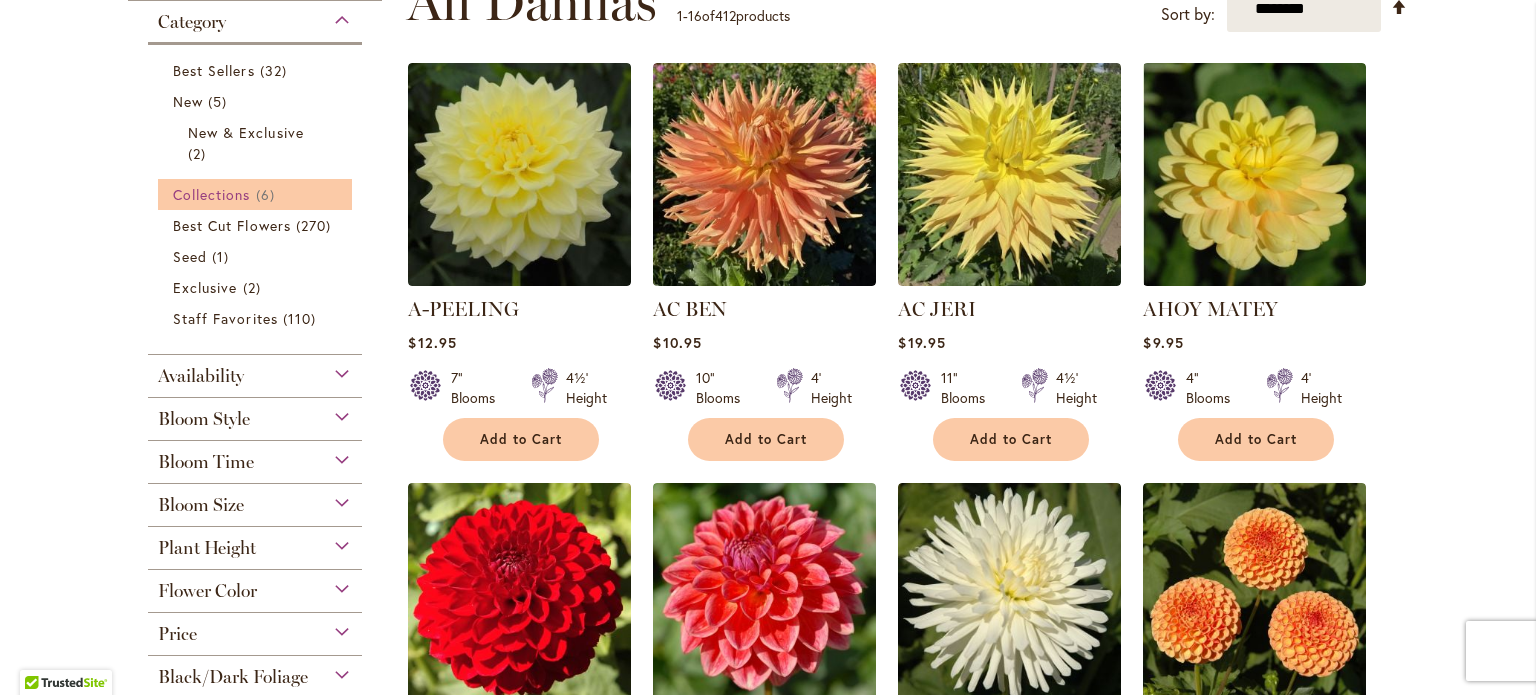click on "Collections" at bounding box center (212, 194) 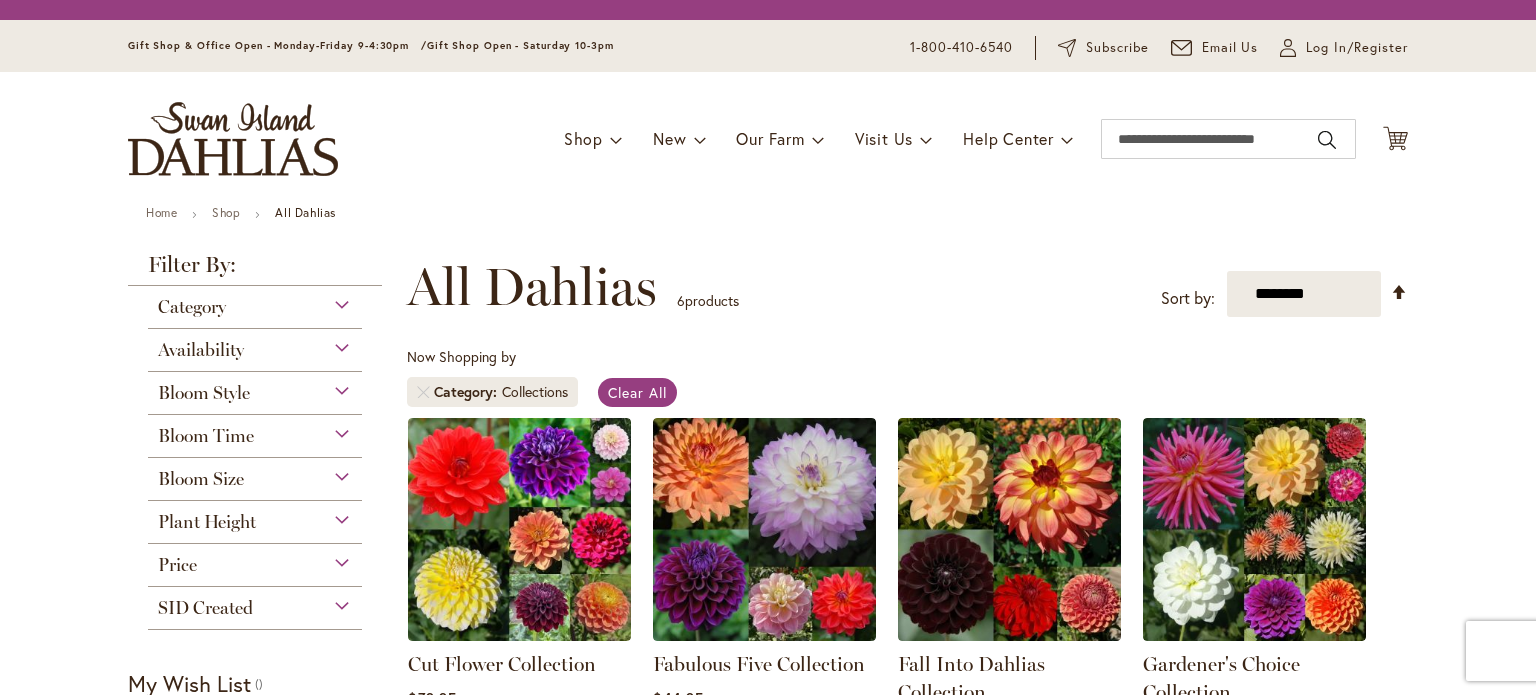 scroll, scrollTop: 0, scrollLeft: 0, axis: both 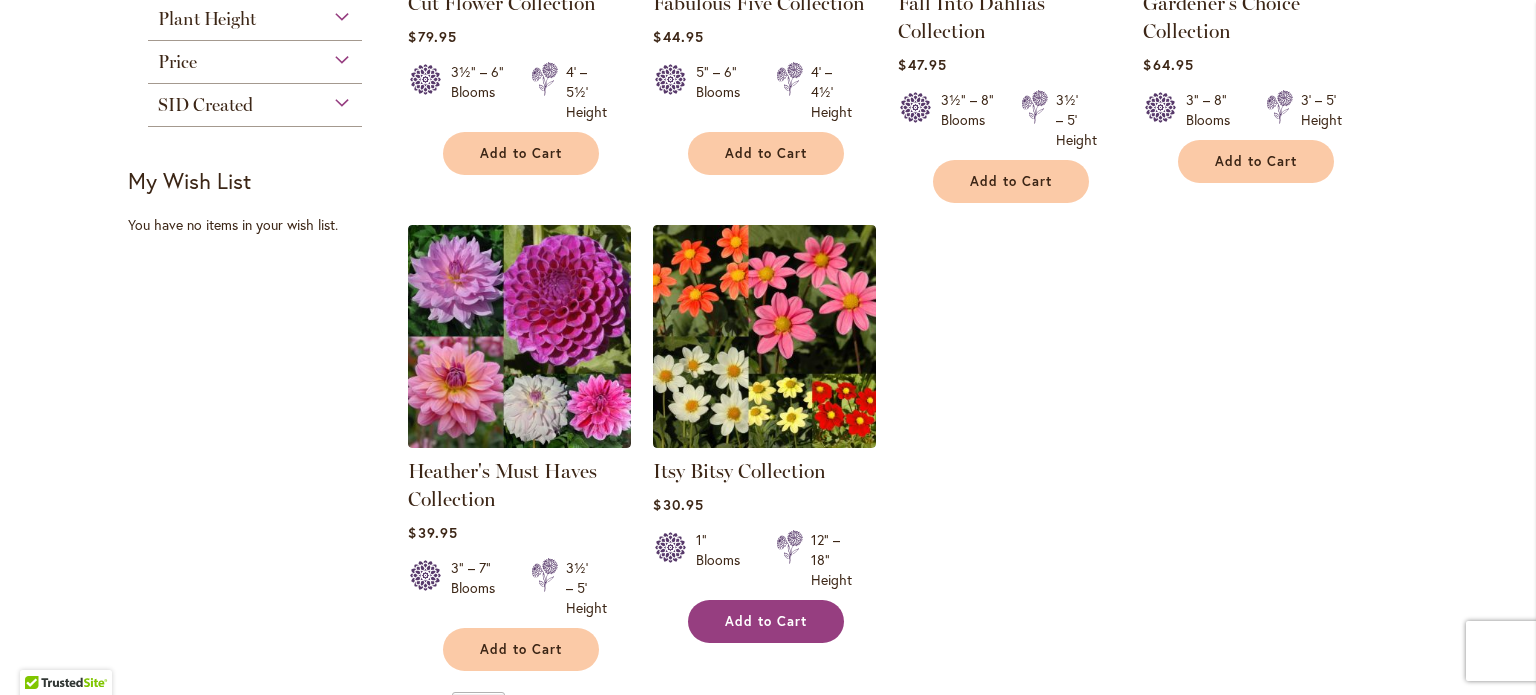 type on "**********" 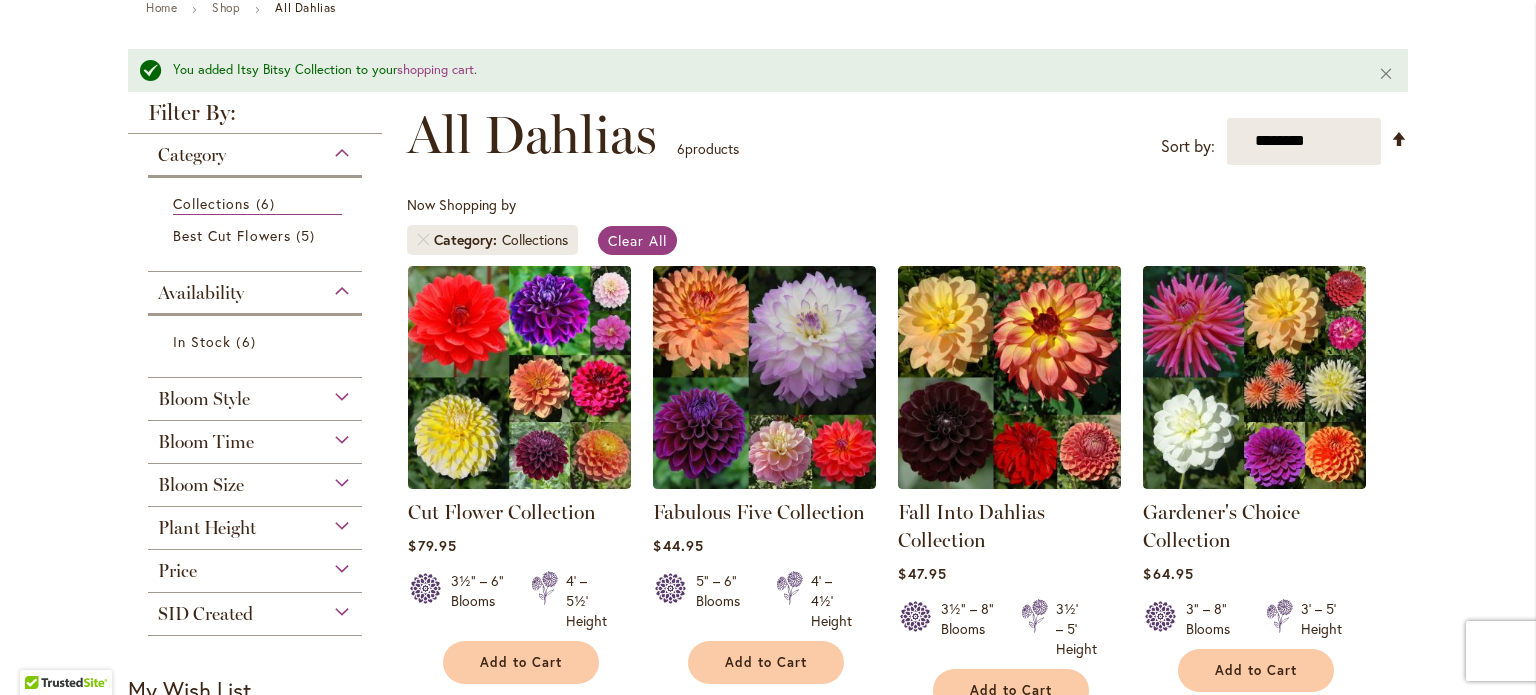 scroll, scrollTop: 252, scrollLeft: 0, axis: vertical 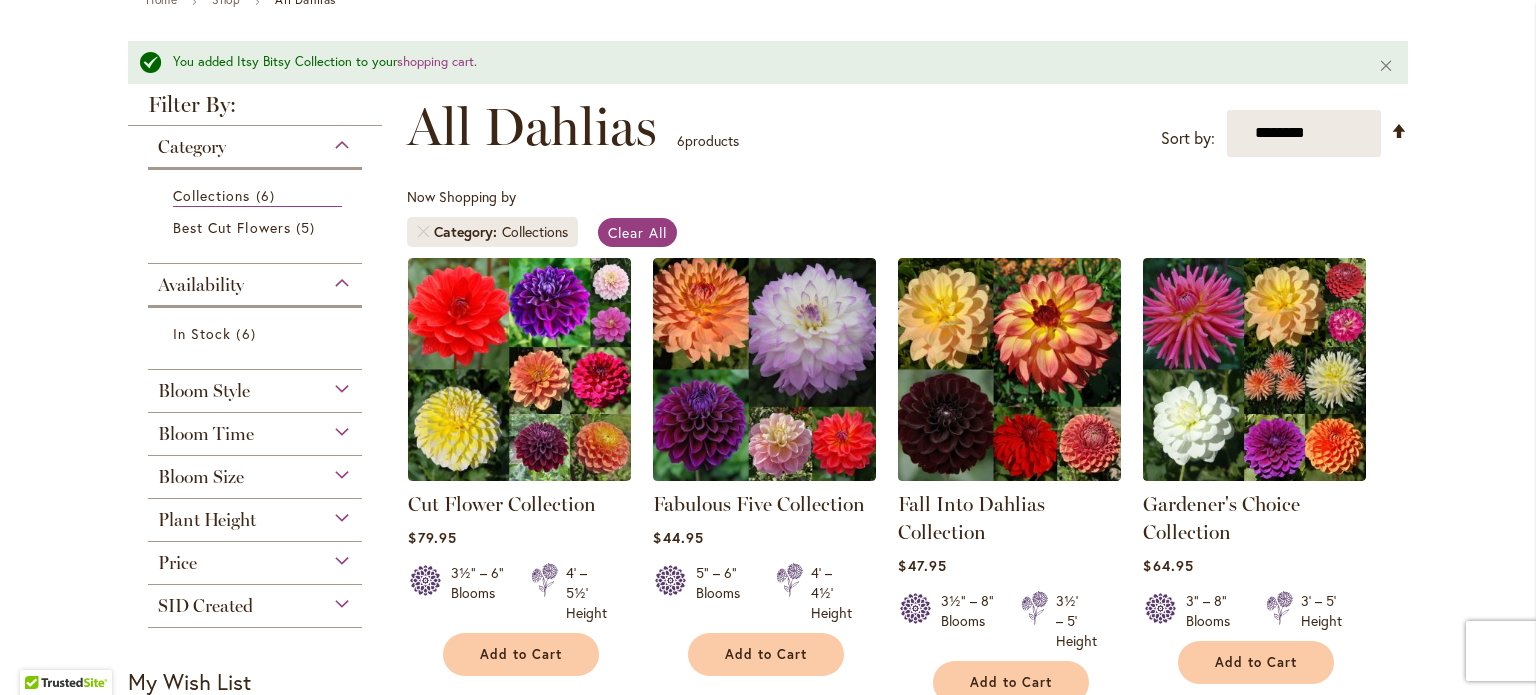click on "Bloom Size" at bounding box center (255, 472) 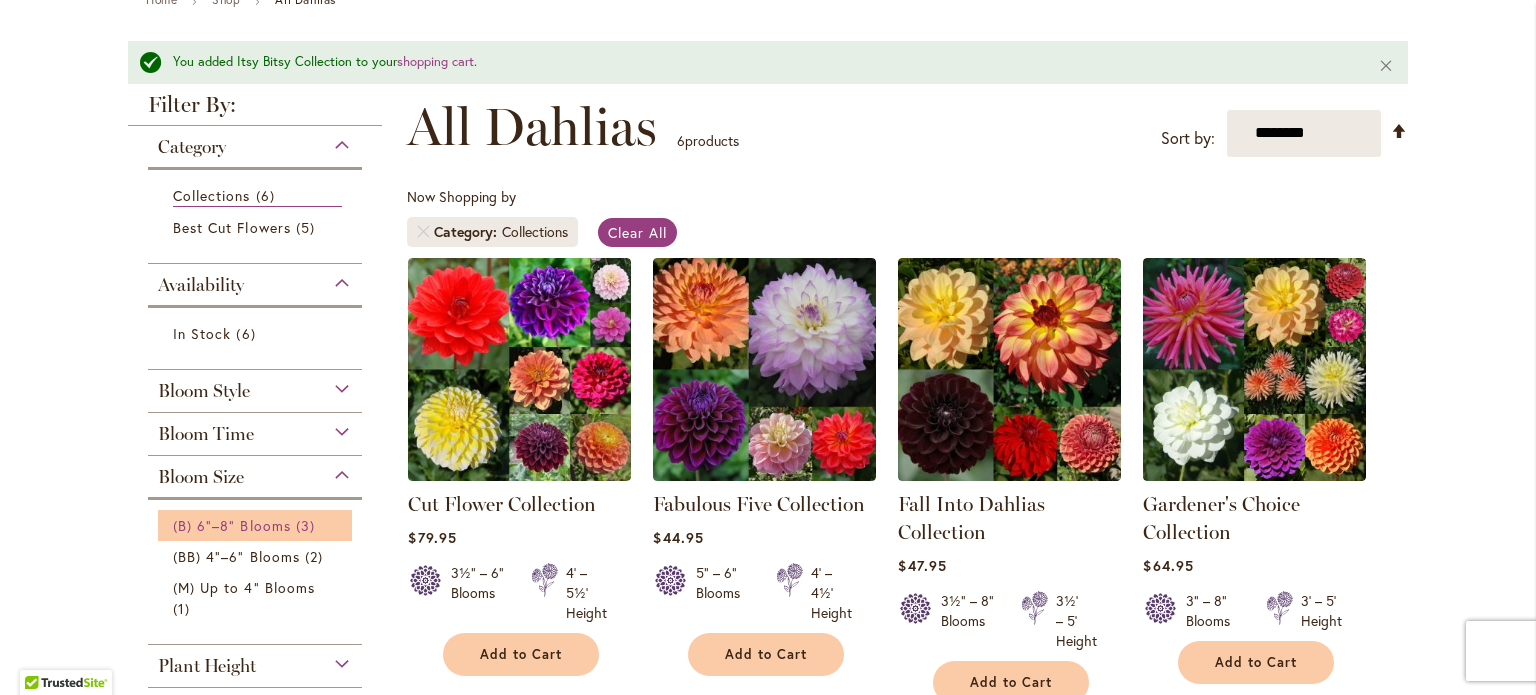 click on "(B) 6"–8" Blooms" at bounding box center [232, 525] 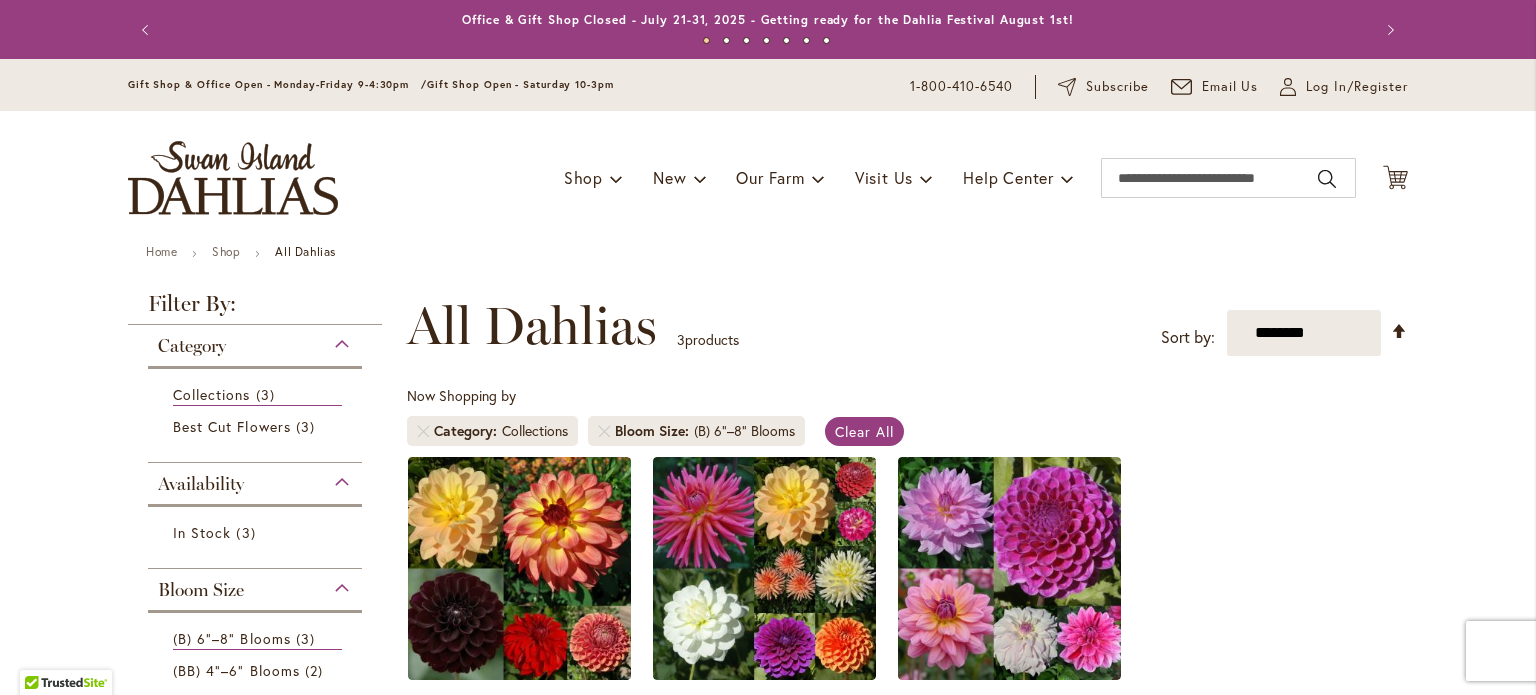 scroll, scrollTop: 0, scrollLeft: 0, axis: both 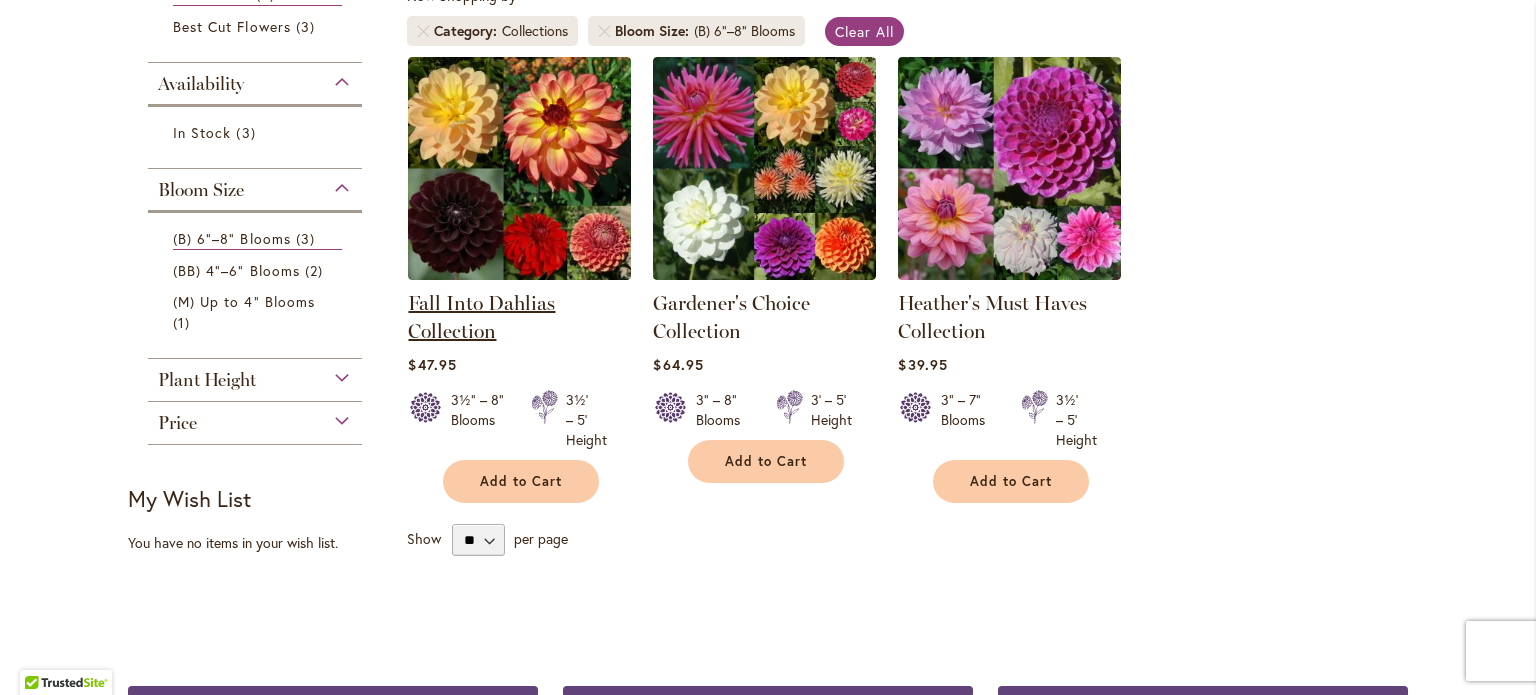 type on "**********" 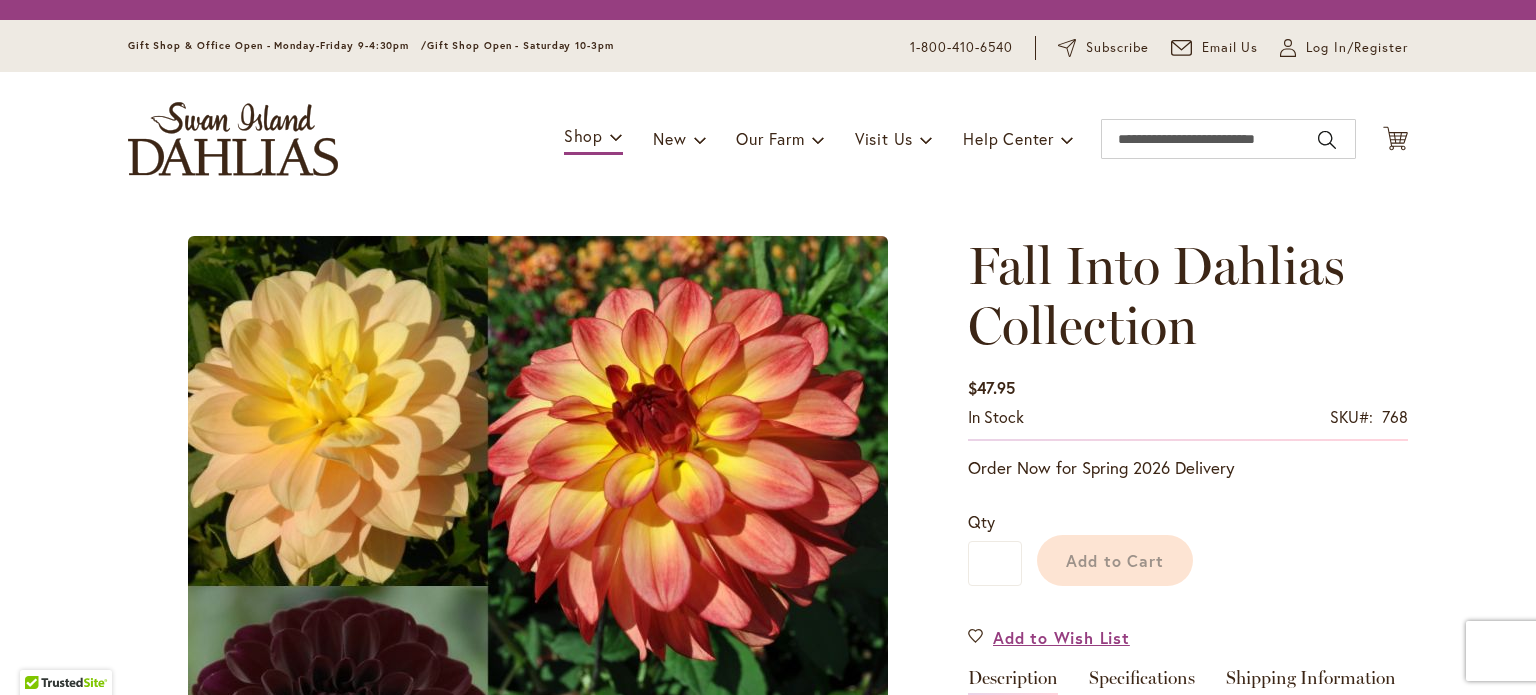 scroll, scrollTop: 0, scrollLeft: 0, axis: both 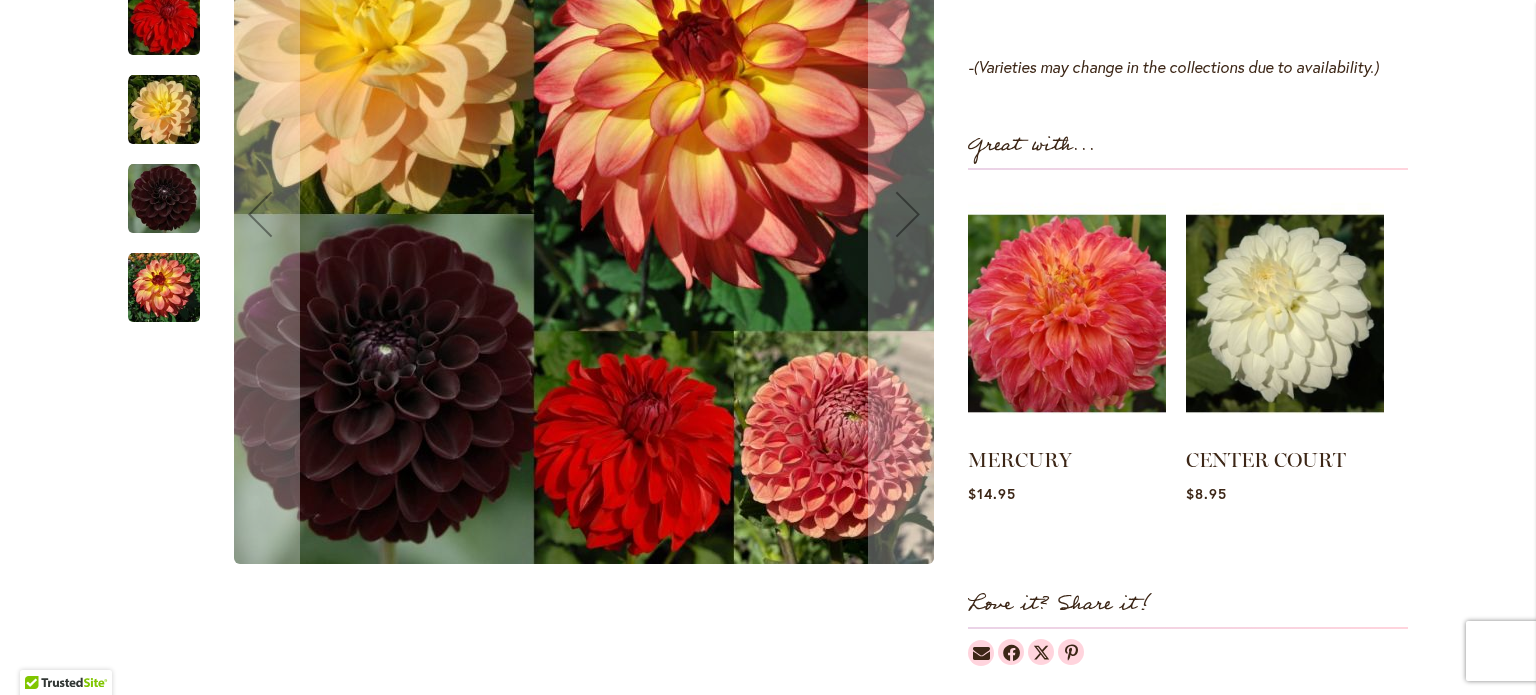 type on "**********" 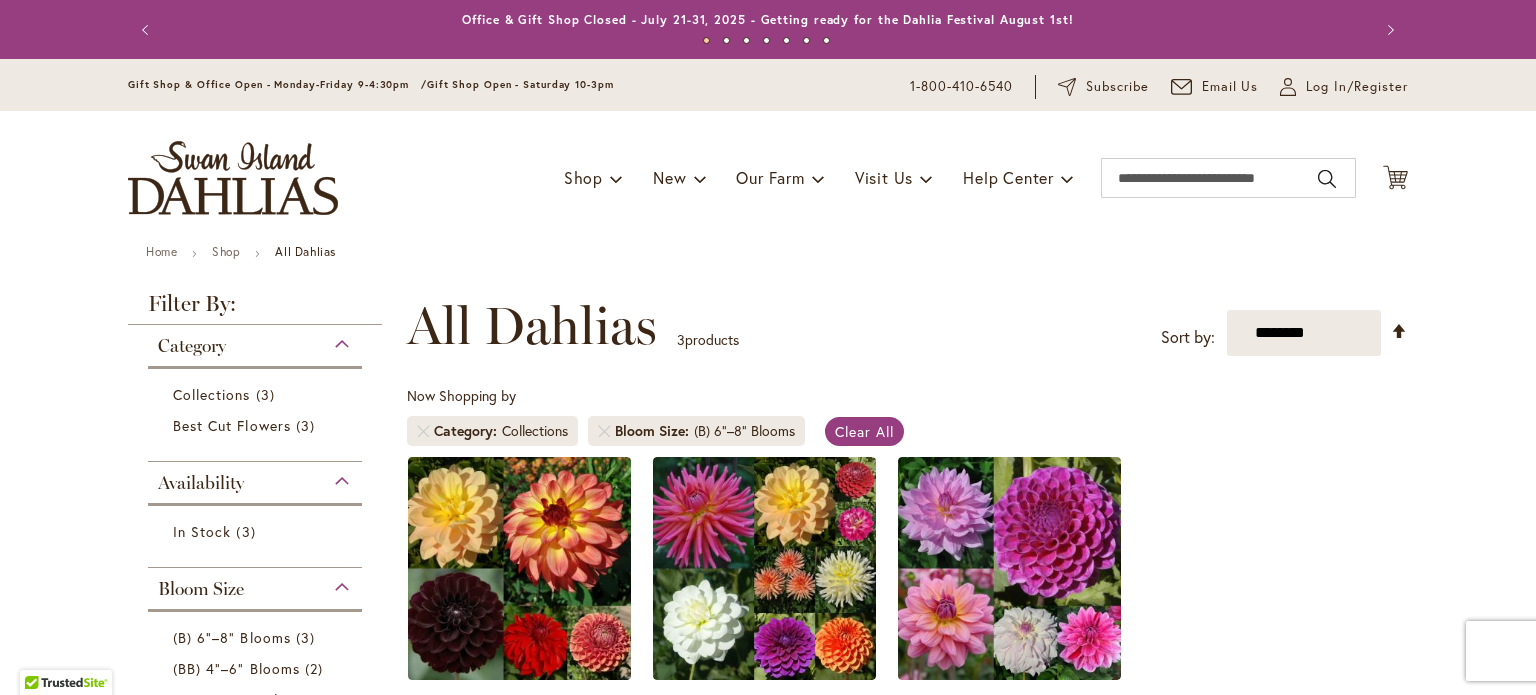 scroll, scrollTop: 0, scrollLeft: 0, axis: both 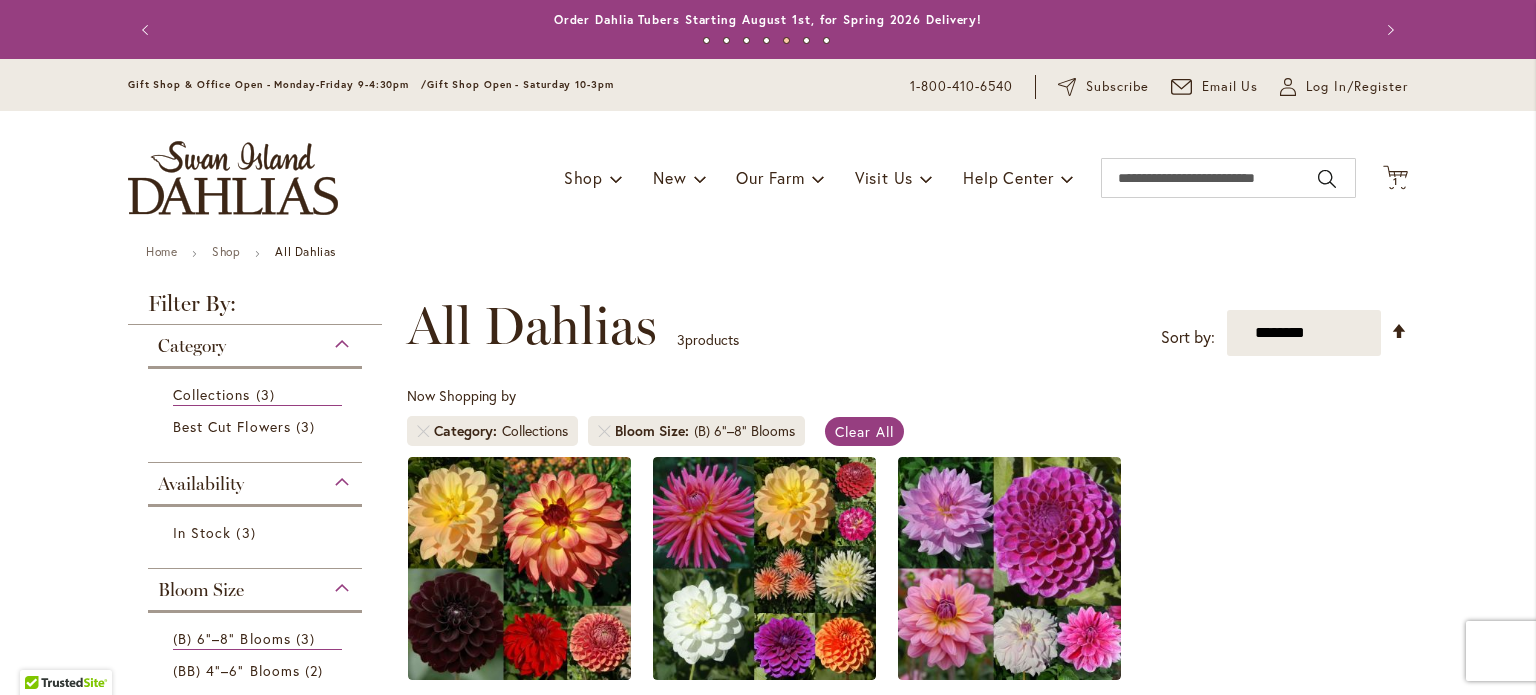 type on "**********" 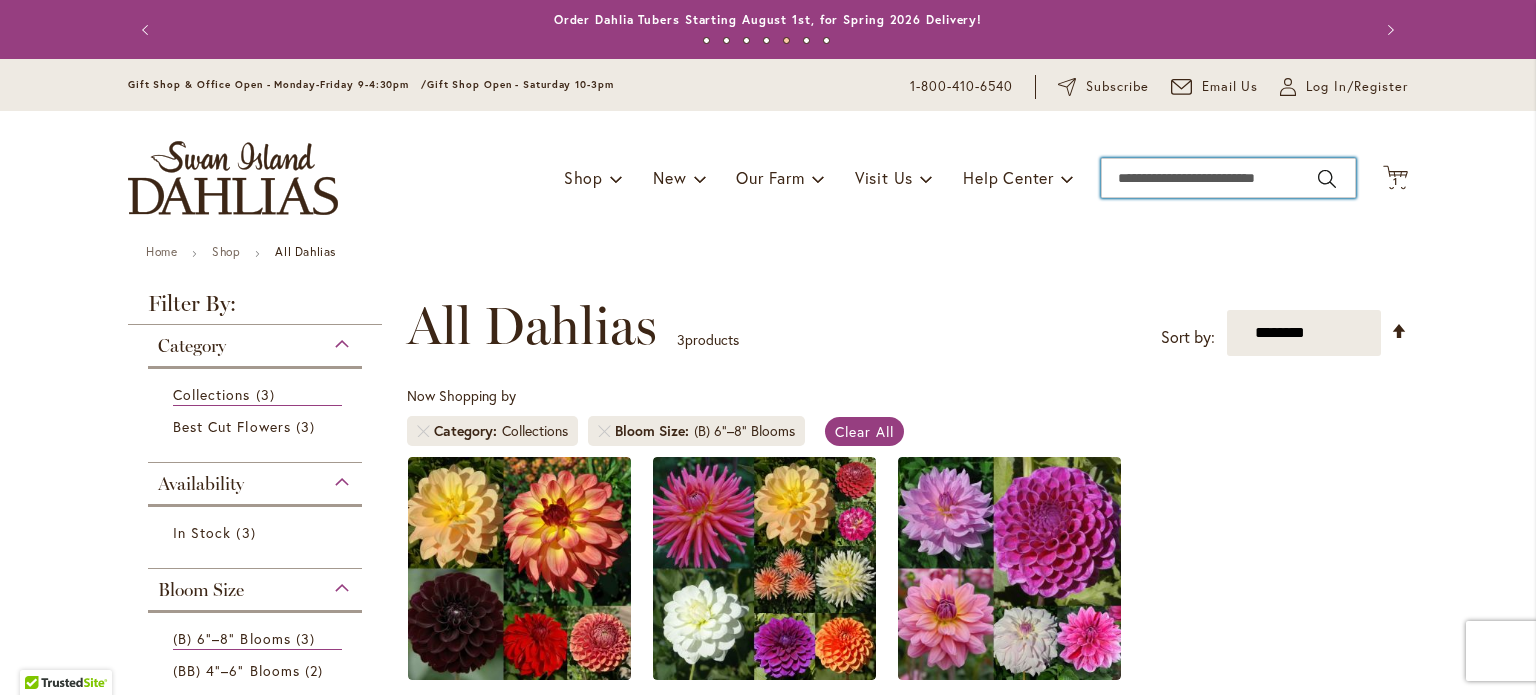 click on "Search" at bounding box center (1228, 178) 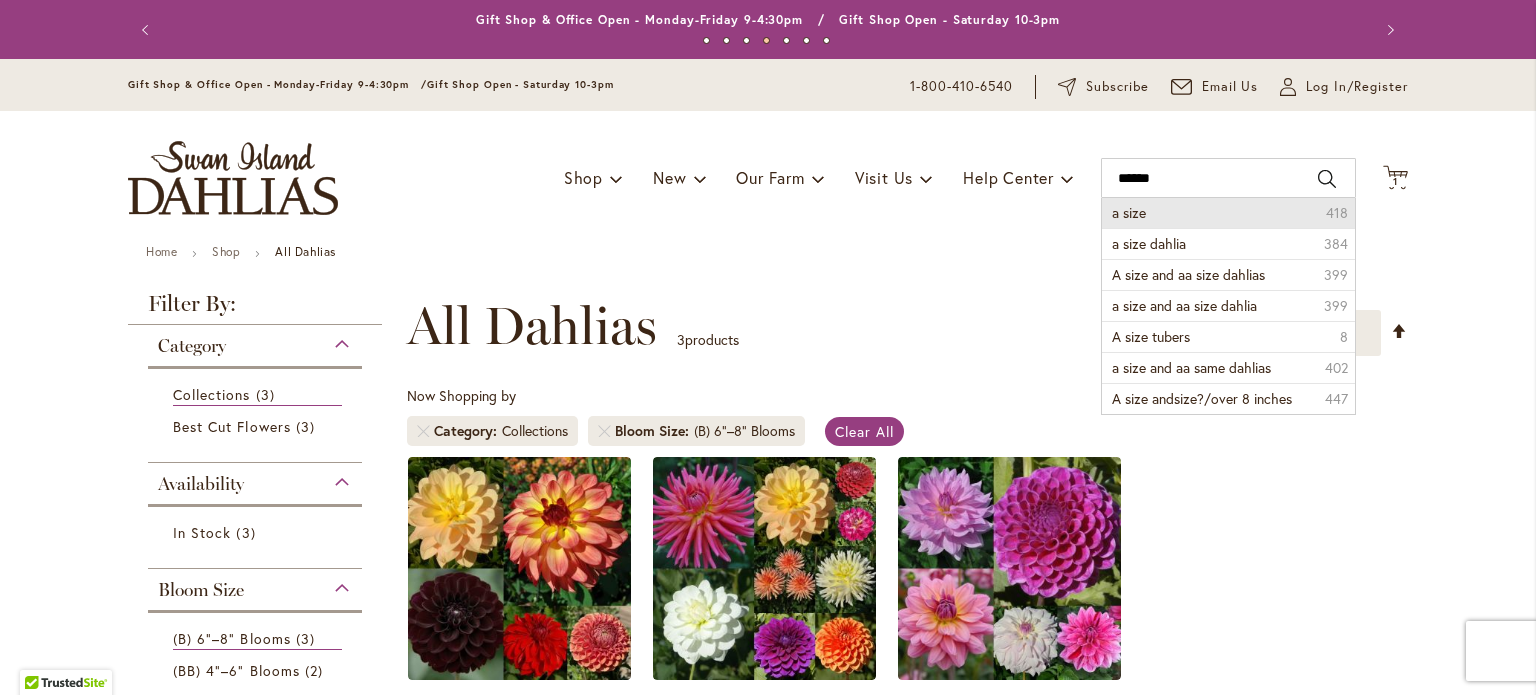 click on "a size" at bounding box center [1129, 212] 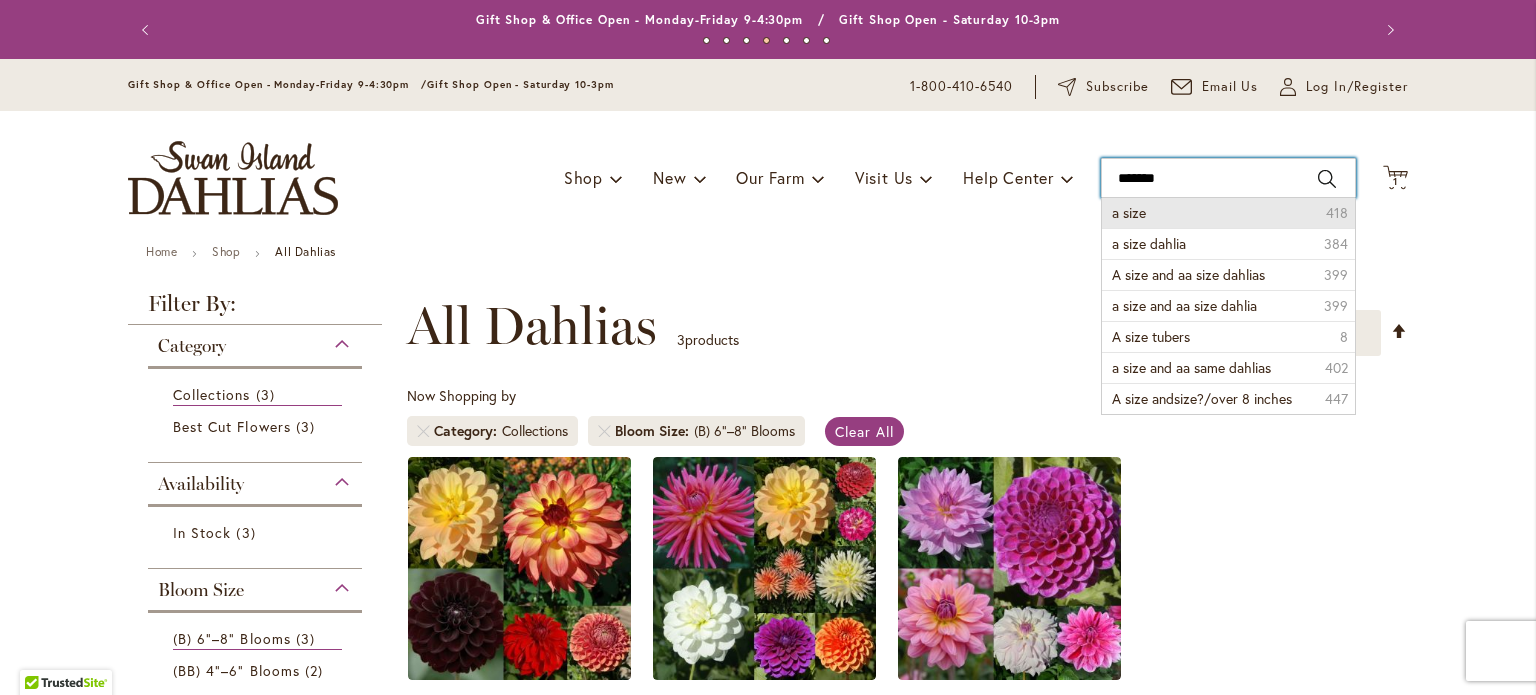 type on "******" 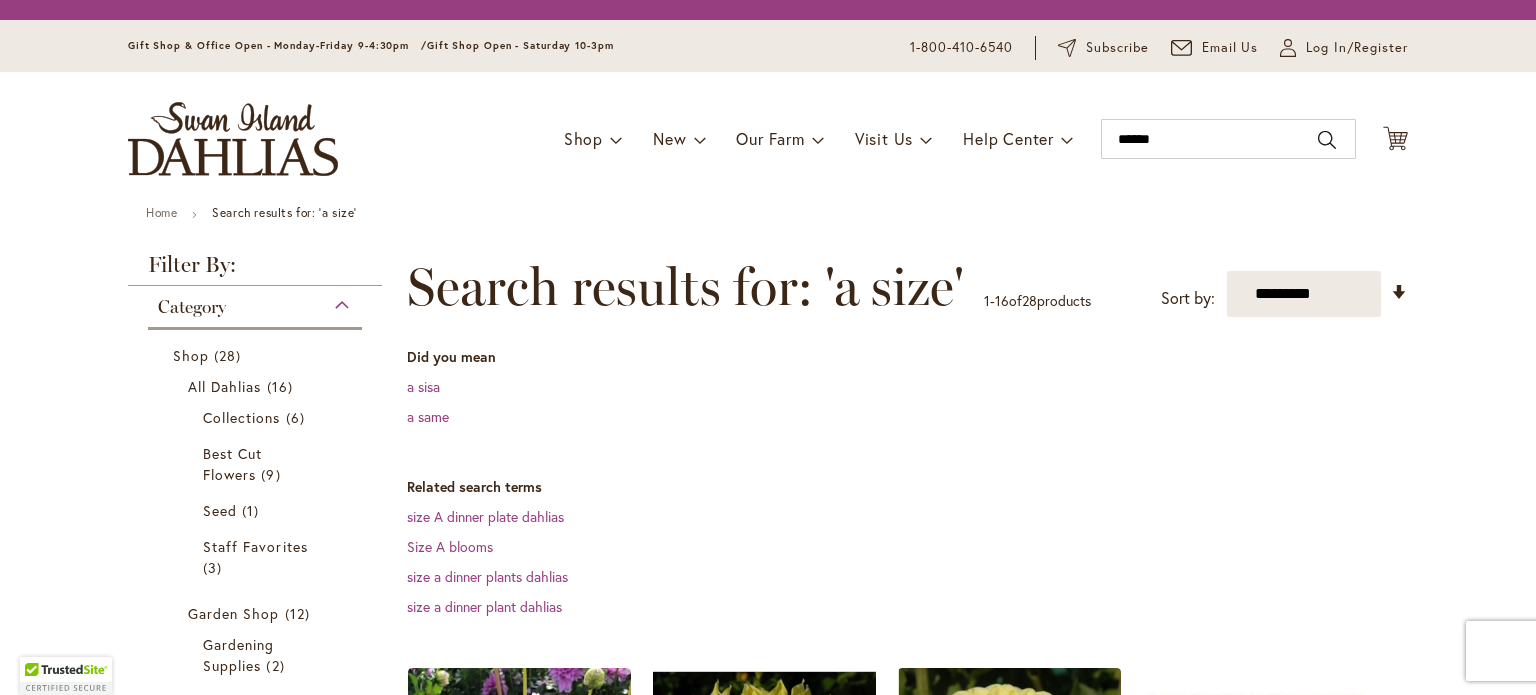 scroll, scrollTop: 0, scrollLeft: 0, axis: both 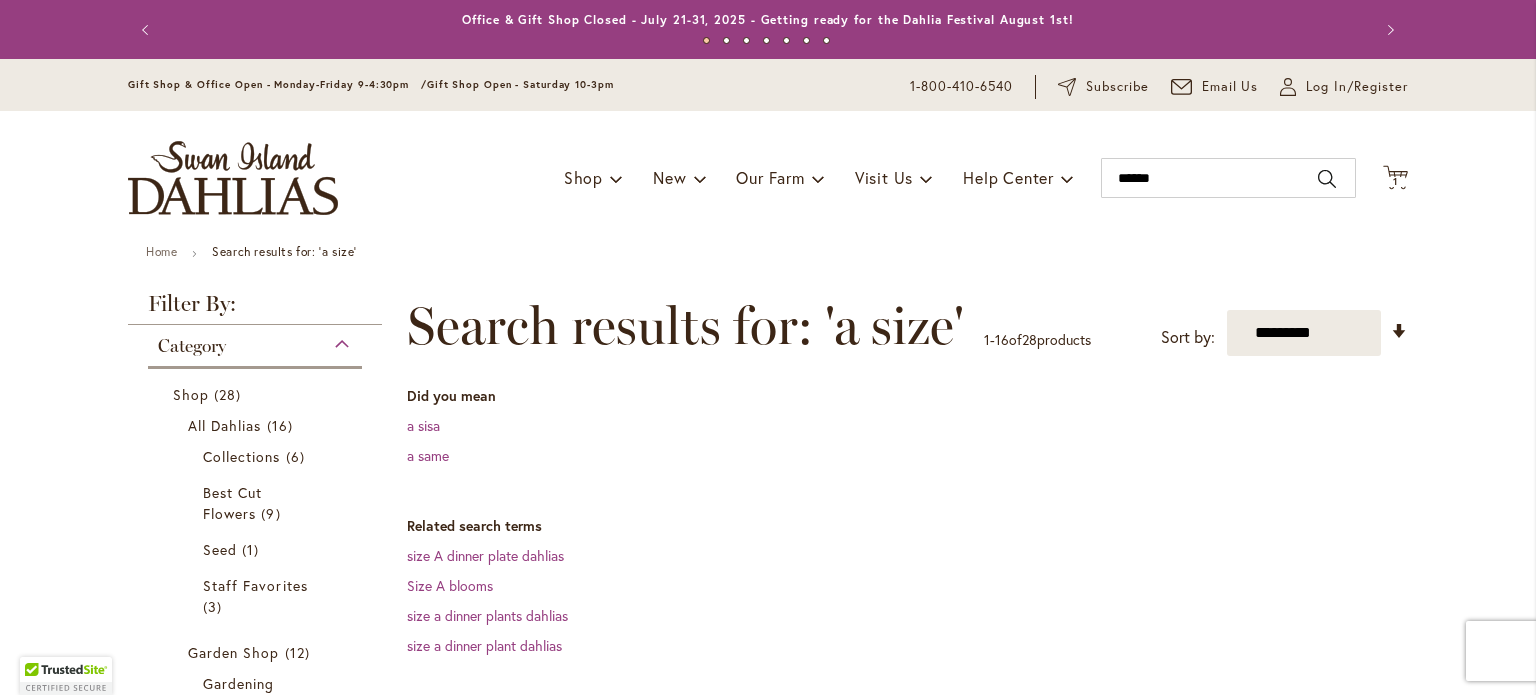 type on "**********" 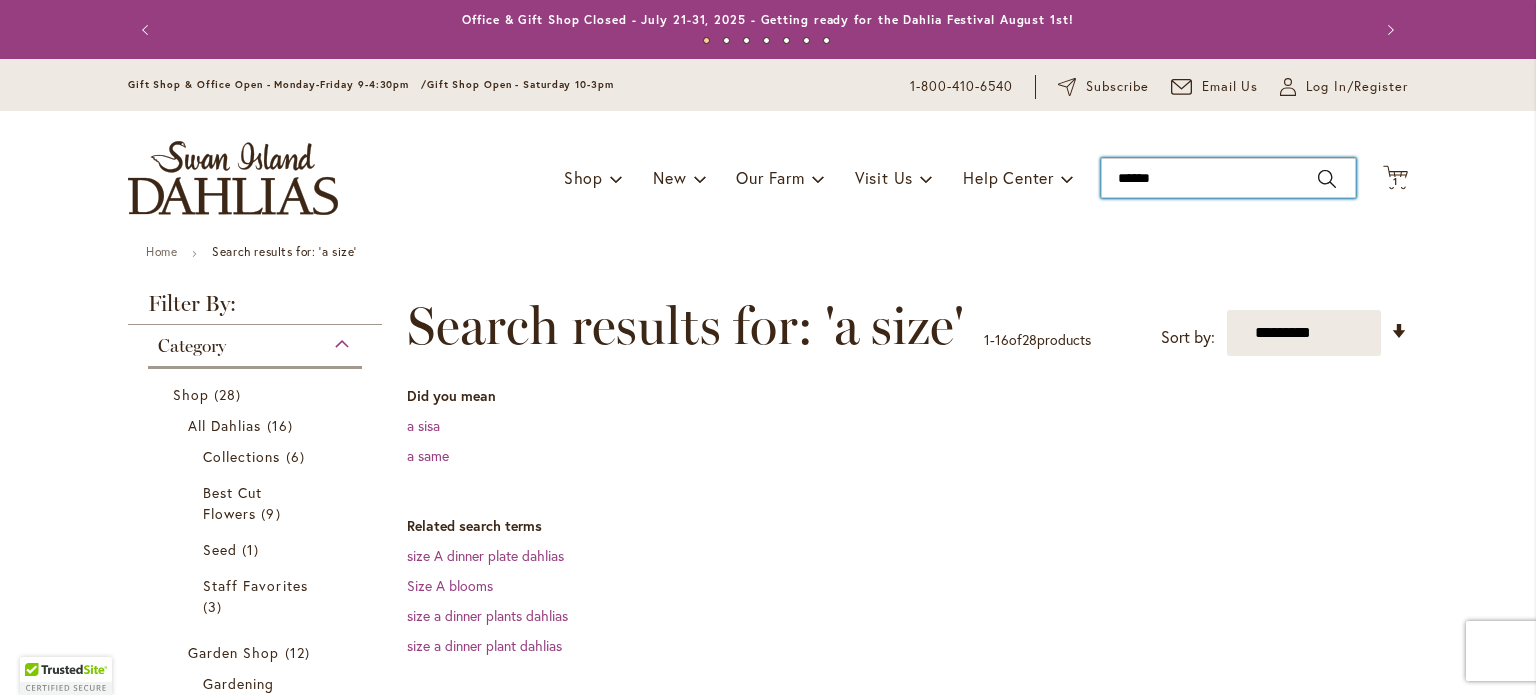 click on "******" at bounding box center [1228, 178] 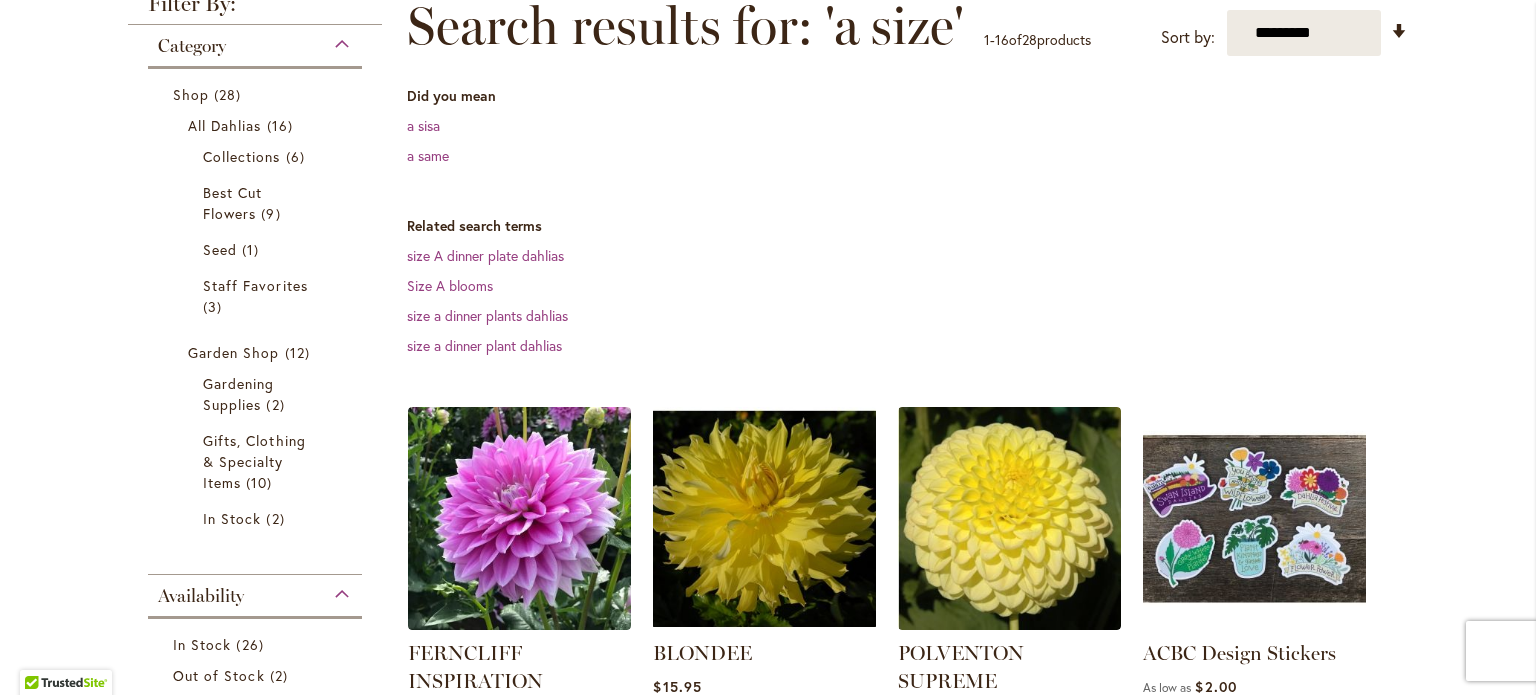 scroll, scrollTop: 0, scrollLeft: 0, axis: both 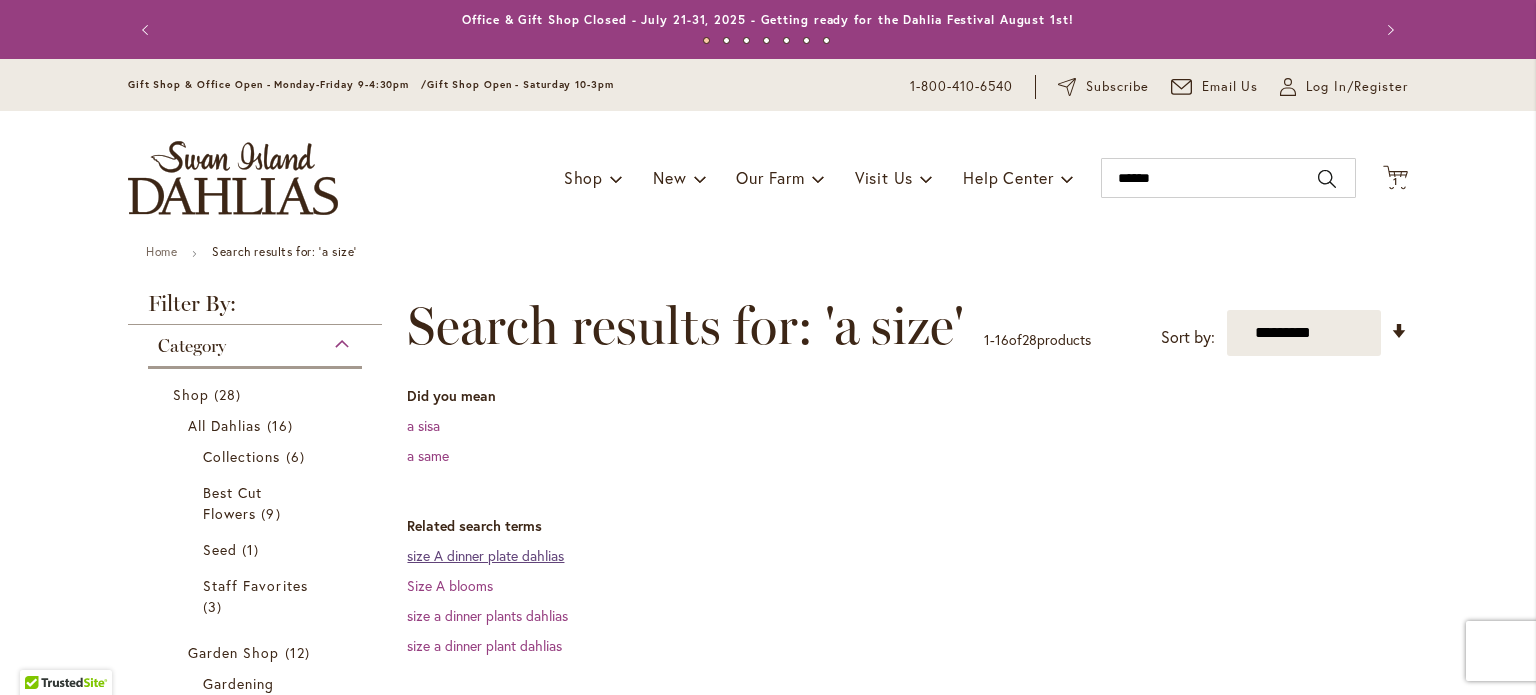 click on "size A dinner plate dahlias" at bounding box center (485, 555) 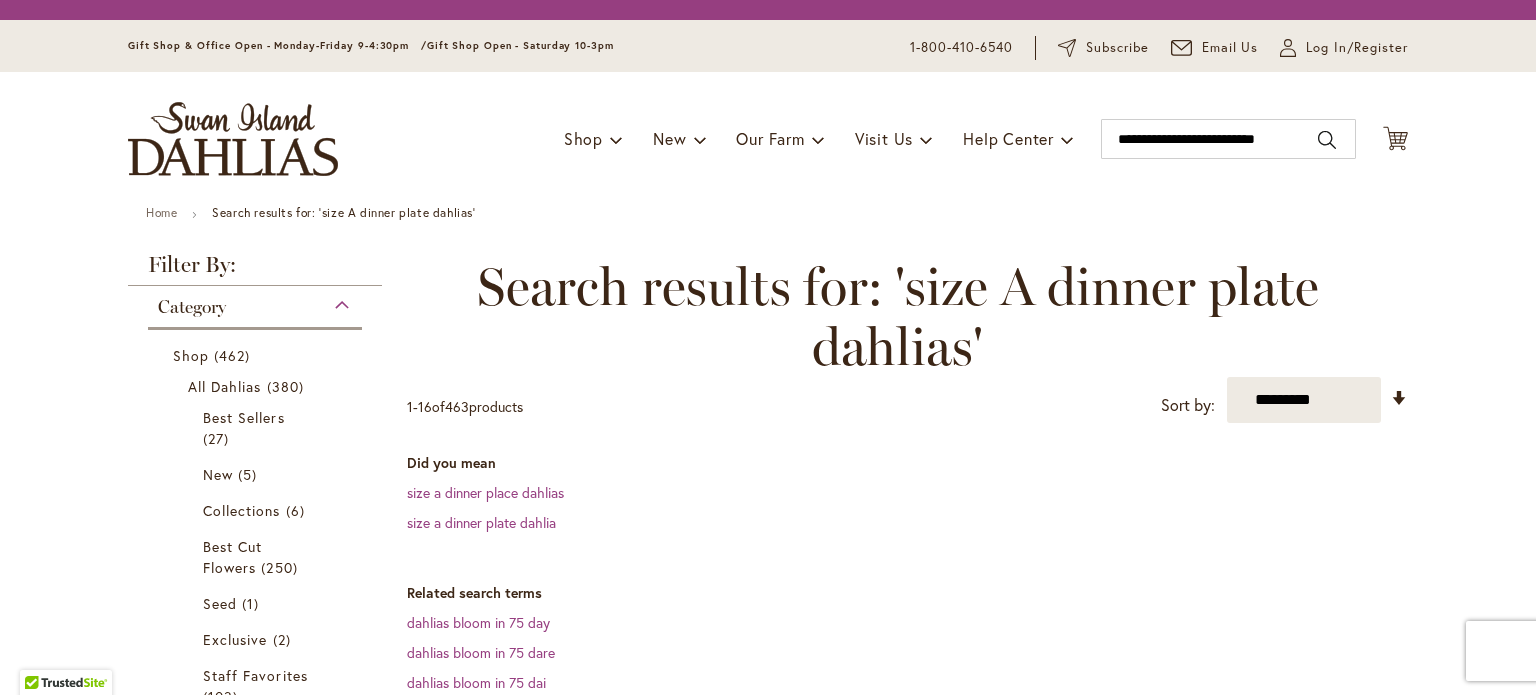 scroll, scrollTop: 0, scrollLeft: 0, axis: both 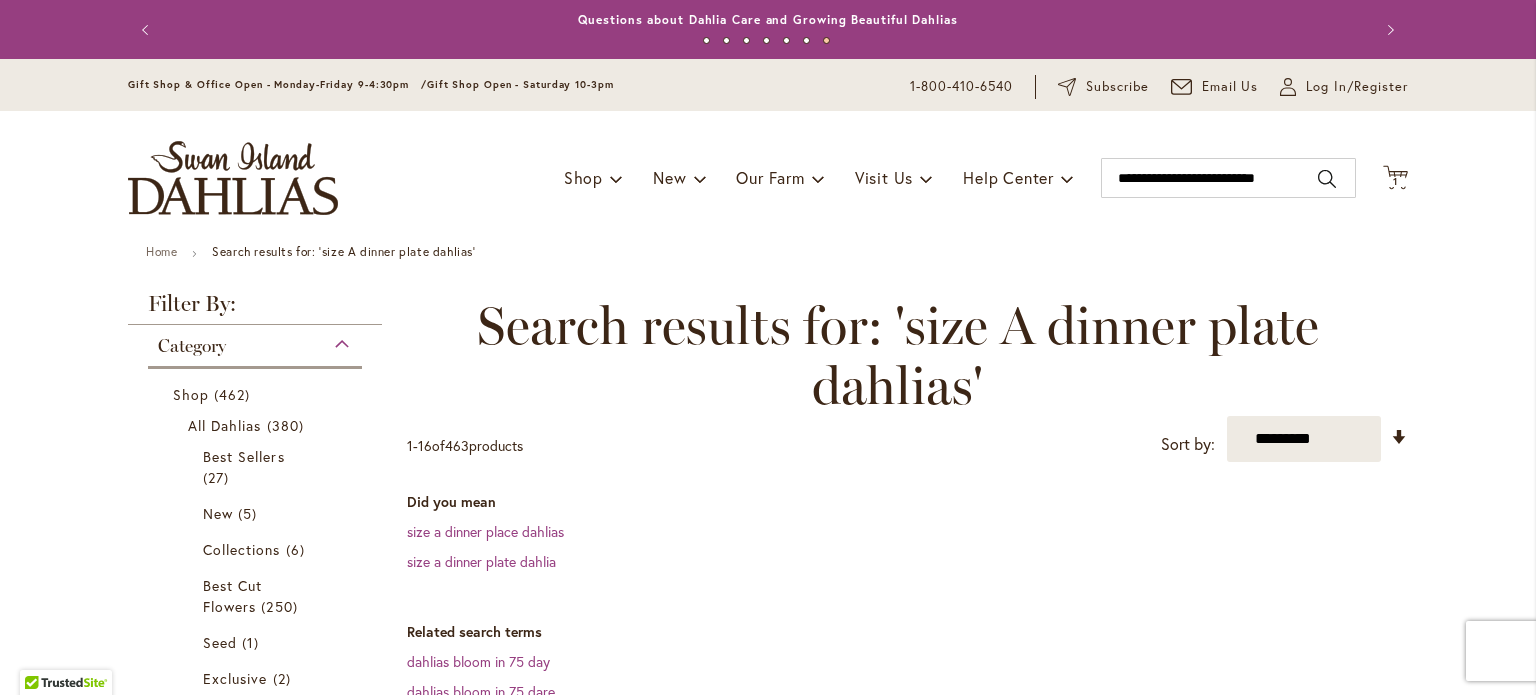 type on "**********" 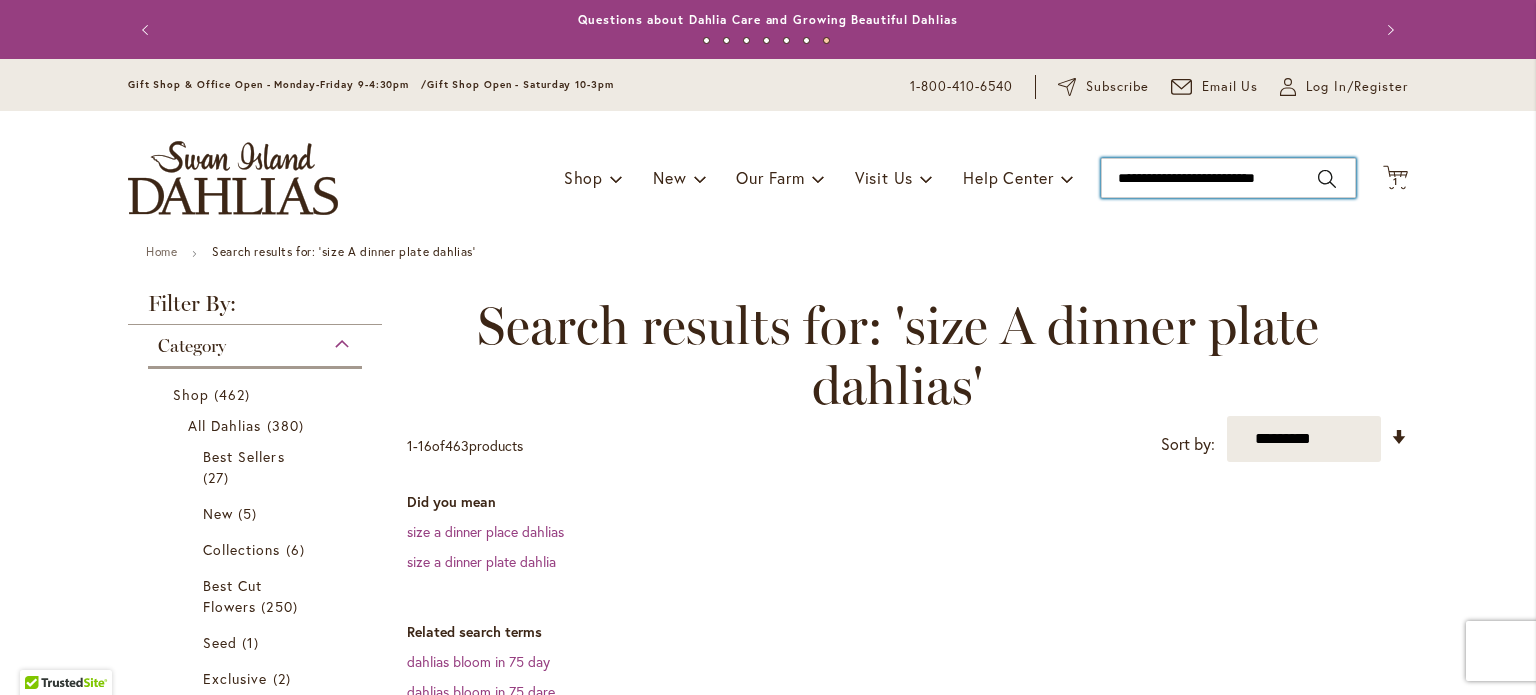 click on "**********" at bounding box center (1228, 178) 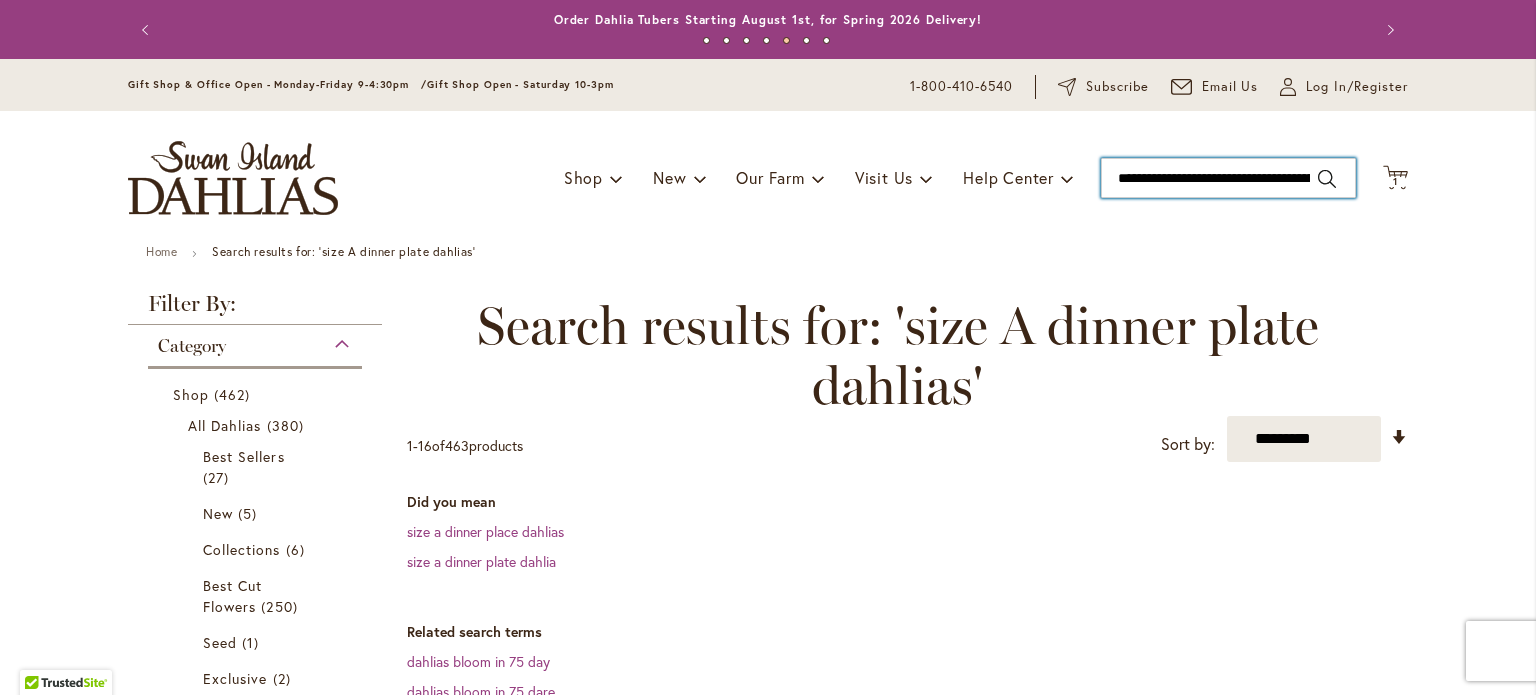 click on "**********" at bounding box center [1228, 178] 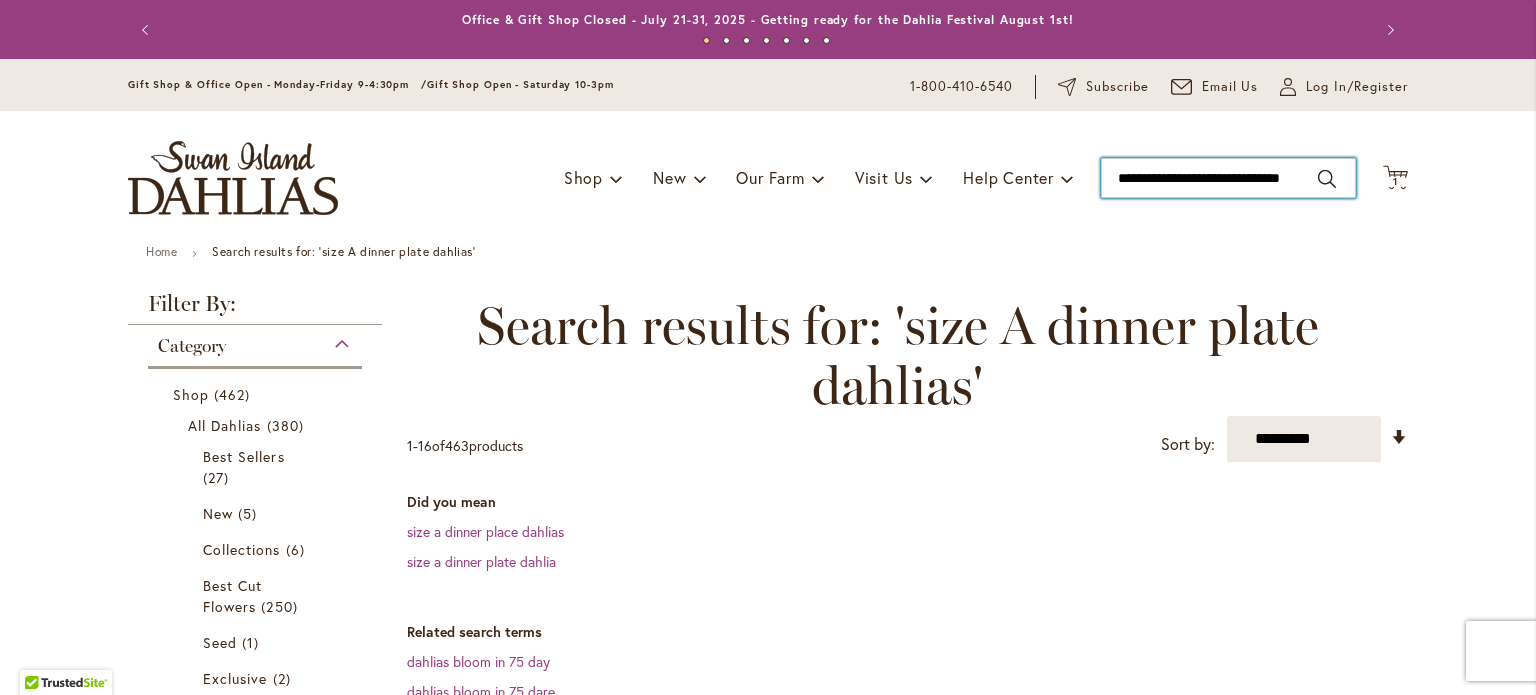 click on "**********" at bounding box center (1228, 178) 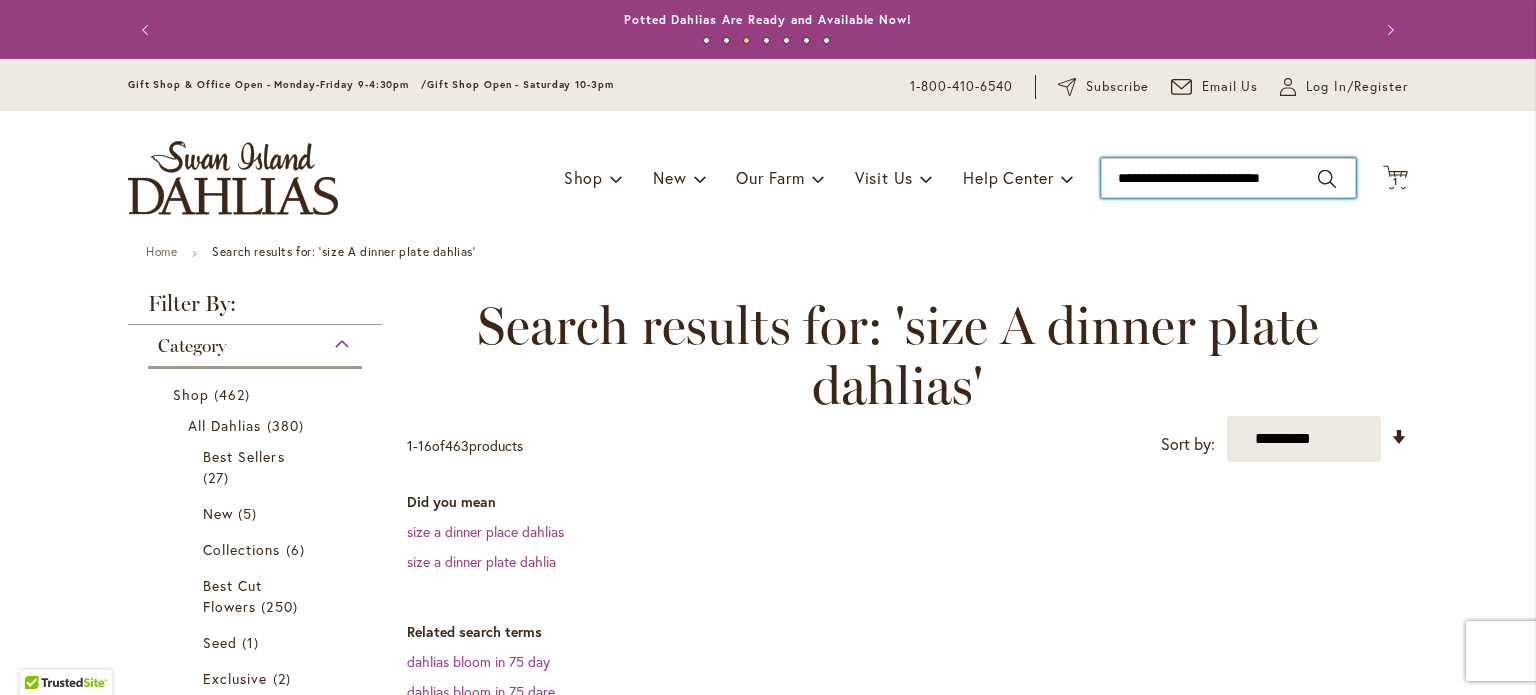 click on "**********" at bounding box center (1228, 178) 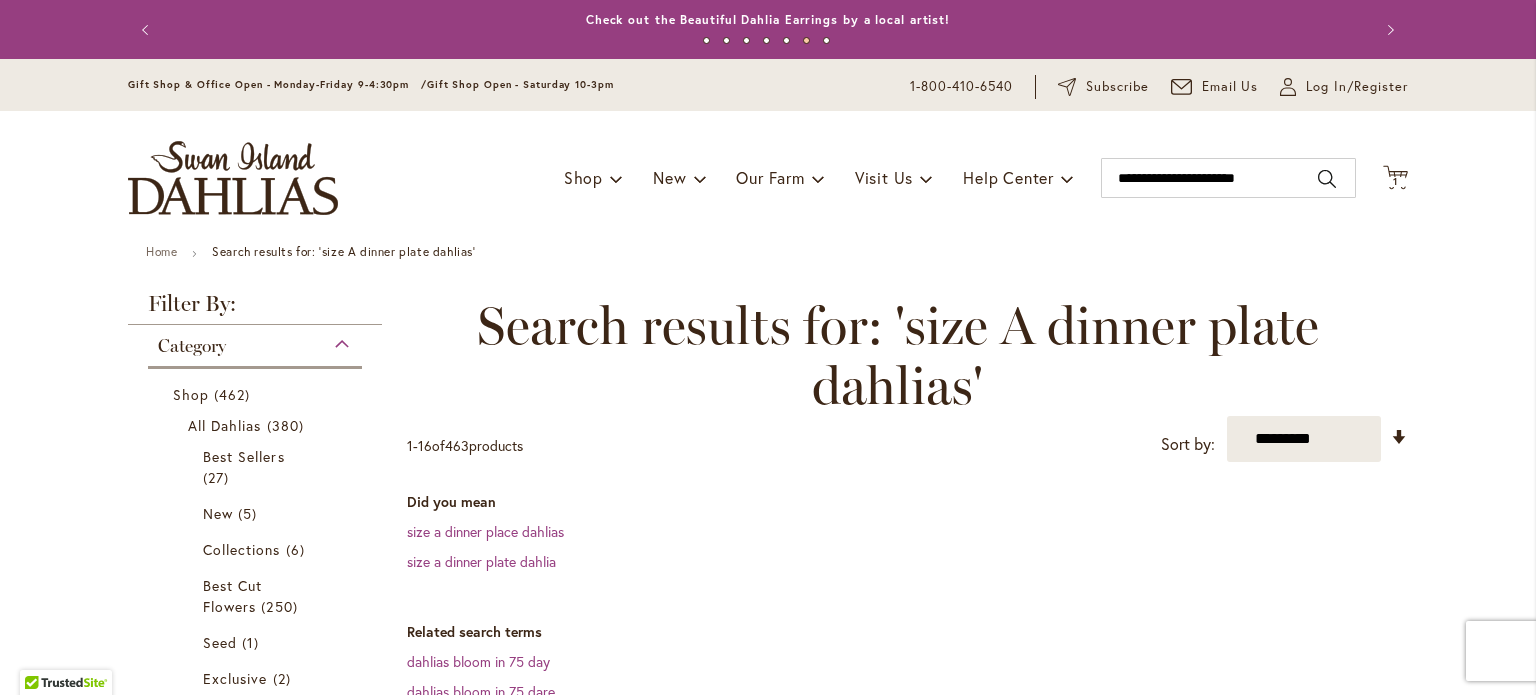 type on "**********" 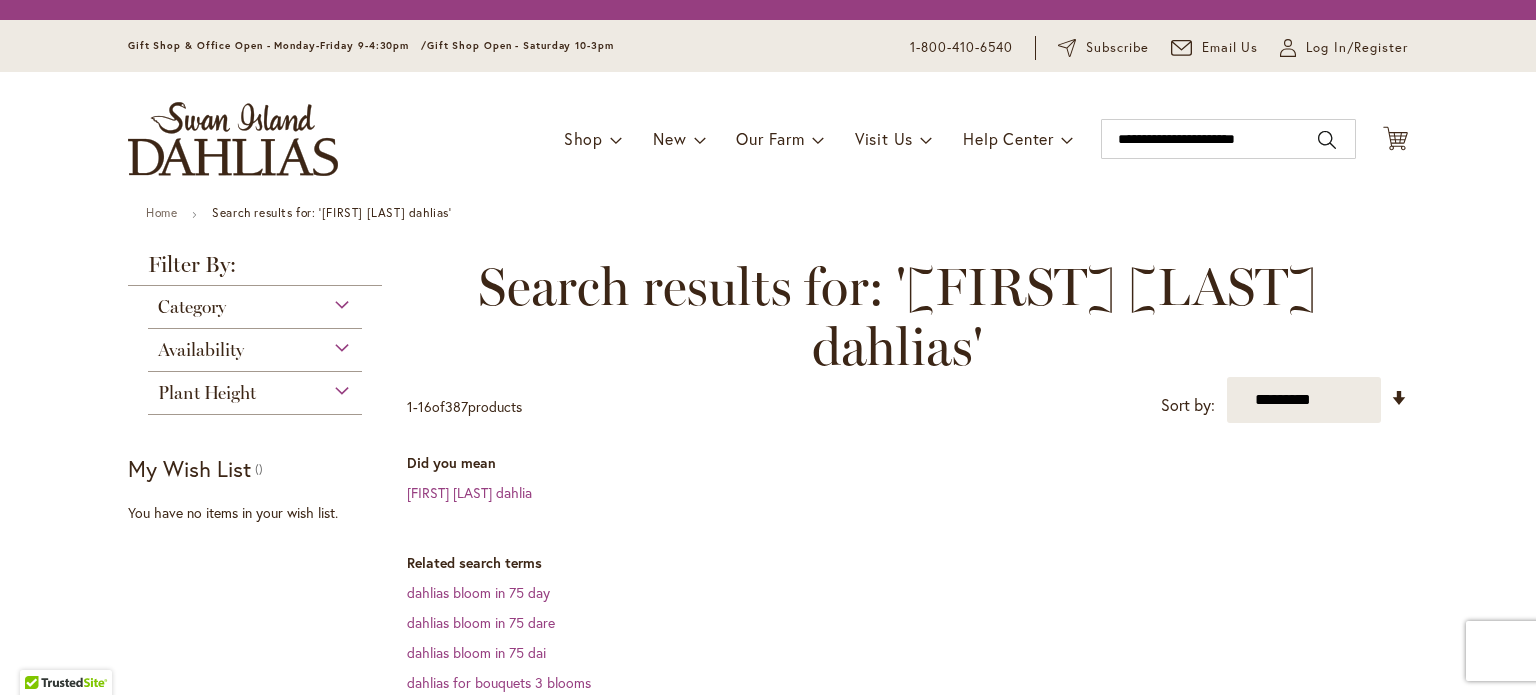 scroll, scrollTop: 0, scrollLeft: 0, axis: both 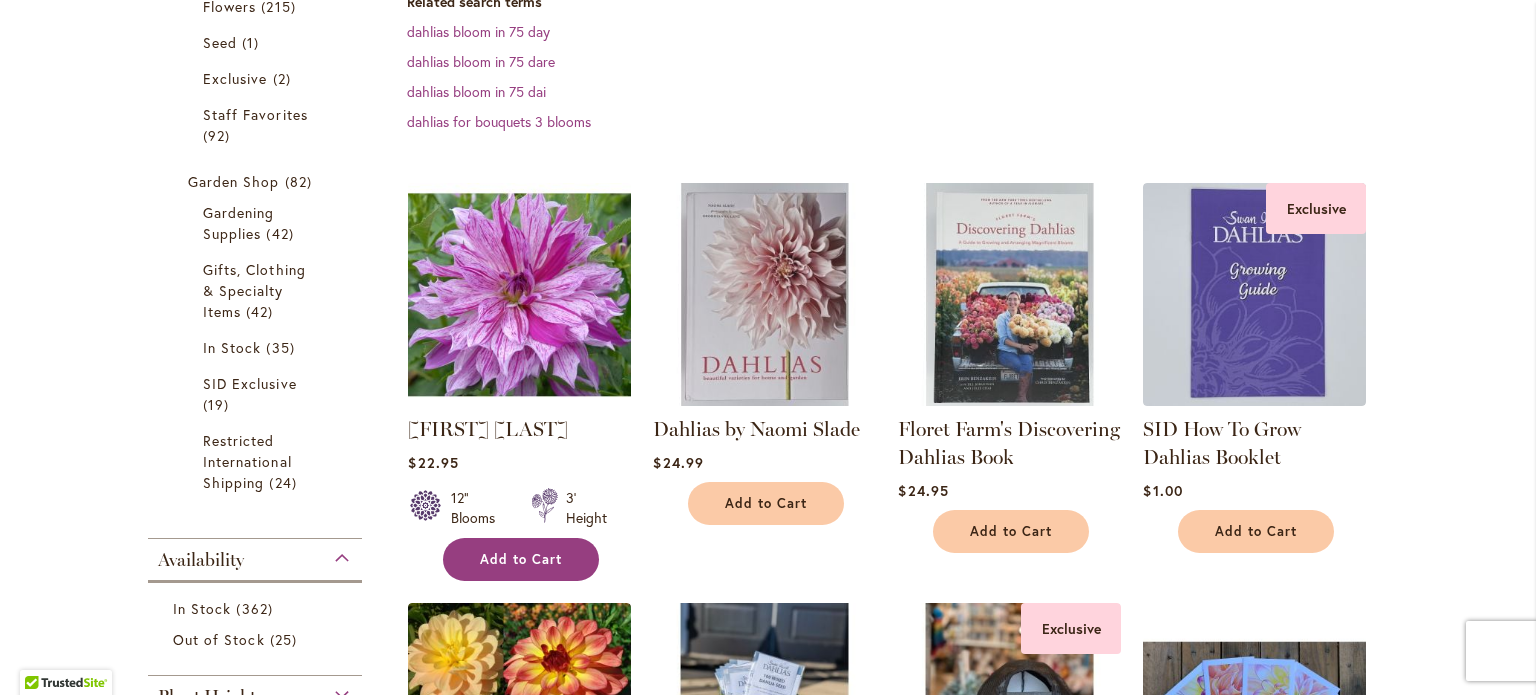 type on "**********" 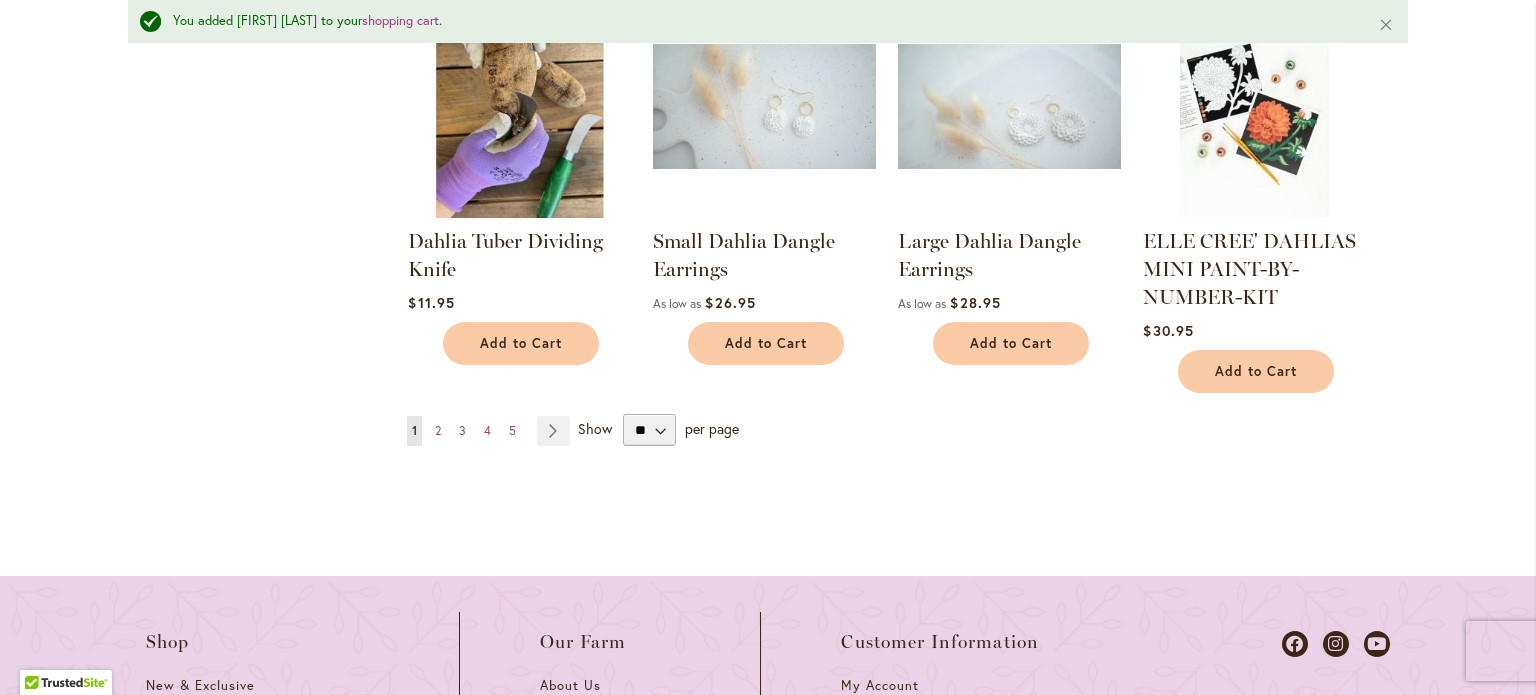 scroll, scrollTop: 2252, scrollLeft: 0, axis: vertical 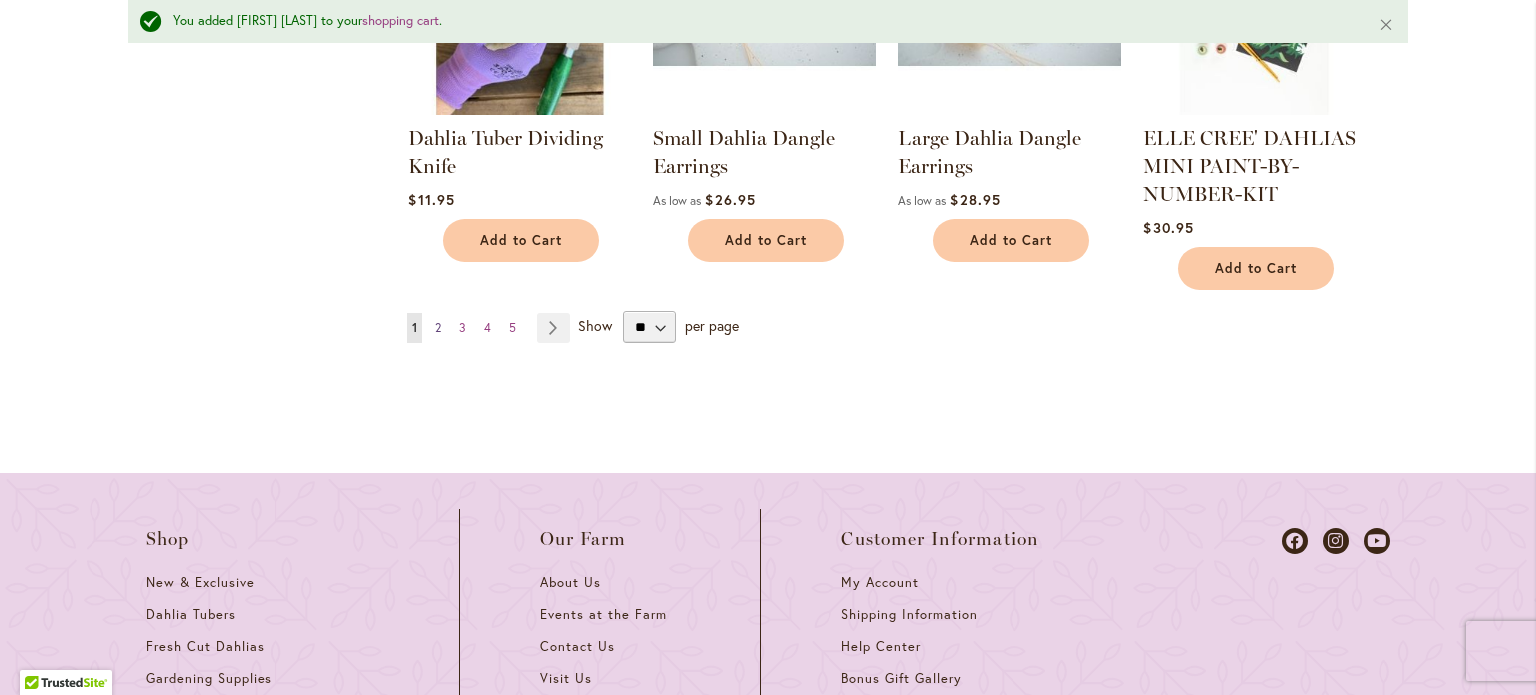 click on "2" at bounding box center (438, 327) 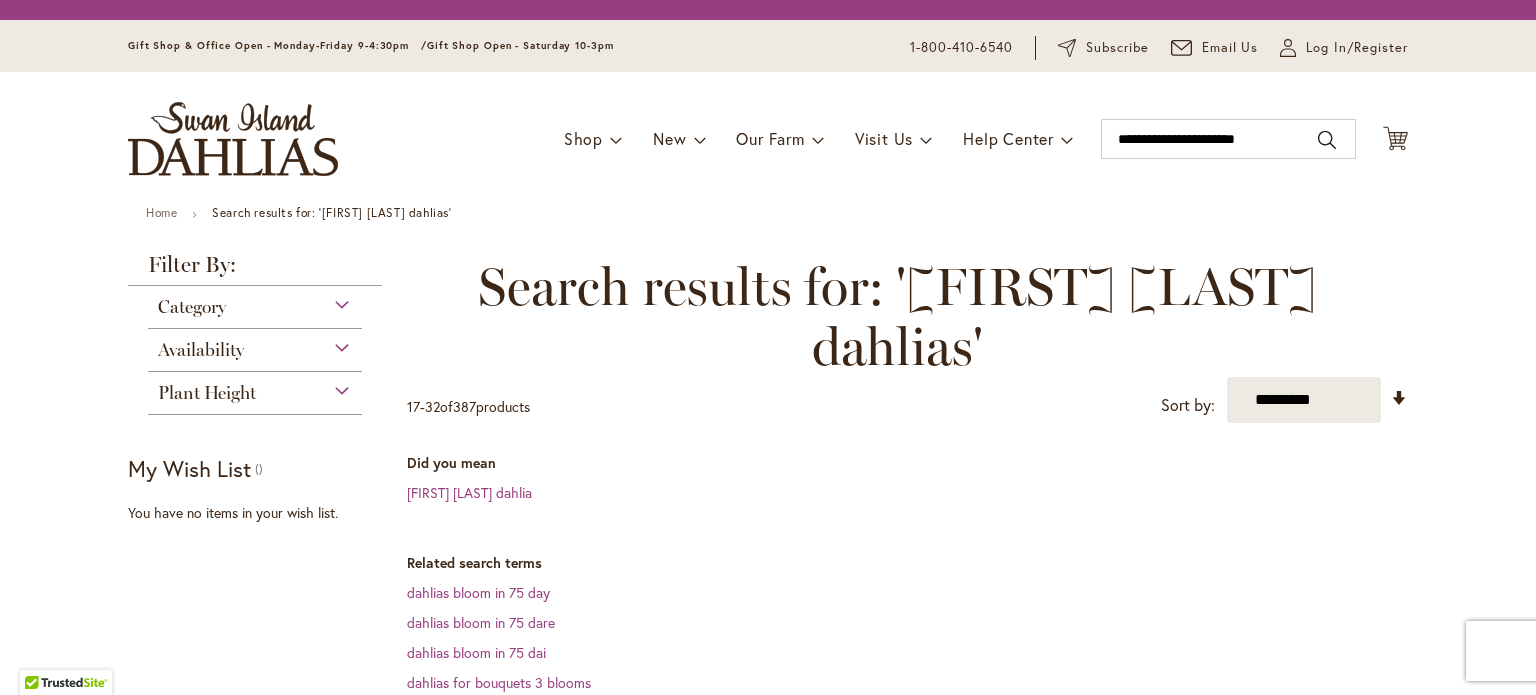 scroll, scrollTop: 0, scrollLeft: 0, axis: both 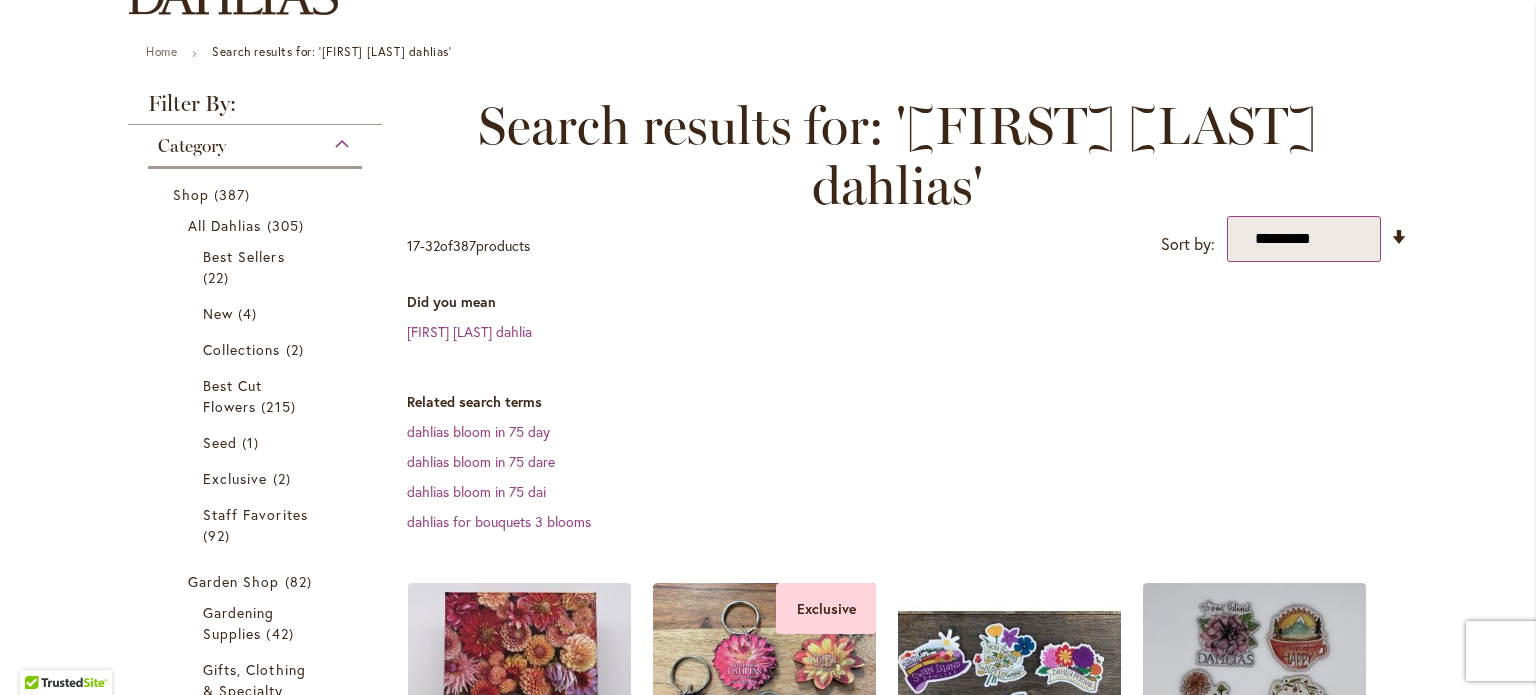 type on "**********" 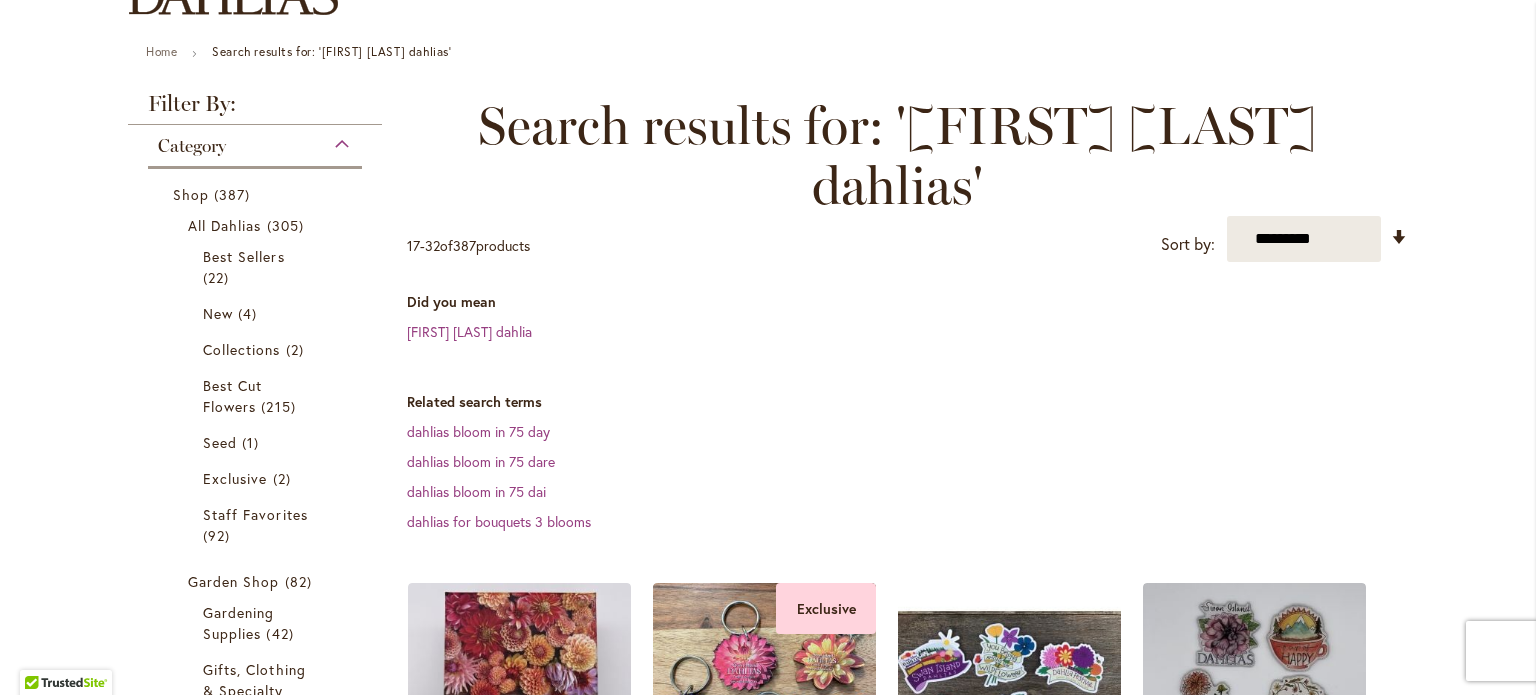 click on "**********" at bounding box center (907, 1153) 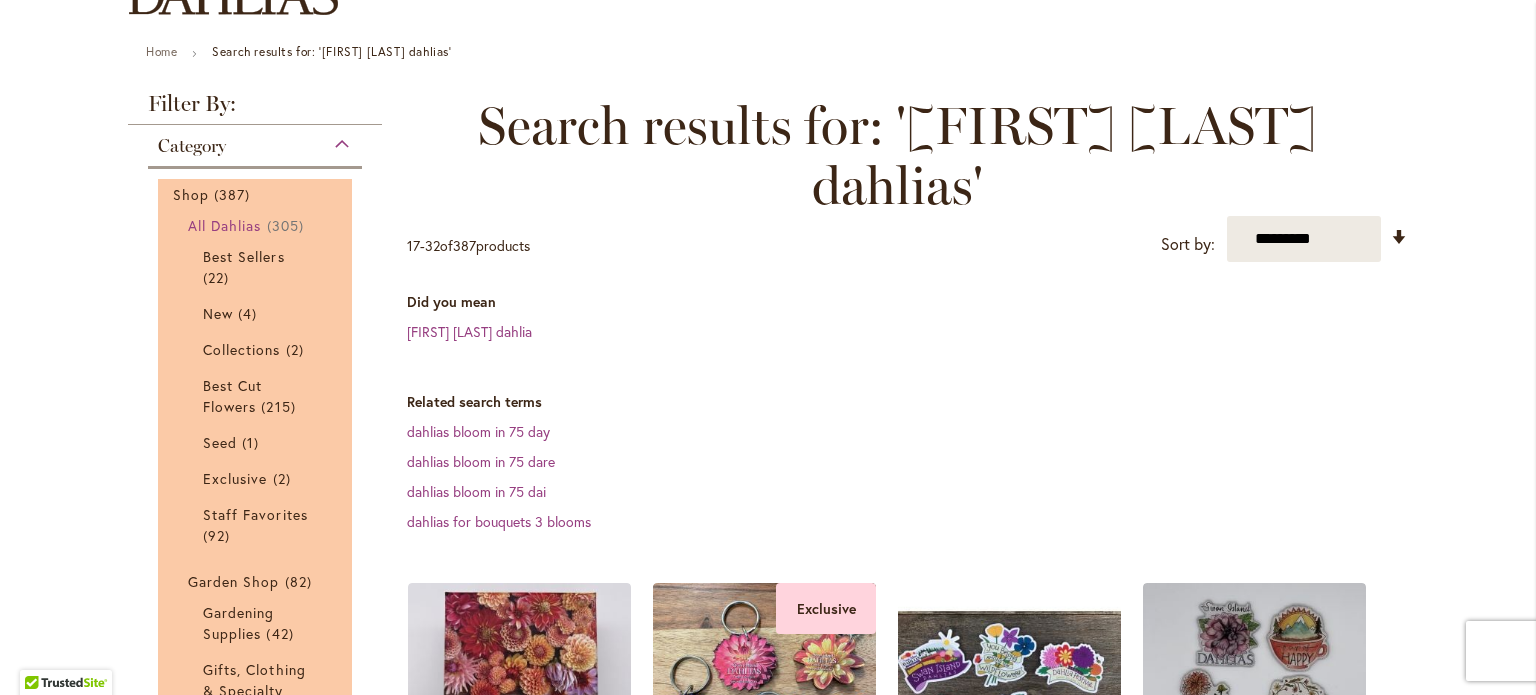 click on "All Dahlias" at bounding box center (225, 225) 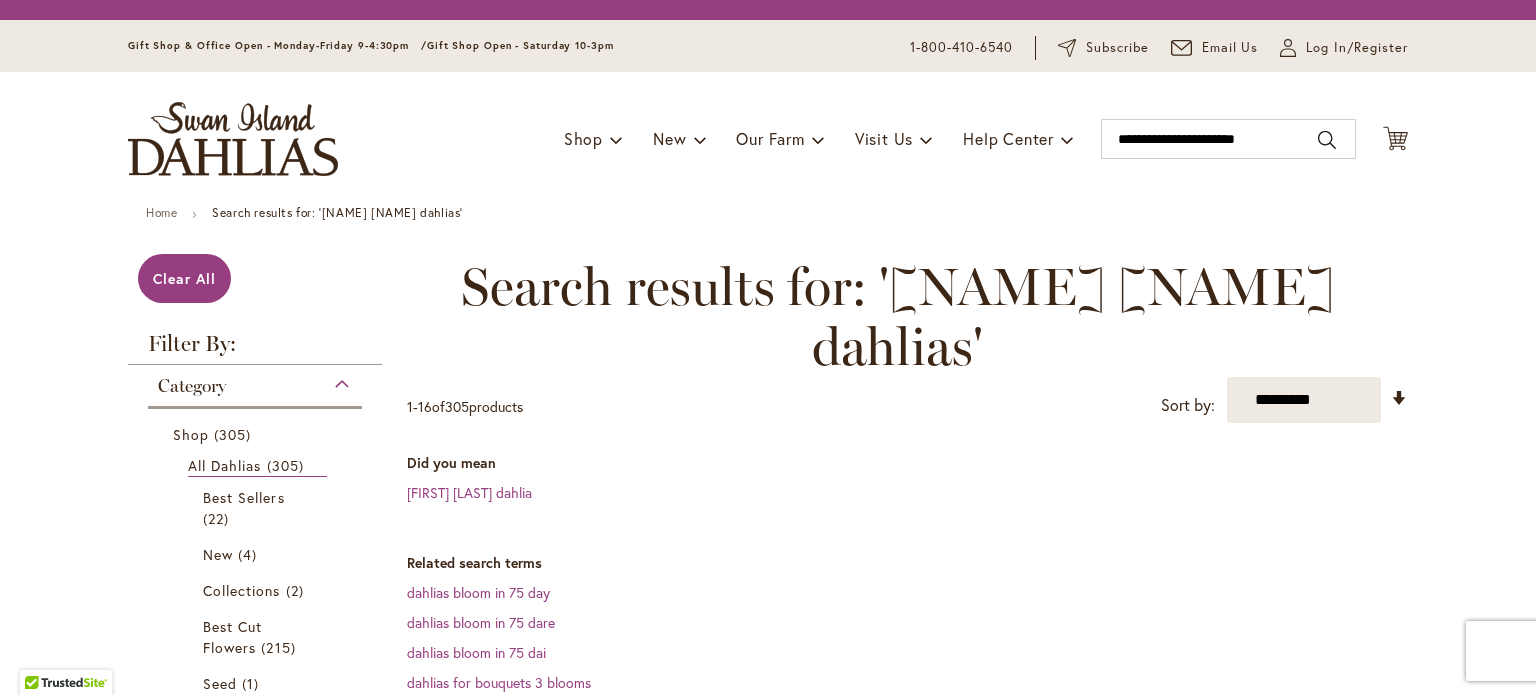 scroll, scrollTop: 0, scrollLeft: 0, axis: both 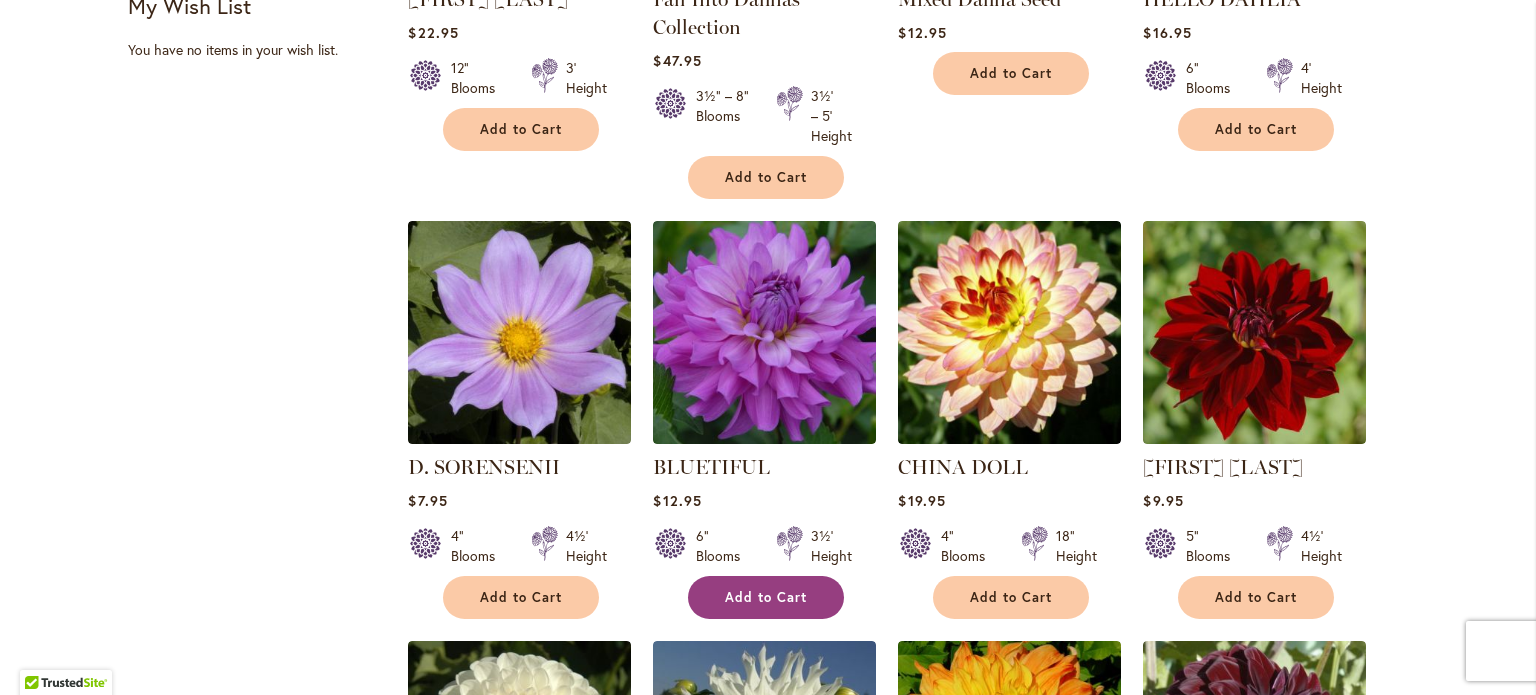 type on "**********" 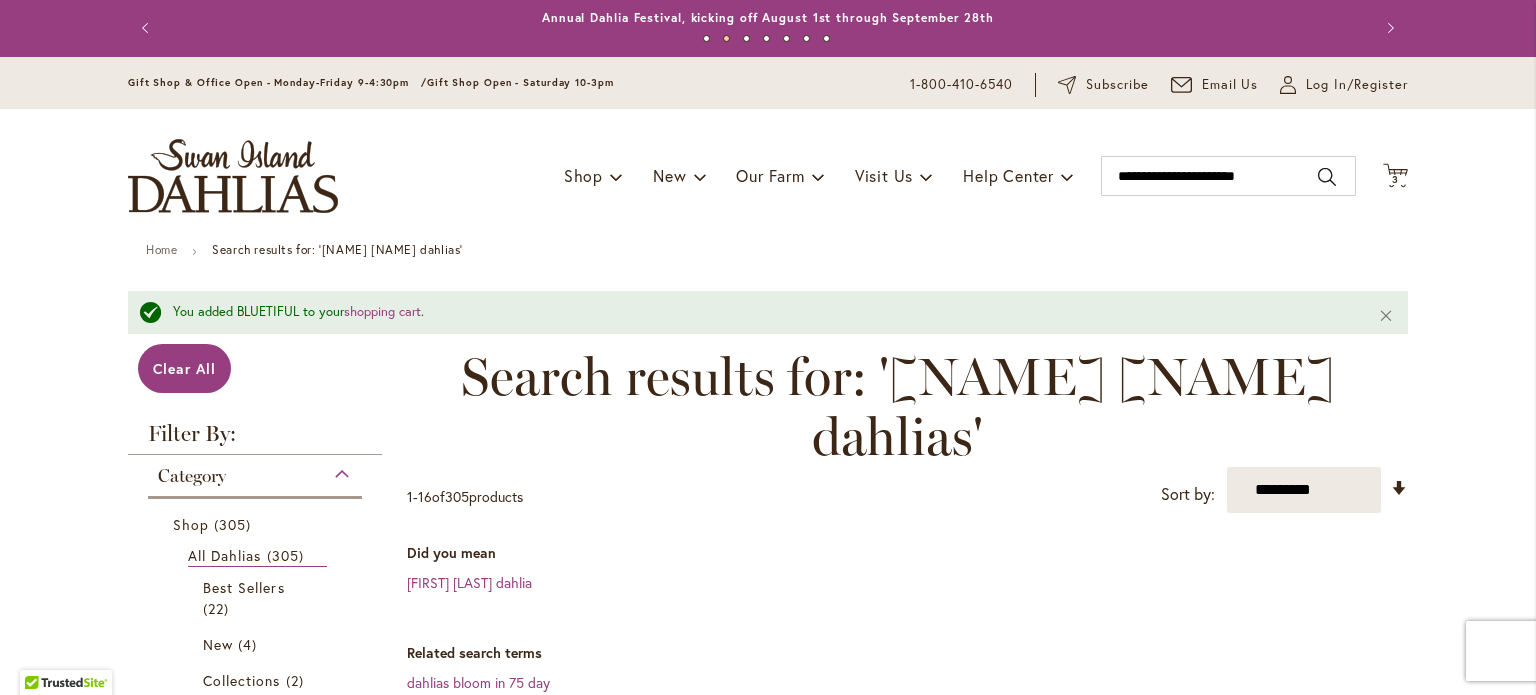 scroll, scrollTop: 0, scrollLeft: 0, axis: both 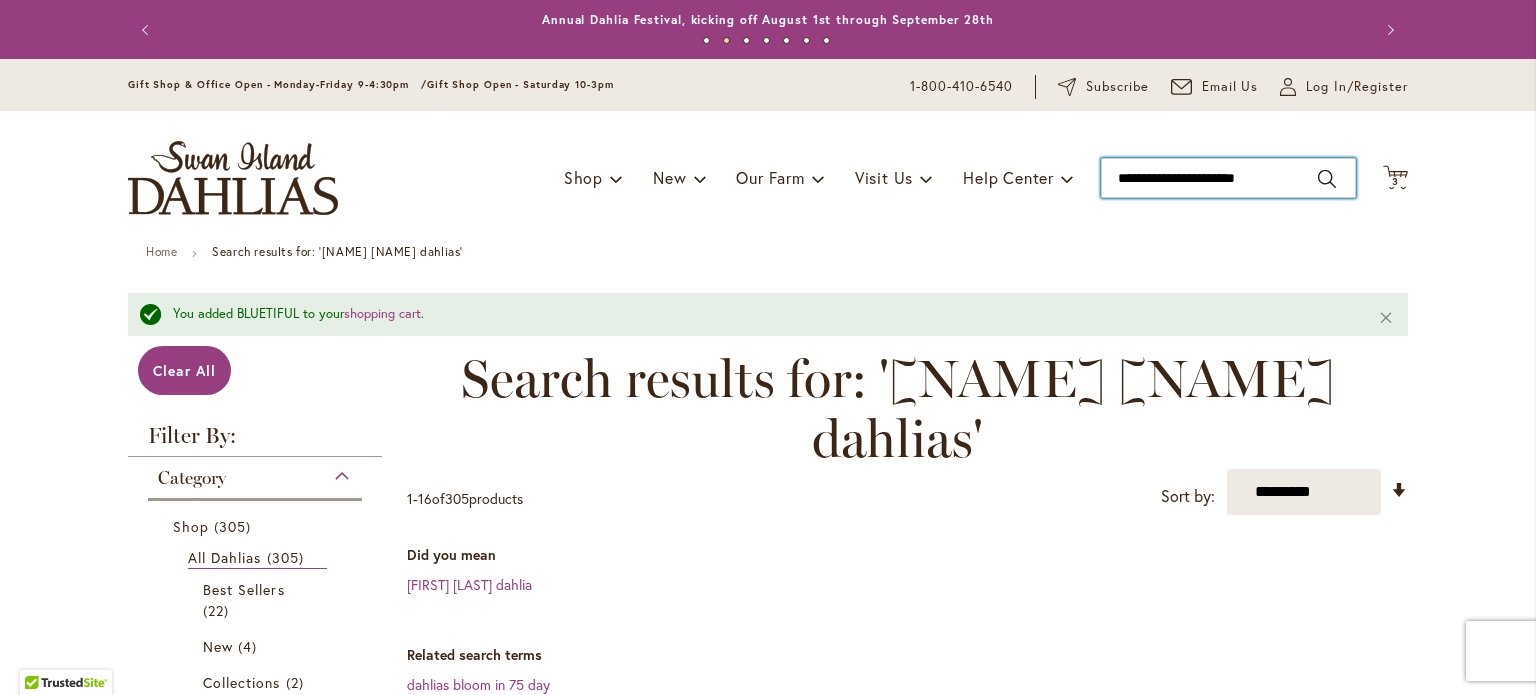 click on "**********" at bounding box center (1228, 178) 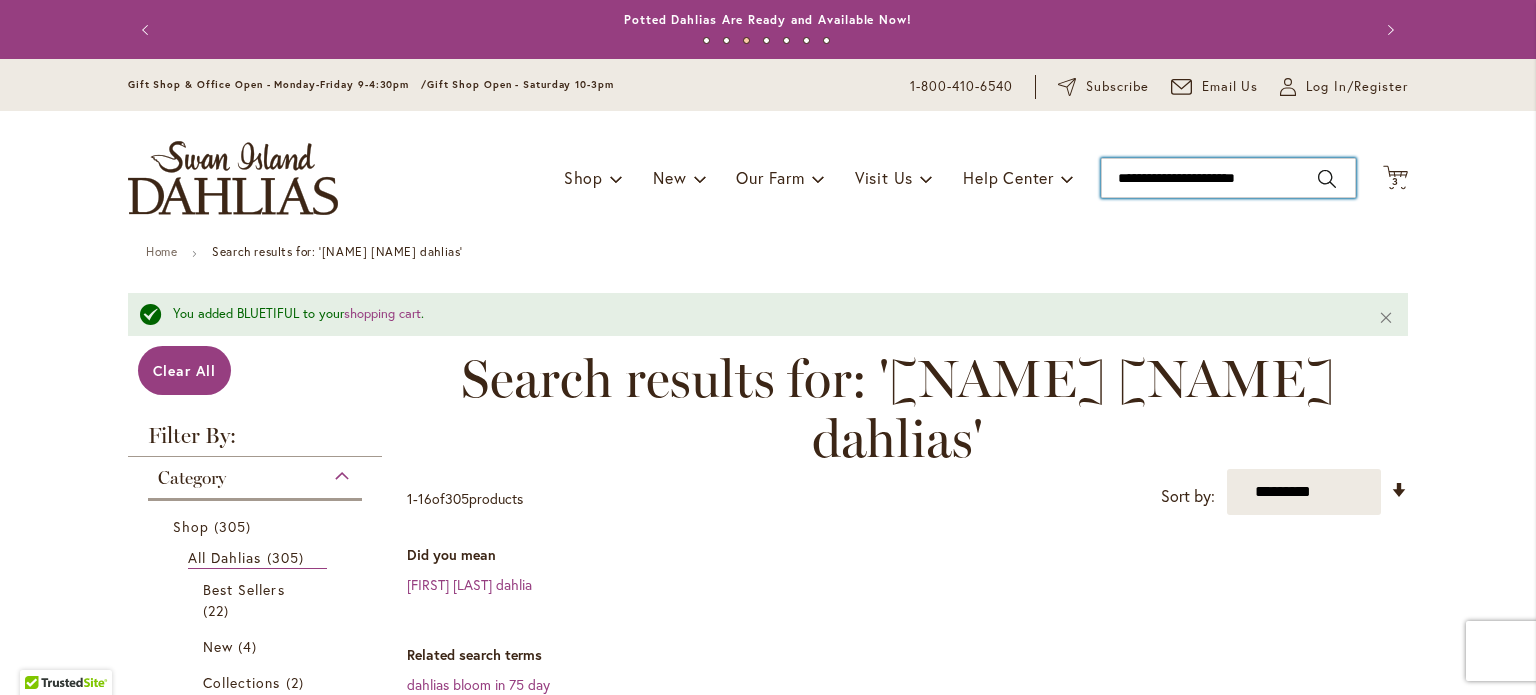 click on "**********" at bounding box center [1228, 178] 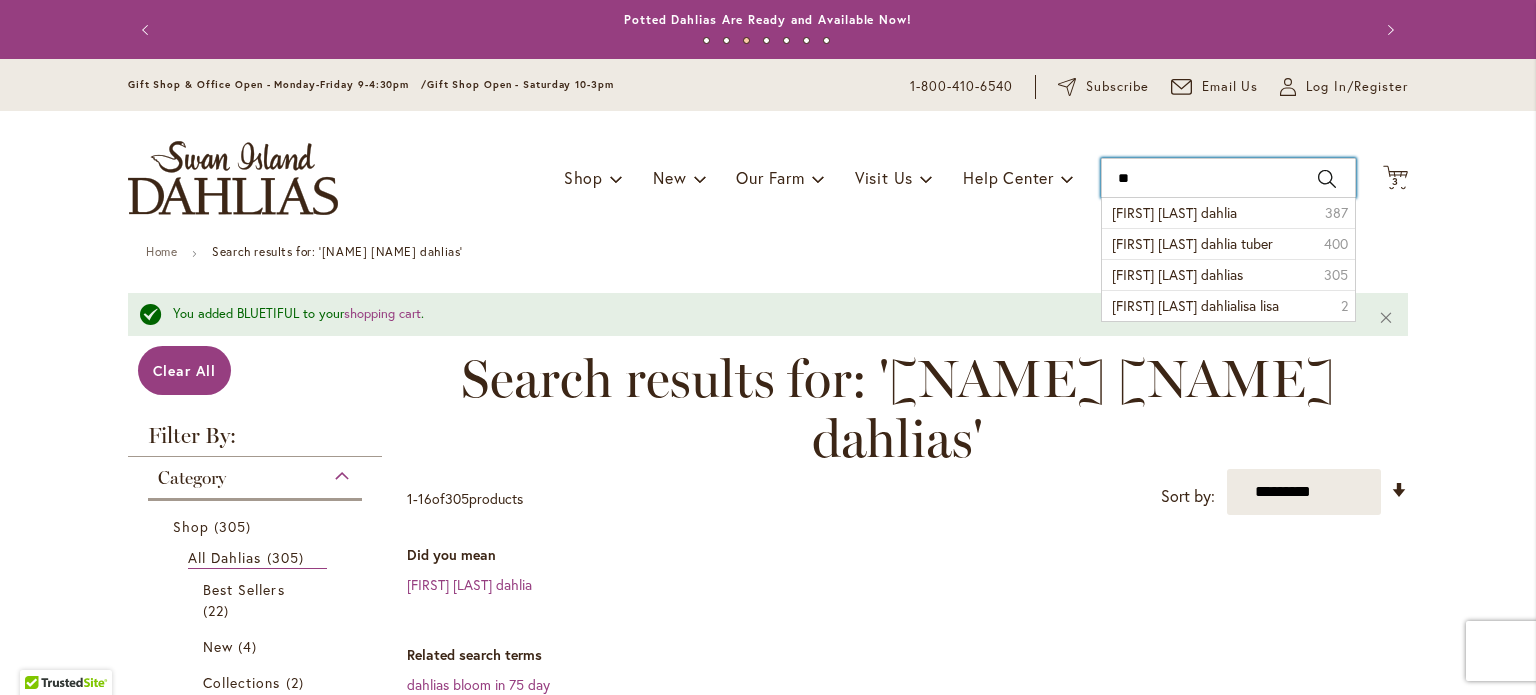 type on "*" 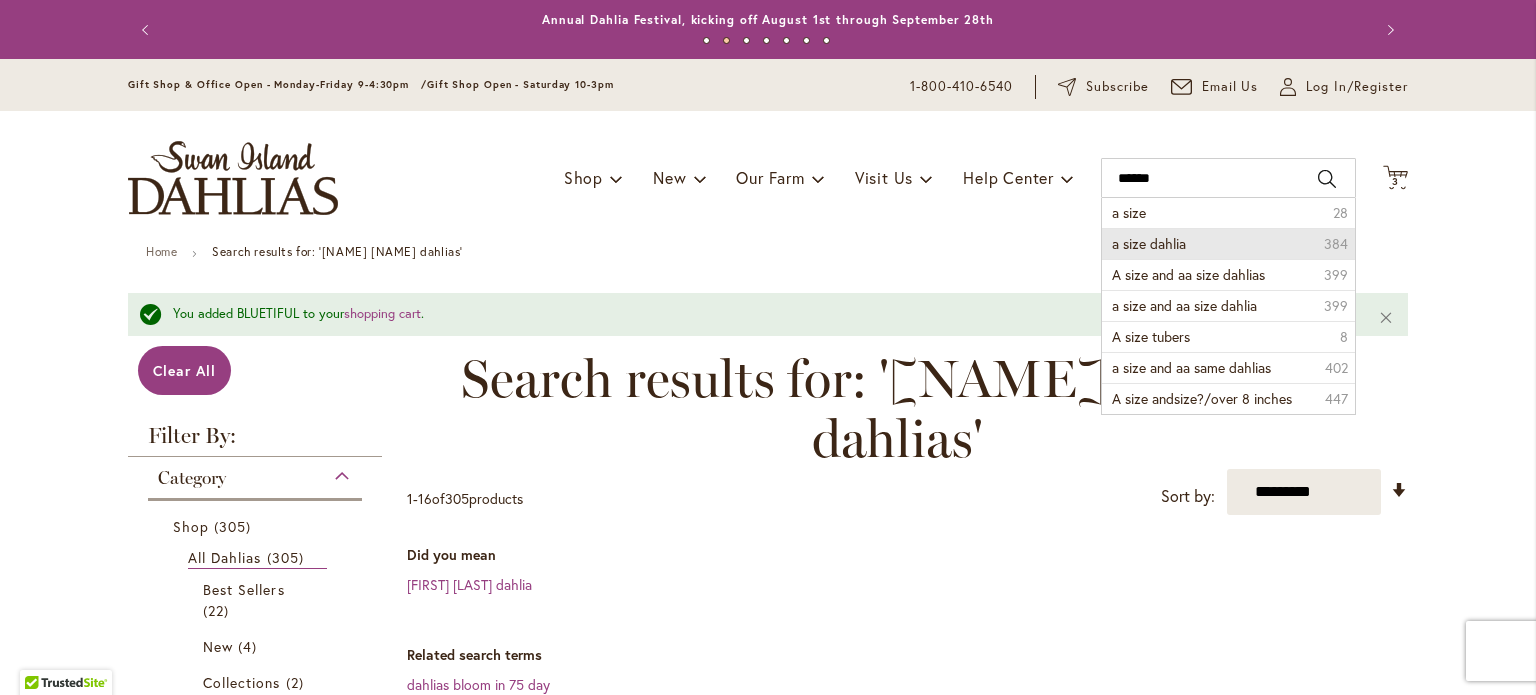 click on "384" at bounding box center (1336, 244) 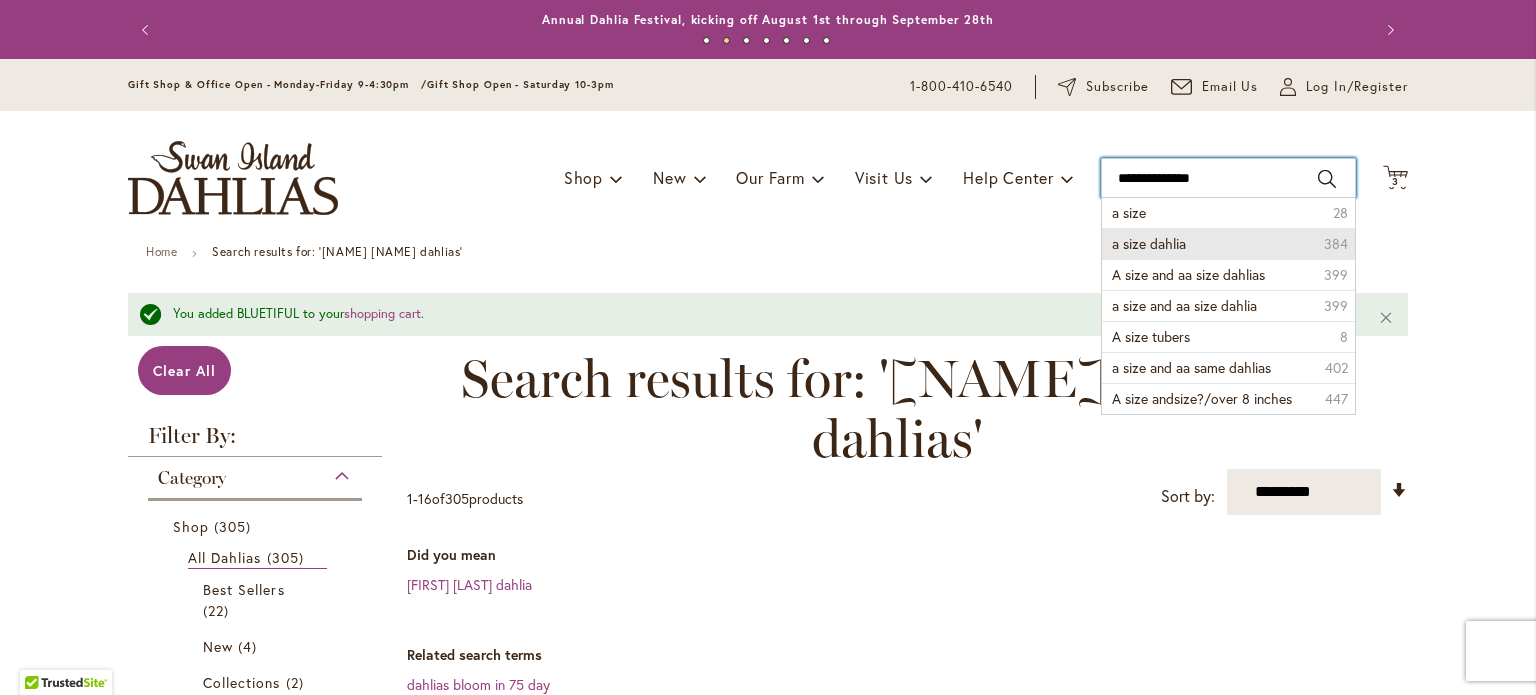 type on "**********" 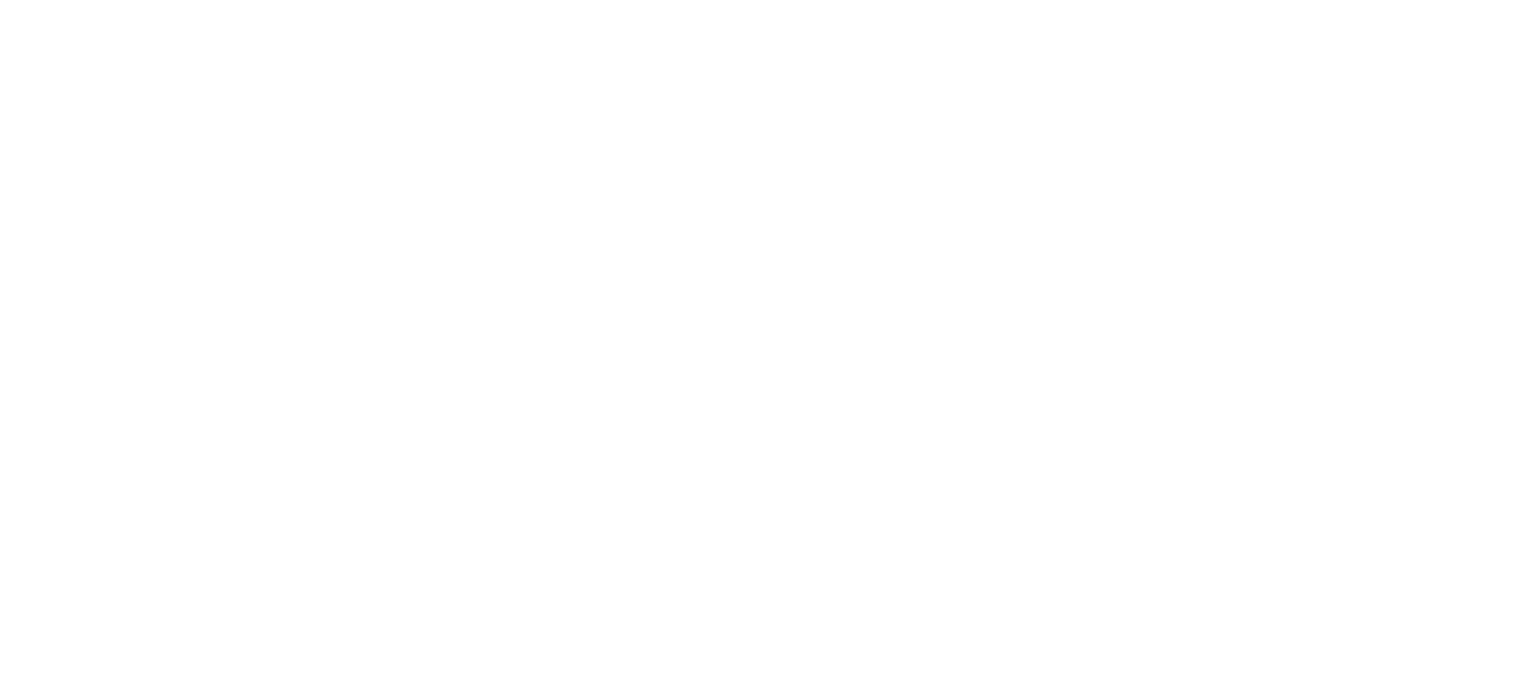 scroll, scrollTop: 0, scrollLeft: 0, axis: both 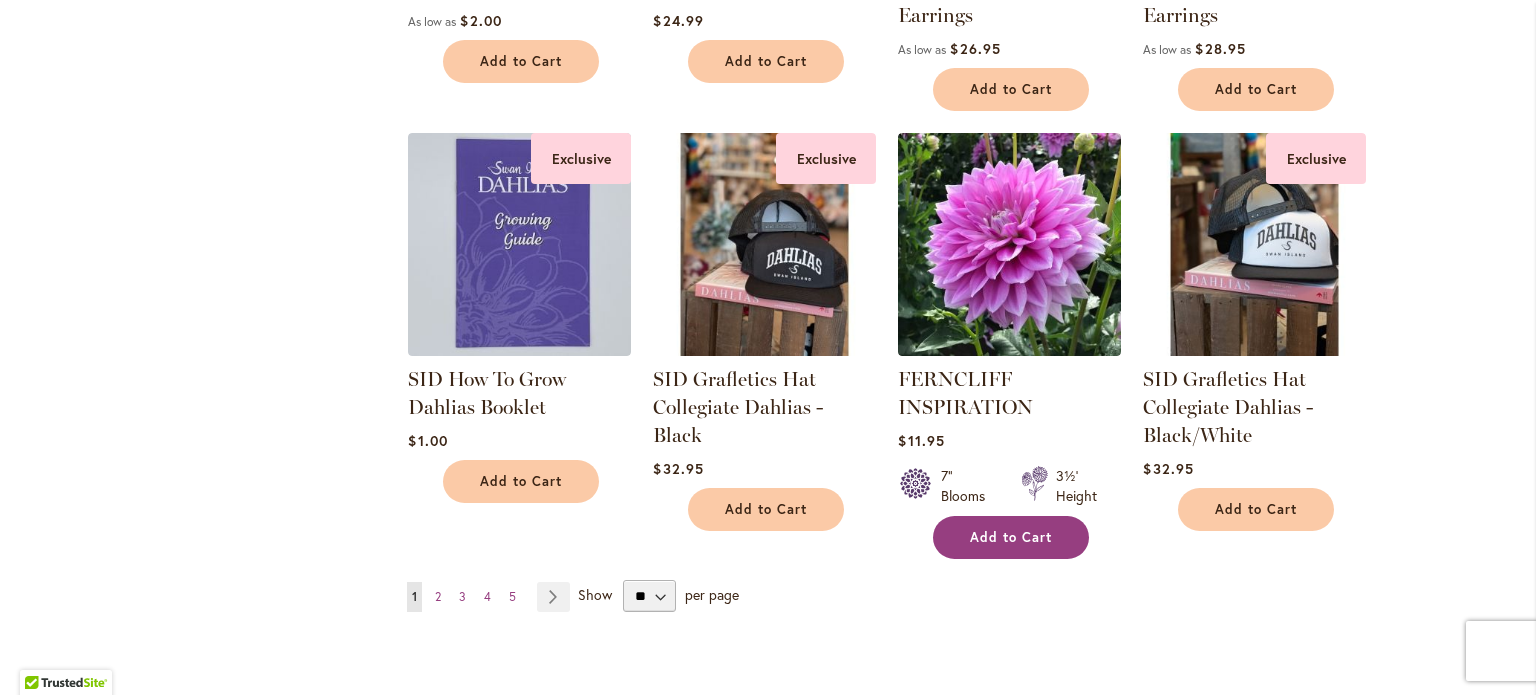type on "**********" 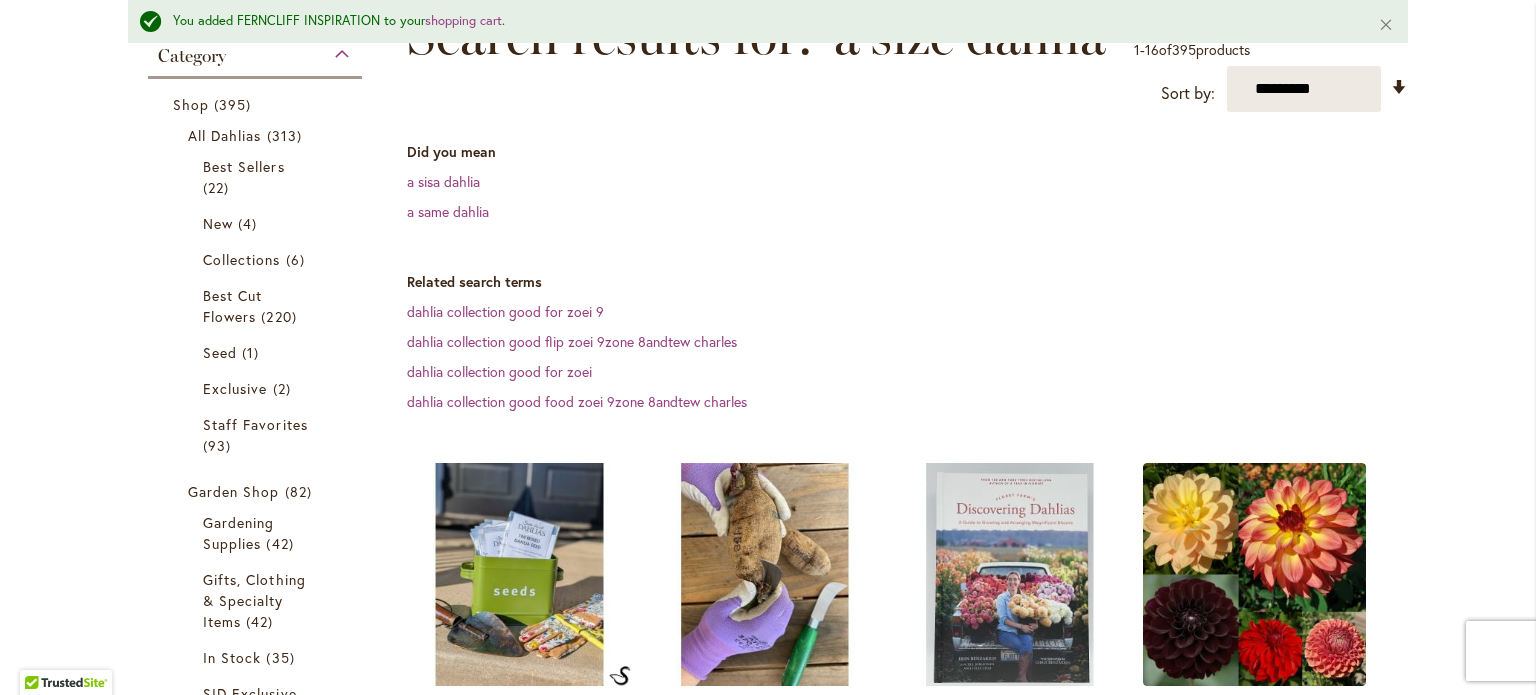 scroll, scrollTop: 0, scrollLeft: 0, axis: both 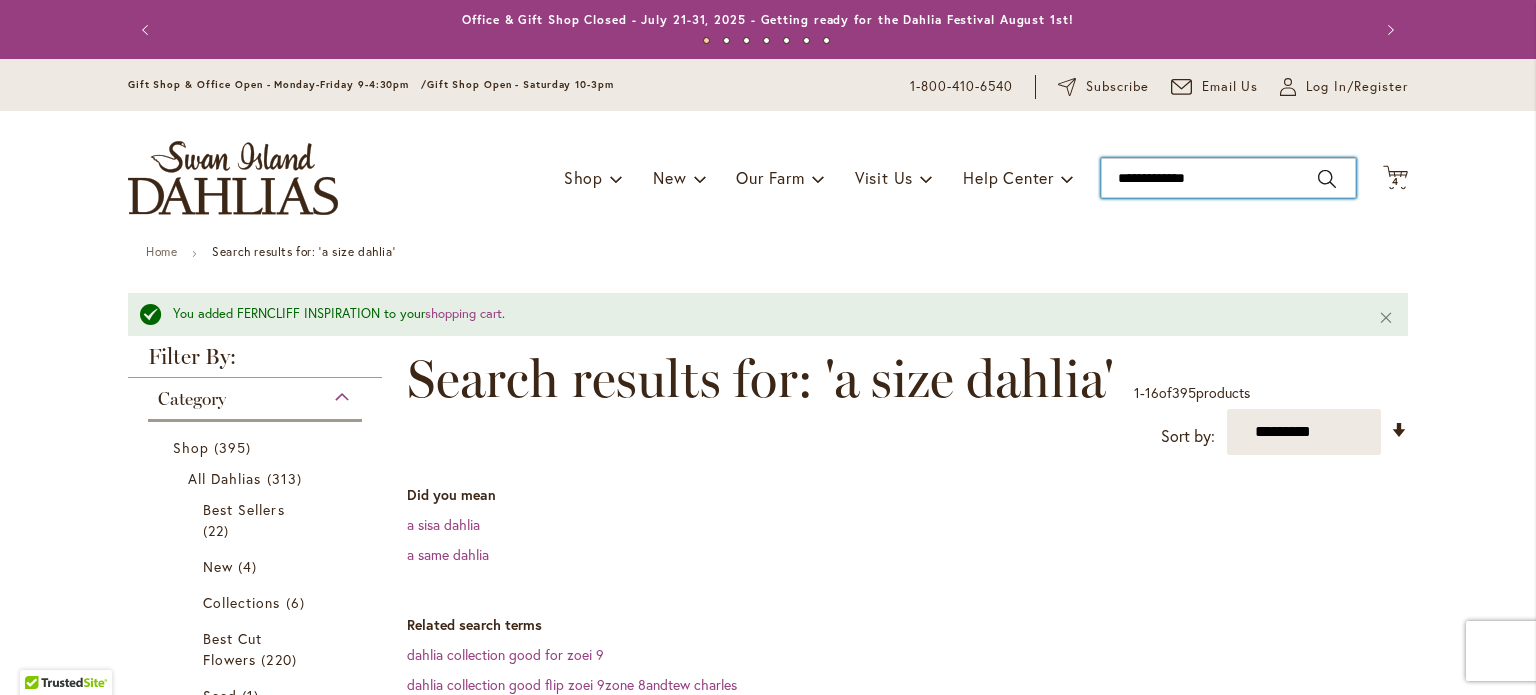 click on "**********" at bounding box center (1228, 178) 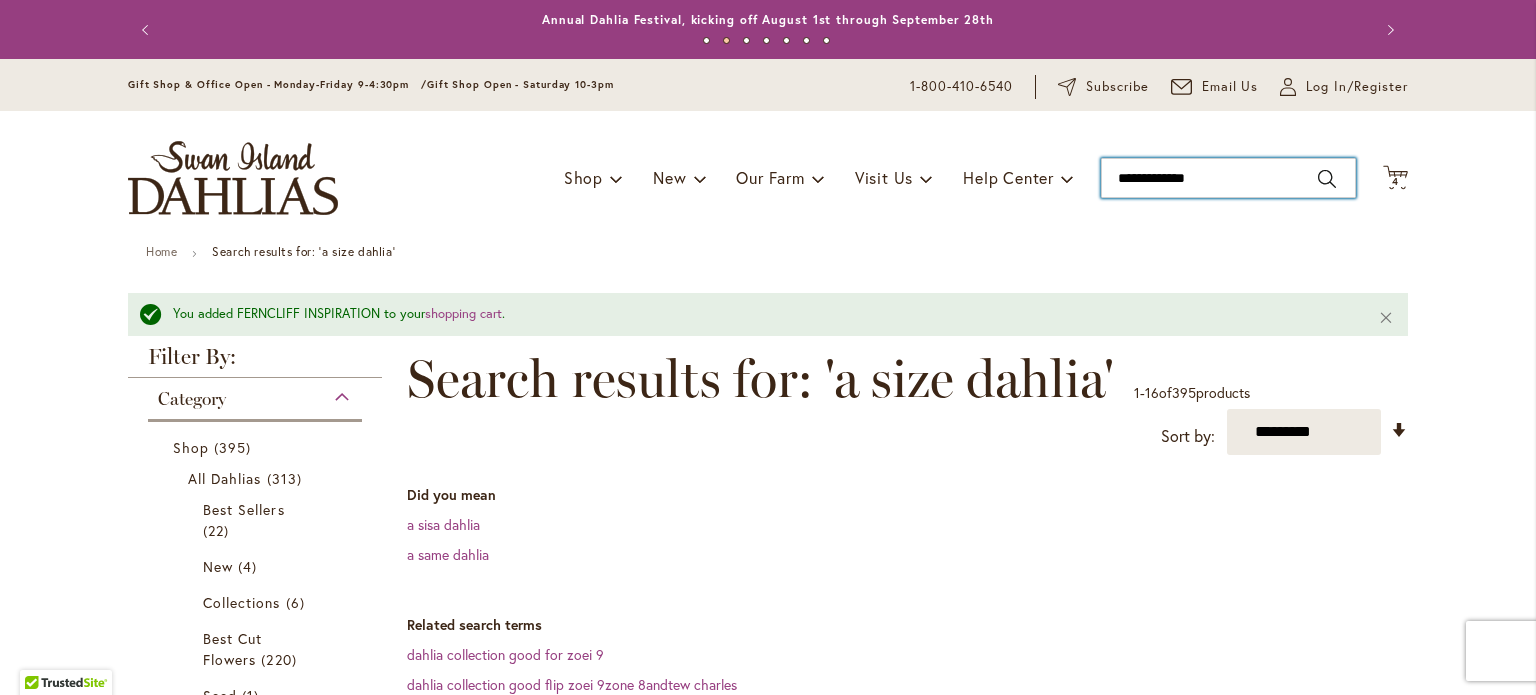 click on "**********" at bounding box center (1228, 178) 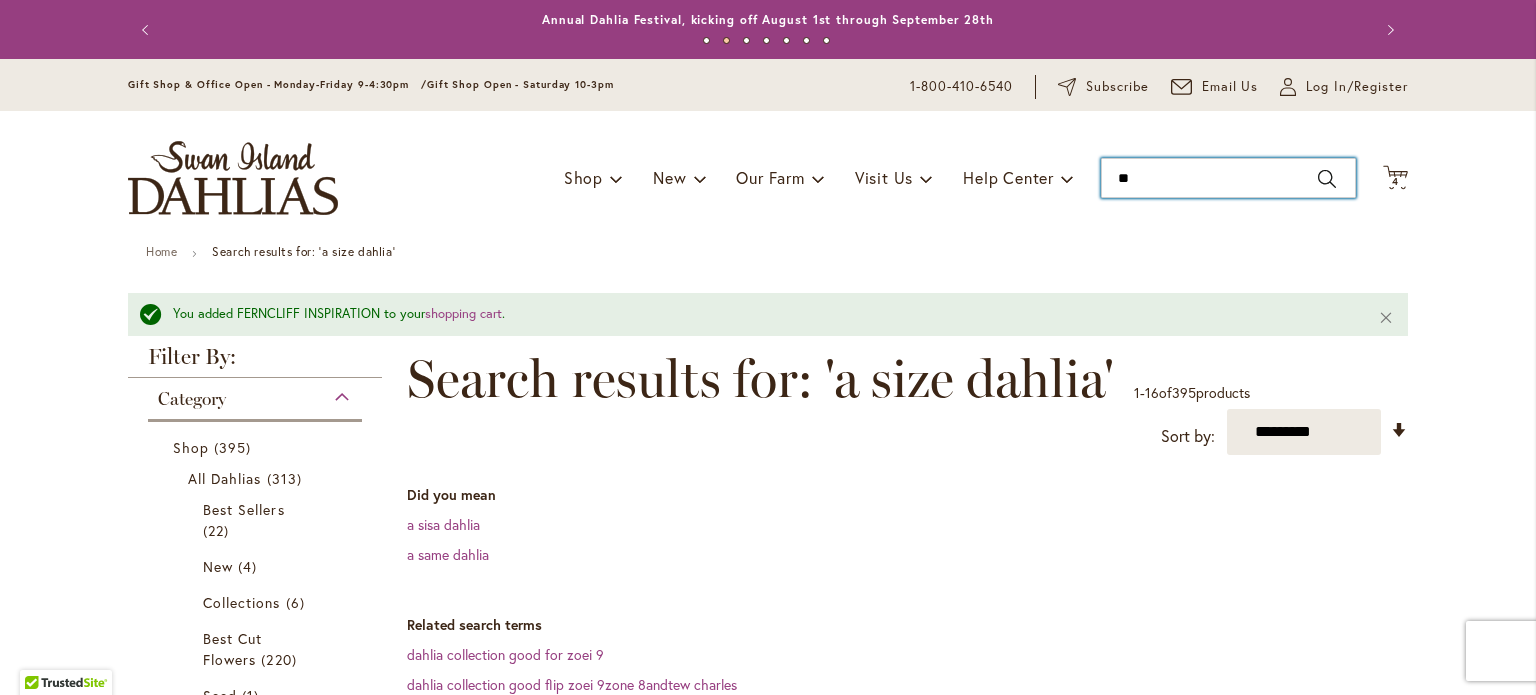 type on "*" 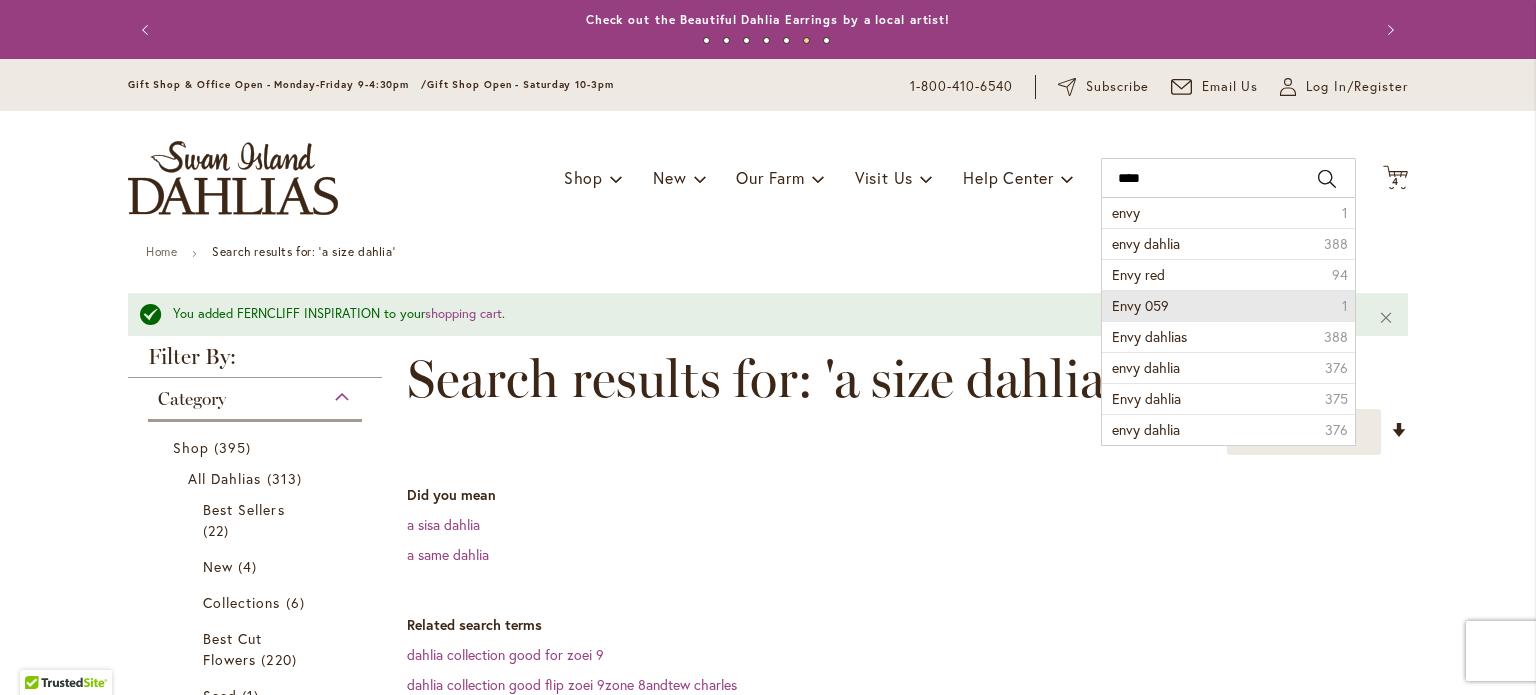 click on "Envy 059" at bounding box center [1140, 305] 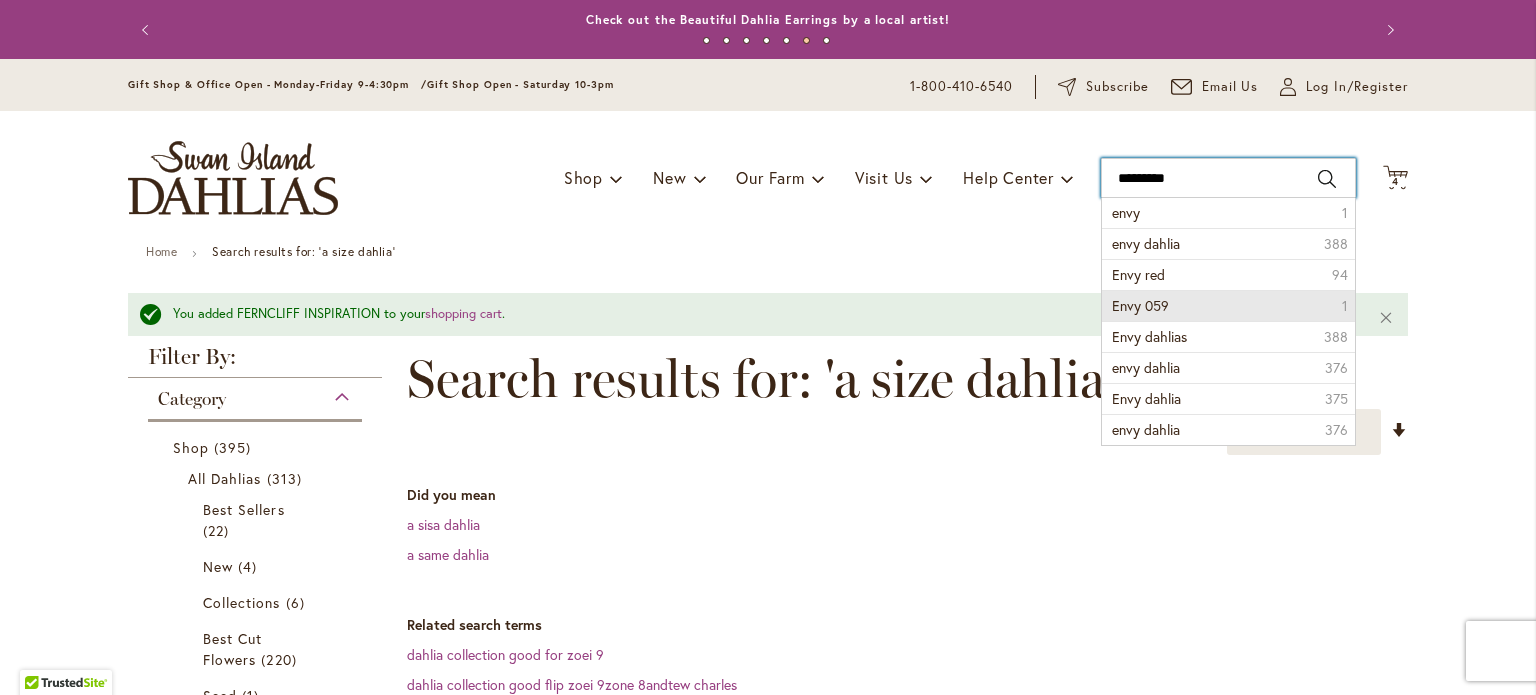 type on "********" 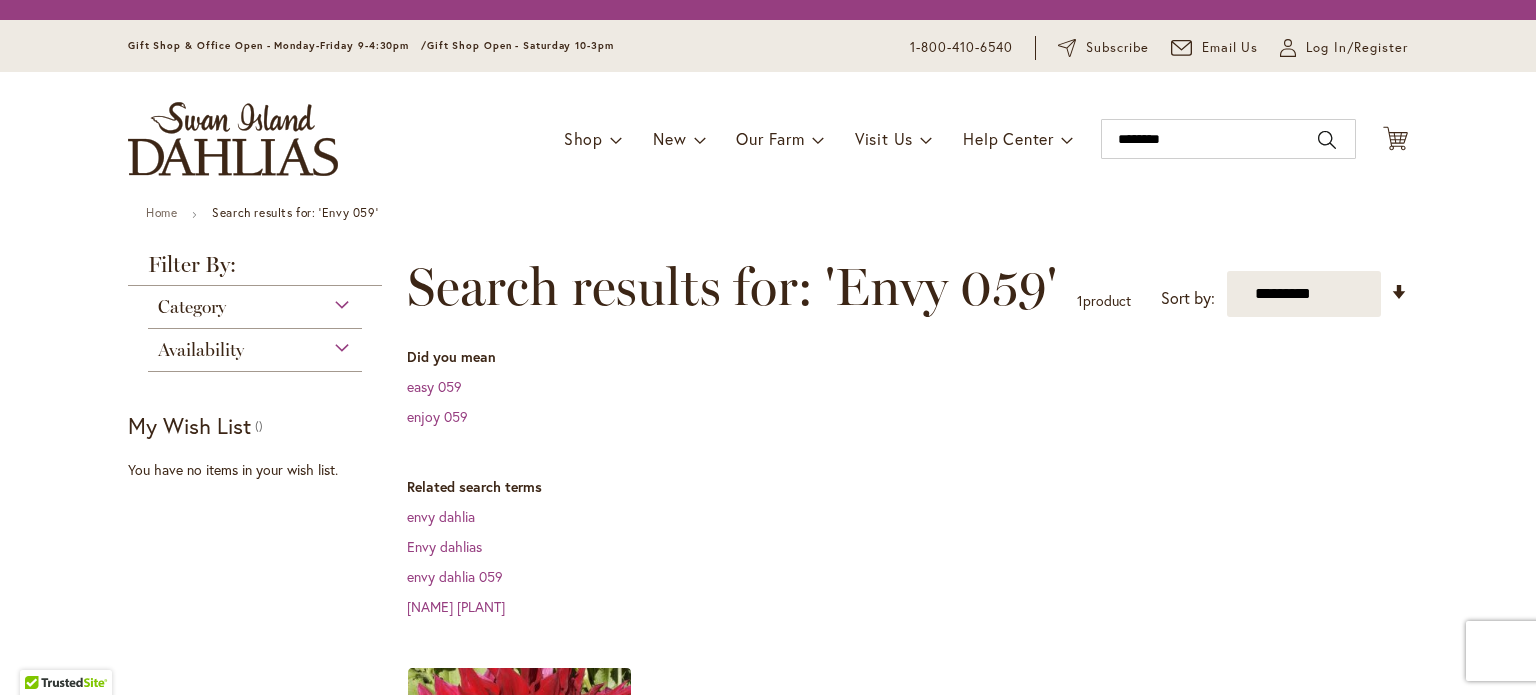 scroll, scrollTop: 0, scrollLeft: 0, axis: both 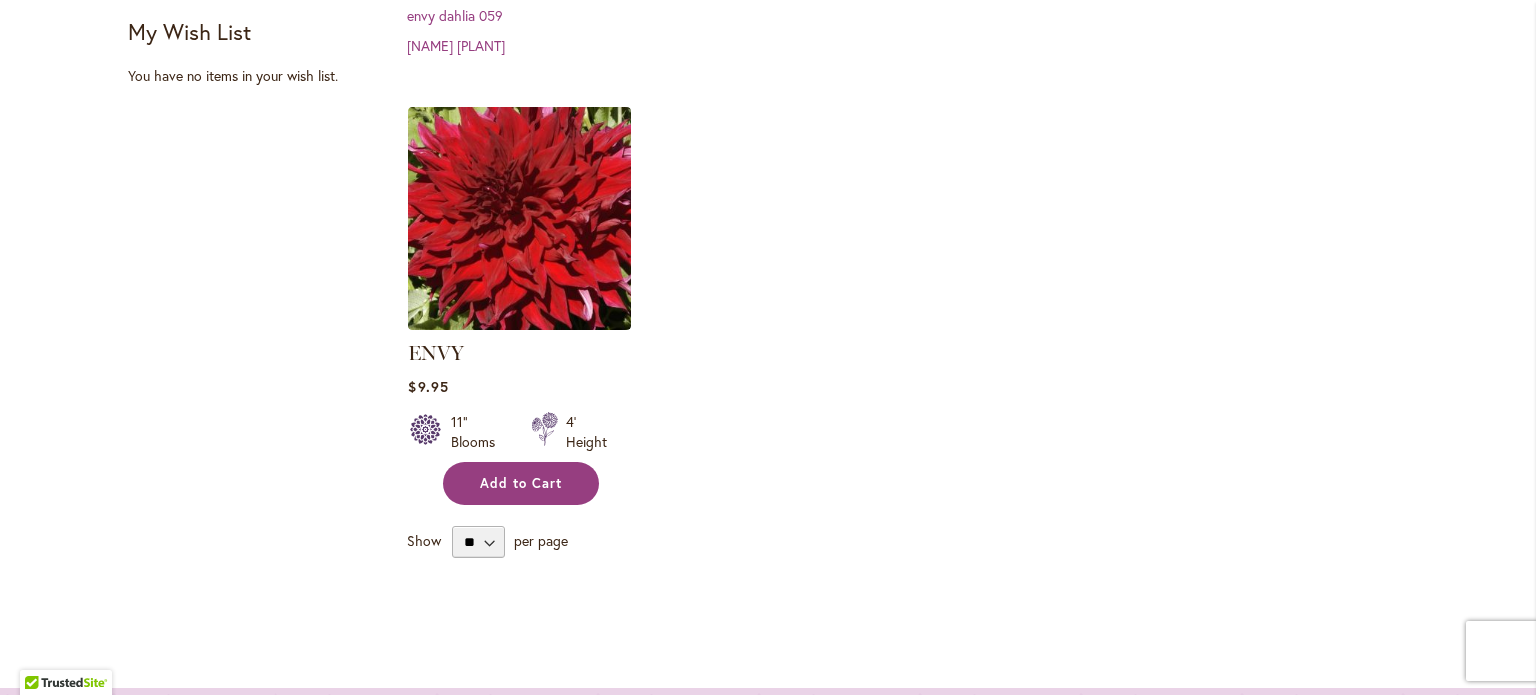 type on "**********" 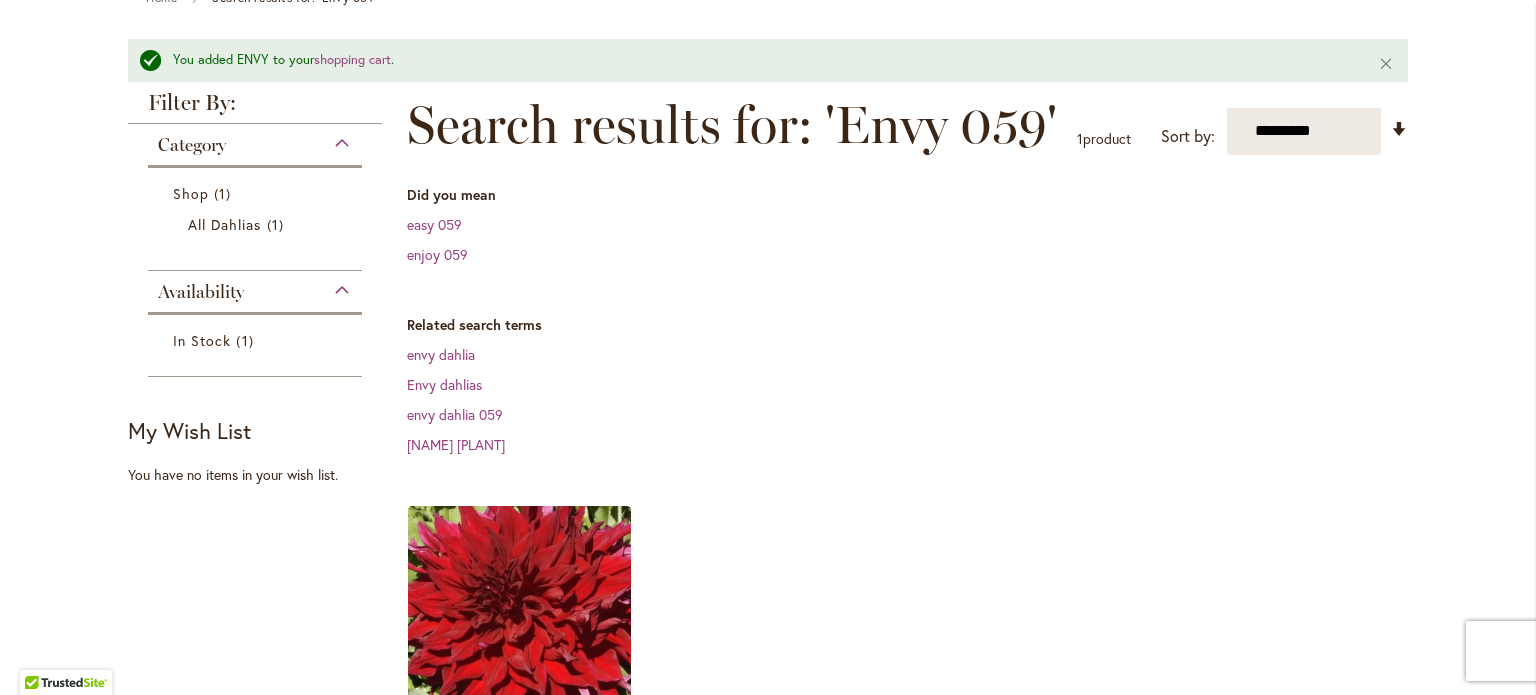 scroll, scrollTop: 252, scrollLeft: 0, axis: vertical 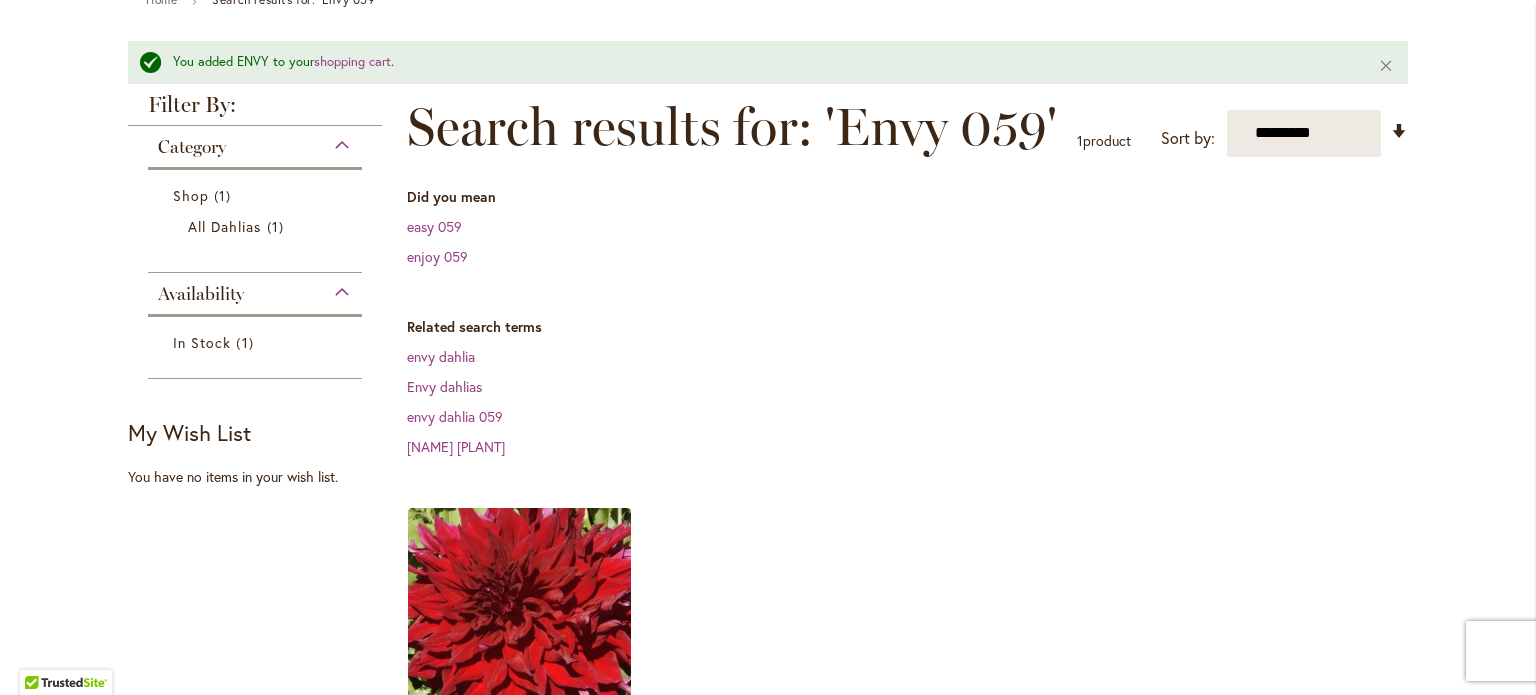 click on "You added ENVY to your  shopping cart ." at bounding box center [760, 62] 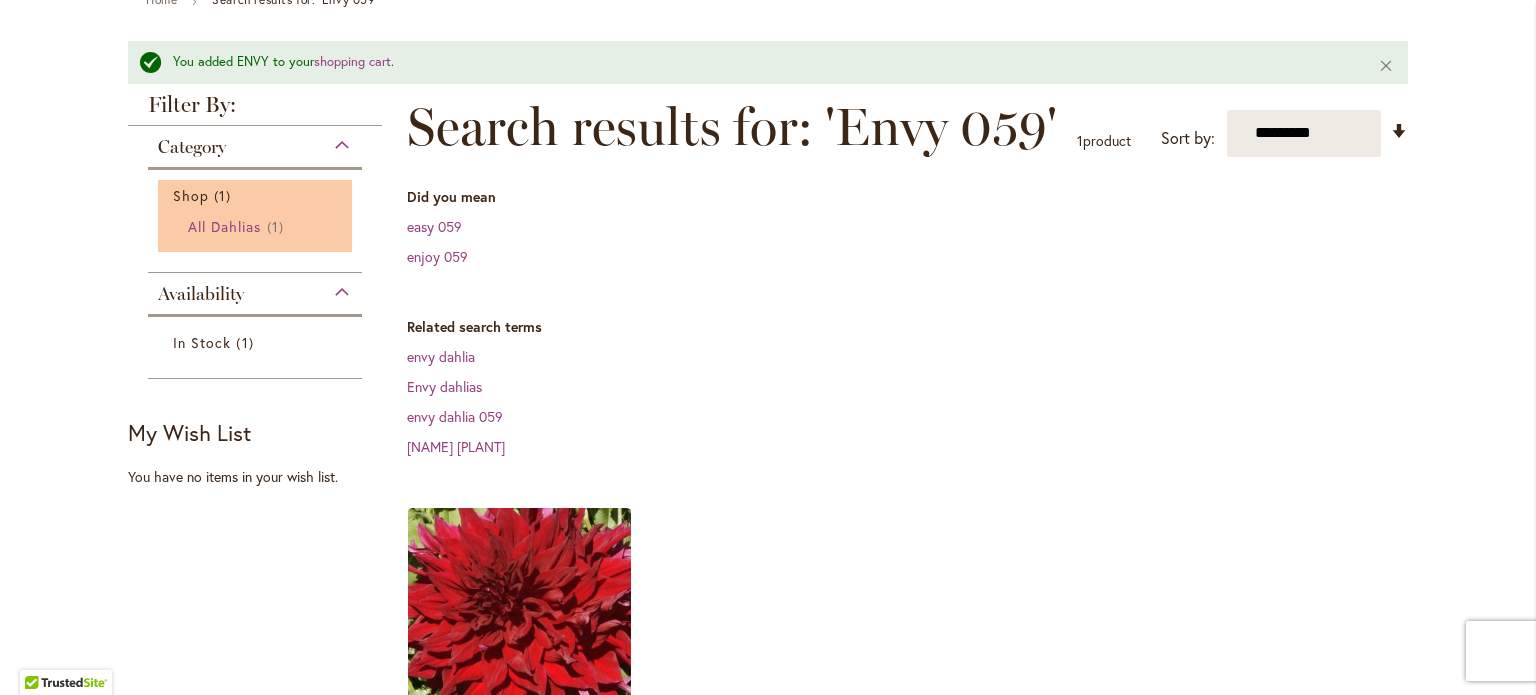 click on "All Dahlias" at bounding box center (225, 226) 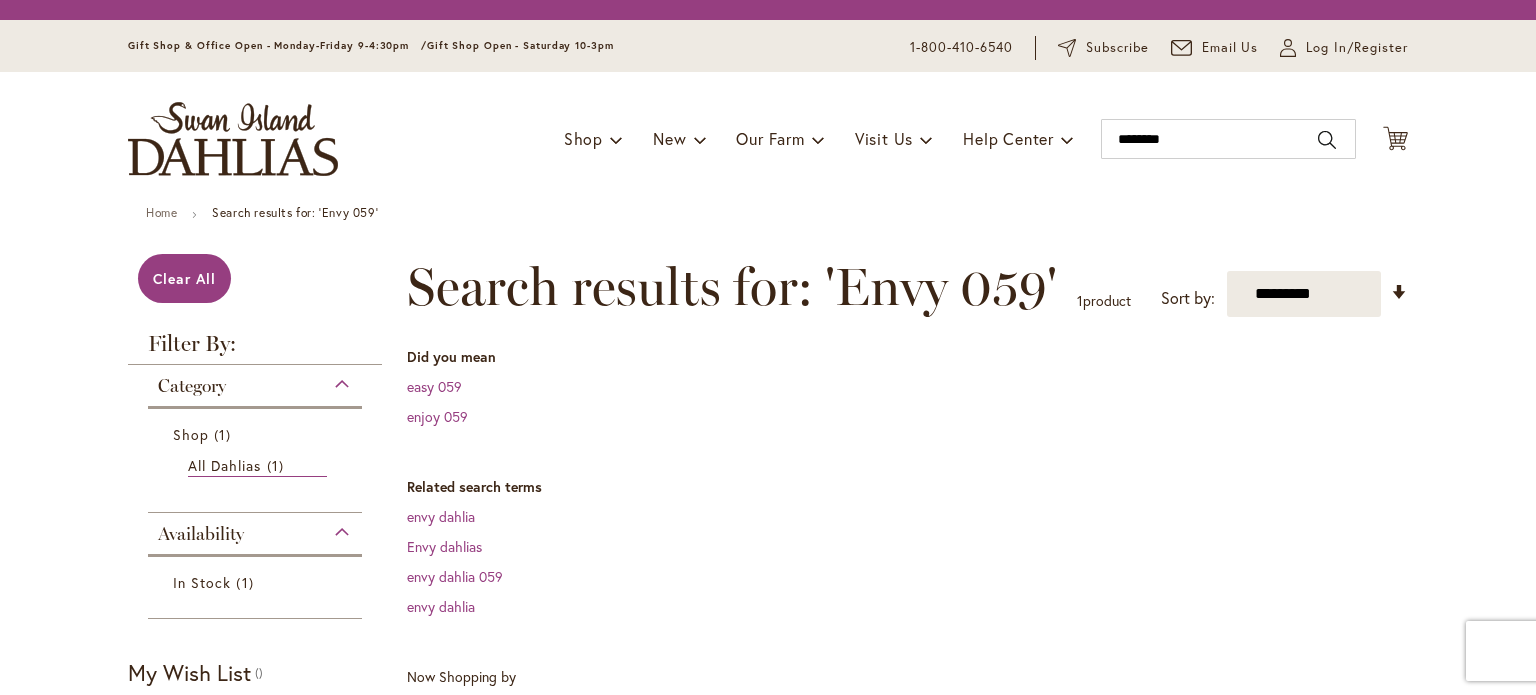 scroll, scrollTop: 0, scrollLeft: 0, axis: both 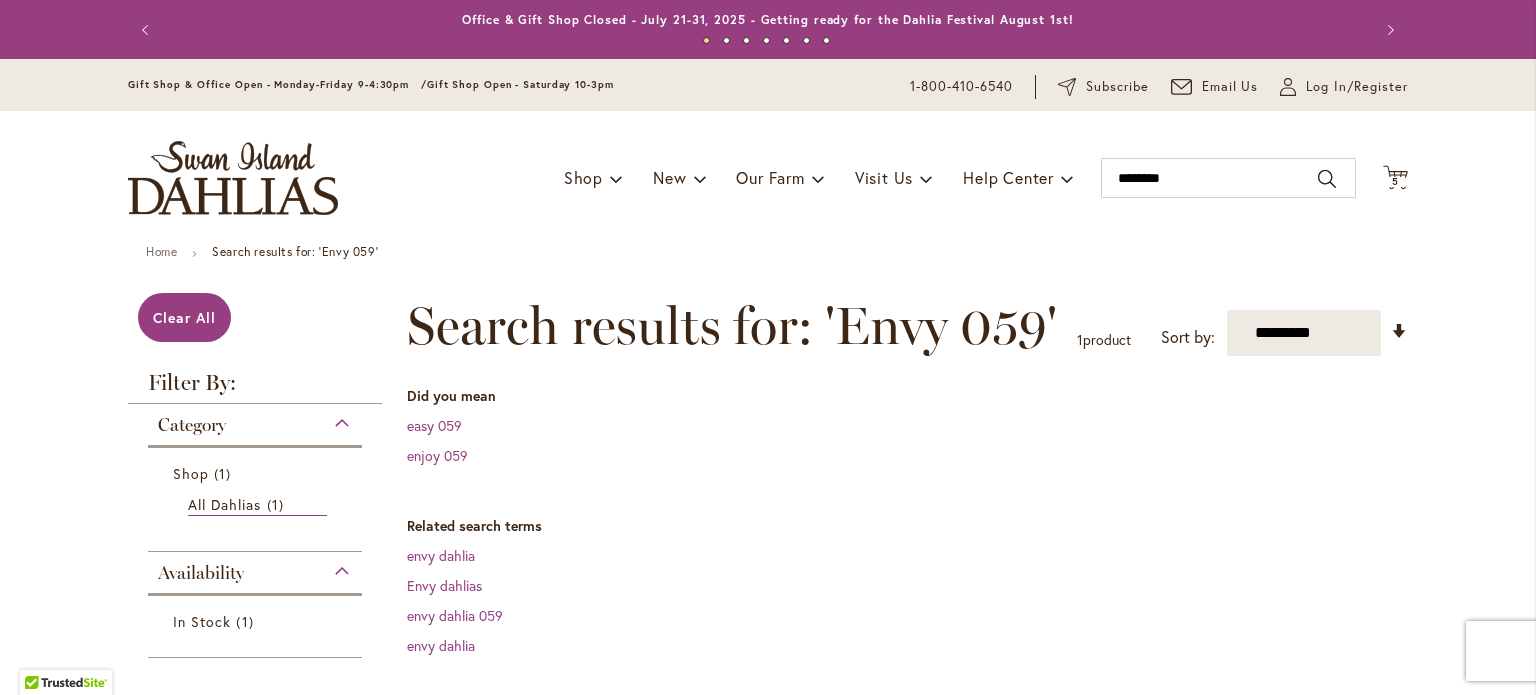 type on "**********" 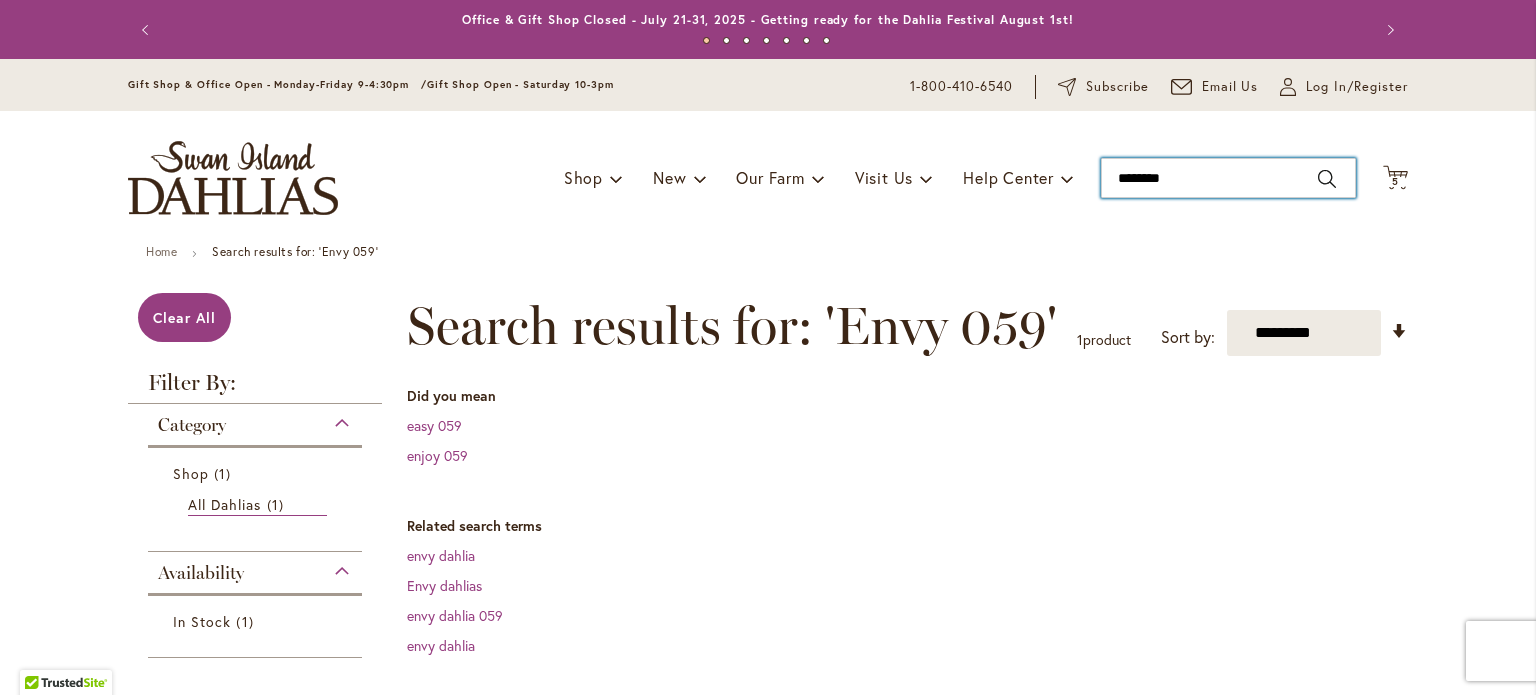 click on "********" at bounding box center [1228, 178] 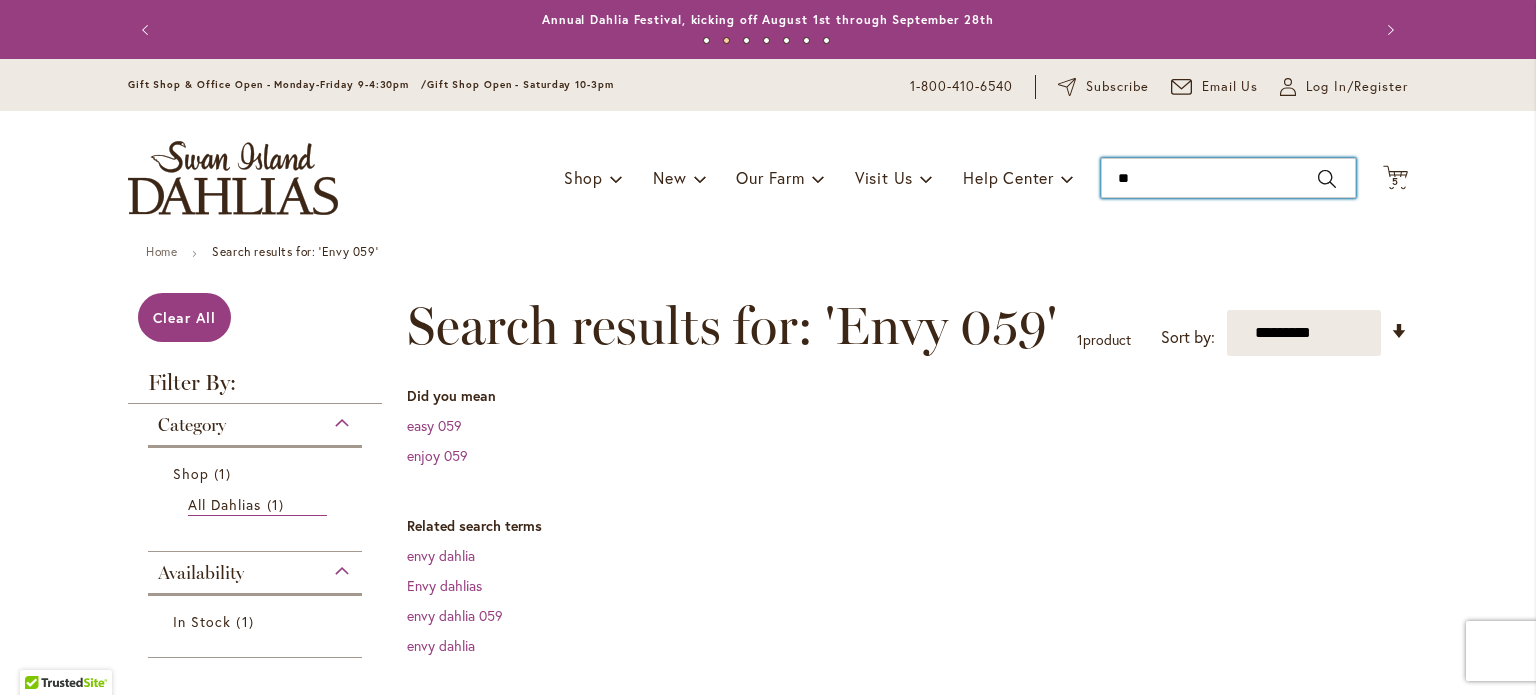 type on "*" 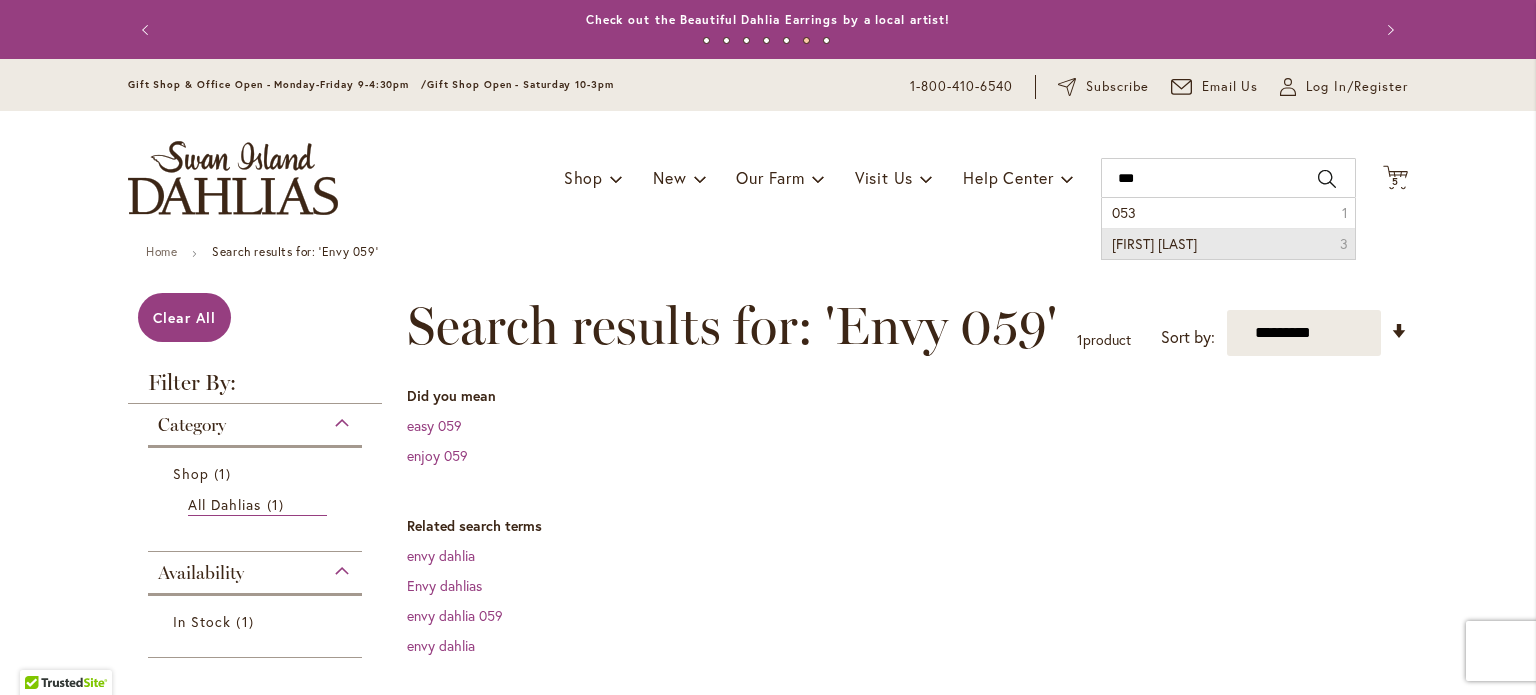 click on "053 AC Jeri" at bounding box center [1154, 243] 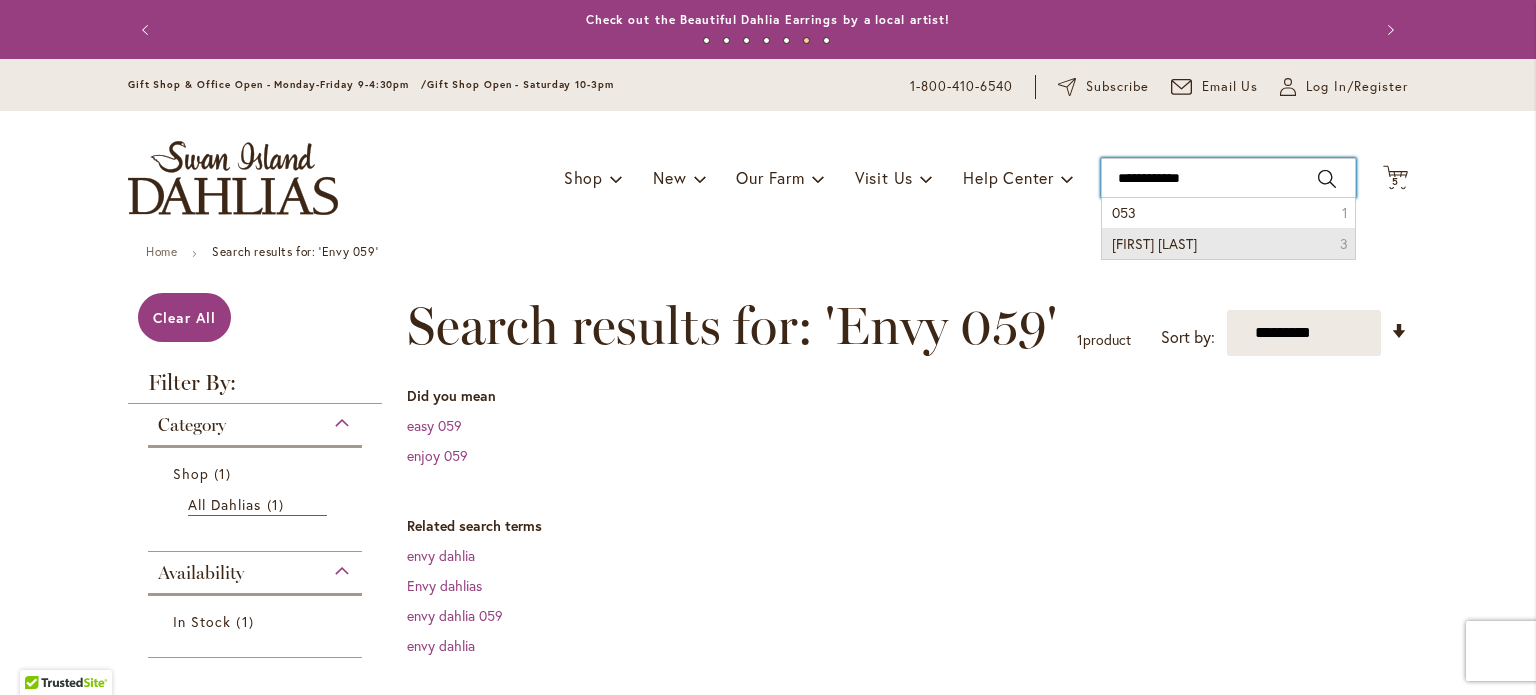 type on "**********" 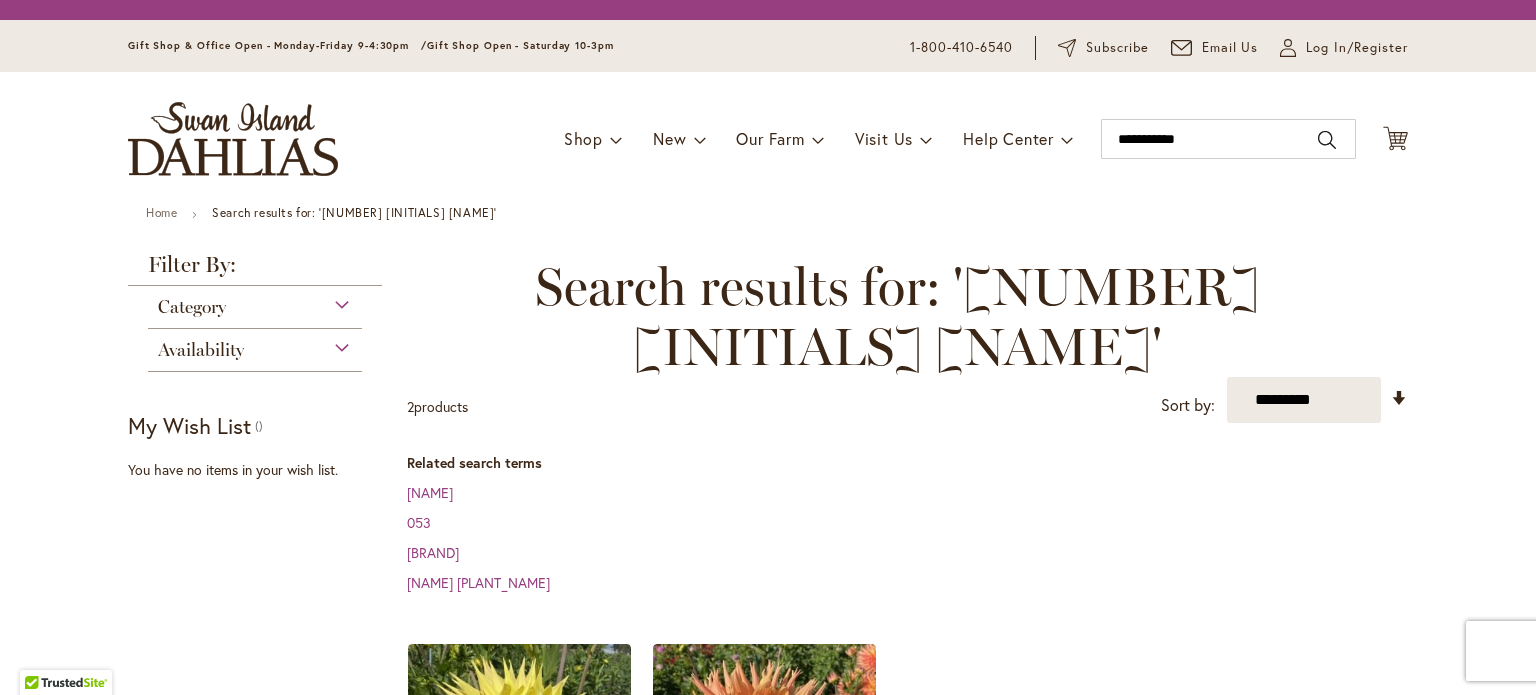 scroll, scrollTop: 0, scrollLeft: 0, axis: both 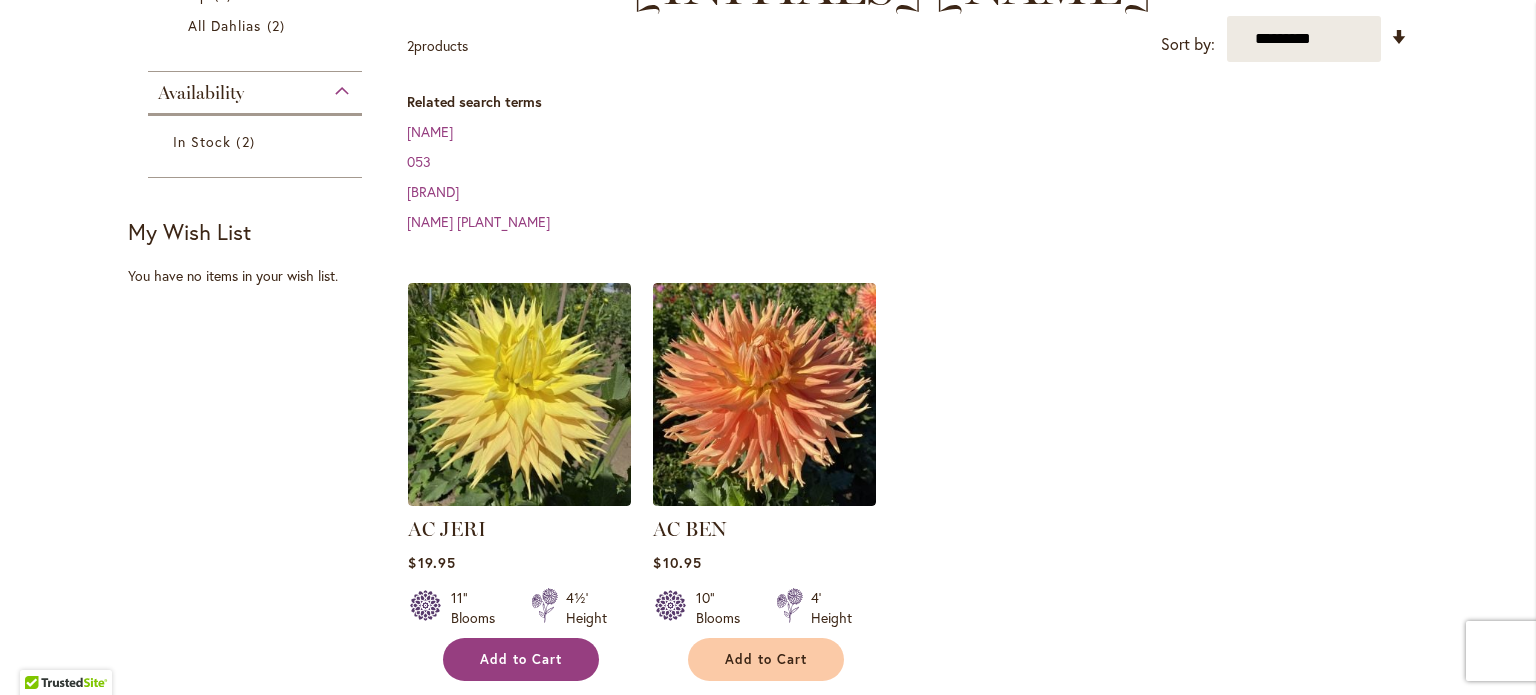 type on "**********" 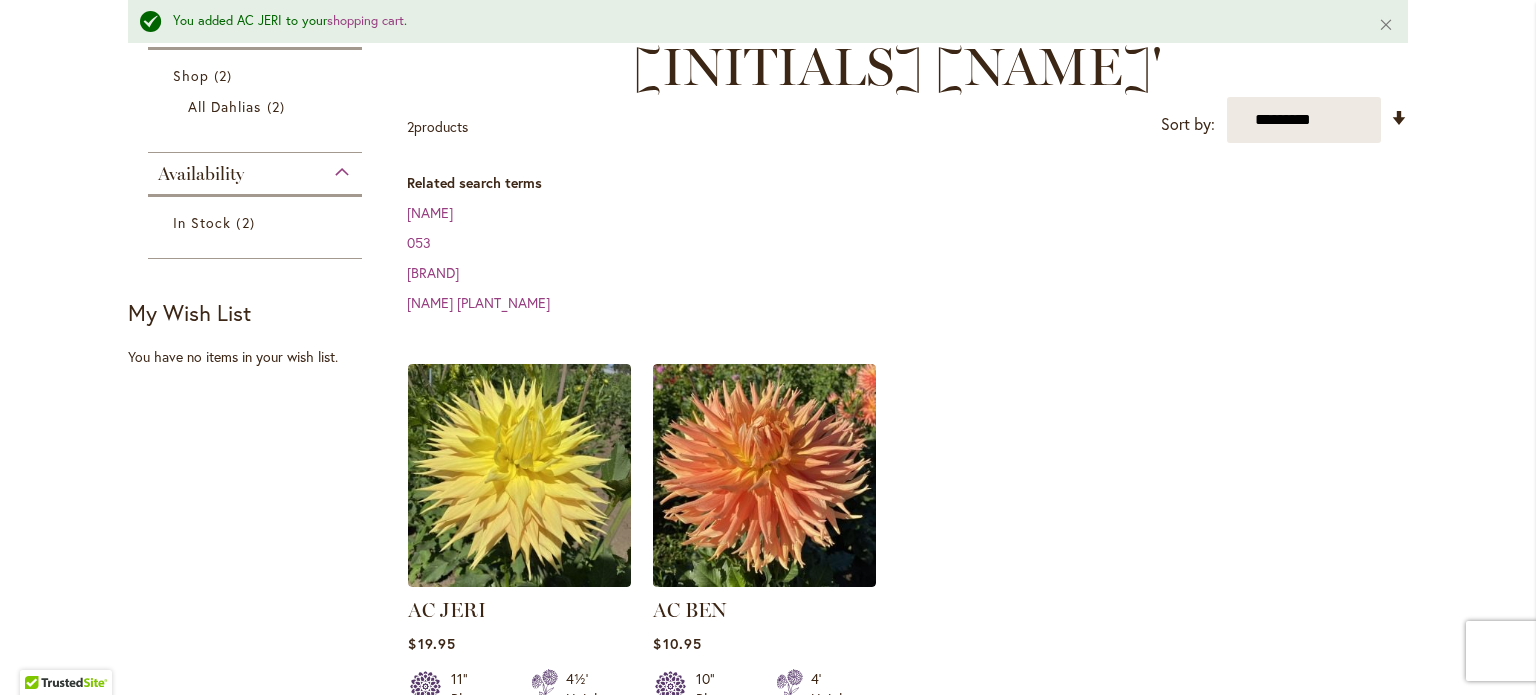 scroll, scrollTop: 52, scrollLeft: 0, axis: vertical 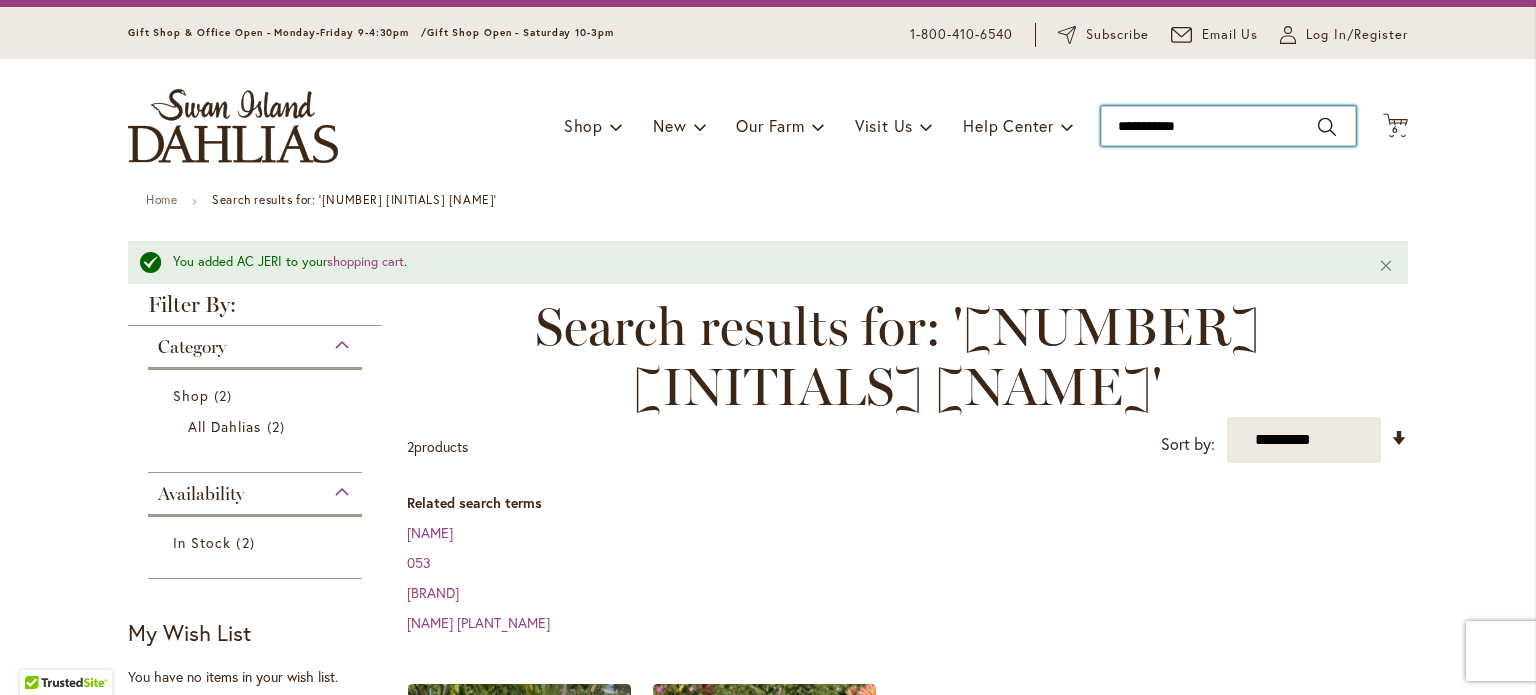 click on "**********" at bounding box center [1228, 126] 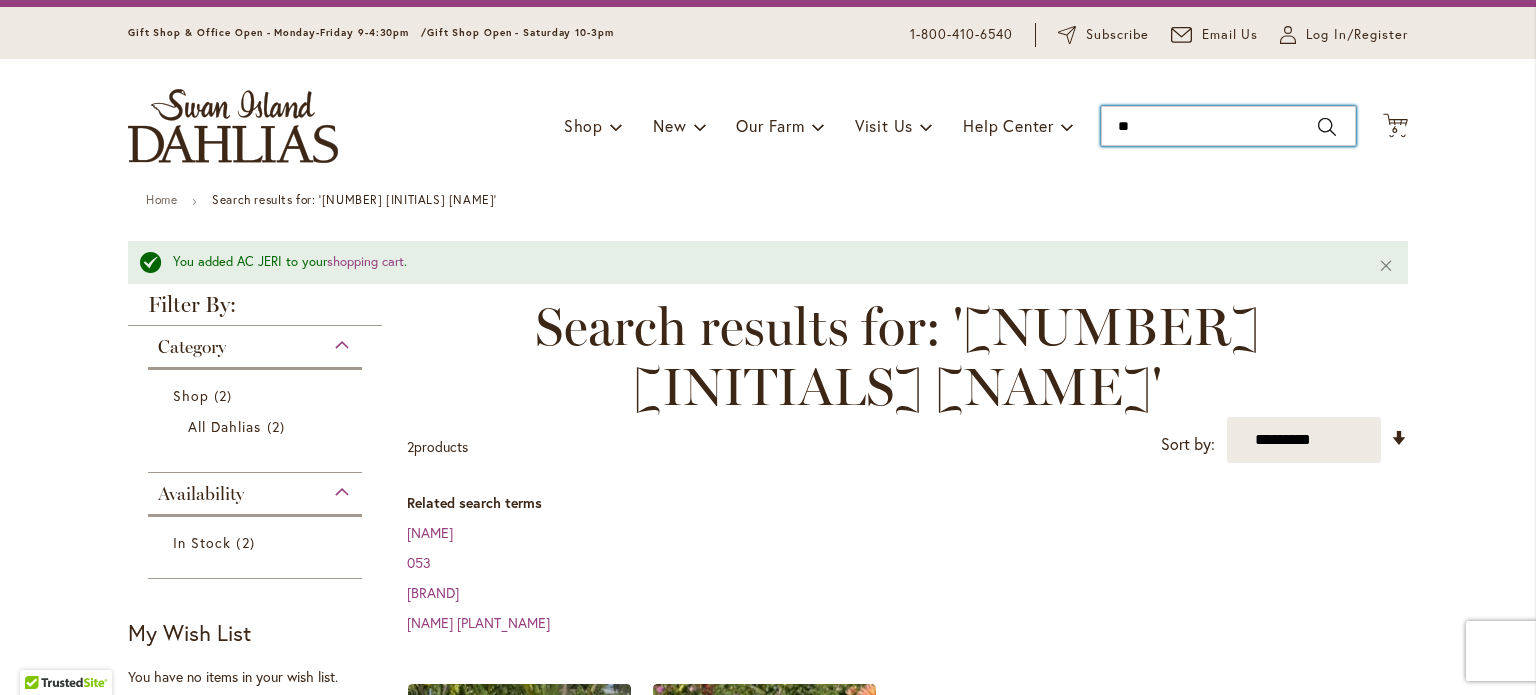 type on "*" 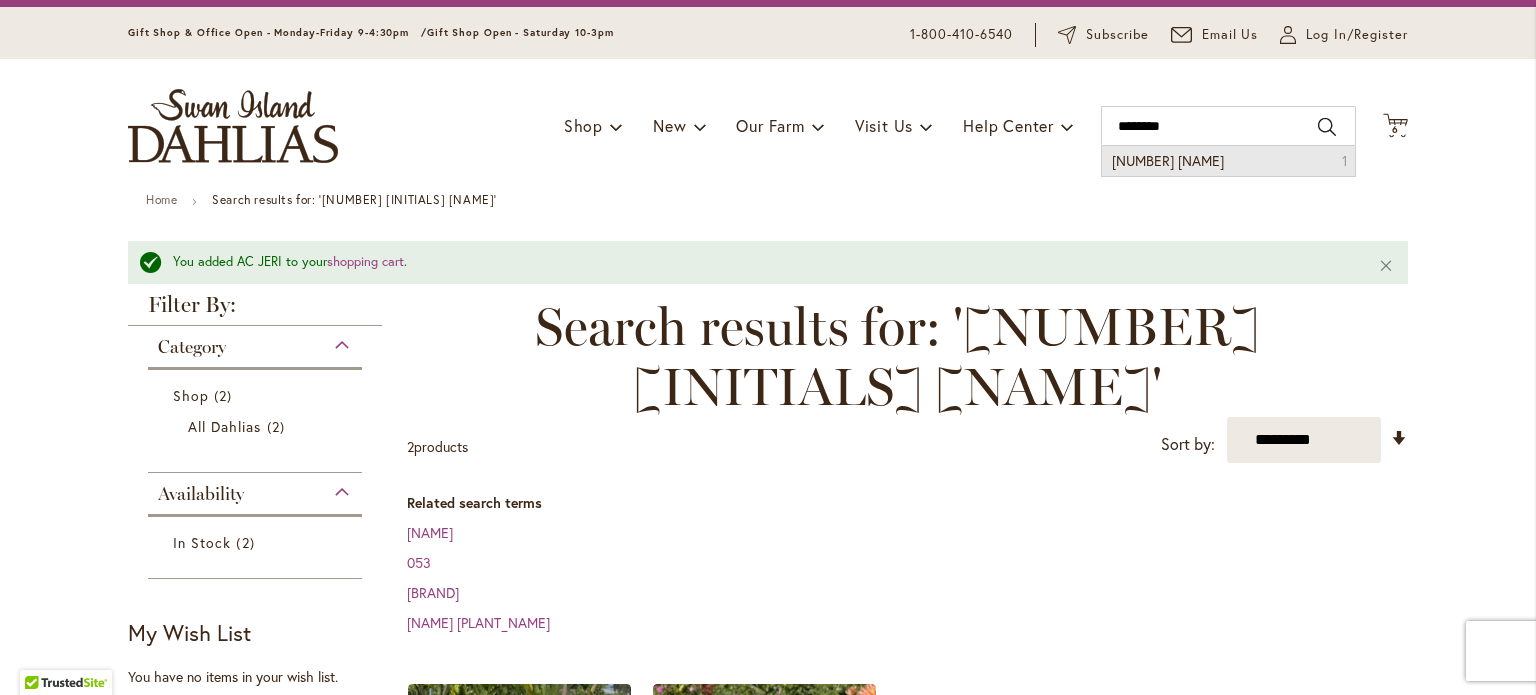 click on "003 Maki" at bounding box center (1168, 160) 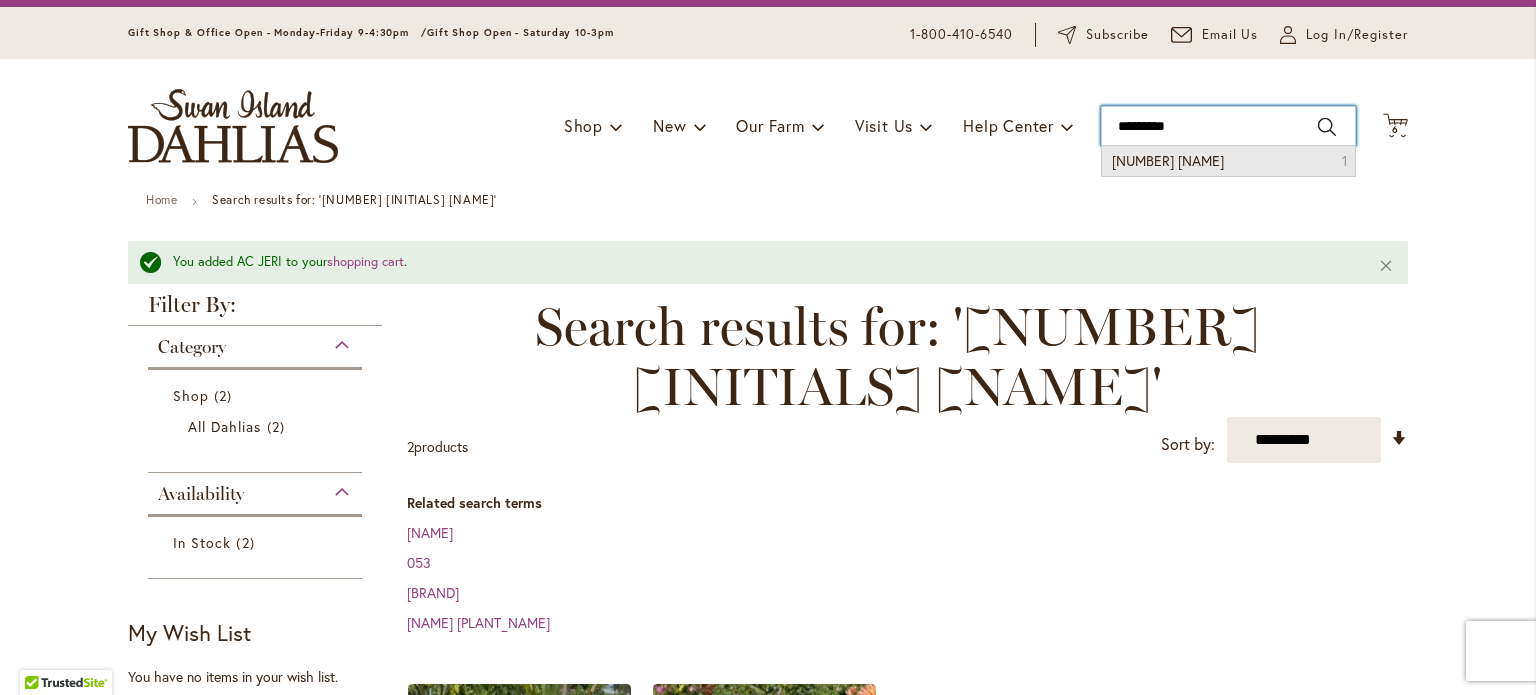 type on "********" 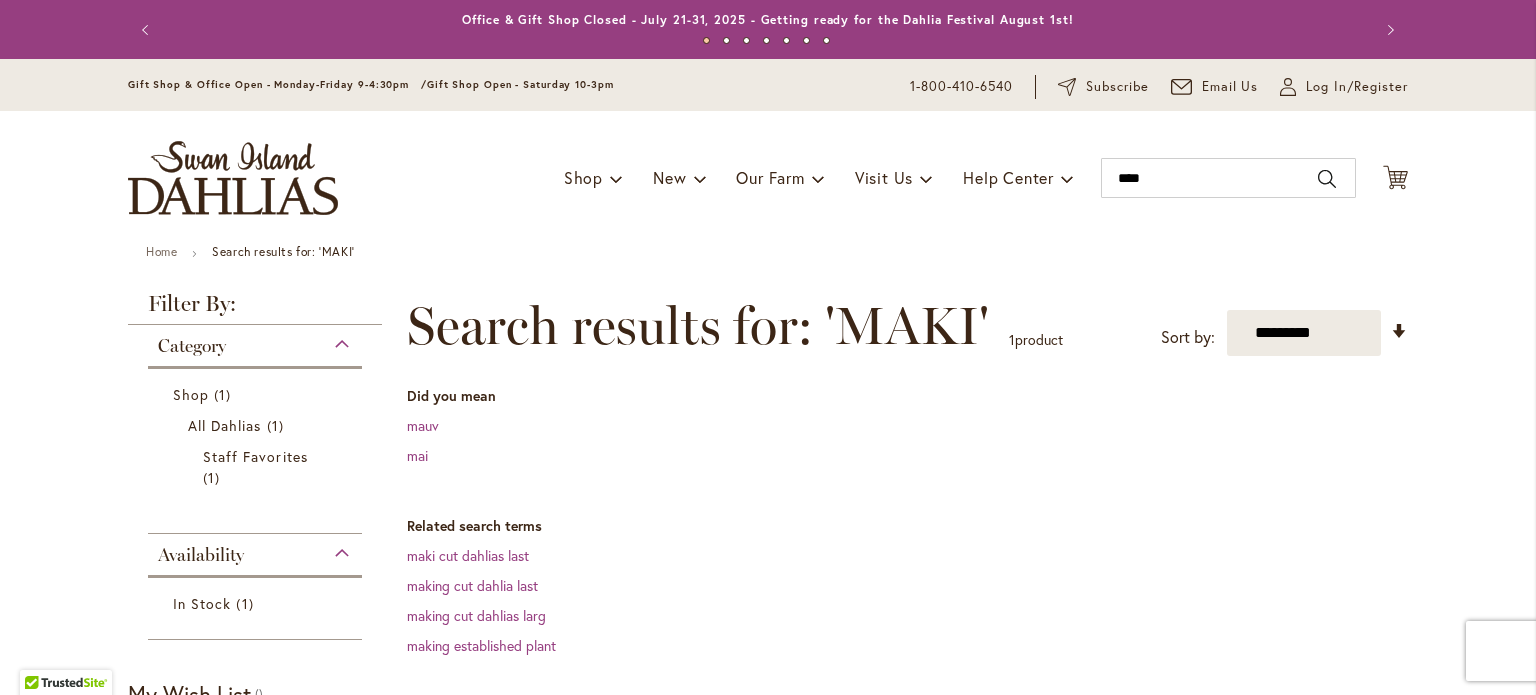 scroll, scrollTop: 0, scrollLeft: 0, axis: both 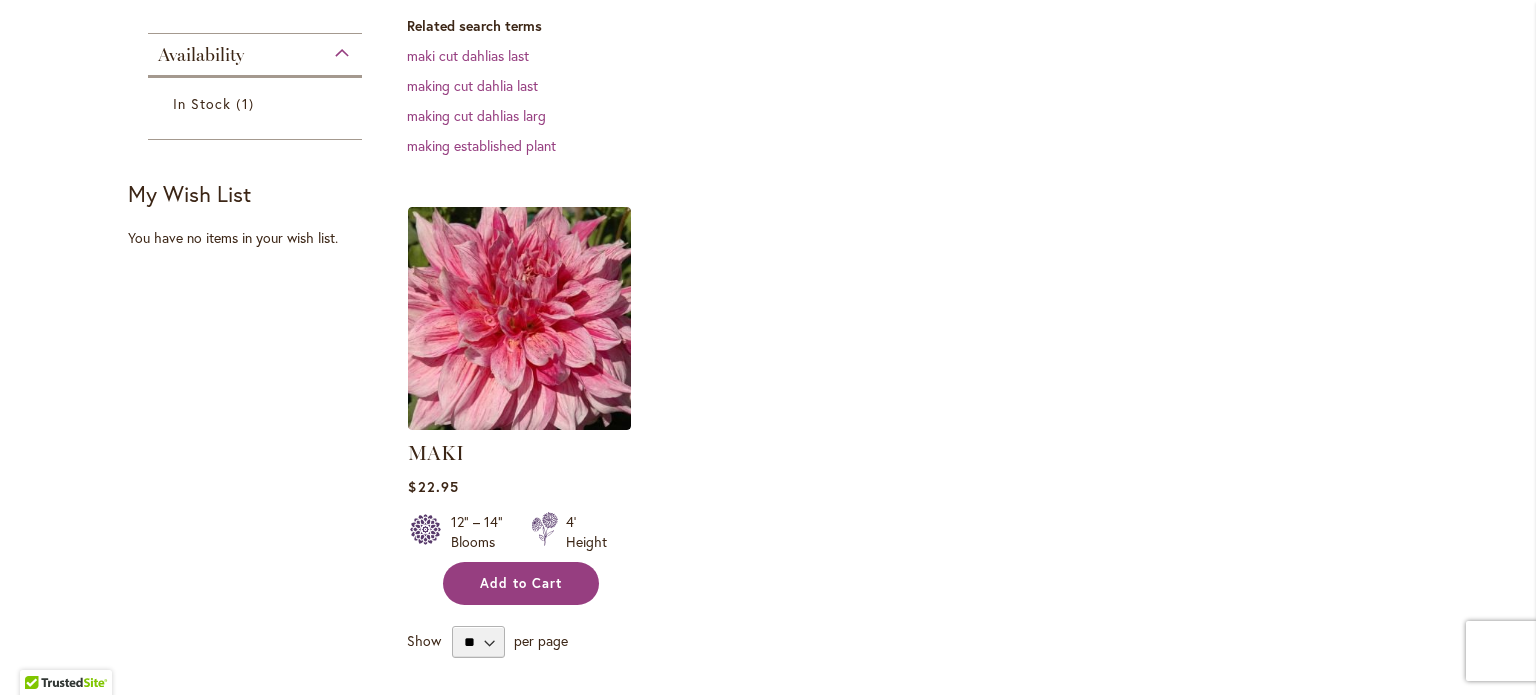 type on "**********" 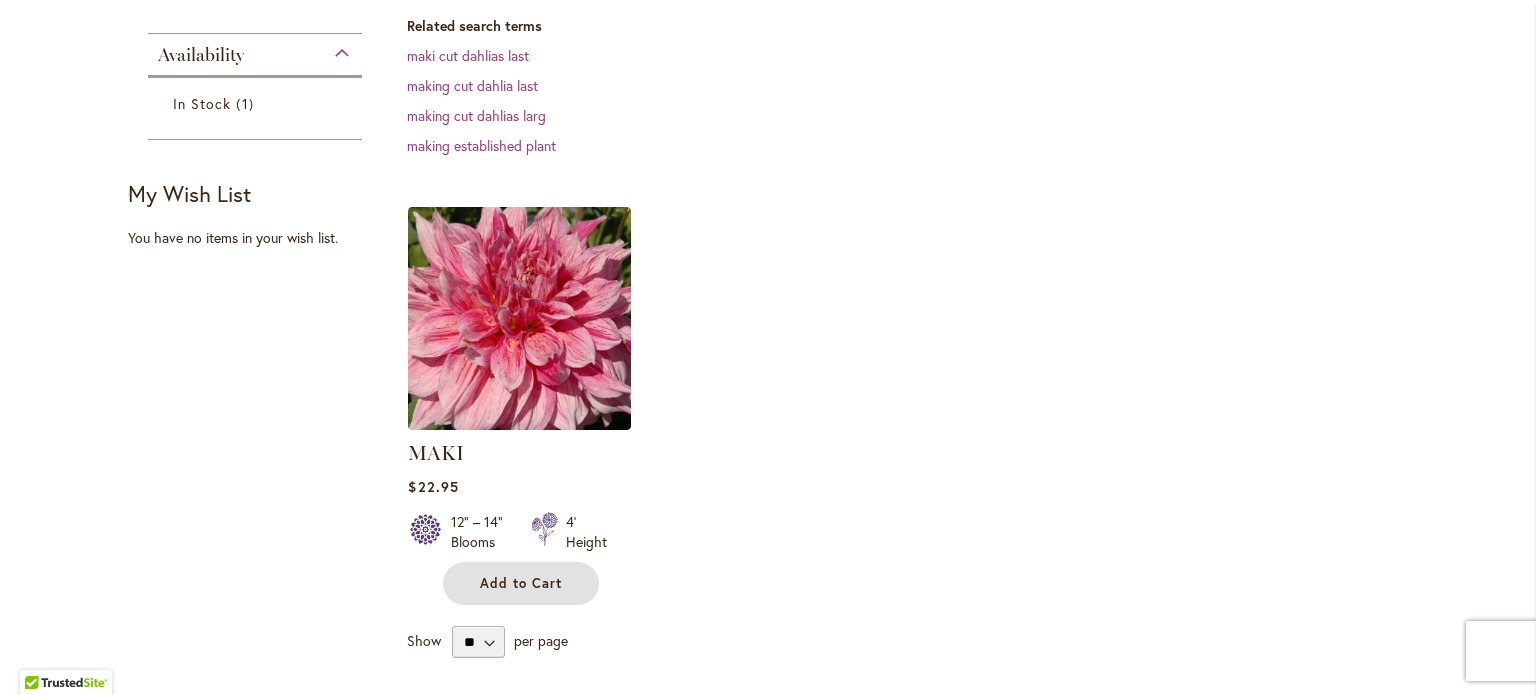 click on "Add to Cart" at bounding box center [521, 583] 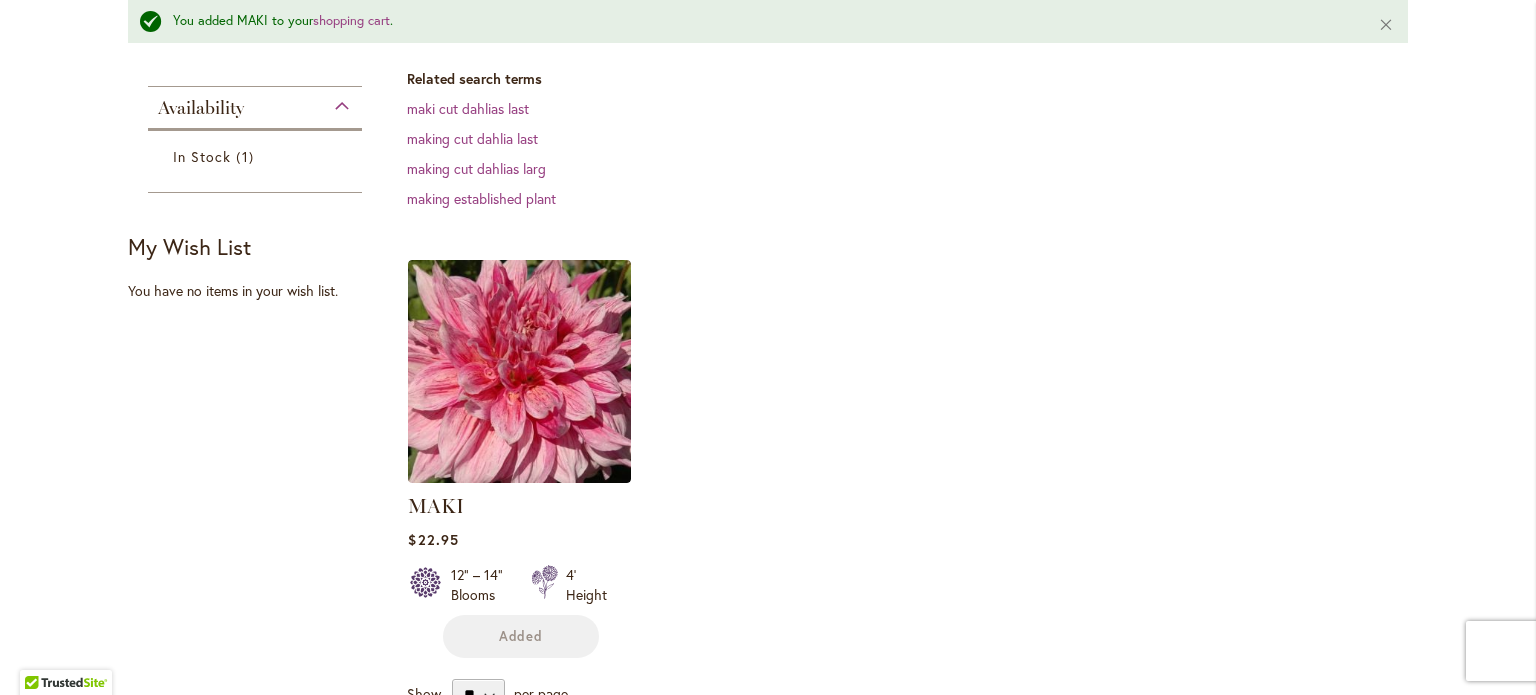 scroll, scrollTop: 552, scrollLeft: 0, axis: vertical 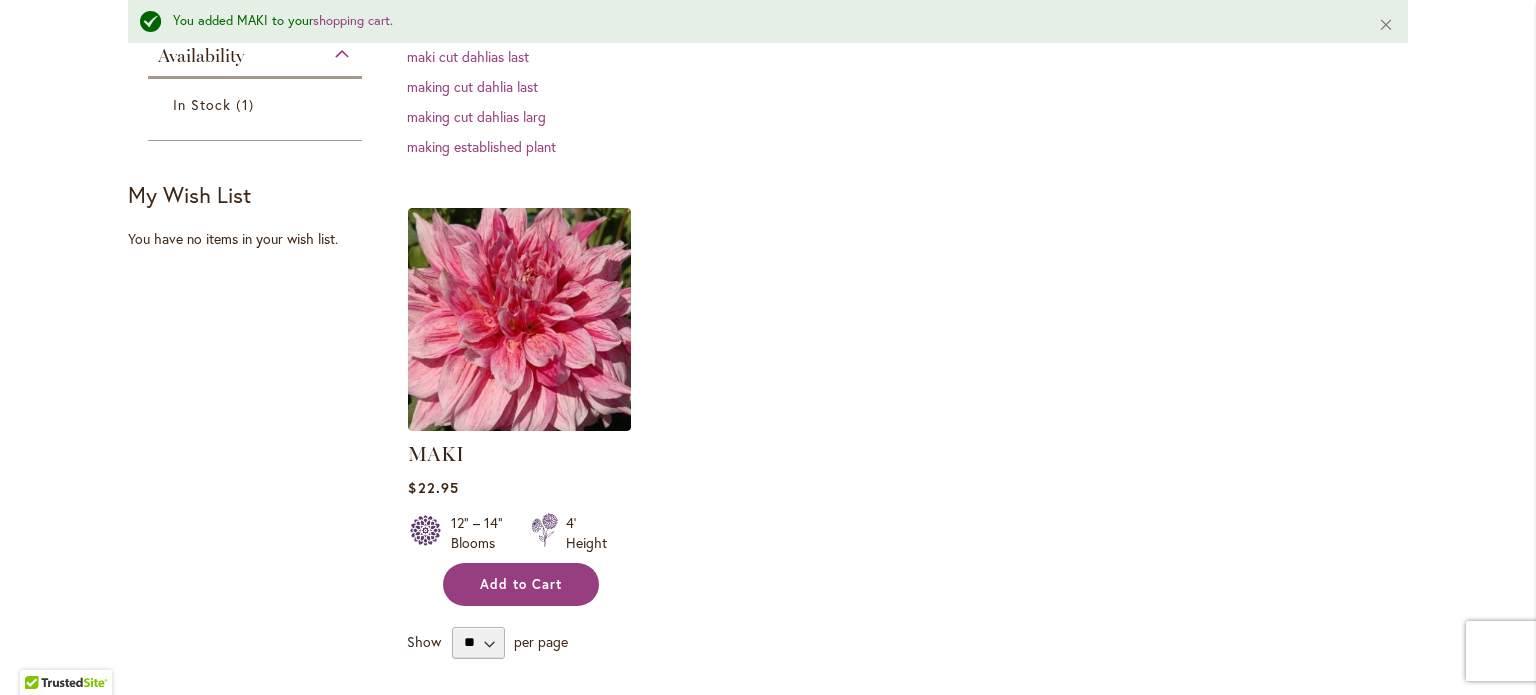 click on "Add to Cart" at bounding box center (521, 584) 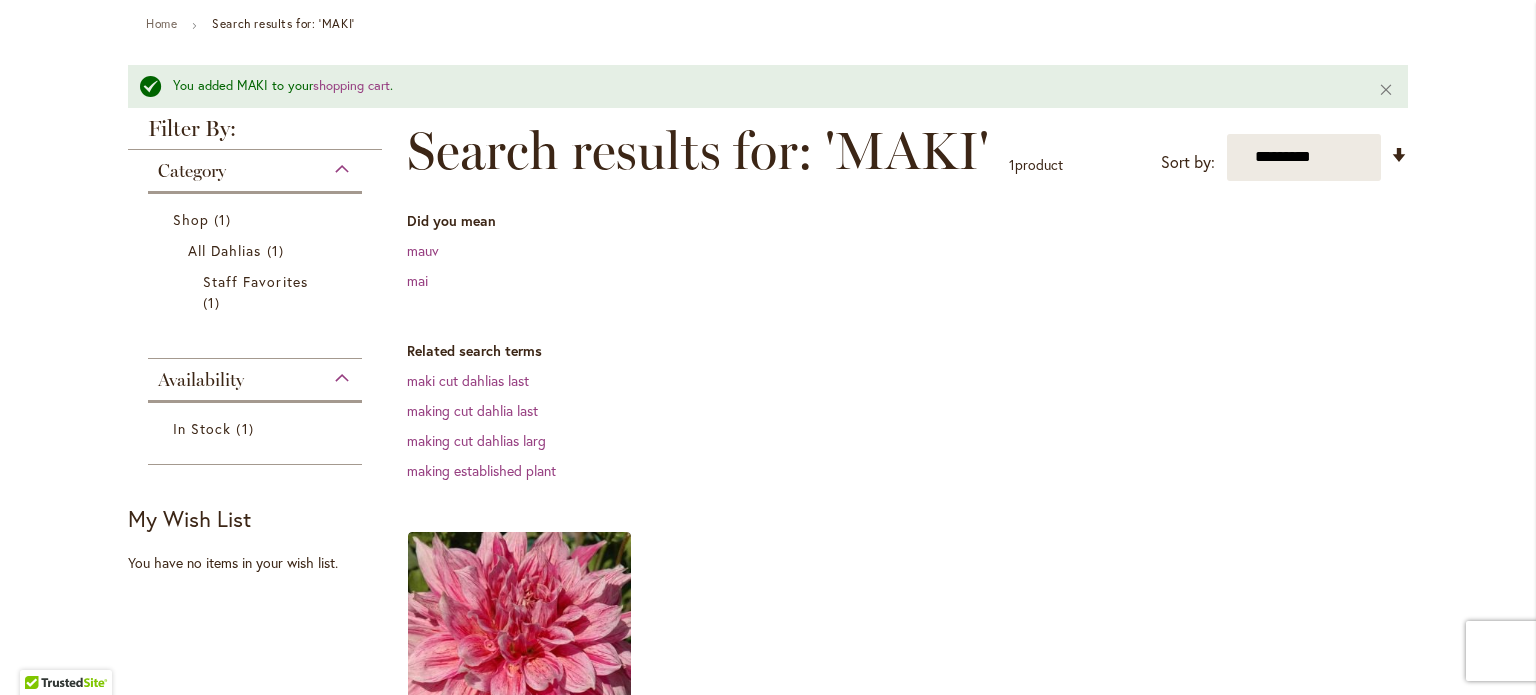 scroll, scrollTop: 0, scrollLeft: 0, axis: both 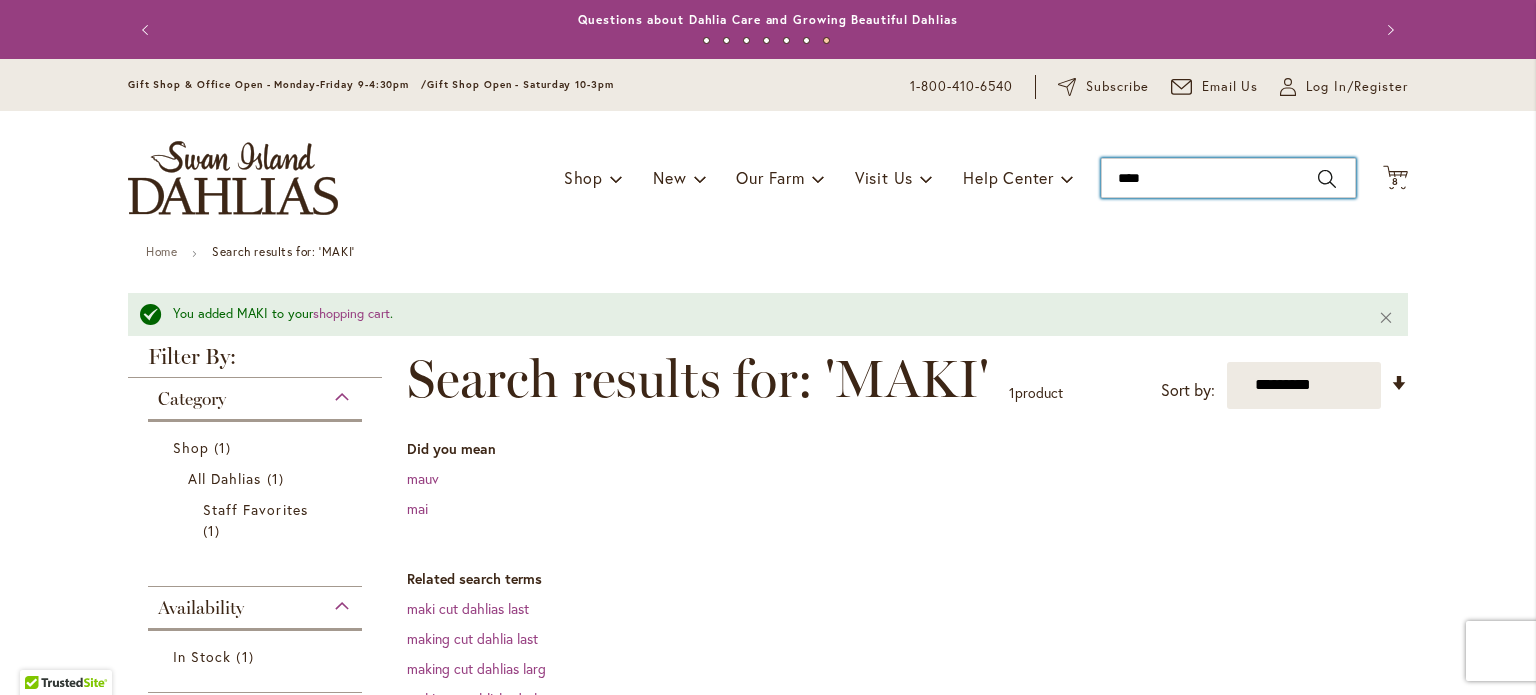 click on "****" at bounding box center [1228, 178] 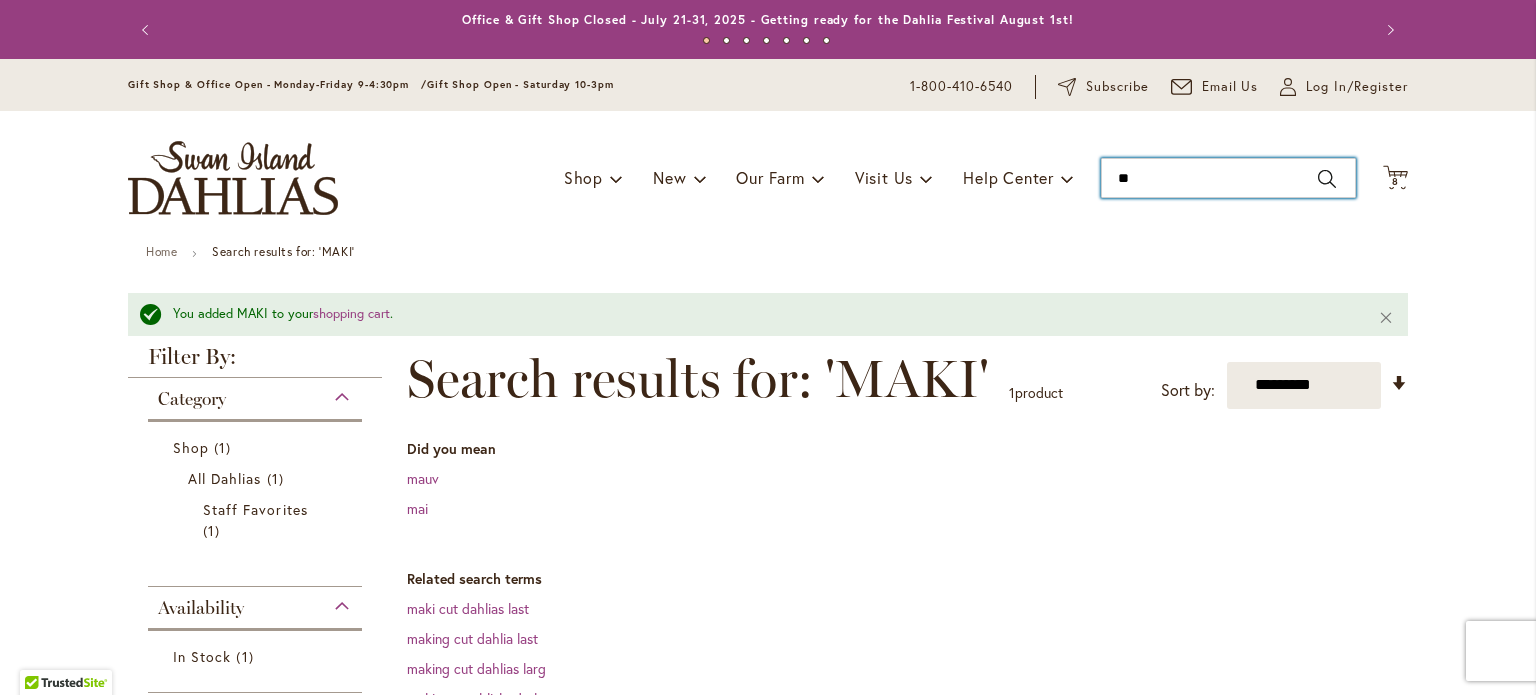 type on "*" 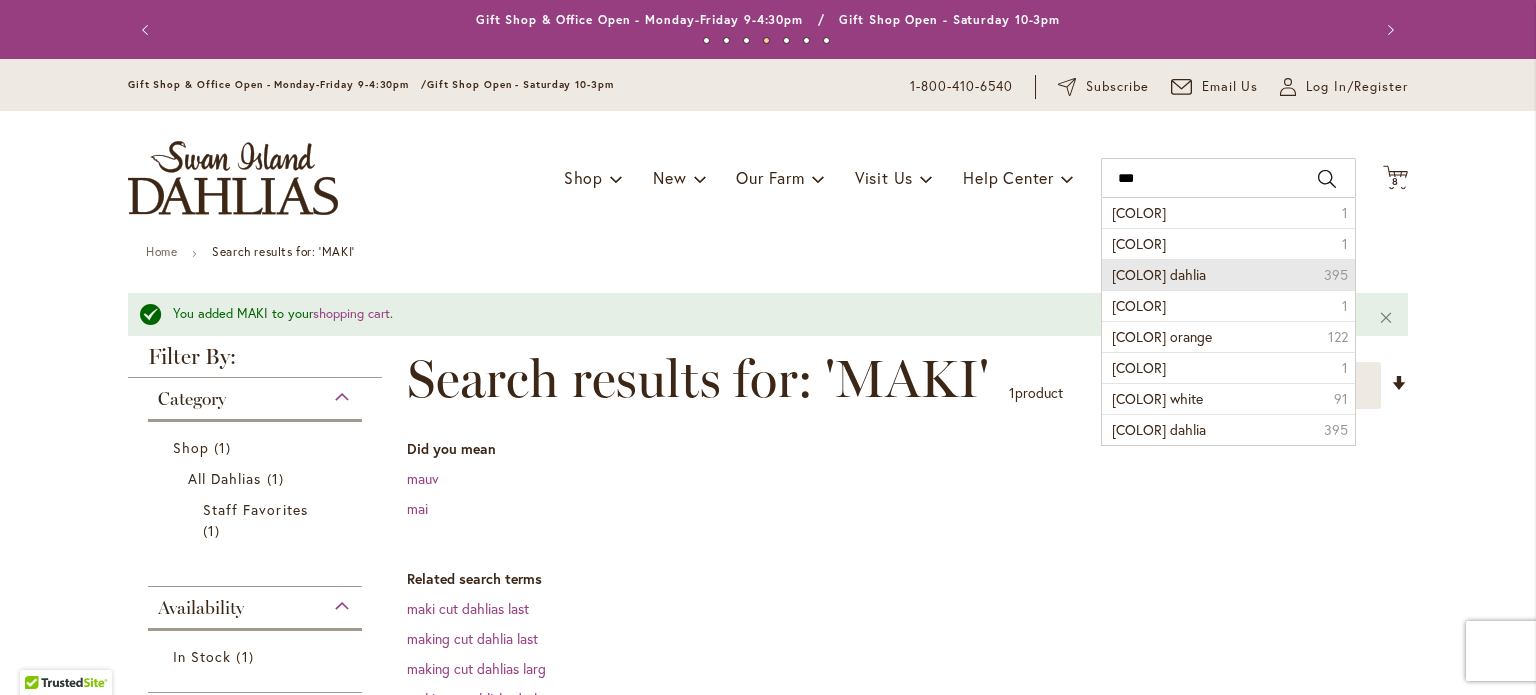 click on "[FIRST] [LAST]" at bounding box center (1159, 274) 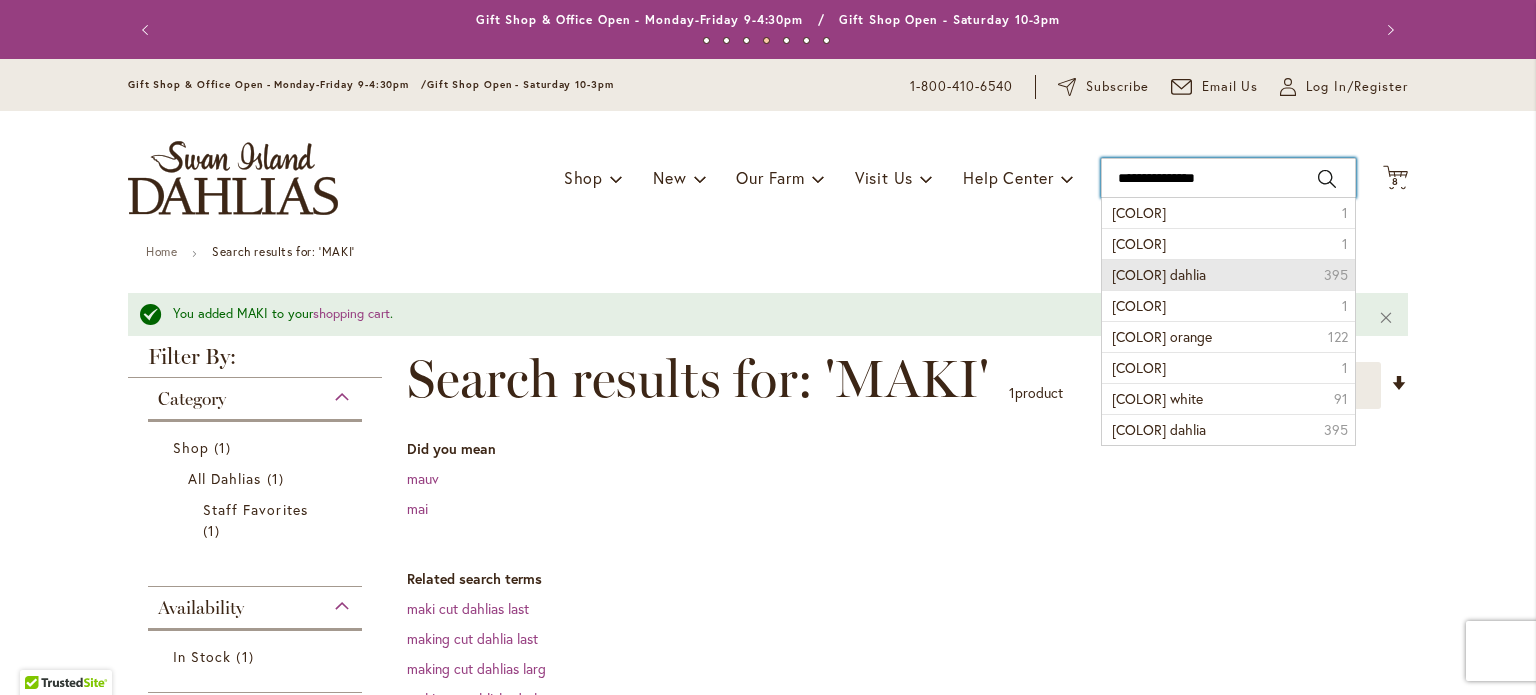 type on "**********" 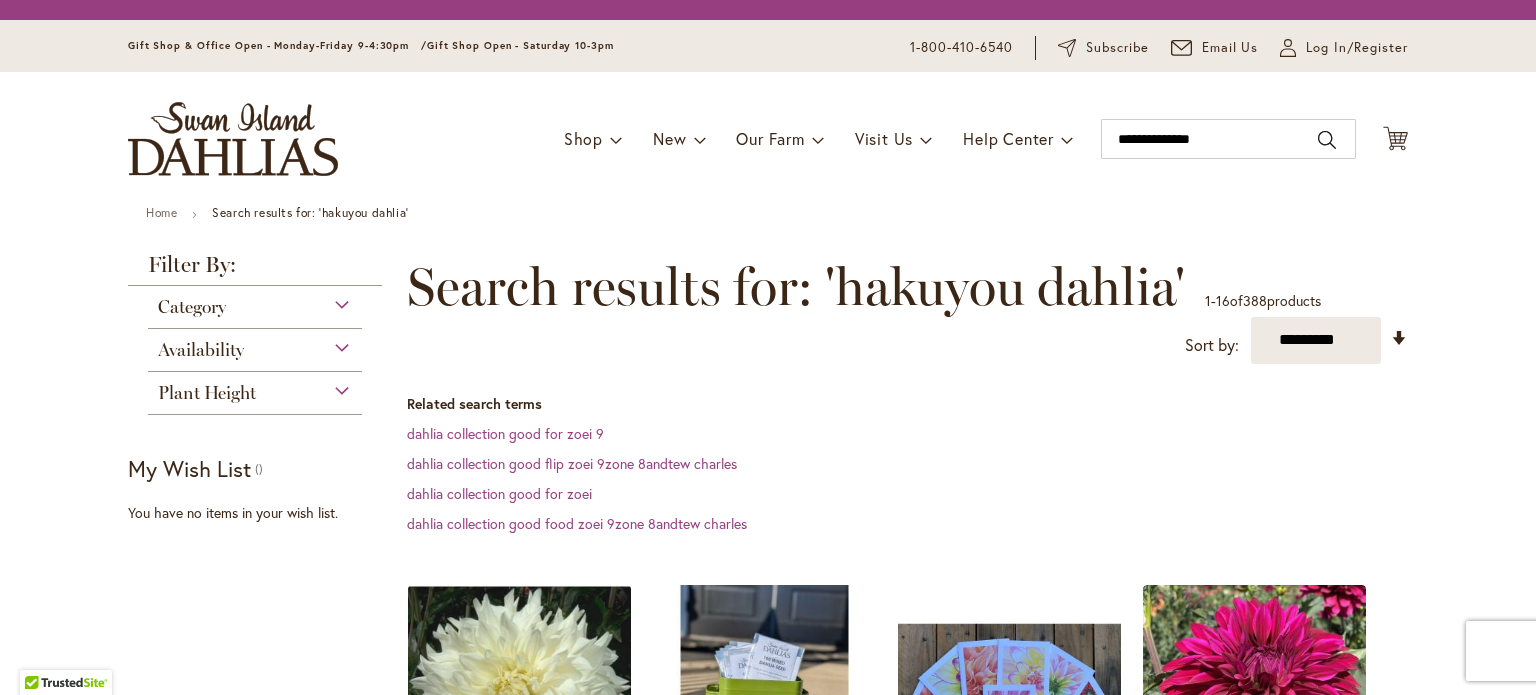 scroll, scrollTop: 0, scrollLeft: 0, axis: both 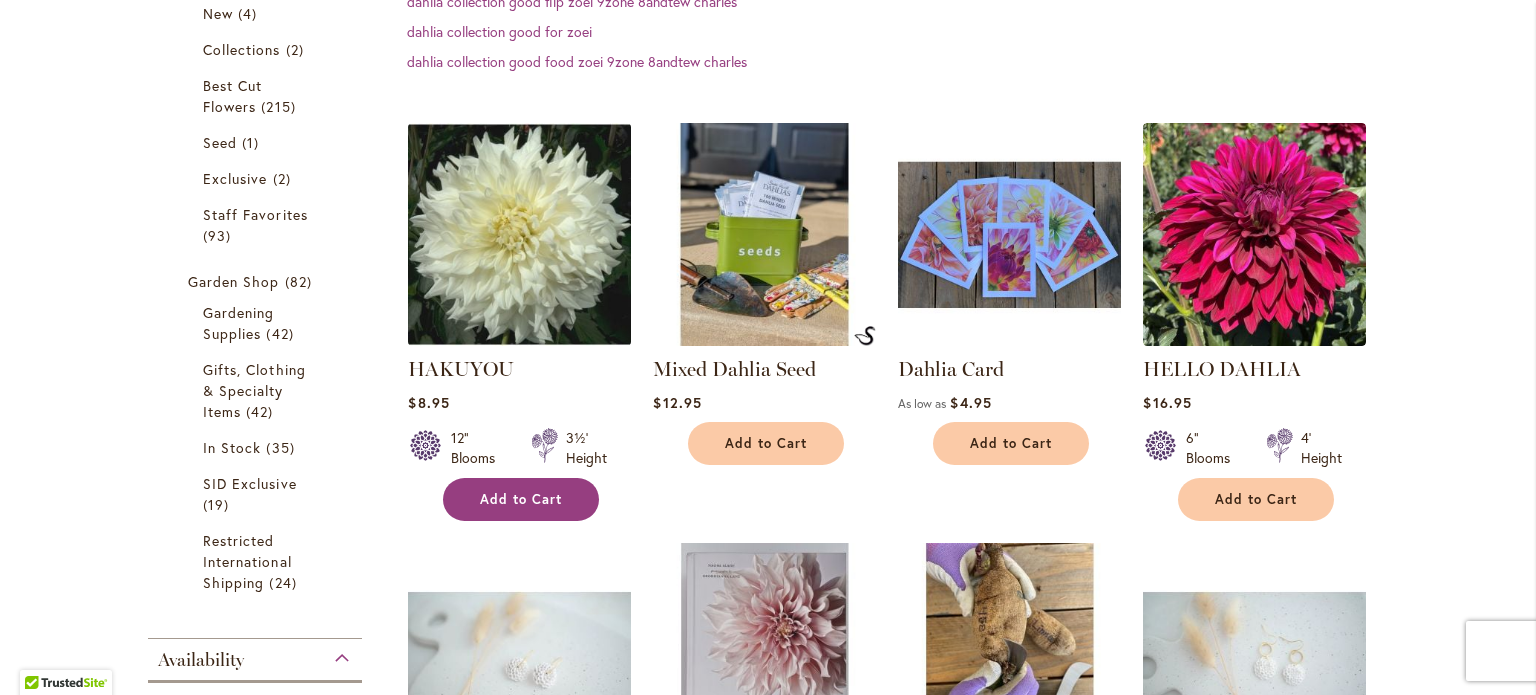 type on "**********" 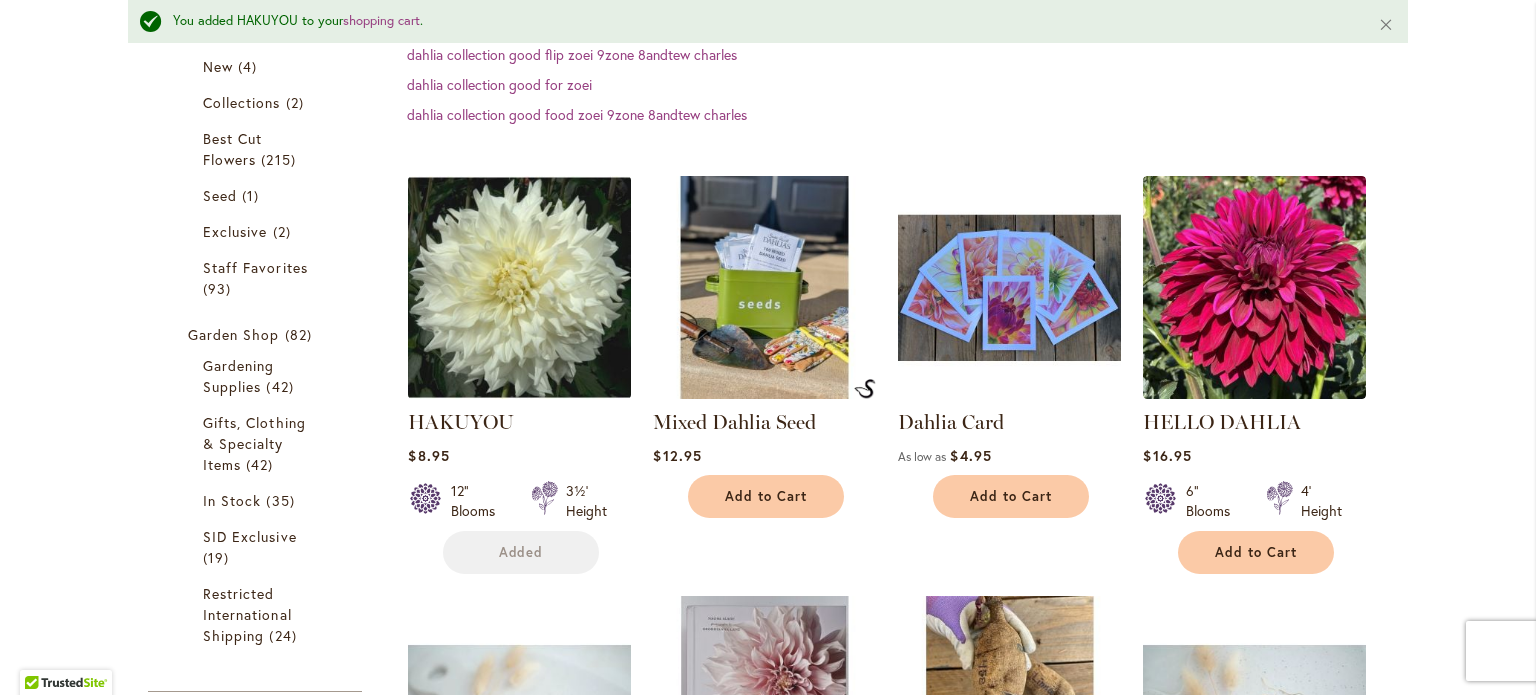 scroll, scrollTop: 552, scrollLeft: 0, axis: vertical 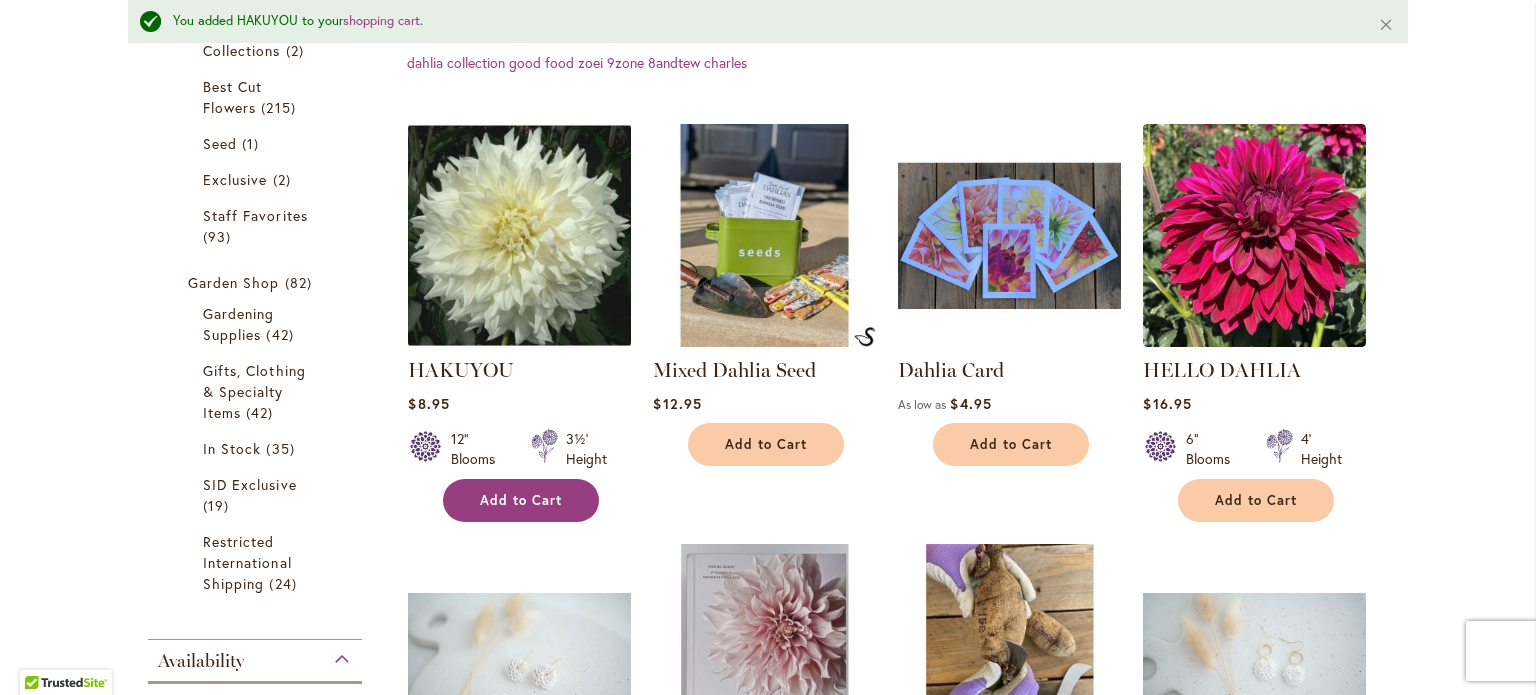click on "Add to Cart" at bounding box center [521, 500] 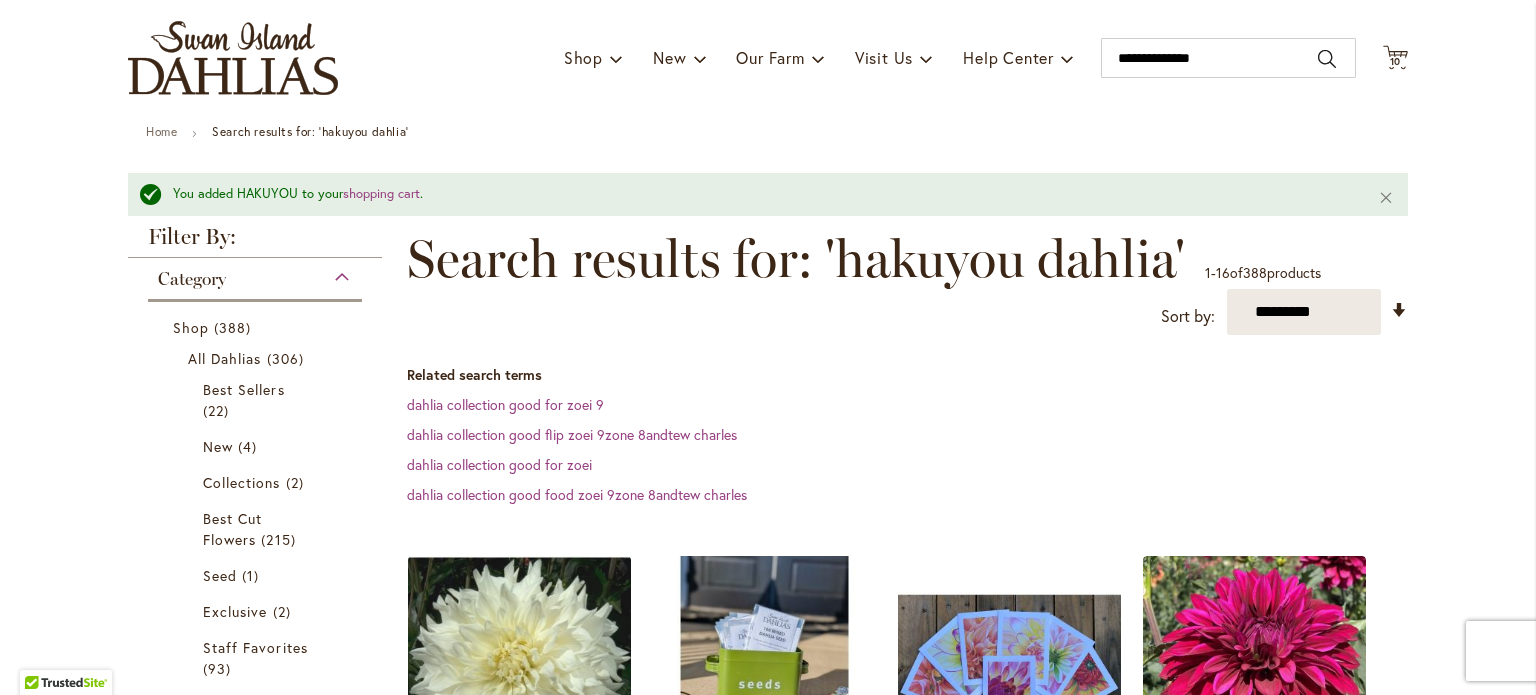 scroll, scrollTop: 0, scrollLeft: 0, axis: both 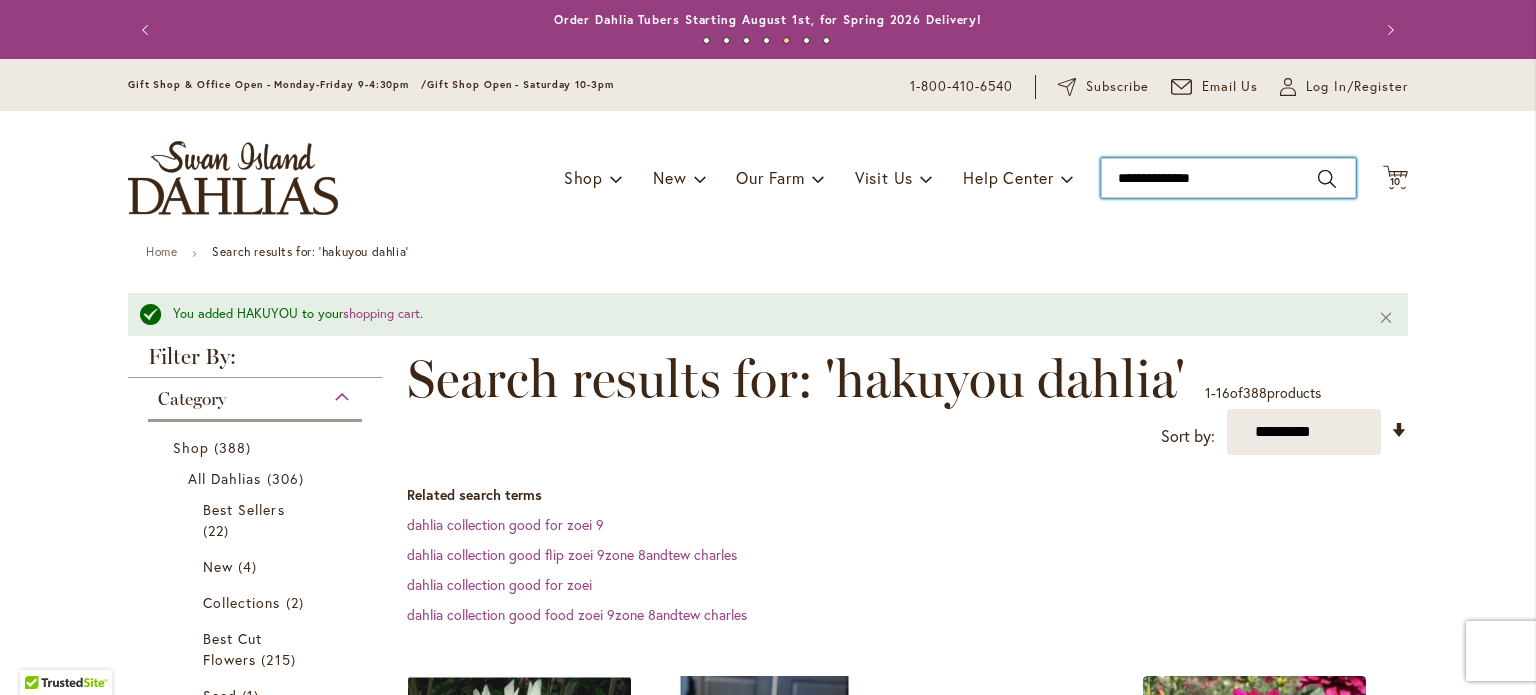 click on "**********" at bounding box center [1228, 178] 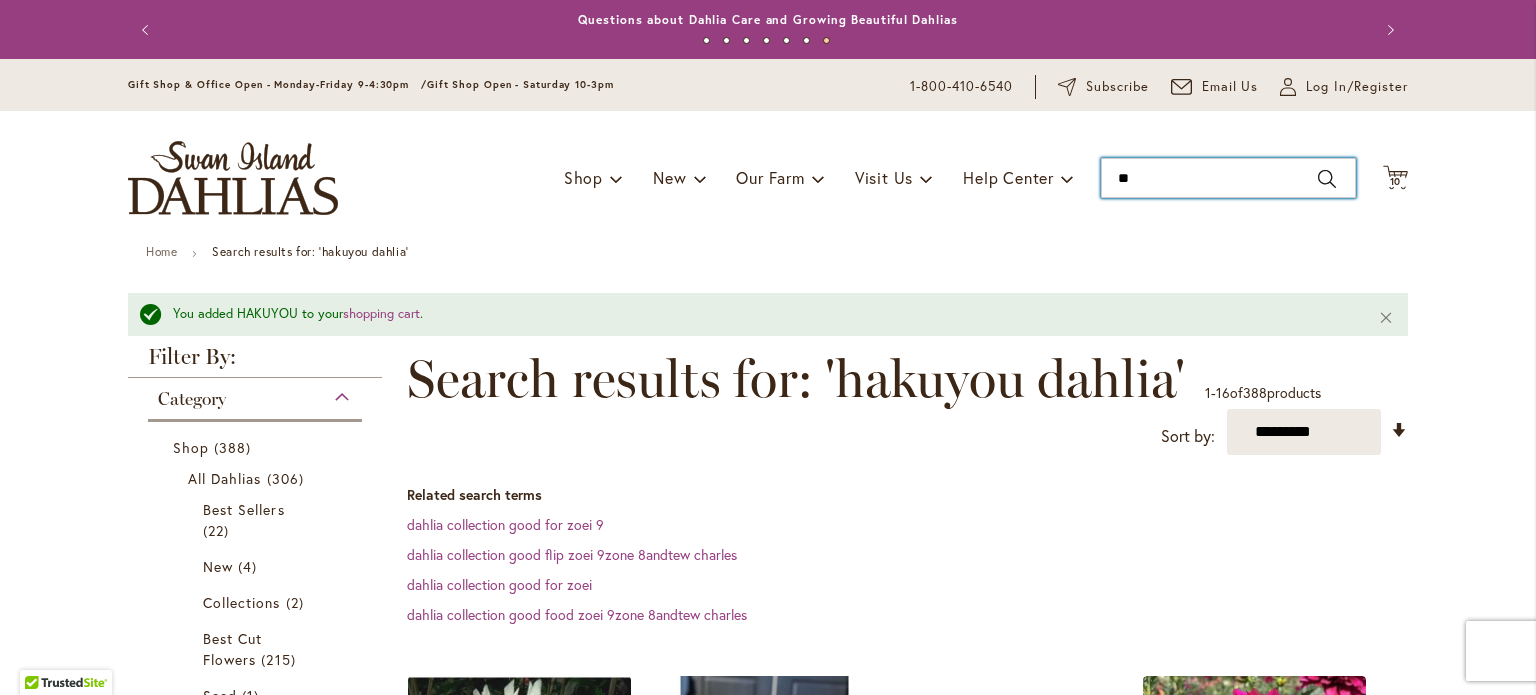 type on "*" 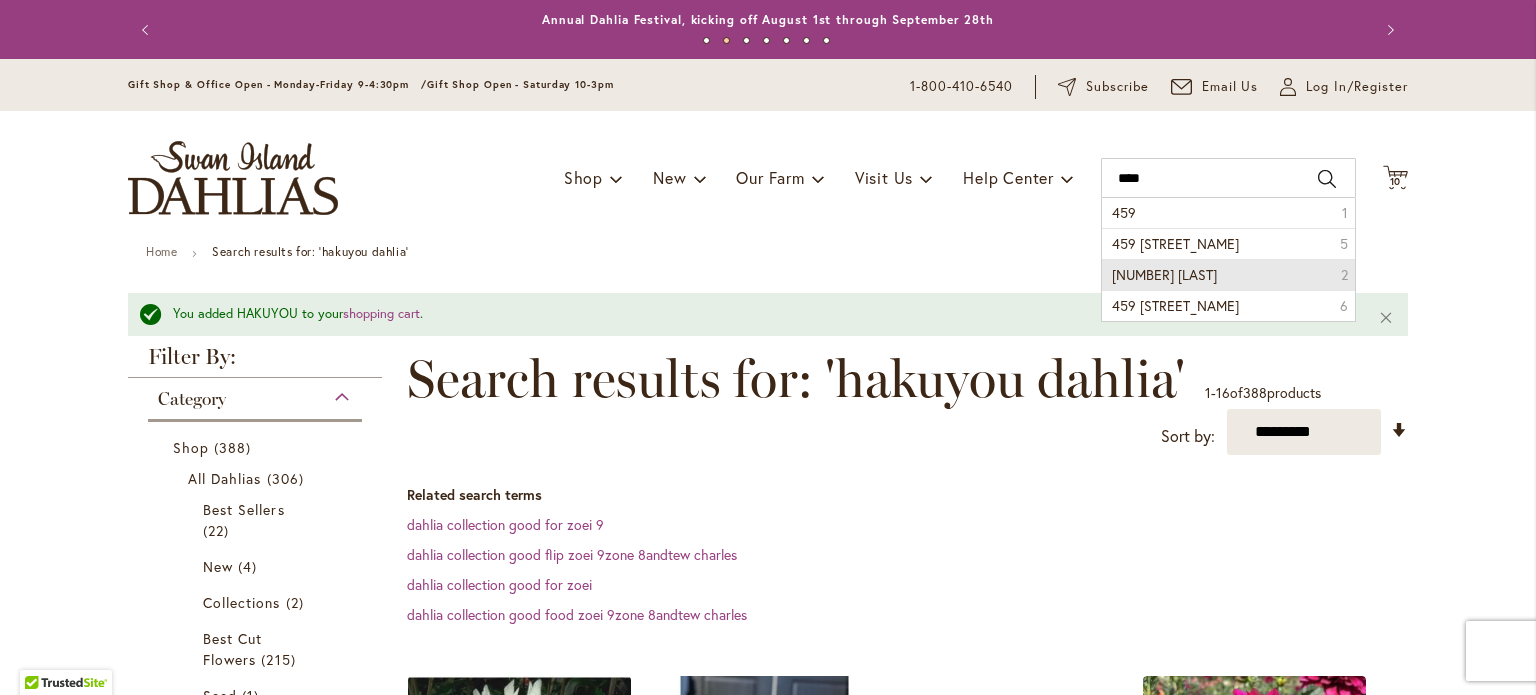 click on "[NUMBER] [LAST]" at bounding box center [1164, 274] 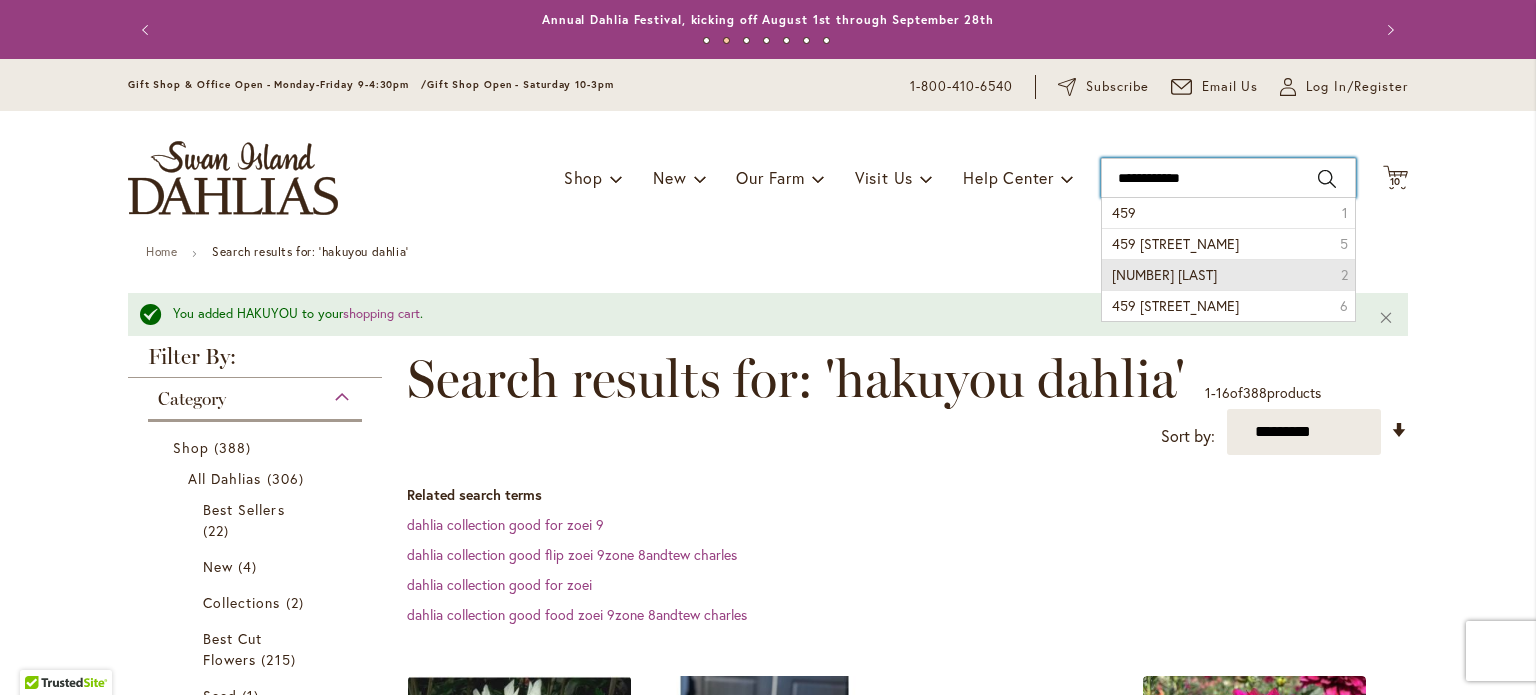 type on "**********" 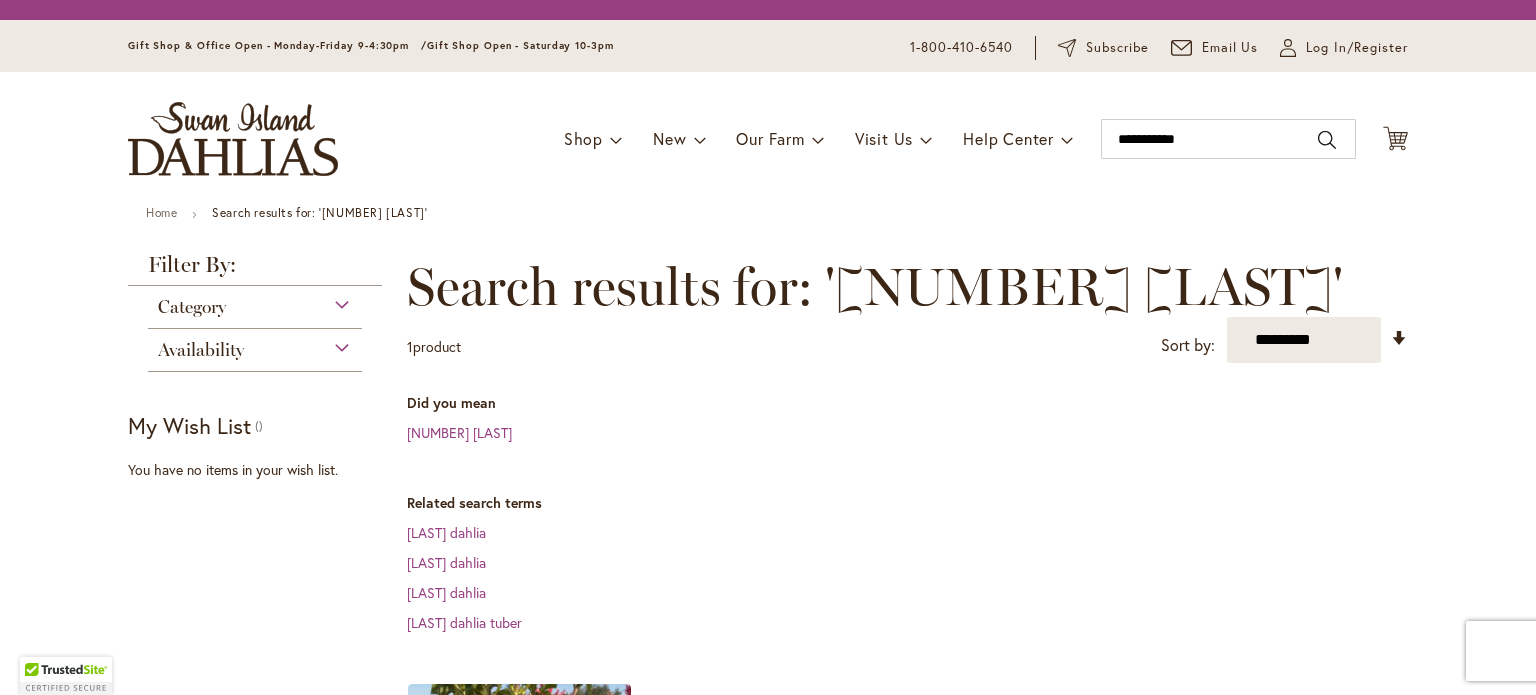 scroll, scrollTop: 0, scrollLeft: 0, axis: both 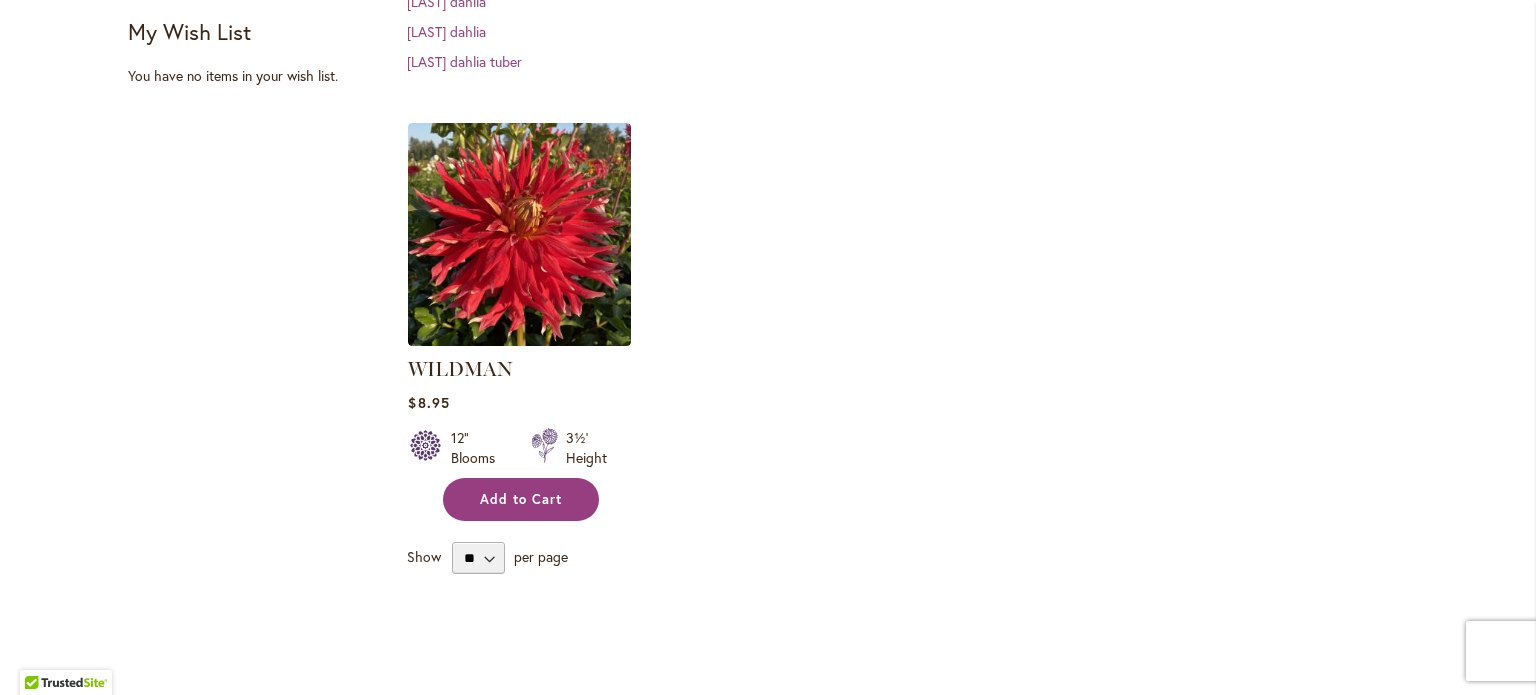 type on "**********" 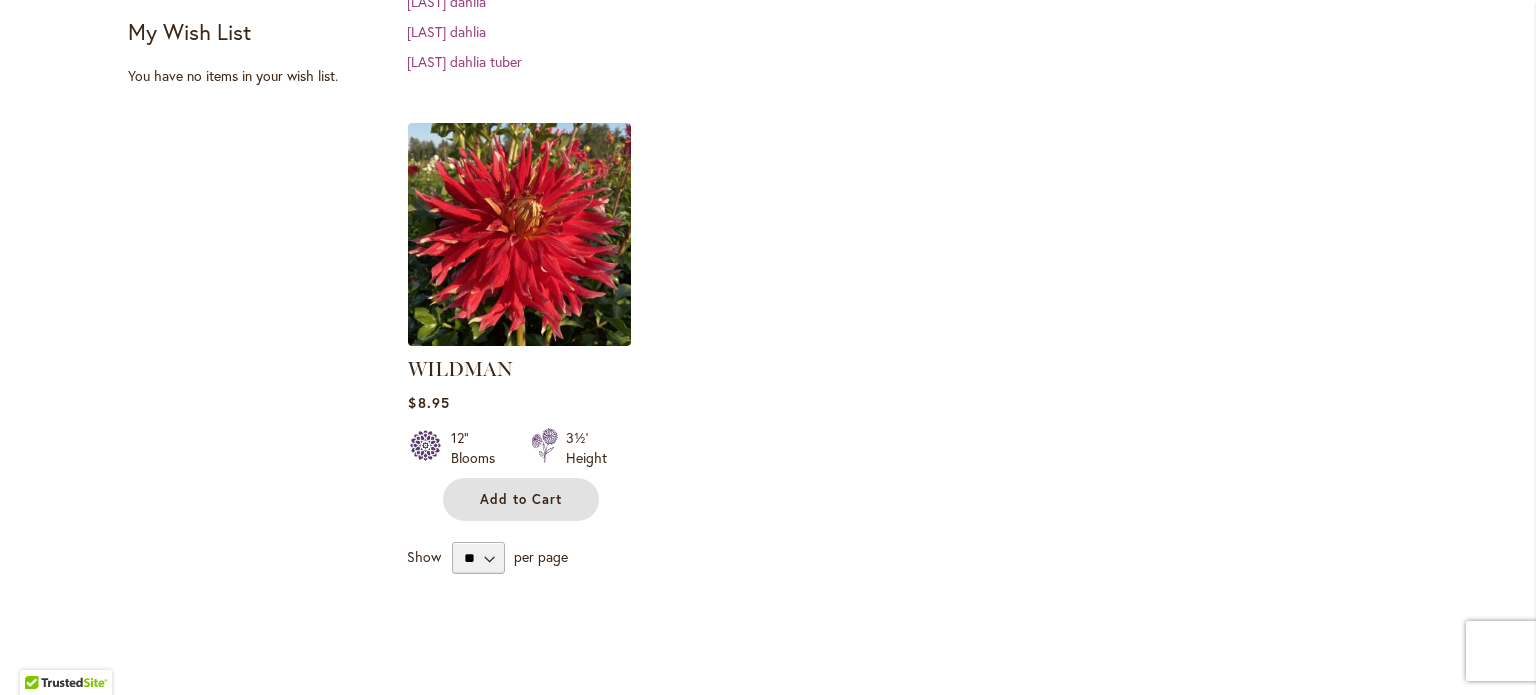 click on "Add to Cart" at bounding box center (521, 499) 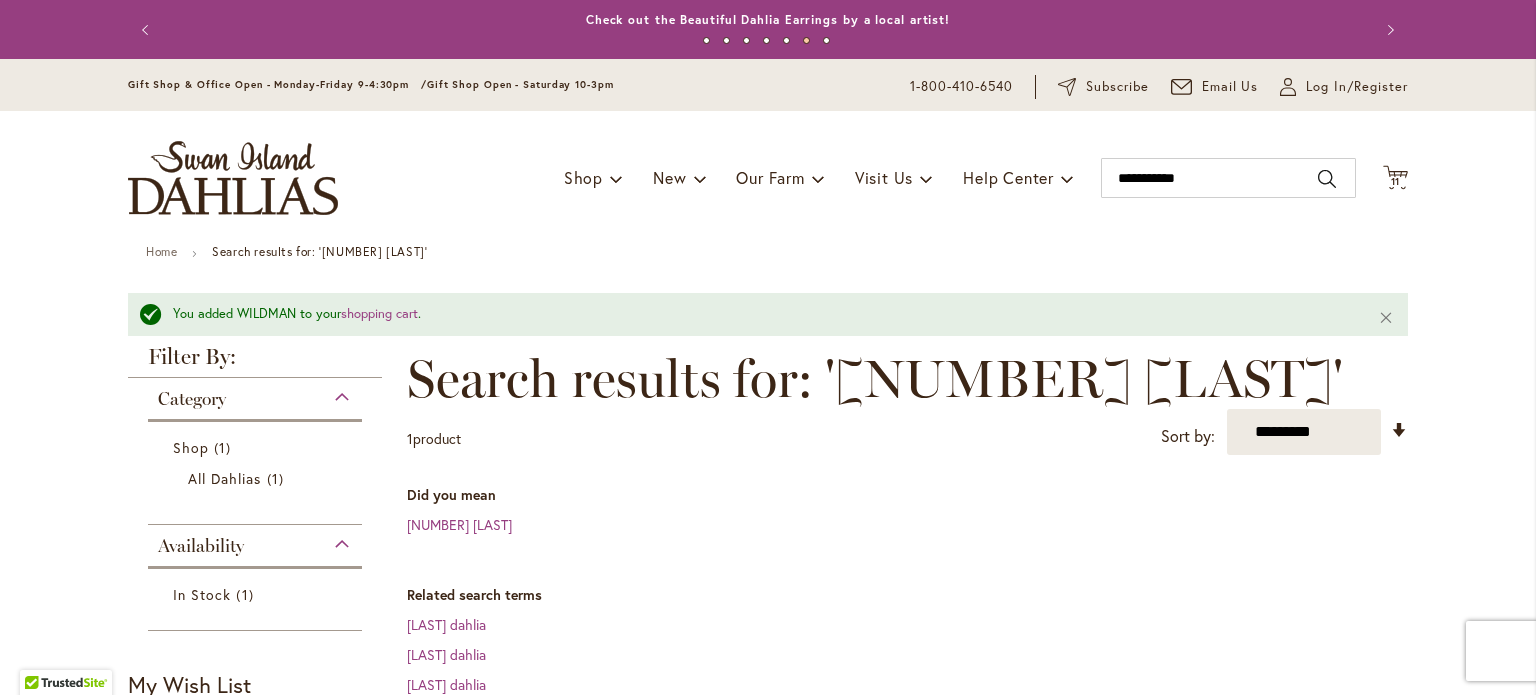scroll, scrollTop: 0, scrollLeft: 0, axis: both 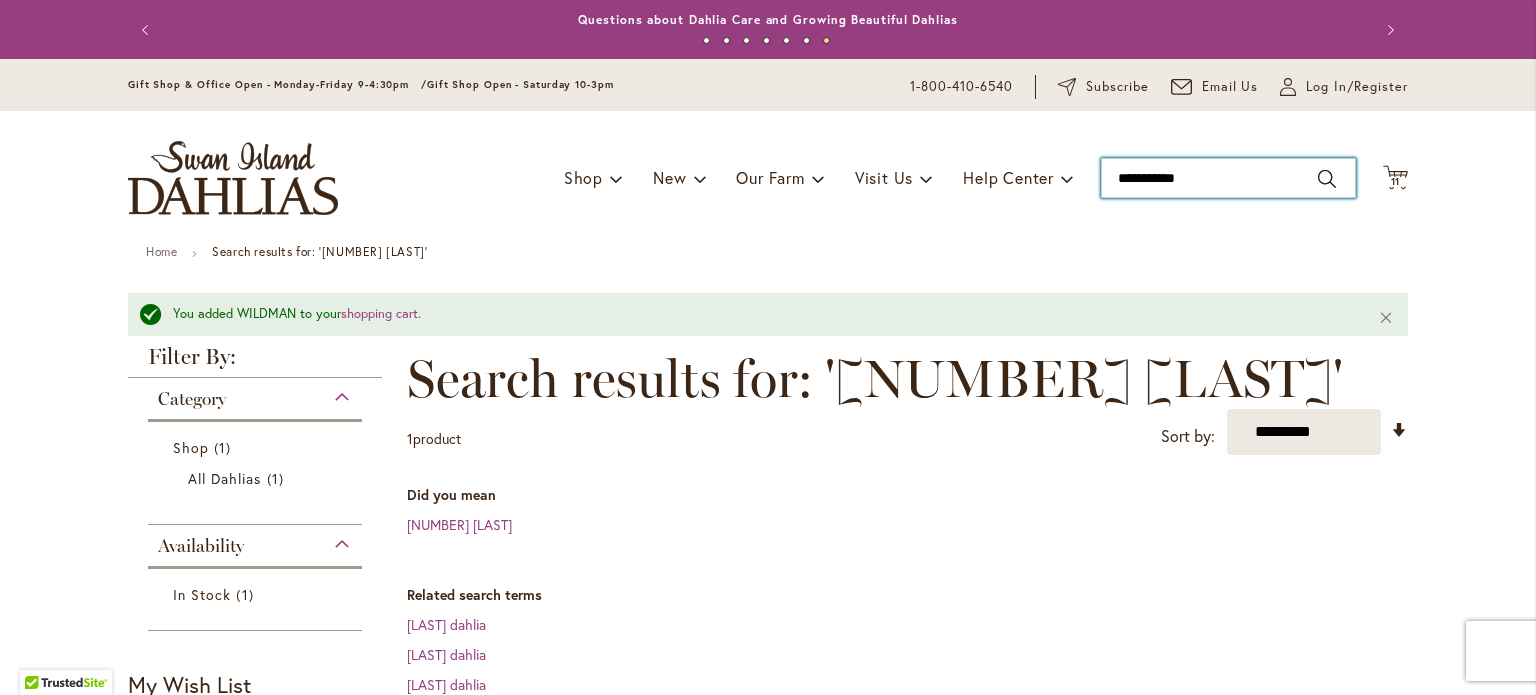 click on "**********" at bounding box center [1228, 178] 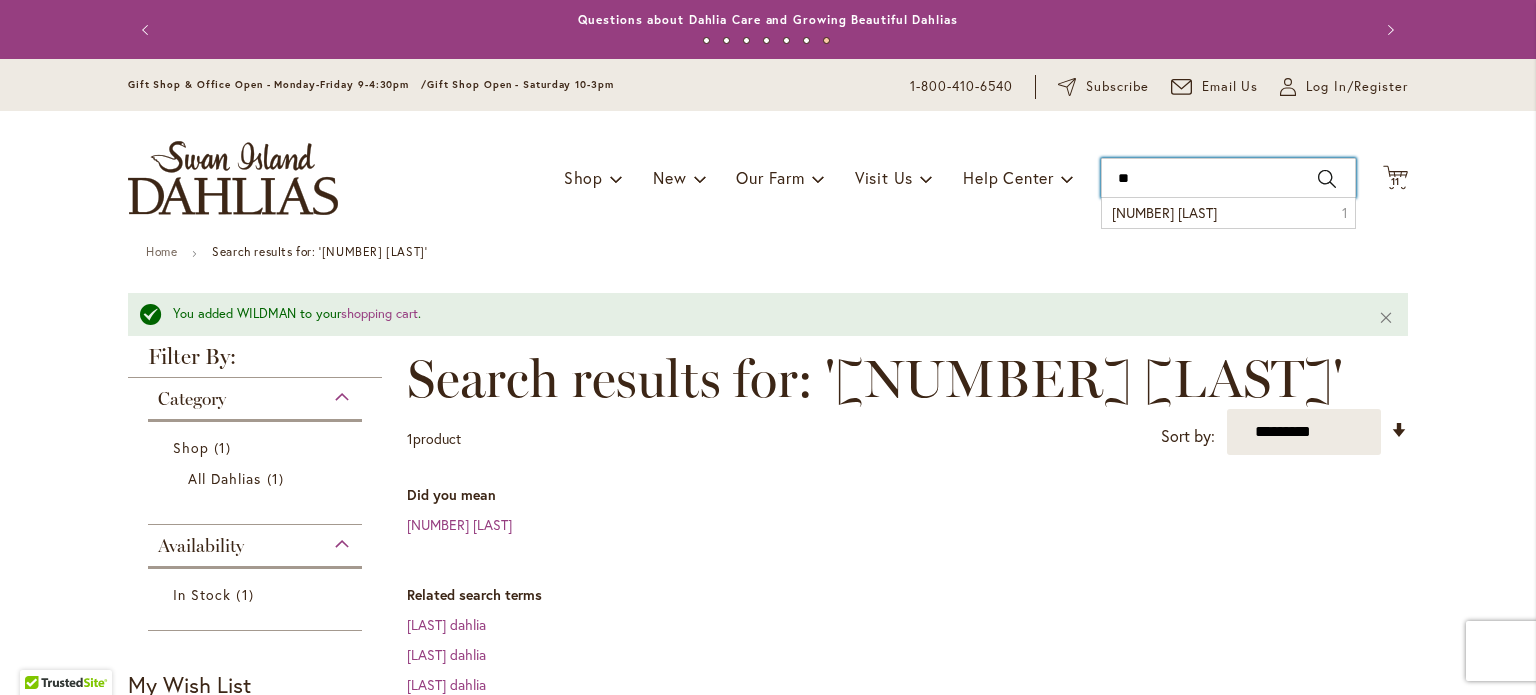 type on "*" 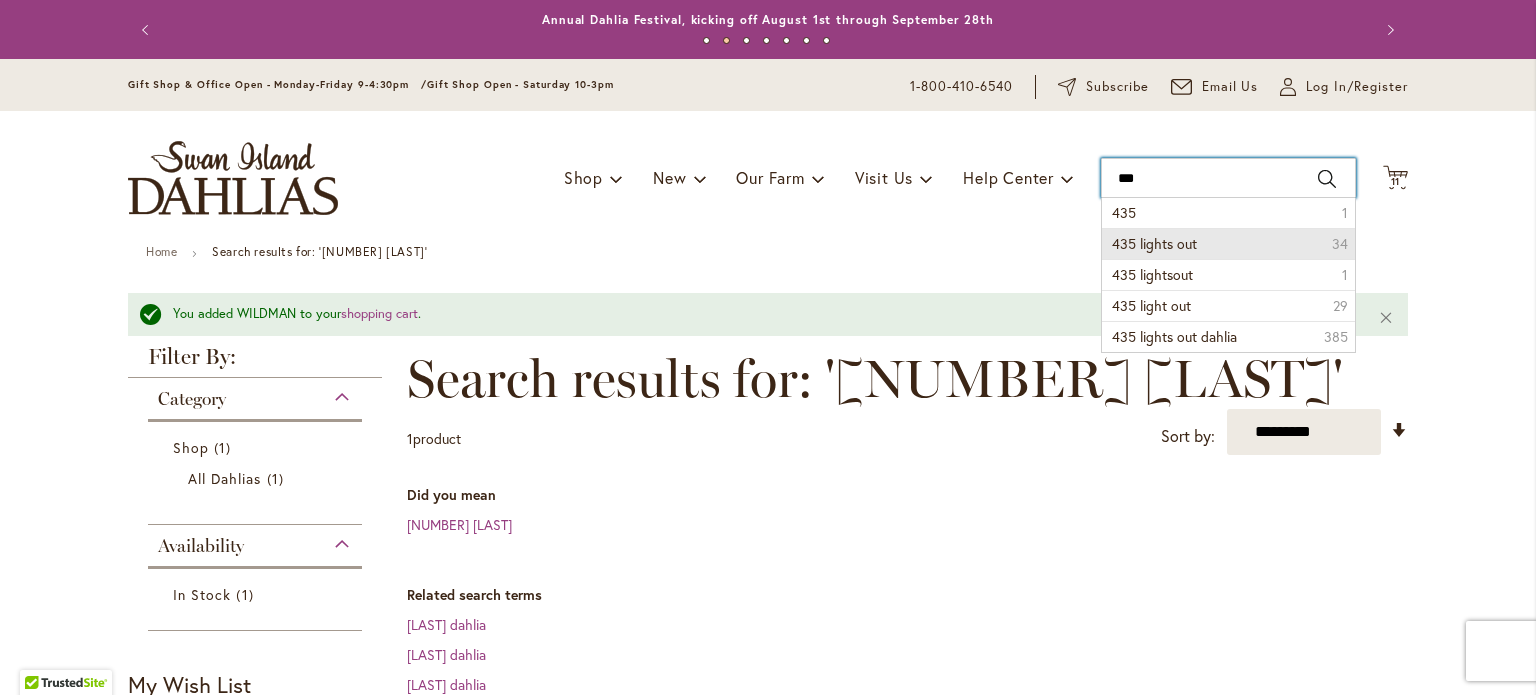 click on "Toggle Nav
Shop
Dahlia Tubers
Collections
Fresh Cut Dahlias
Gardening Supplies
Gift Cards
Request a Catalog
Gifts, Clothing & Specialty Items" at bounding box center [768, 178] 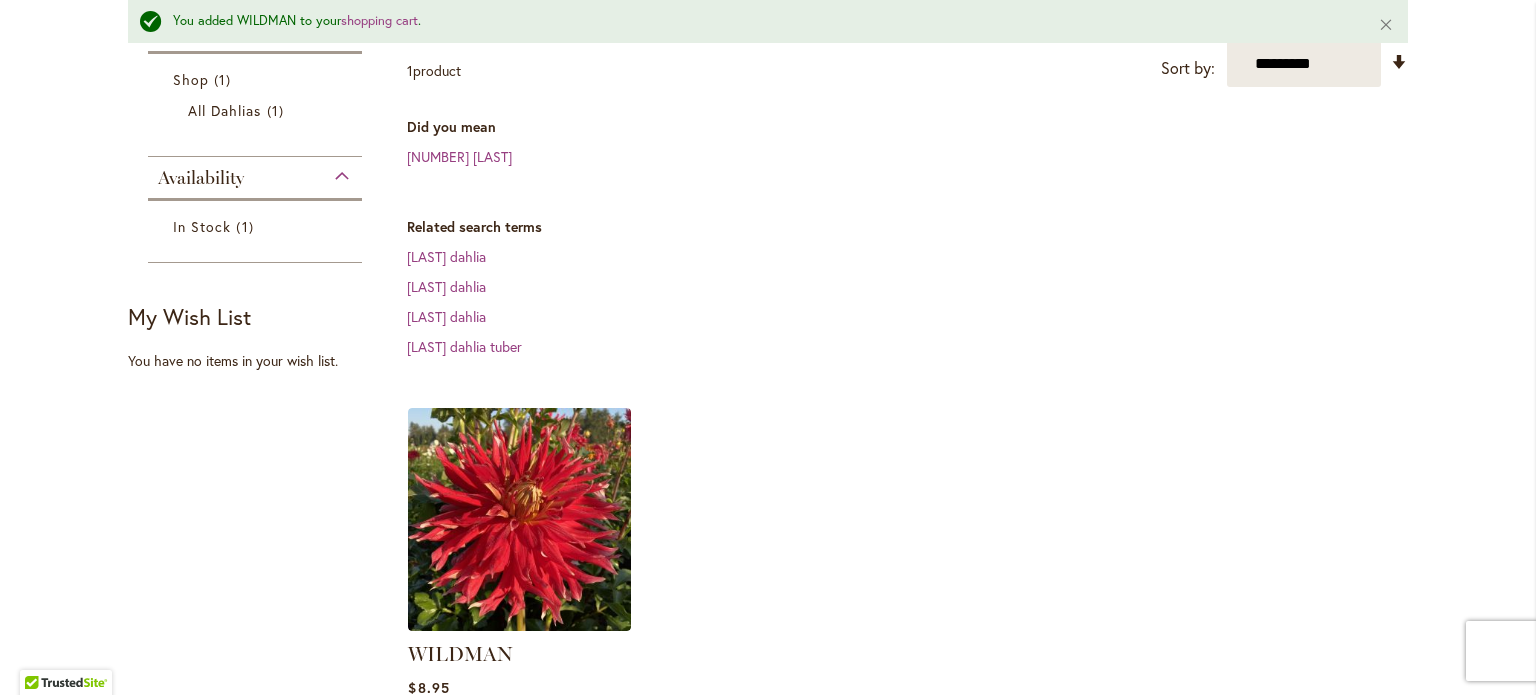scroll, scrollTop: 0, scrollLeft: 0, axis: both 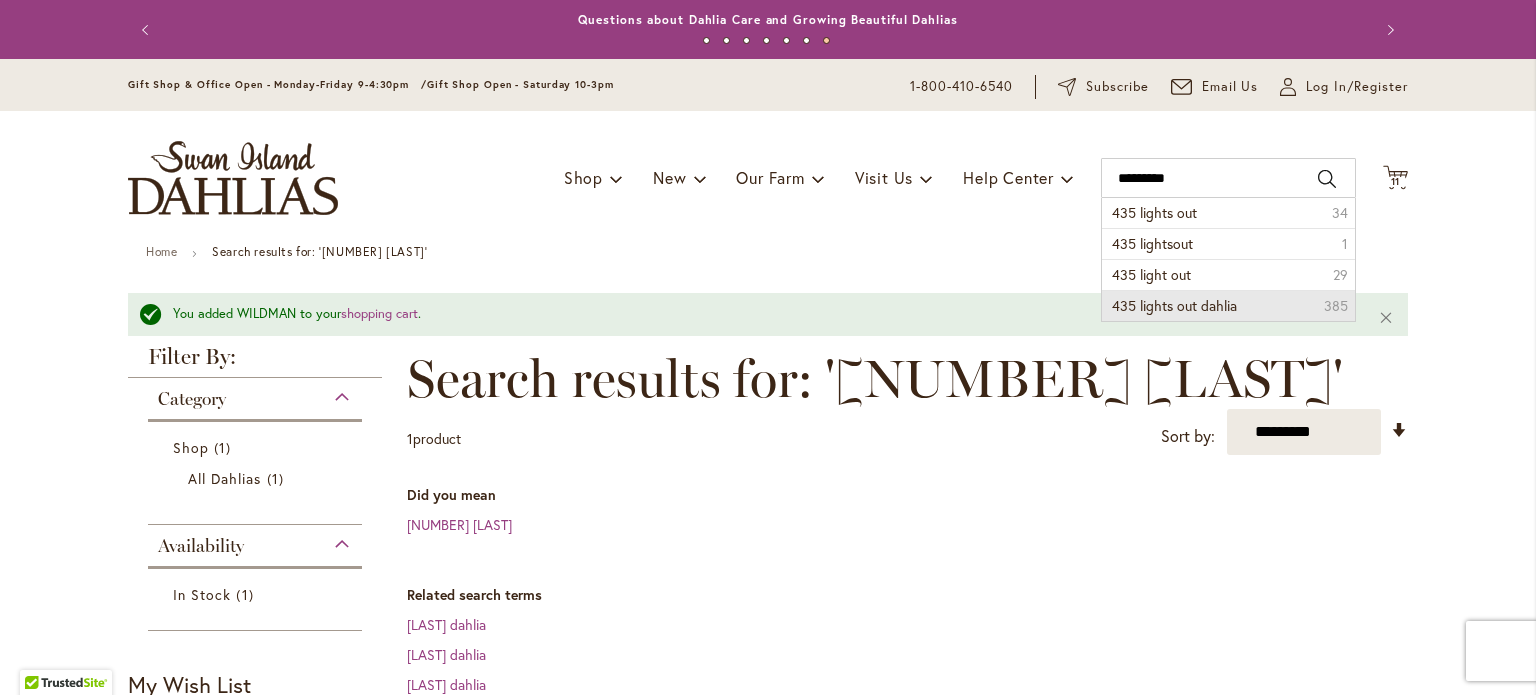 click on "435 lights out dahlia" at bounding box center [1174, 305] 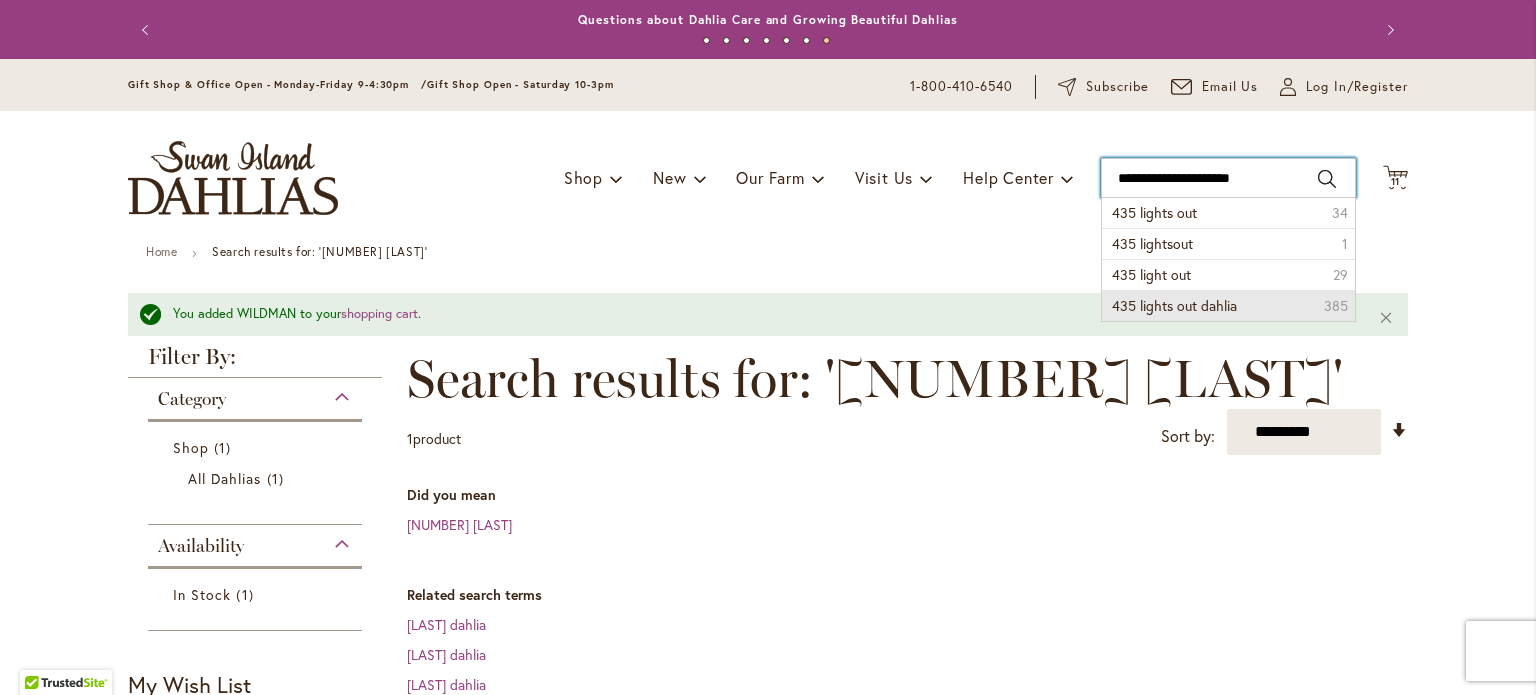 type on "**********" 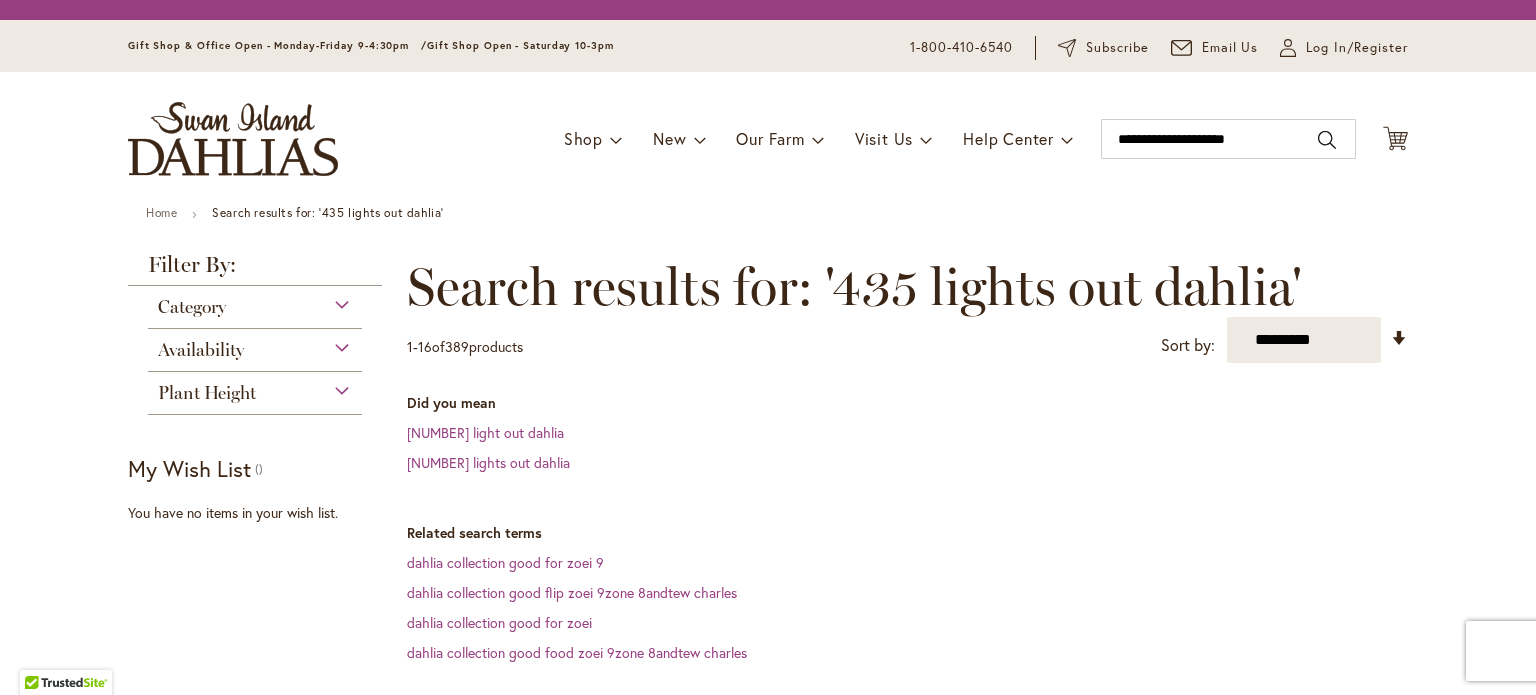 scroll, scrollTop: 0, scrollLeft: 0, axis: both 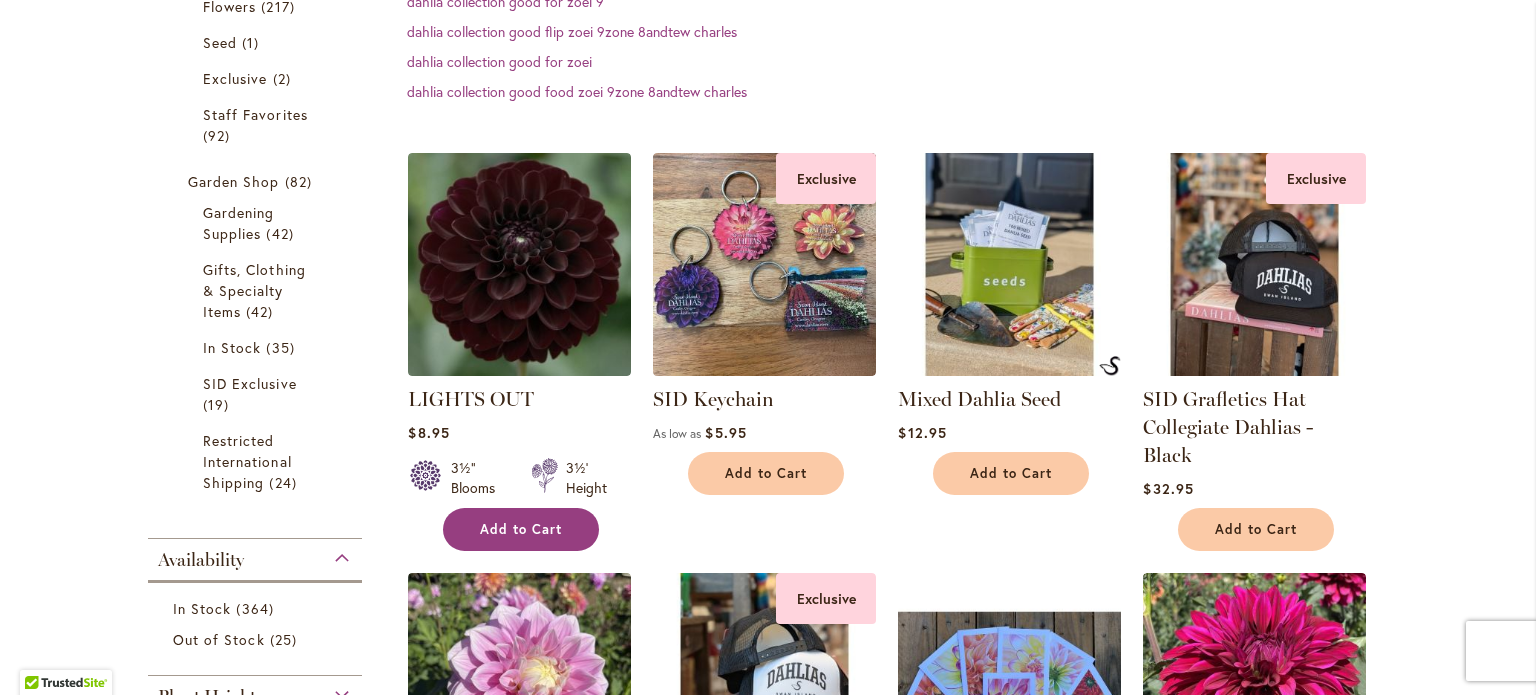 type on "**********" 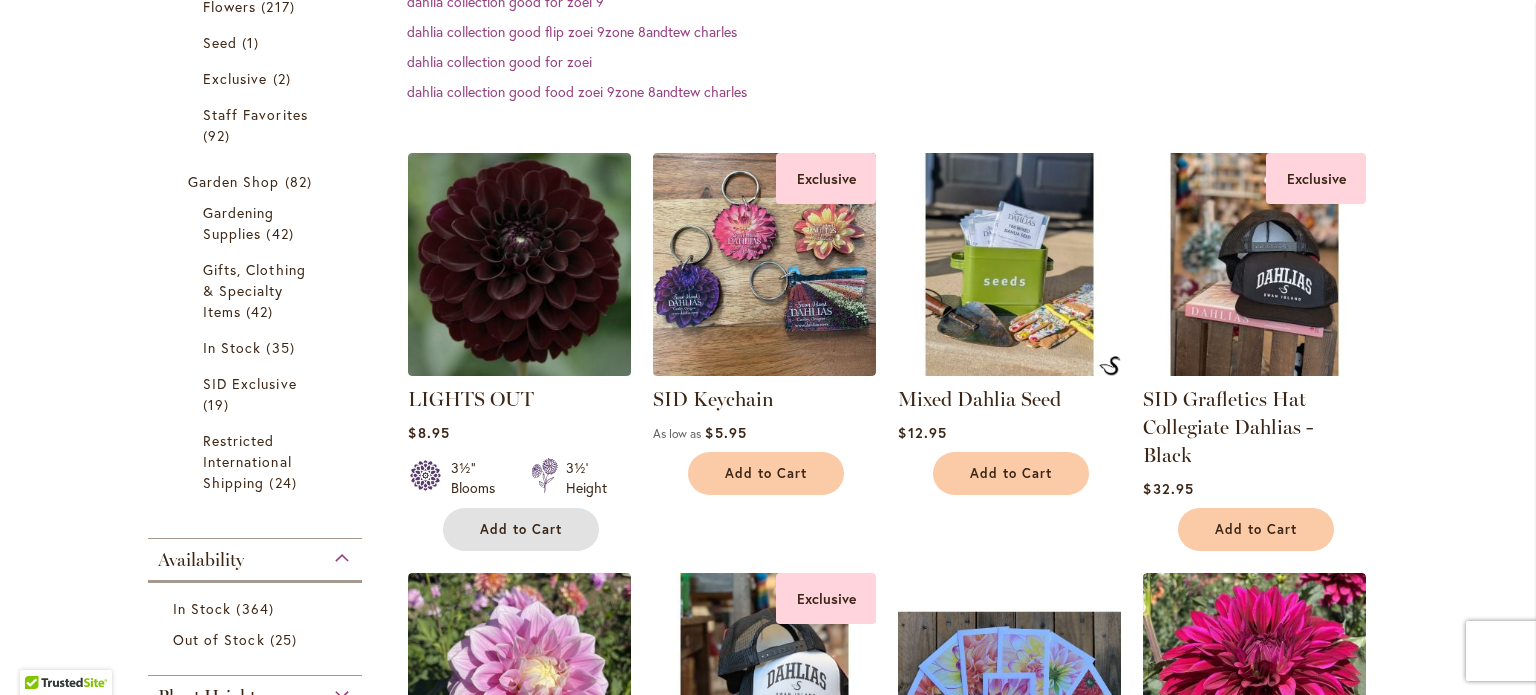 click on "Add to Cart" at bounding box center [521, 529] 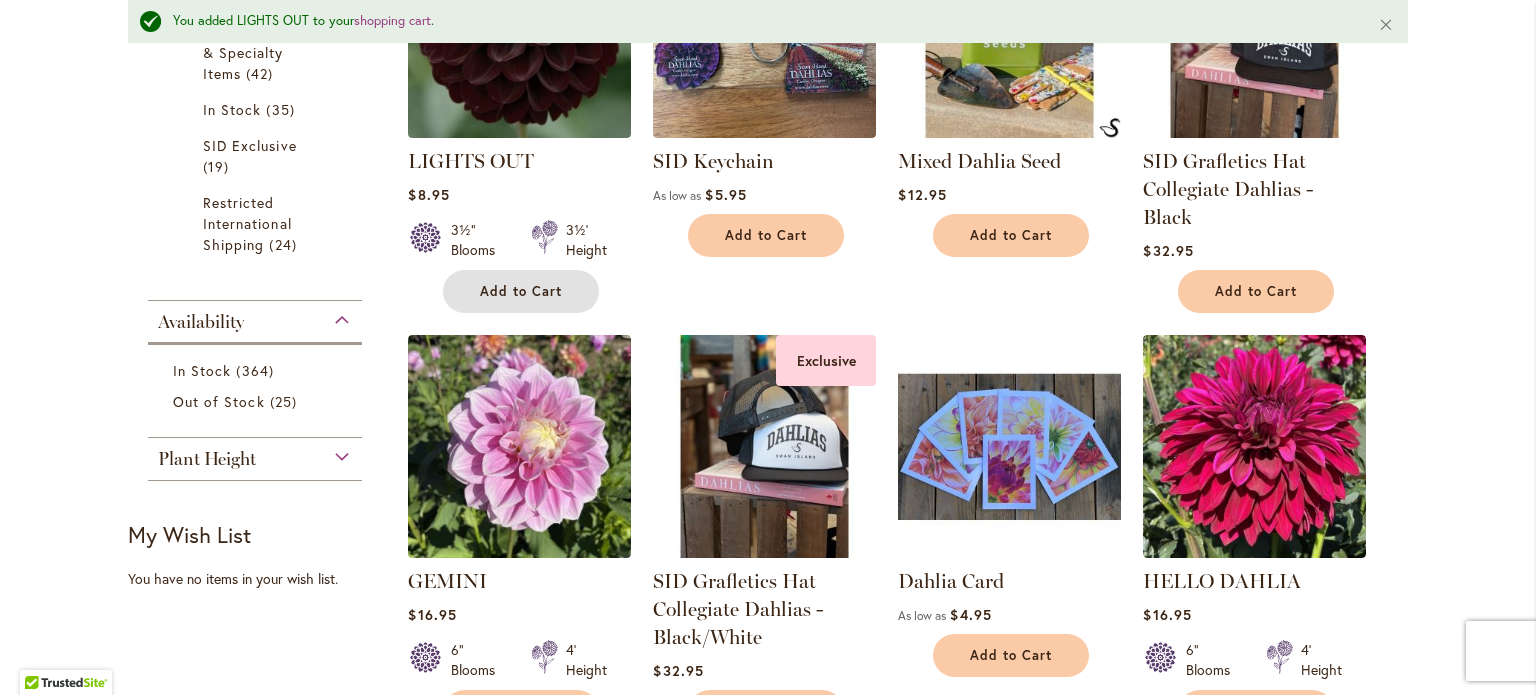 scroll, scrollTop: 952, scrollLeft: 0, axis: vertical 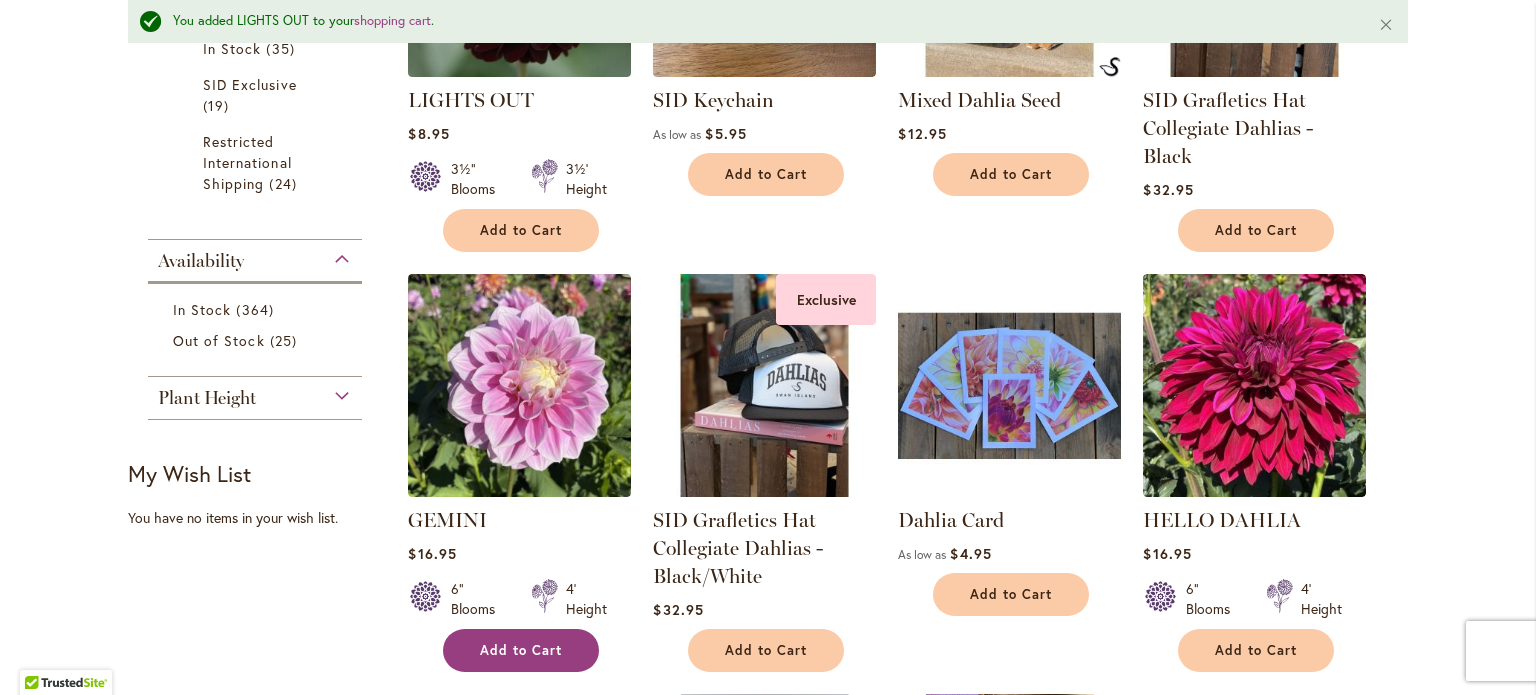 click on "Add to Cart" at bounding box center [521, 650] 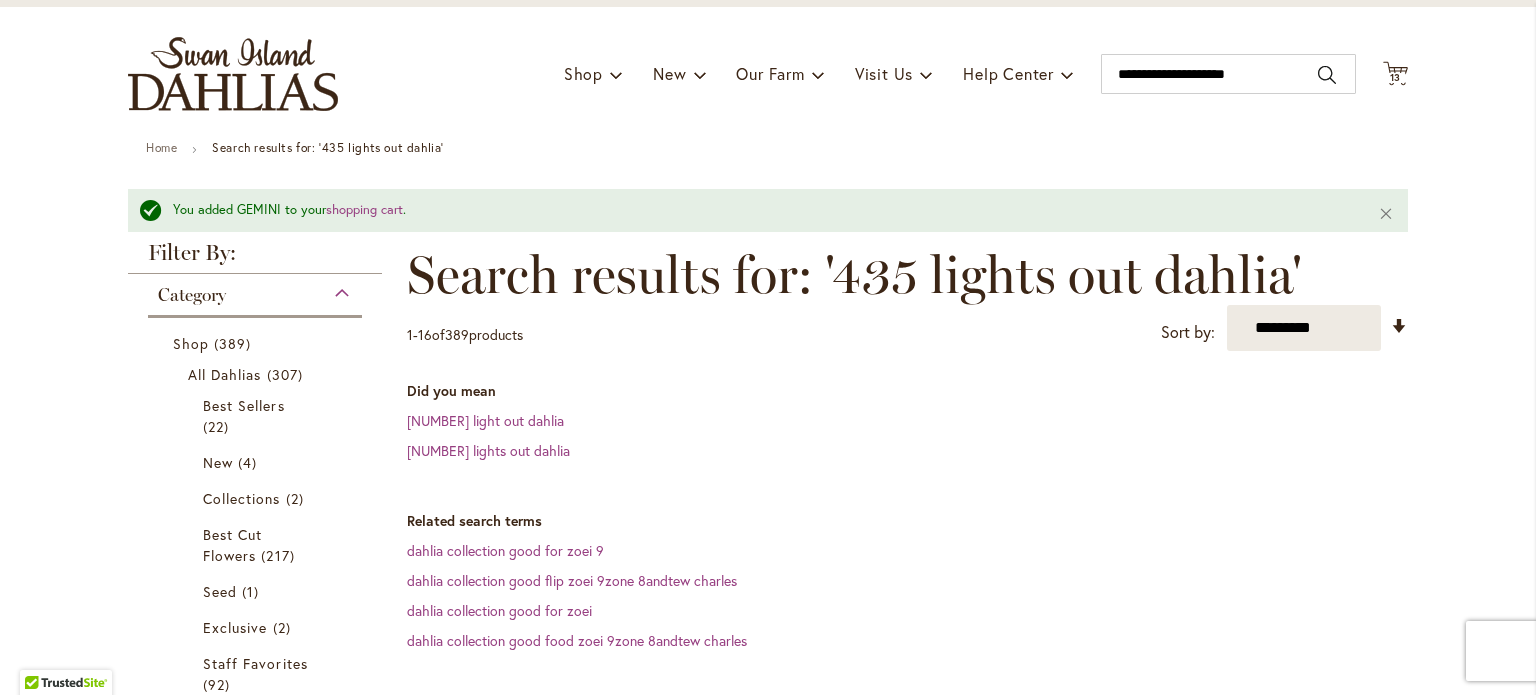 scroll, scrollTop: 0, scrollLeft: 0, axis: both 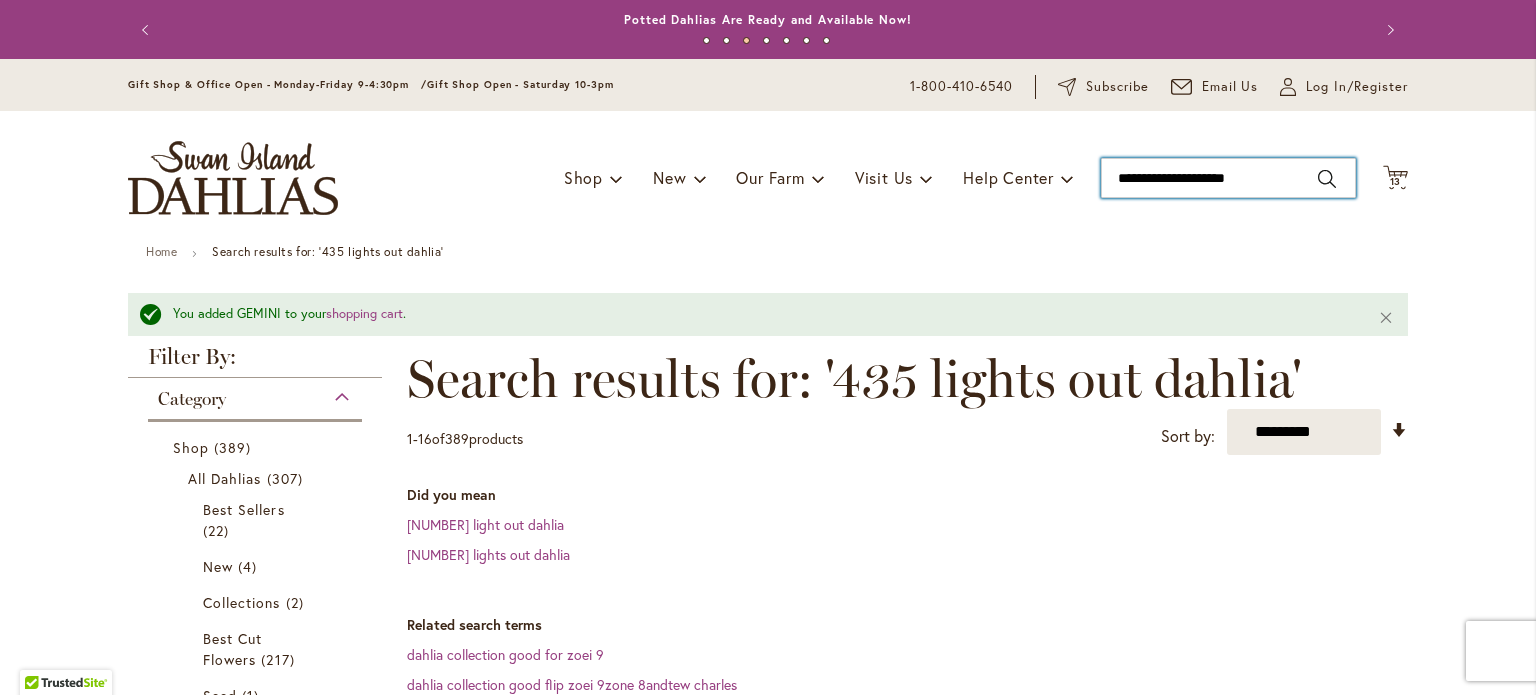 click on "**********" at bounding box center (1228, 178) 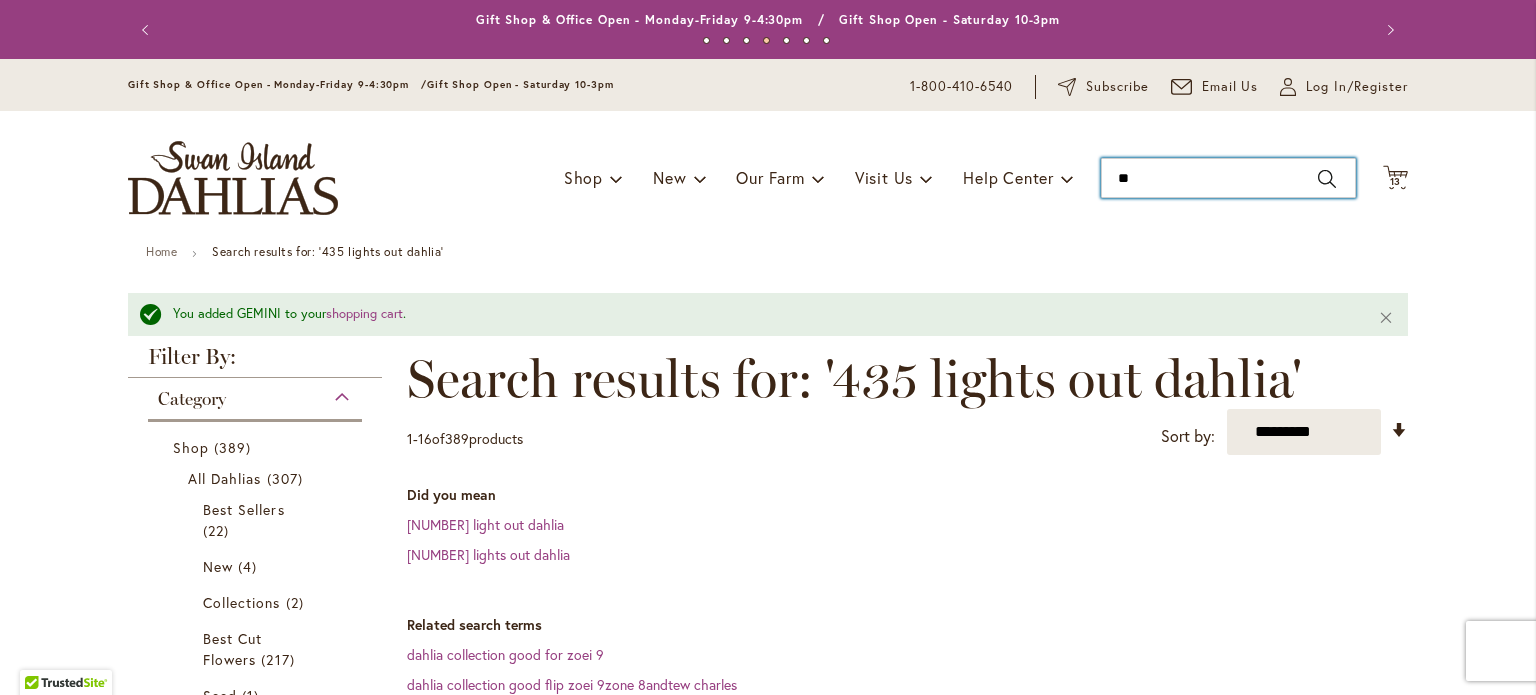 type on "*" 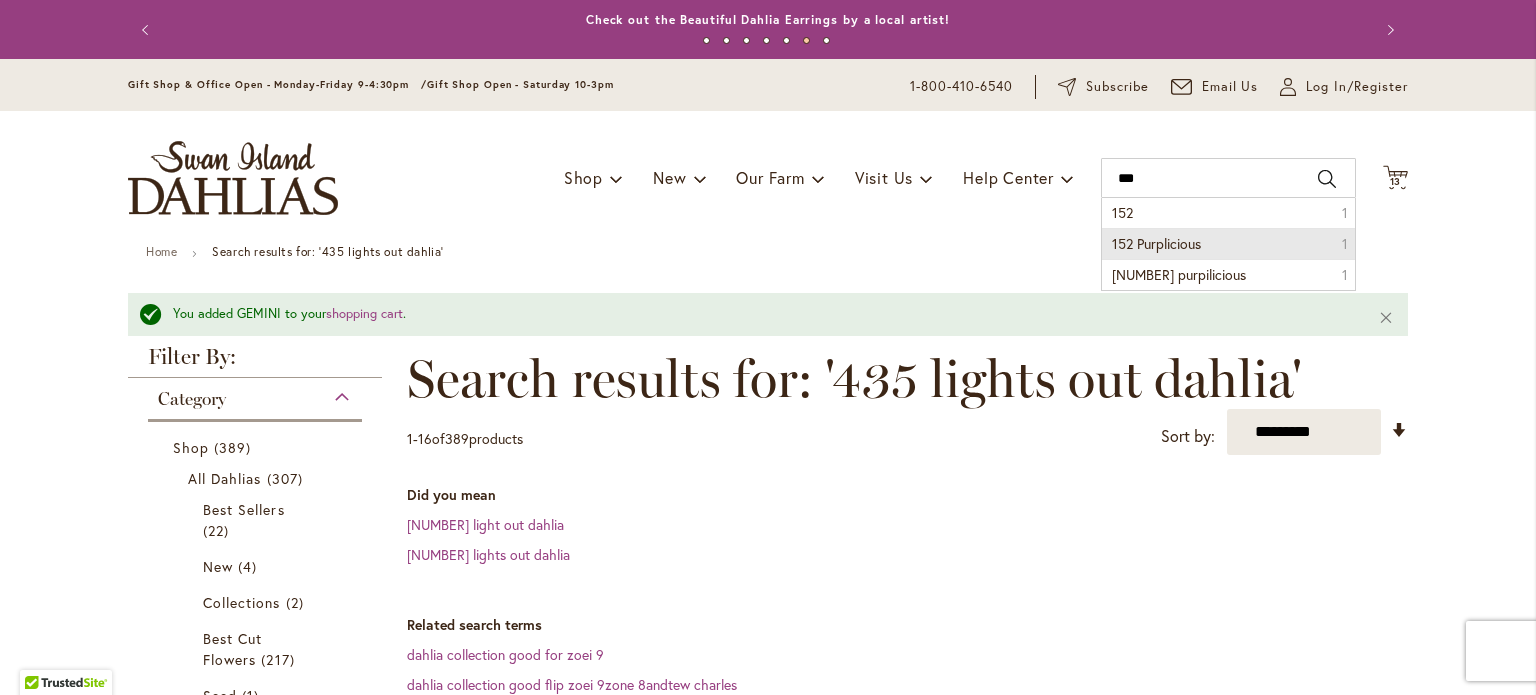 click on "152 Purplicious" at bounding box center (1156, 243) 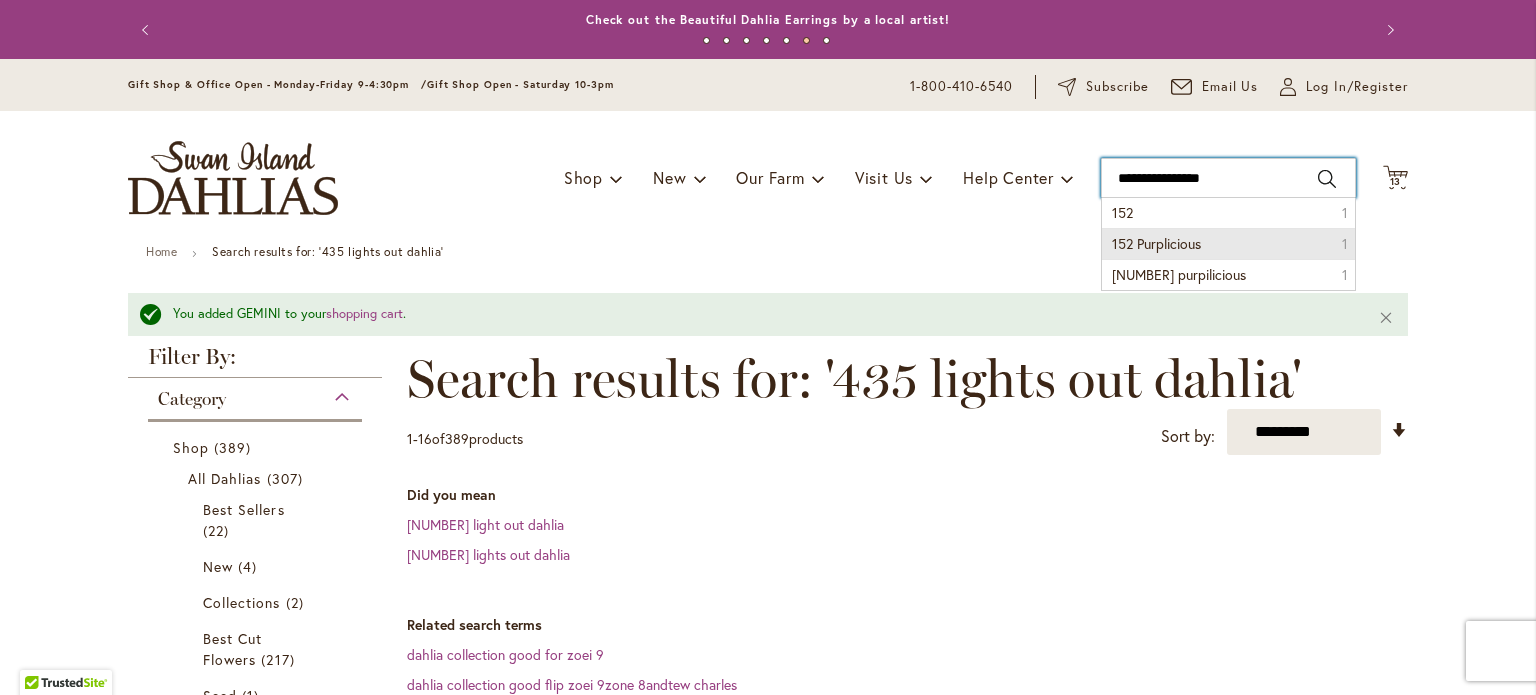 type on "**********" 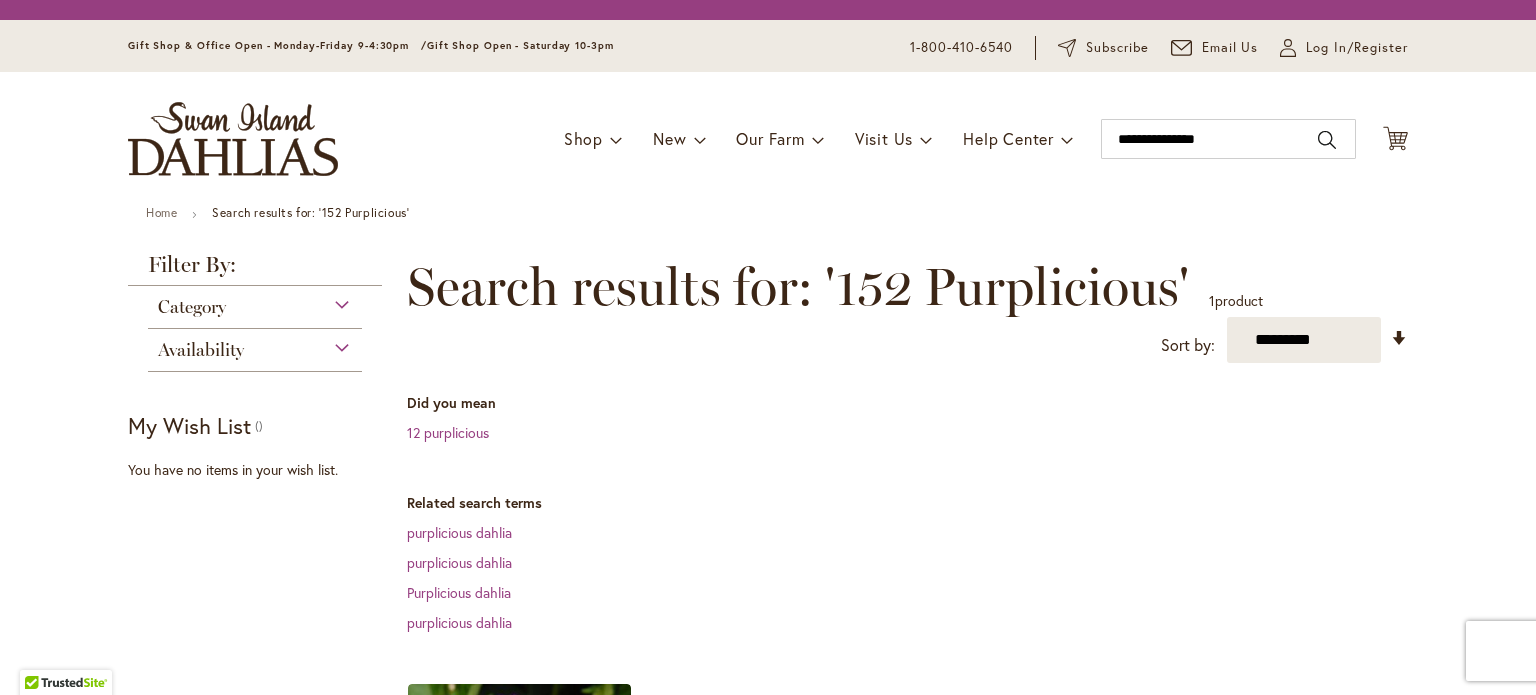 scroll, scrollTop: 0, scrollLeft: 0, axis: both 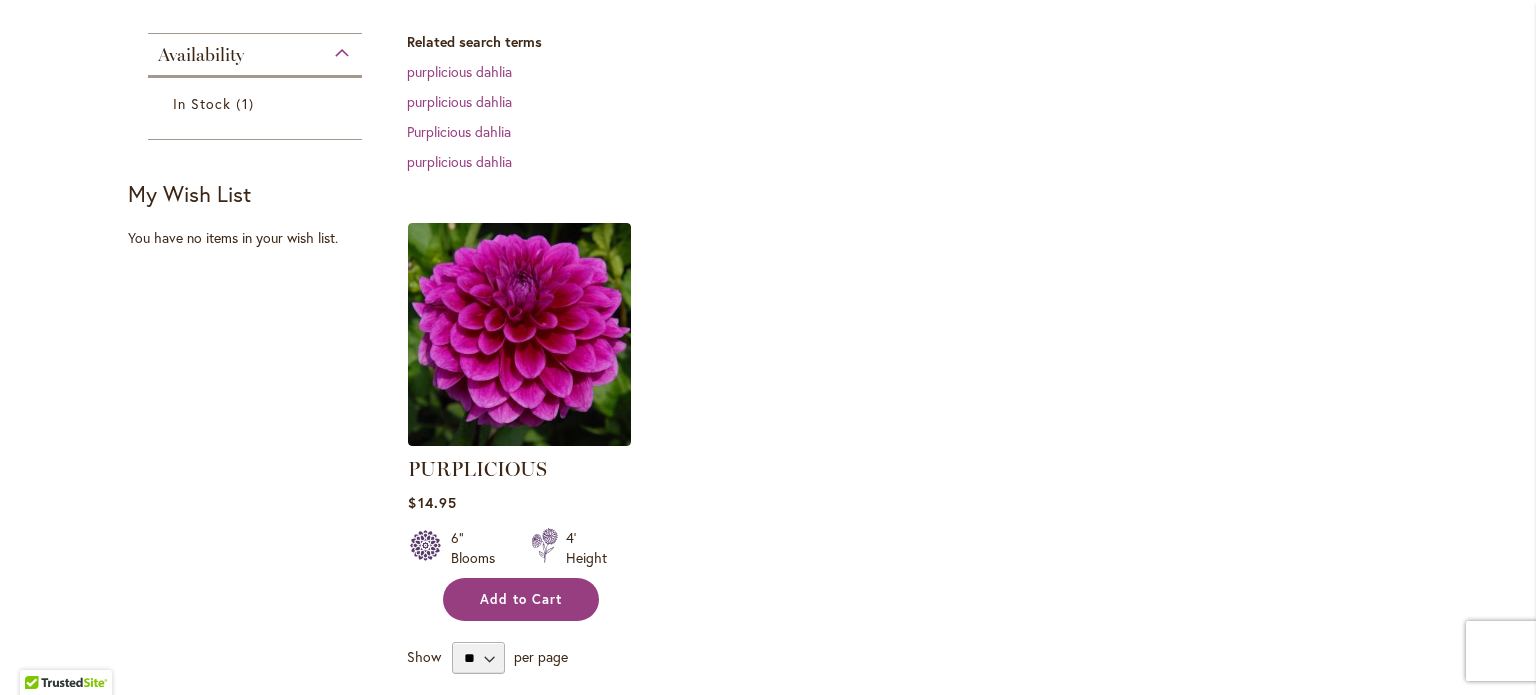 type on "**********" 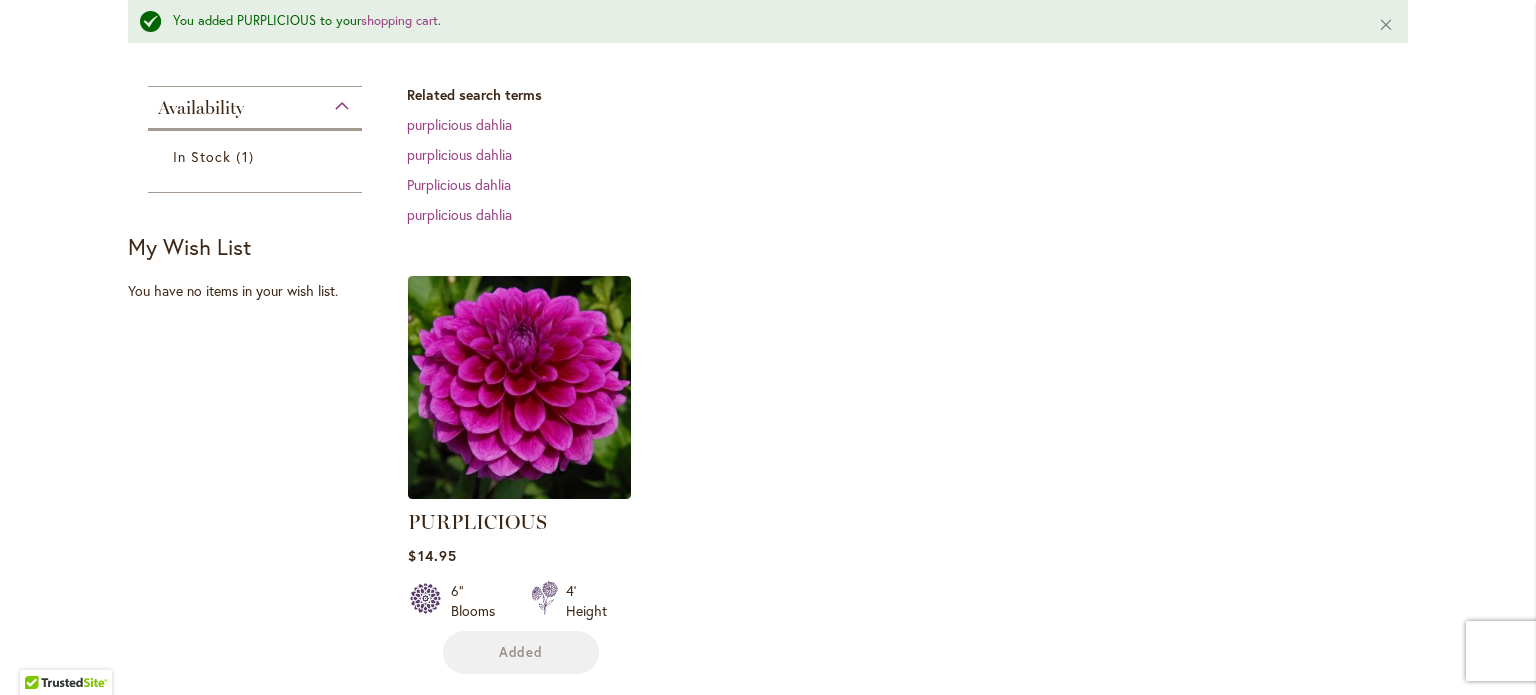 scroll, scrollTop: 552, scrollLeft: 0, axis: vertical 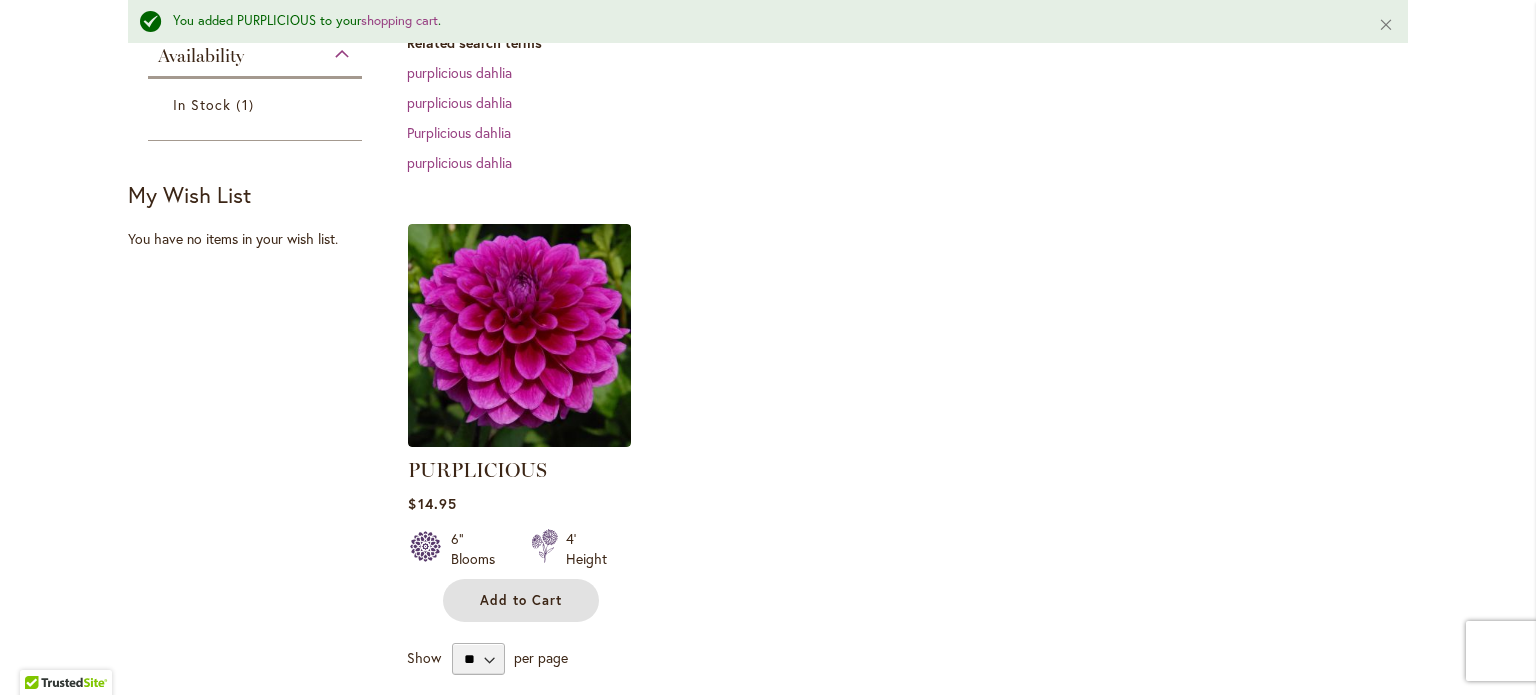 click on "Add to Cart" at bounding box center (521, 600) 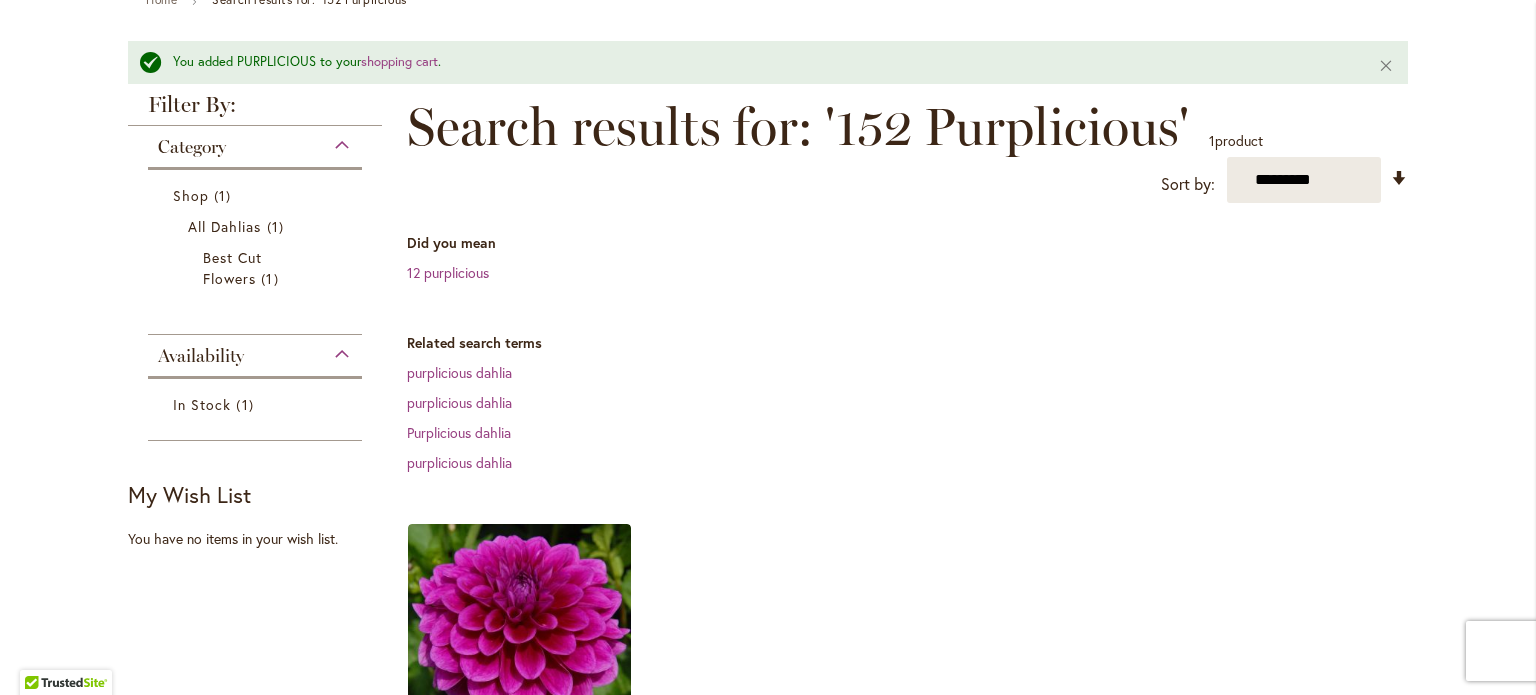 scroll, scrollTop: 0, scrollLeft: 0, axis: both 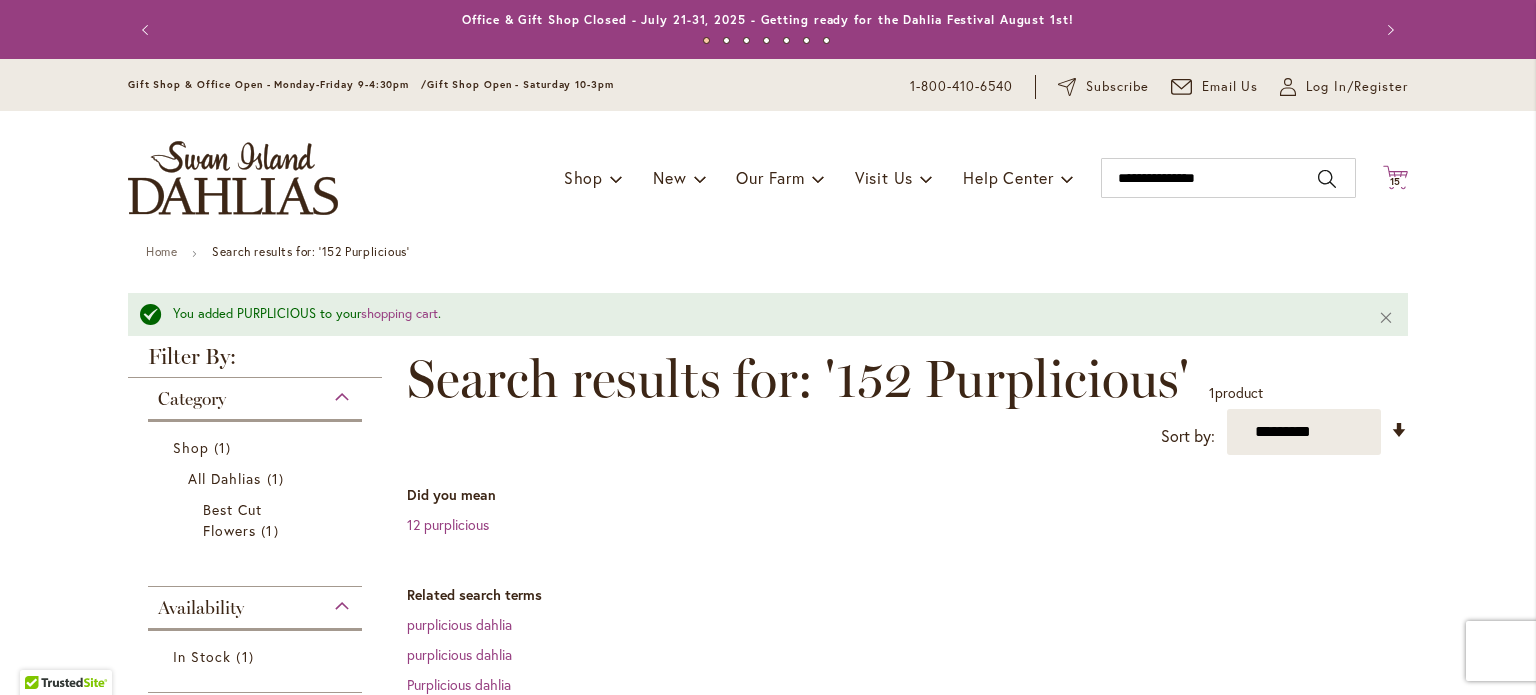 click on "Cart
.cls-1 {
fill: #231f20;
}" 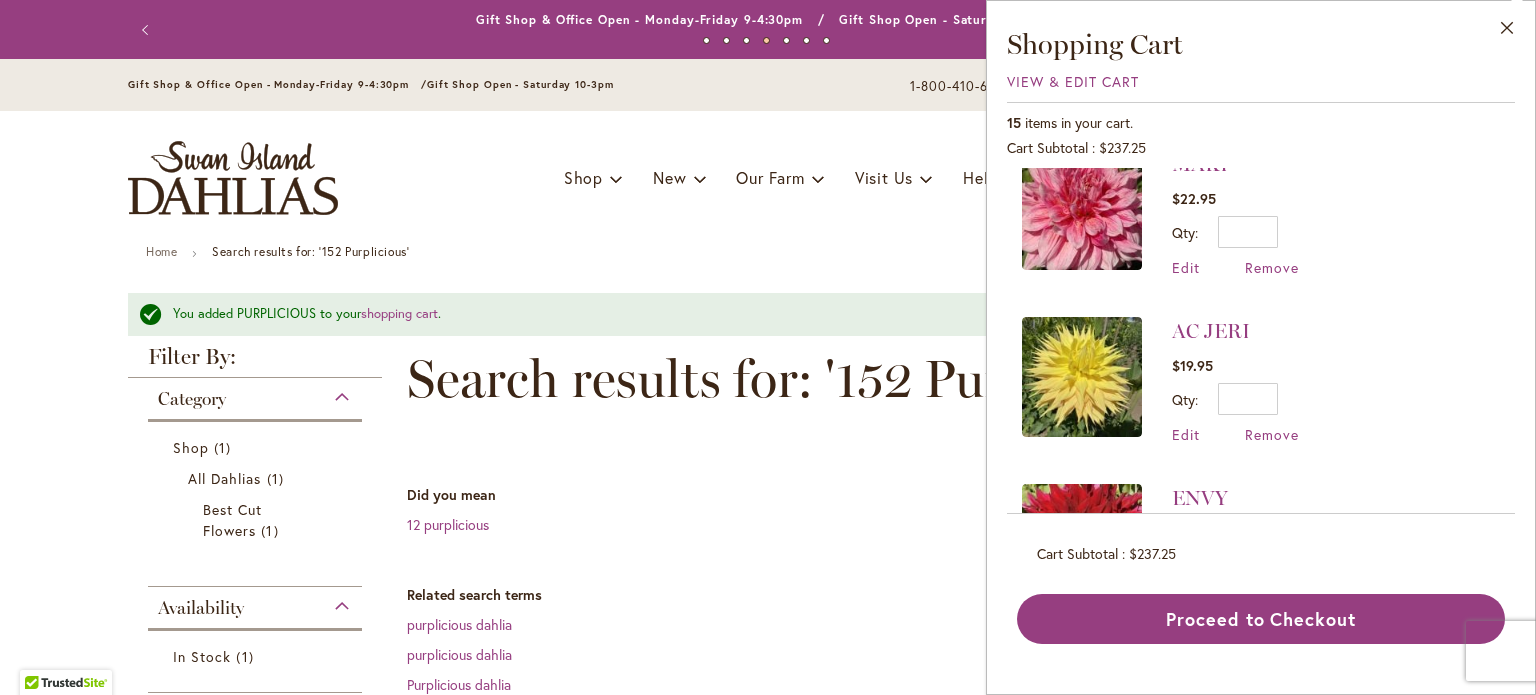 scroll, scrollTop: 900, scrollLeft: 0, axis: vertical 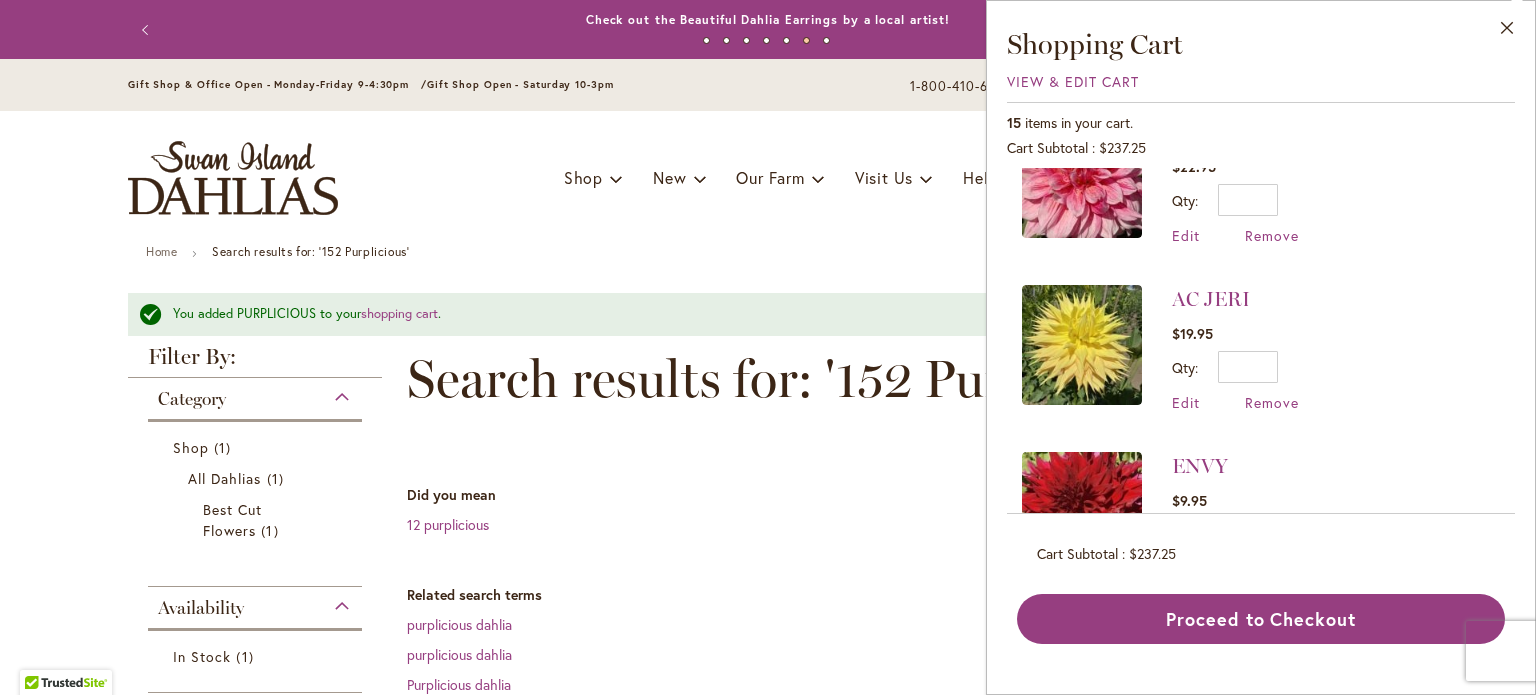 click on "Qty
*
Update" at bounding box center (1235, 367) 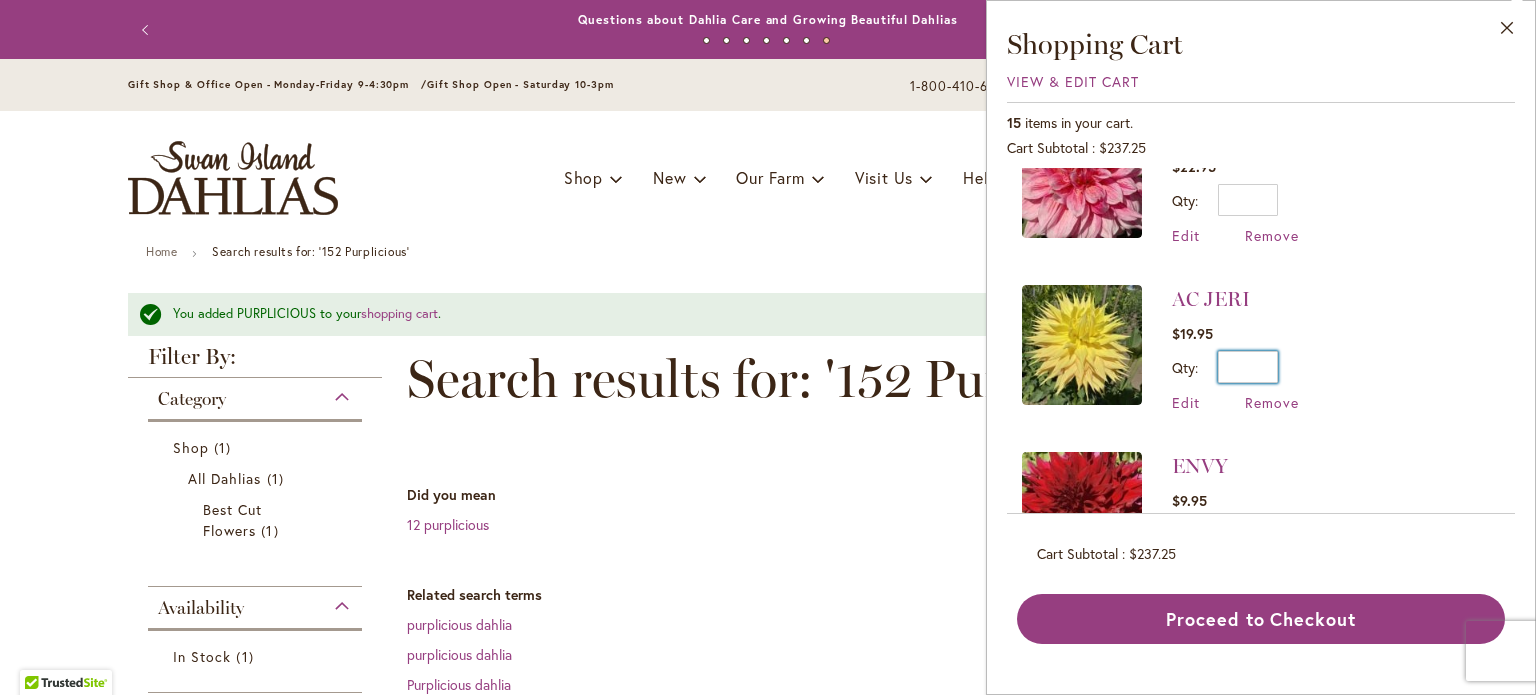 click on "*" at bounding box center [1248, 367] 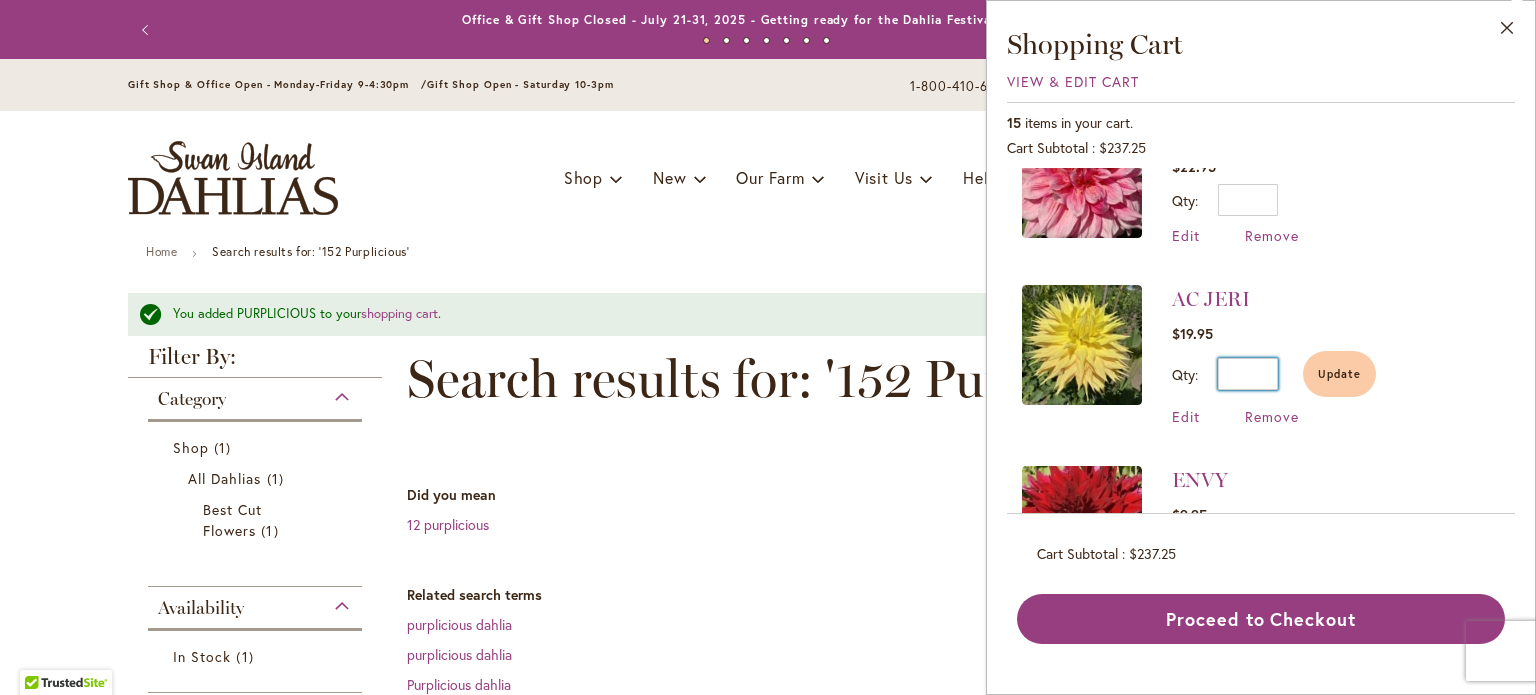 type on "*" 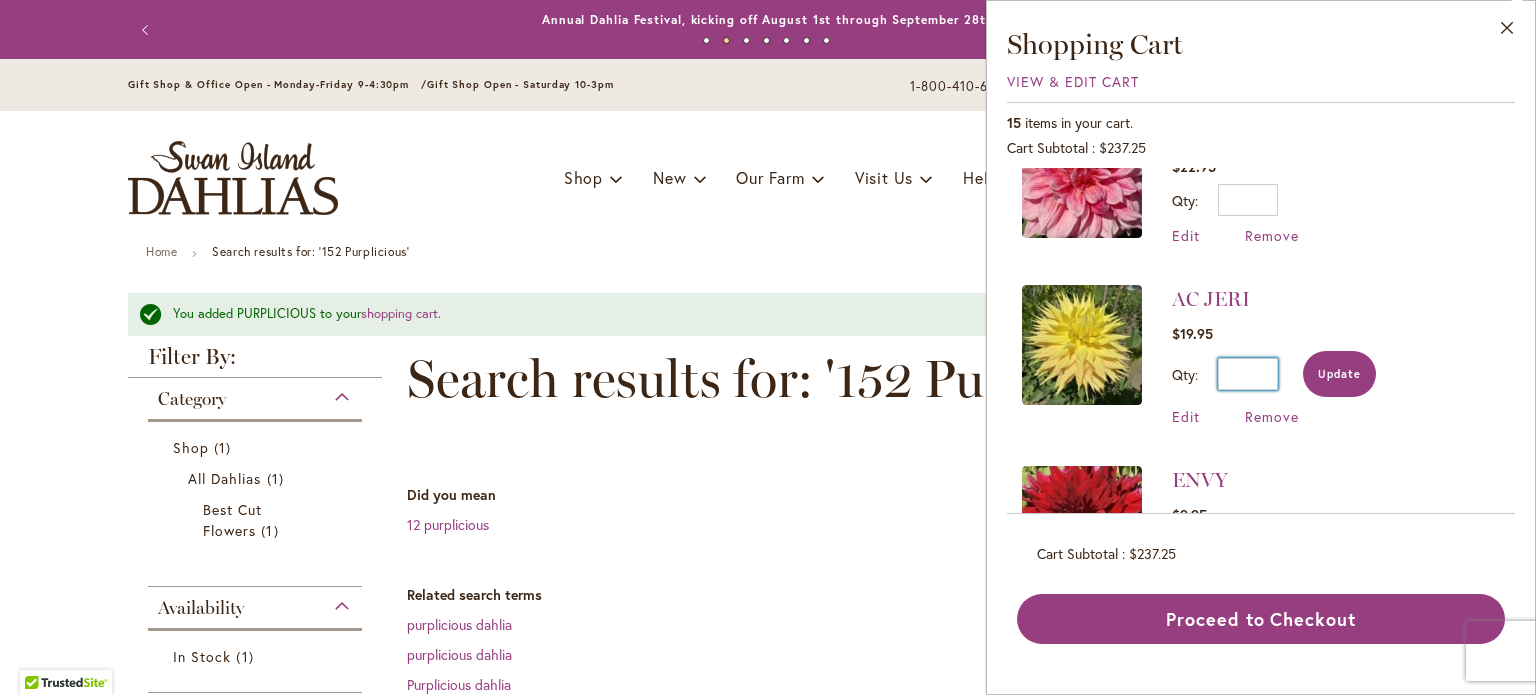 type on "*" 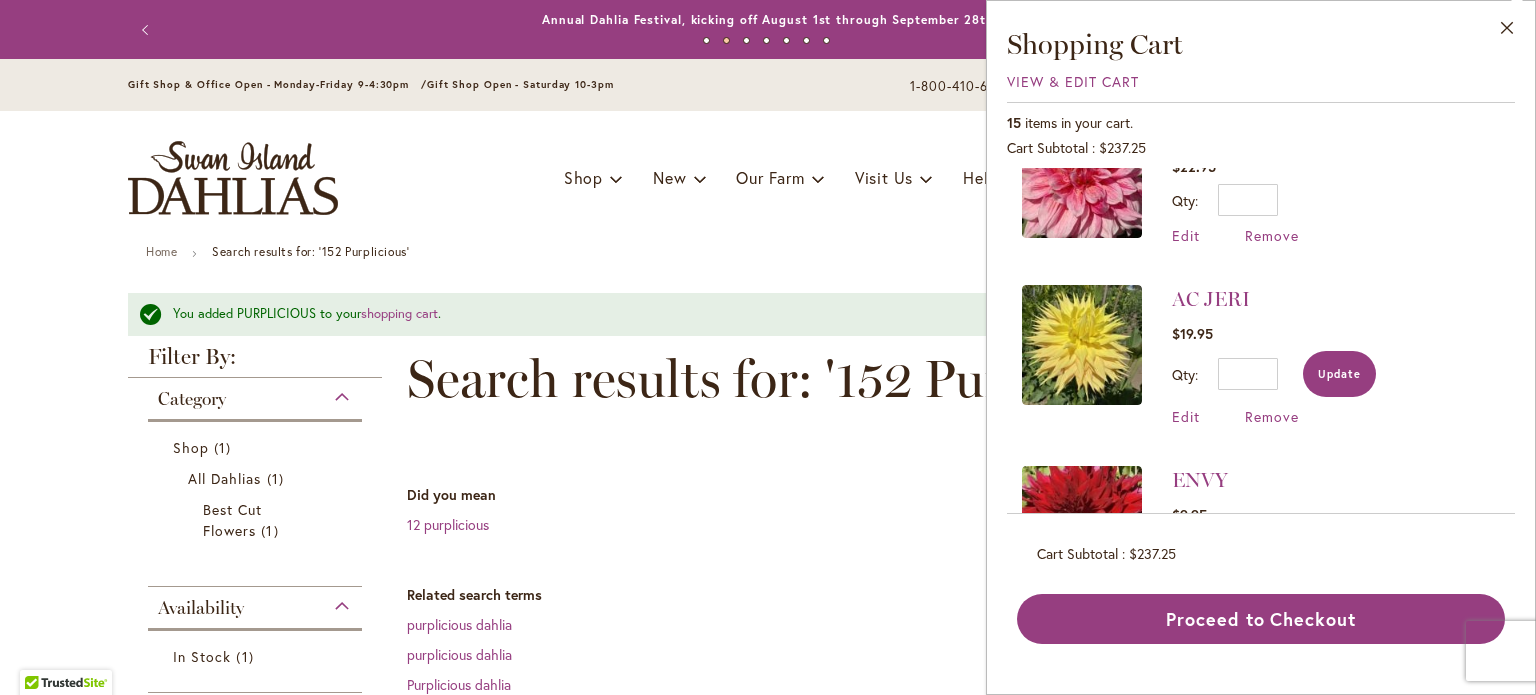 click on "Update" at bounding box center (1339, 374) 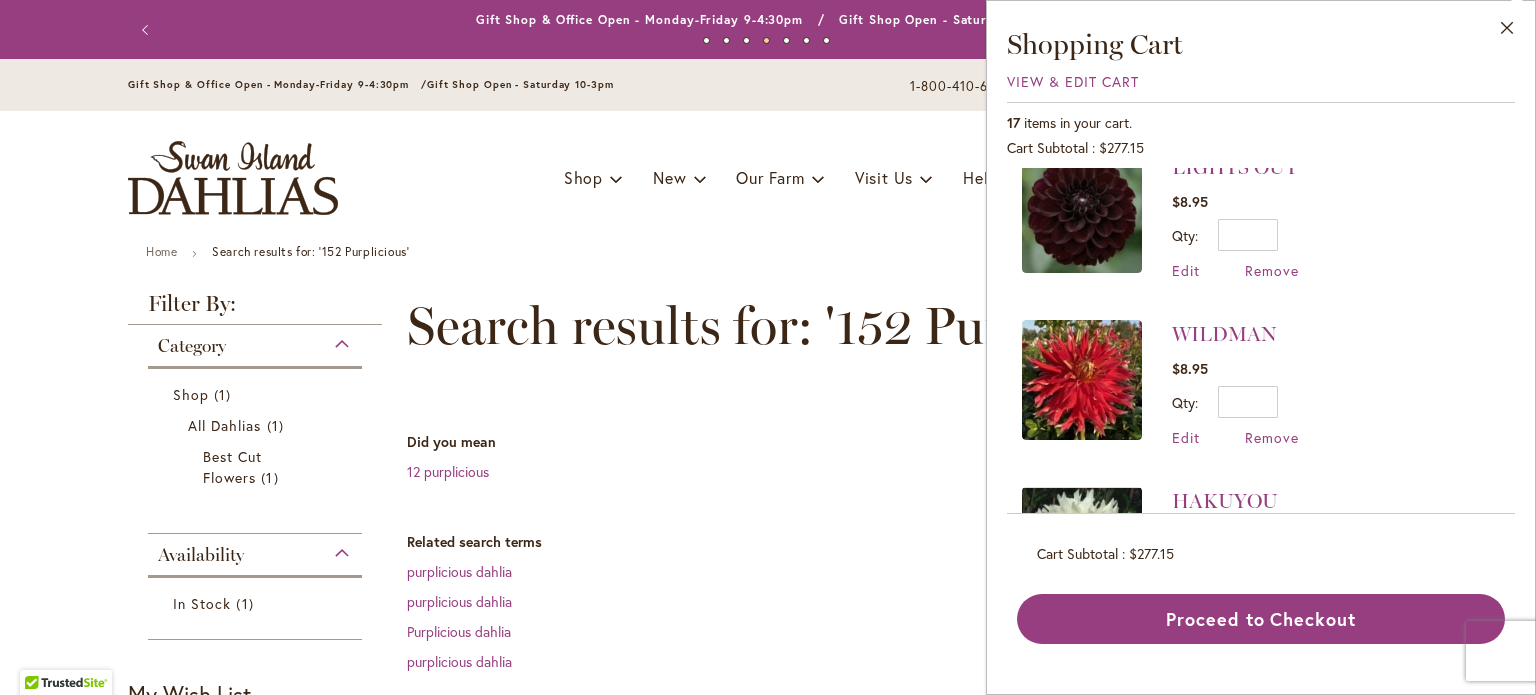 scroll, scrollTop: 400, scrollLeft: 0, axis: vertical 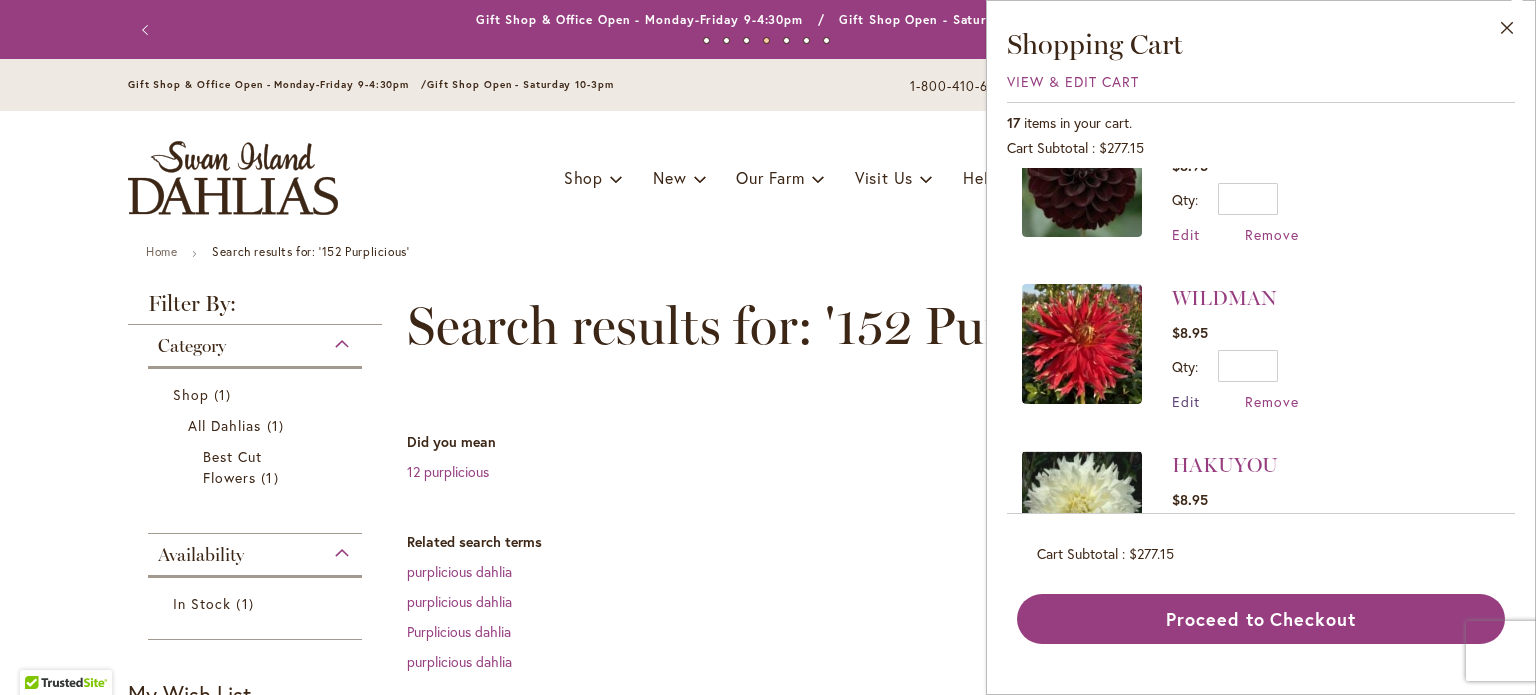 click on "Edit" at bounding box center [1186, 401] 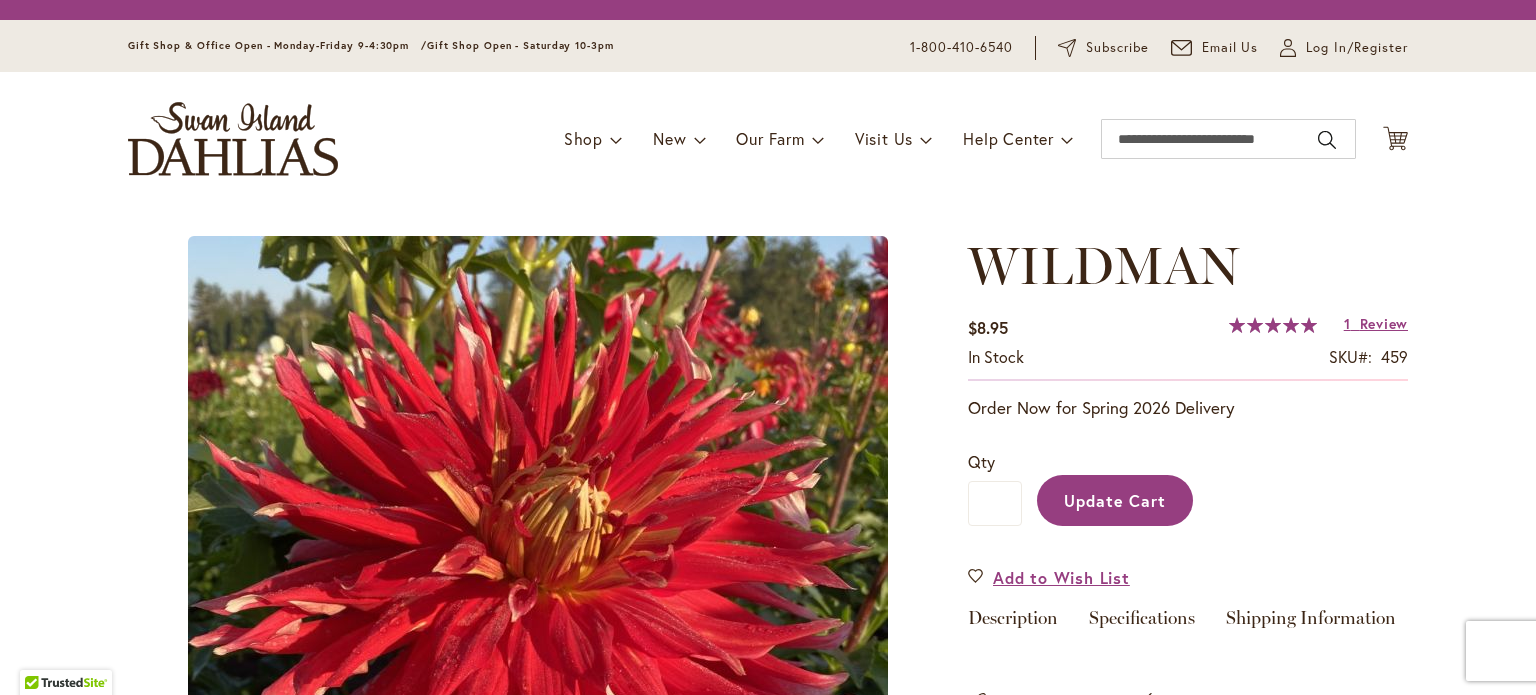 scroll, scrollTop: 0, scrollLeft: 0, axis: both 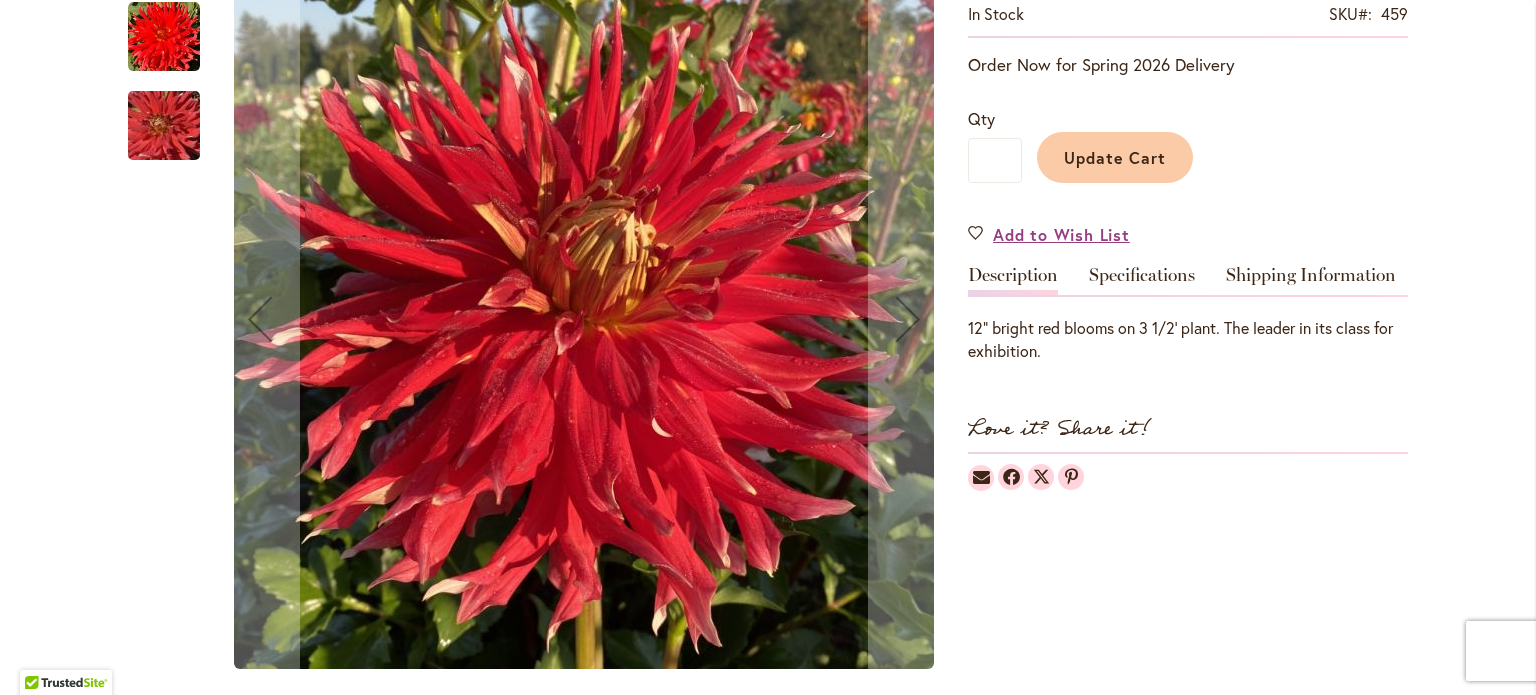 type on "**********" 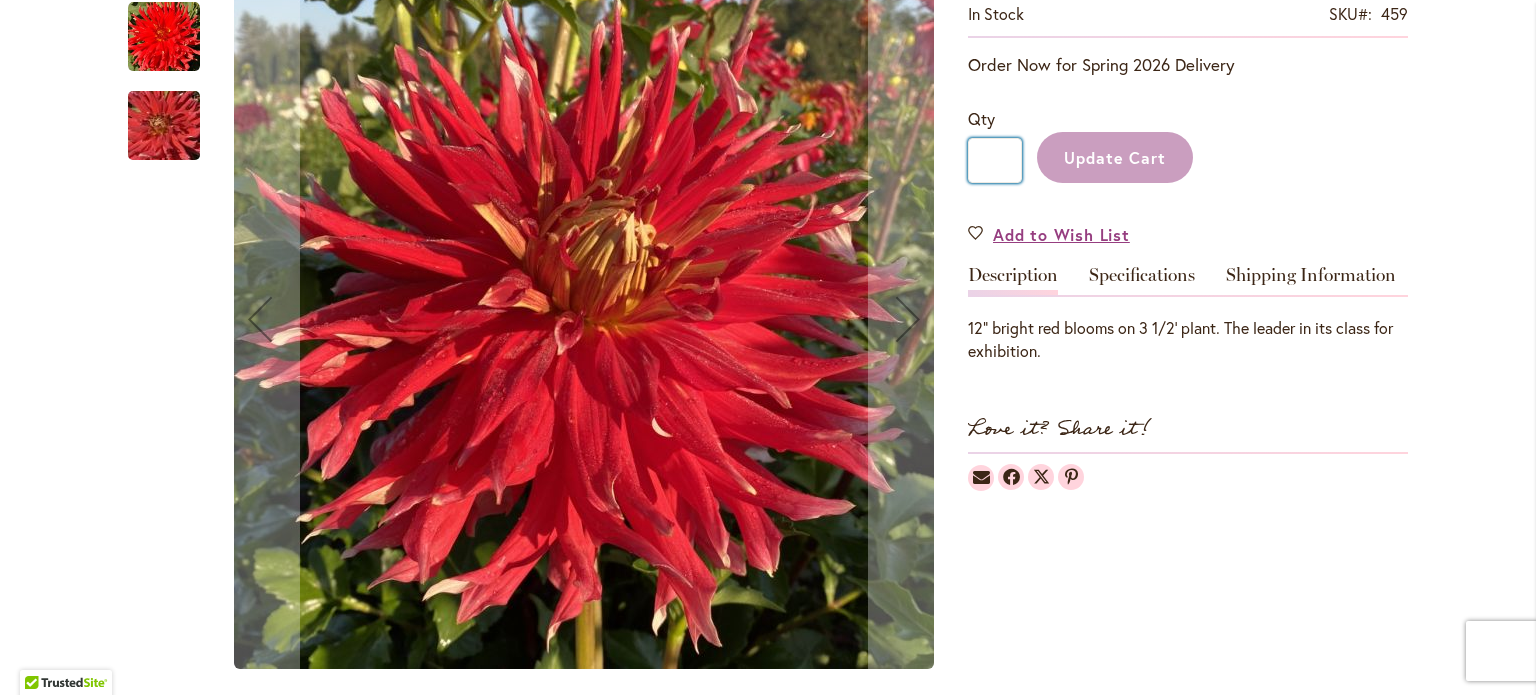 click on "*" at bounding box center [995, 160] 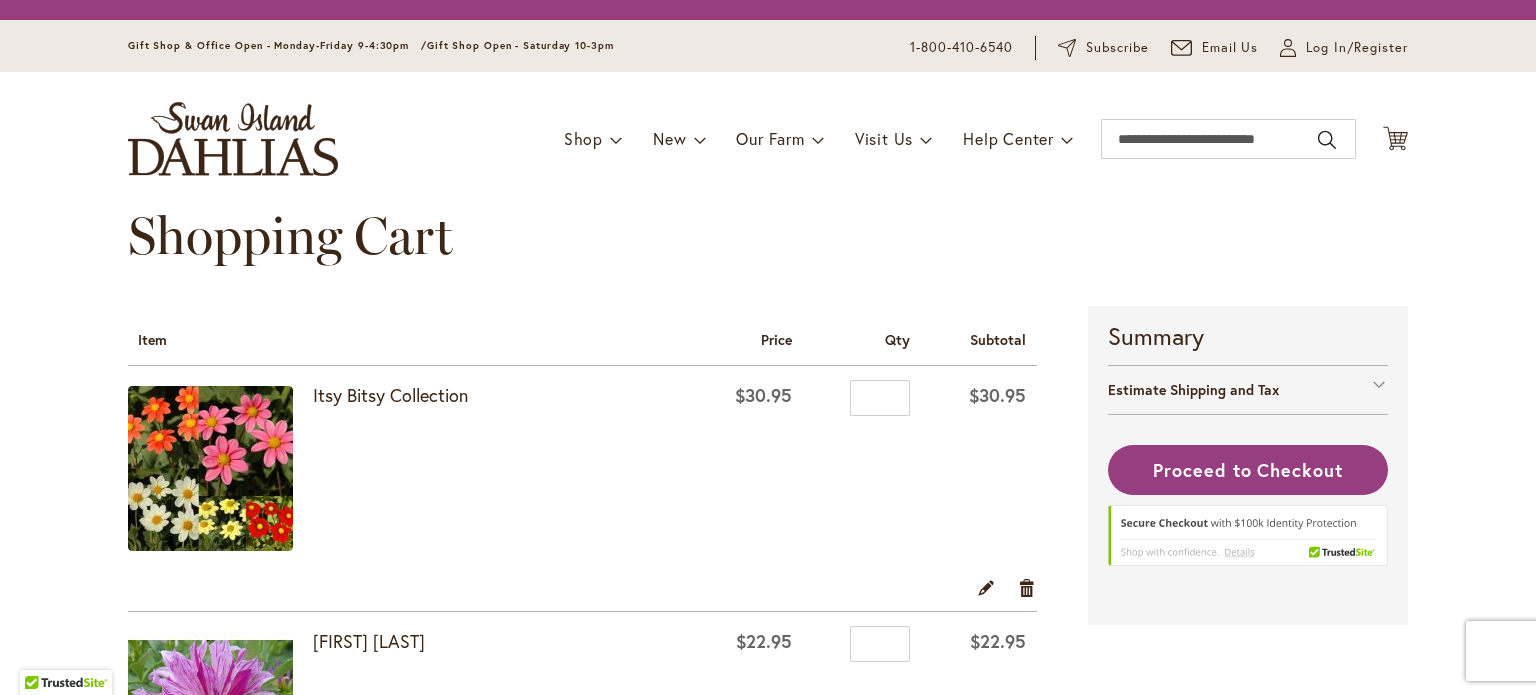 scroll, scrollTop: 0, scrollLeft: 0, axis: both 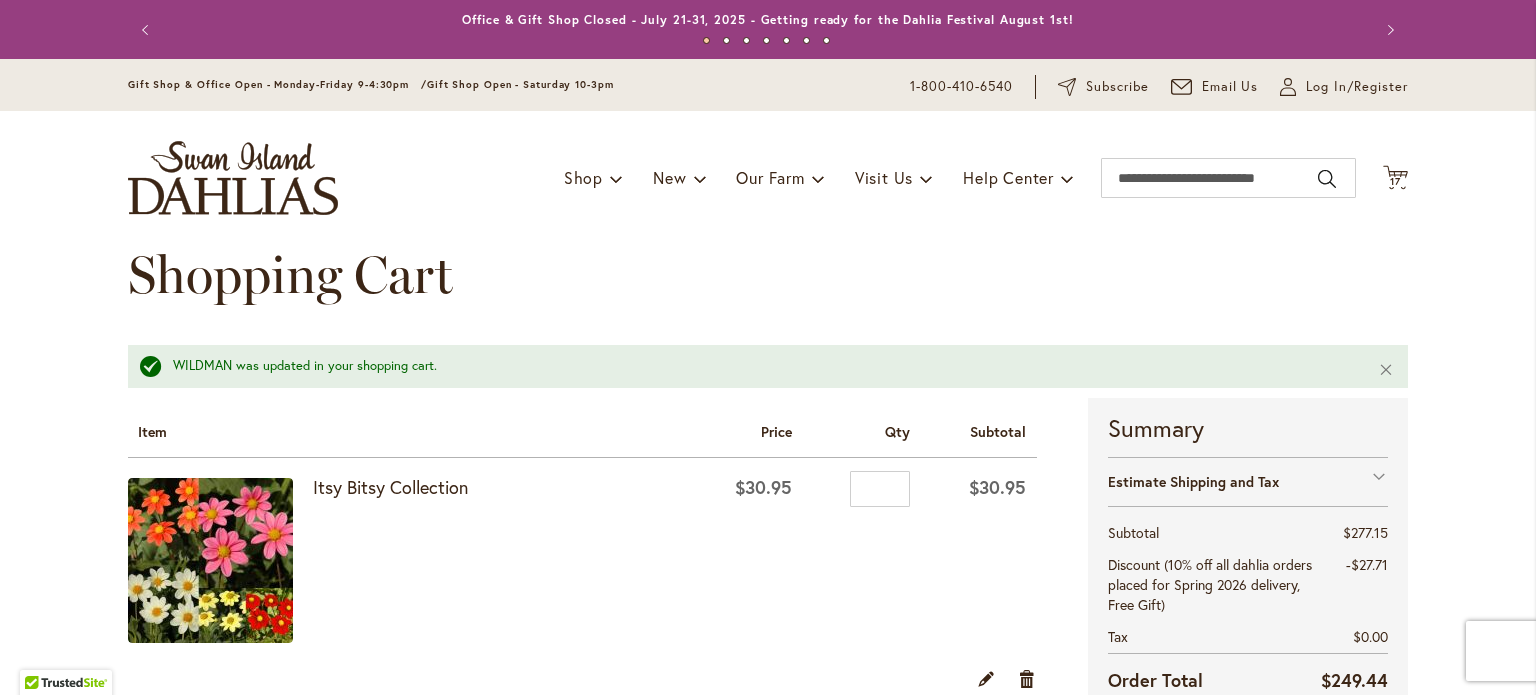 type on "**********" 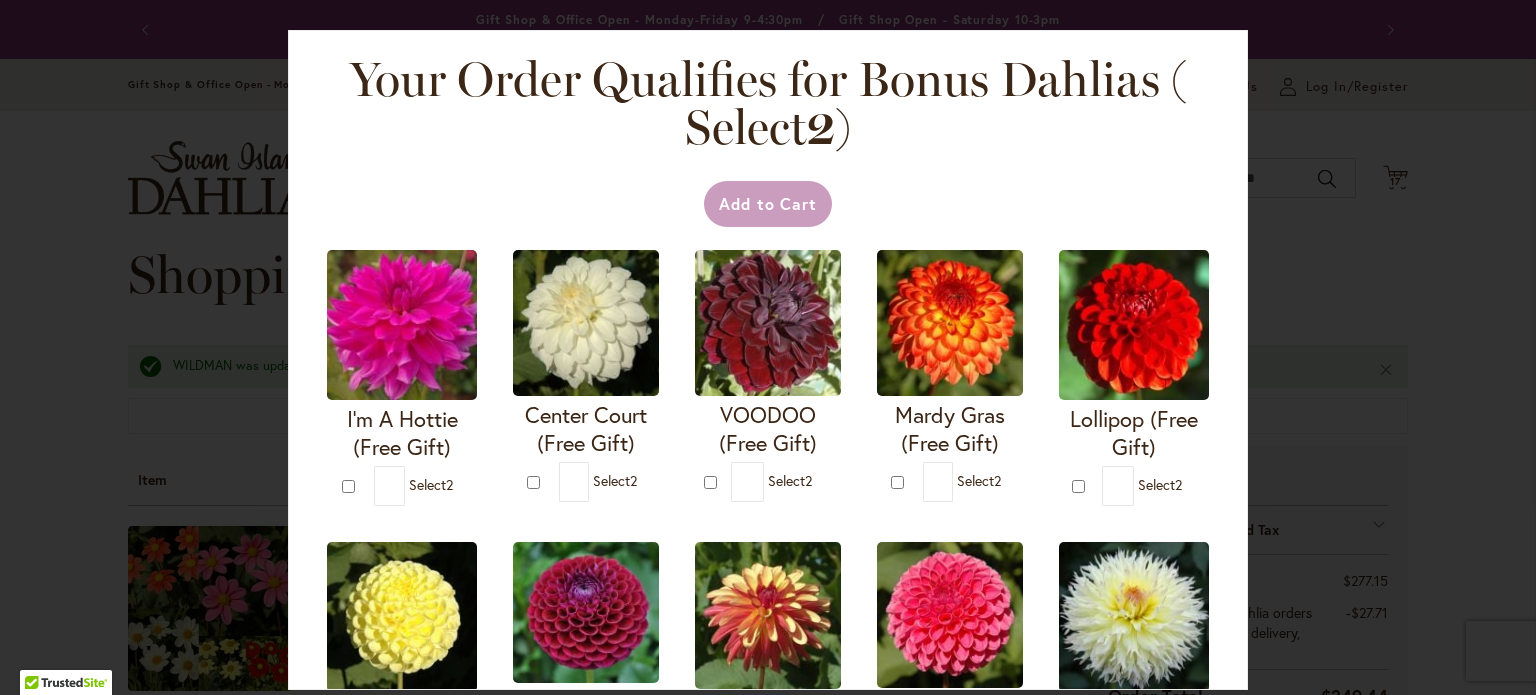 click on "Your Order Qualifies for Bonus Dahlias ( Select                     2
)
Add to Cart
I'm A Hottie (Free Gift)" at bounding box center (768, 347) 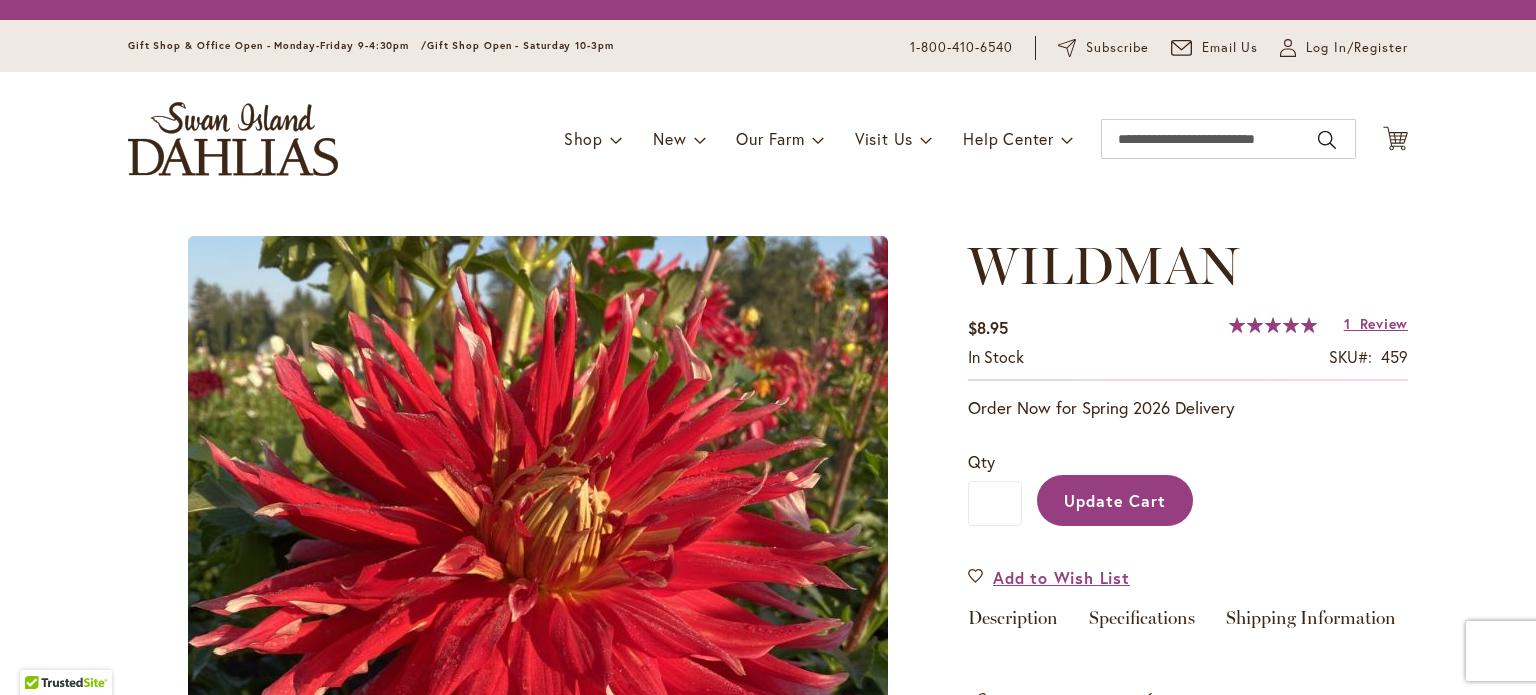 scroll, scrollTop: 0, scrollLeft: 0, axis: both 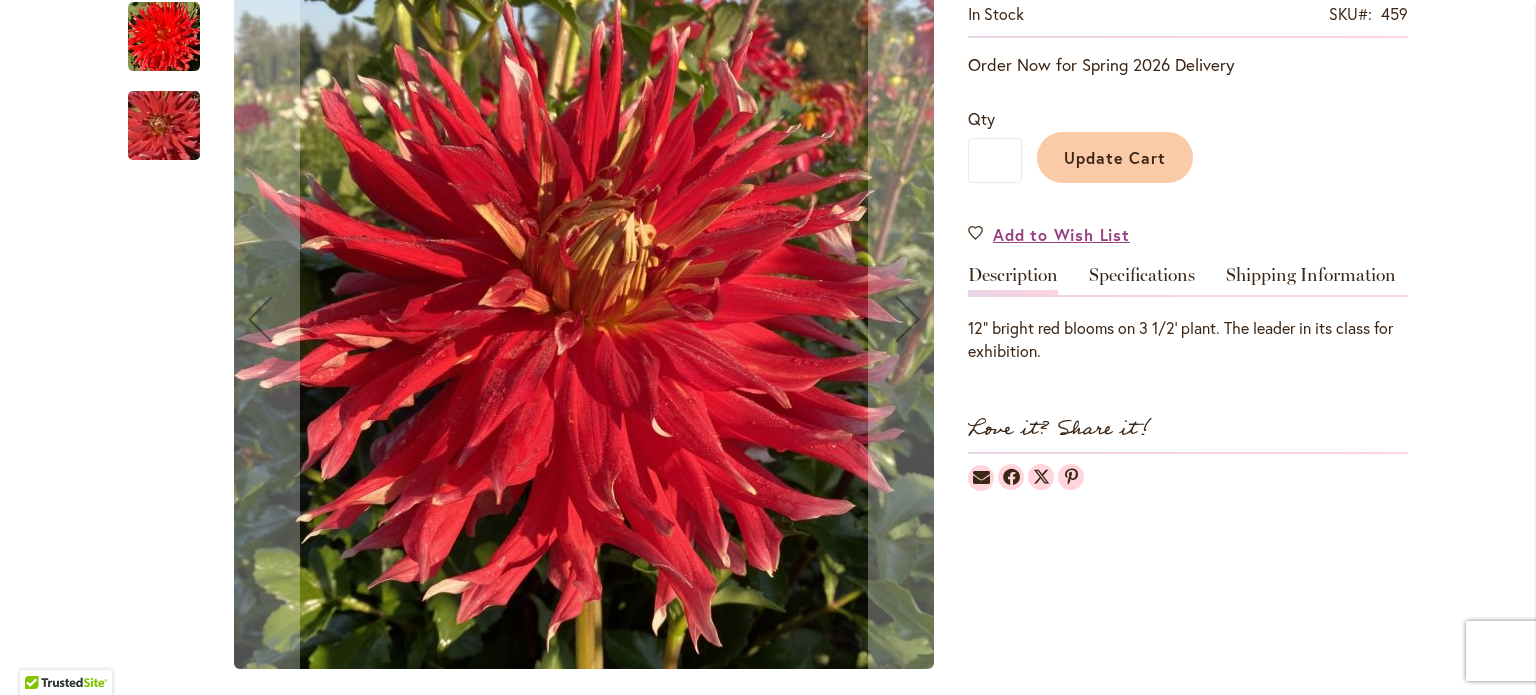 type on "**********" 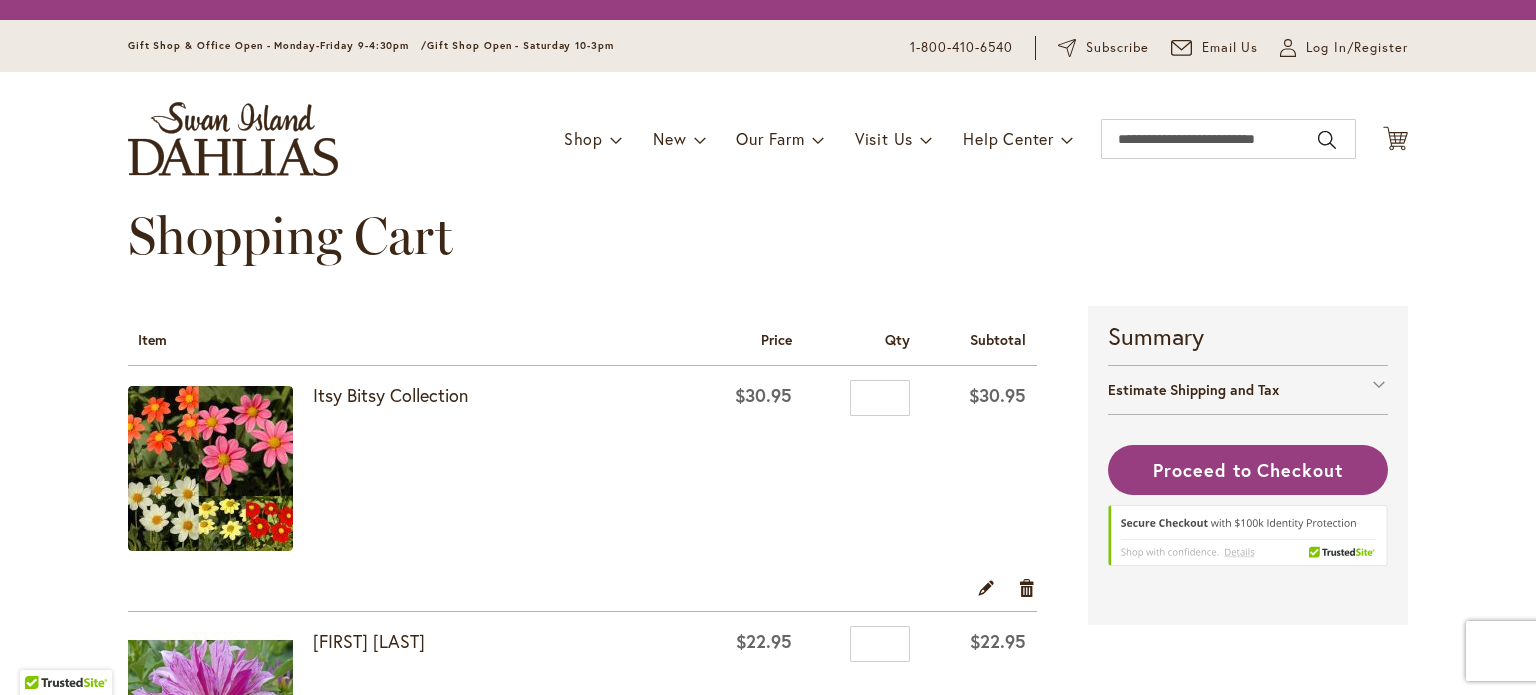 scroll, scrollTop: 0, scrollLeft: 0, axis: both 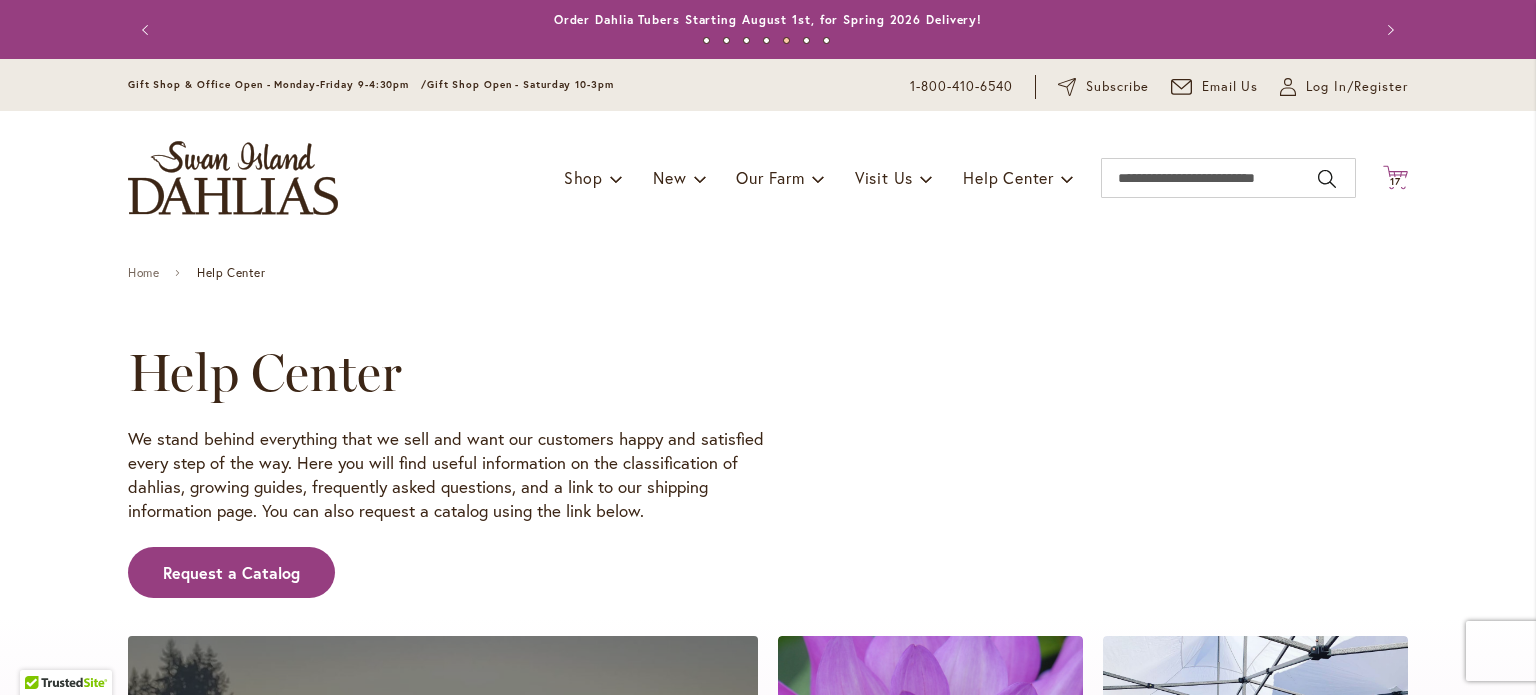 type on "**********" 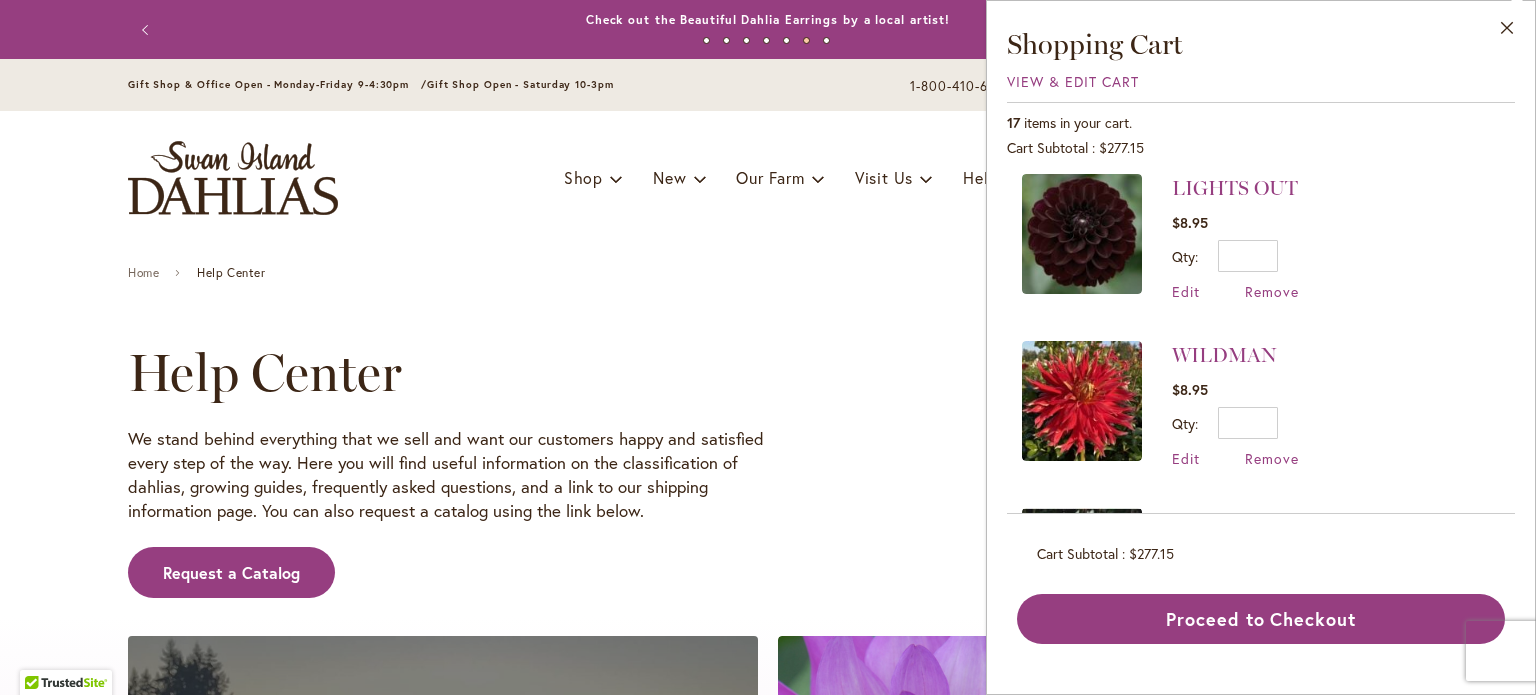 scroll, scrollTop: 400, scrollLeft: 0, axis: vertical 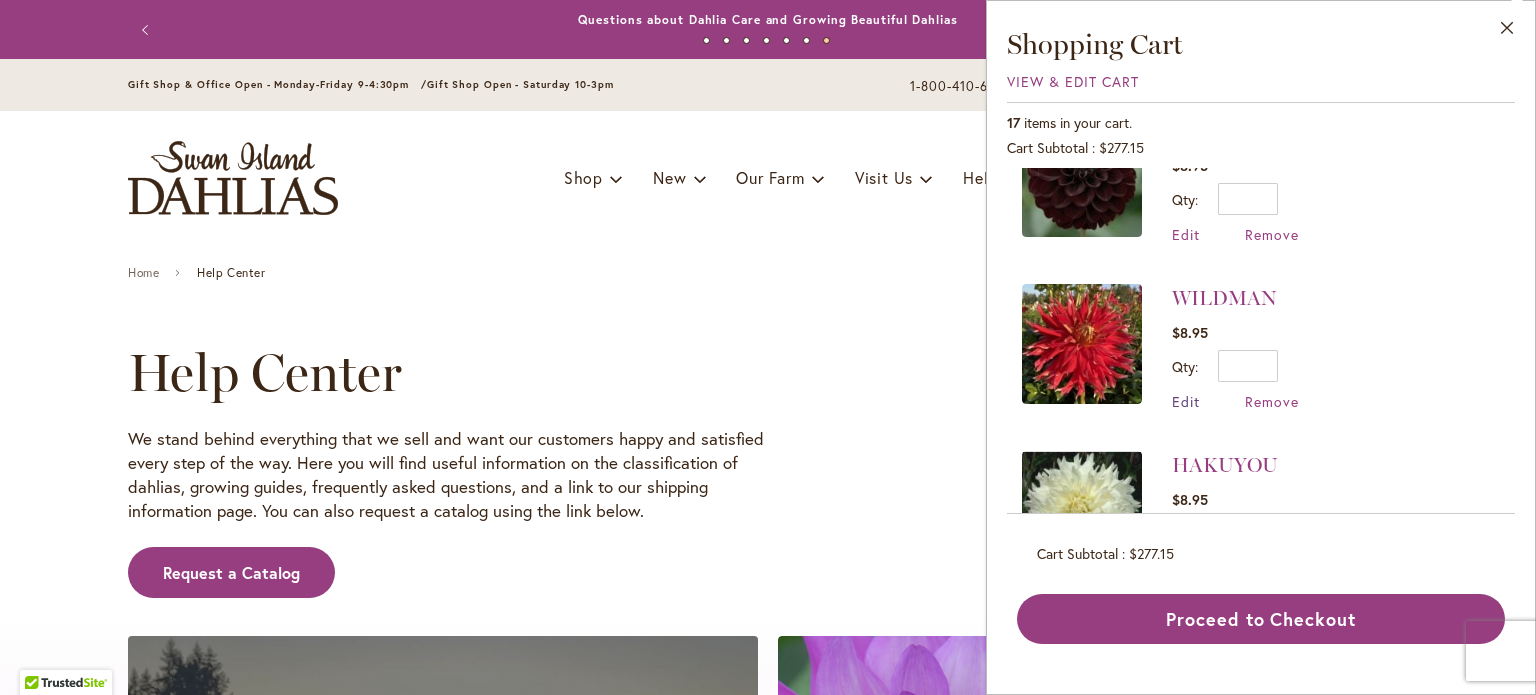 click on "Edit" at bounding box center (1186, 401) 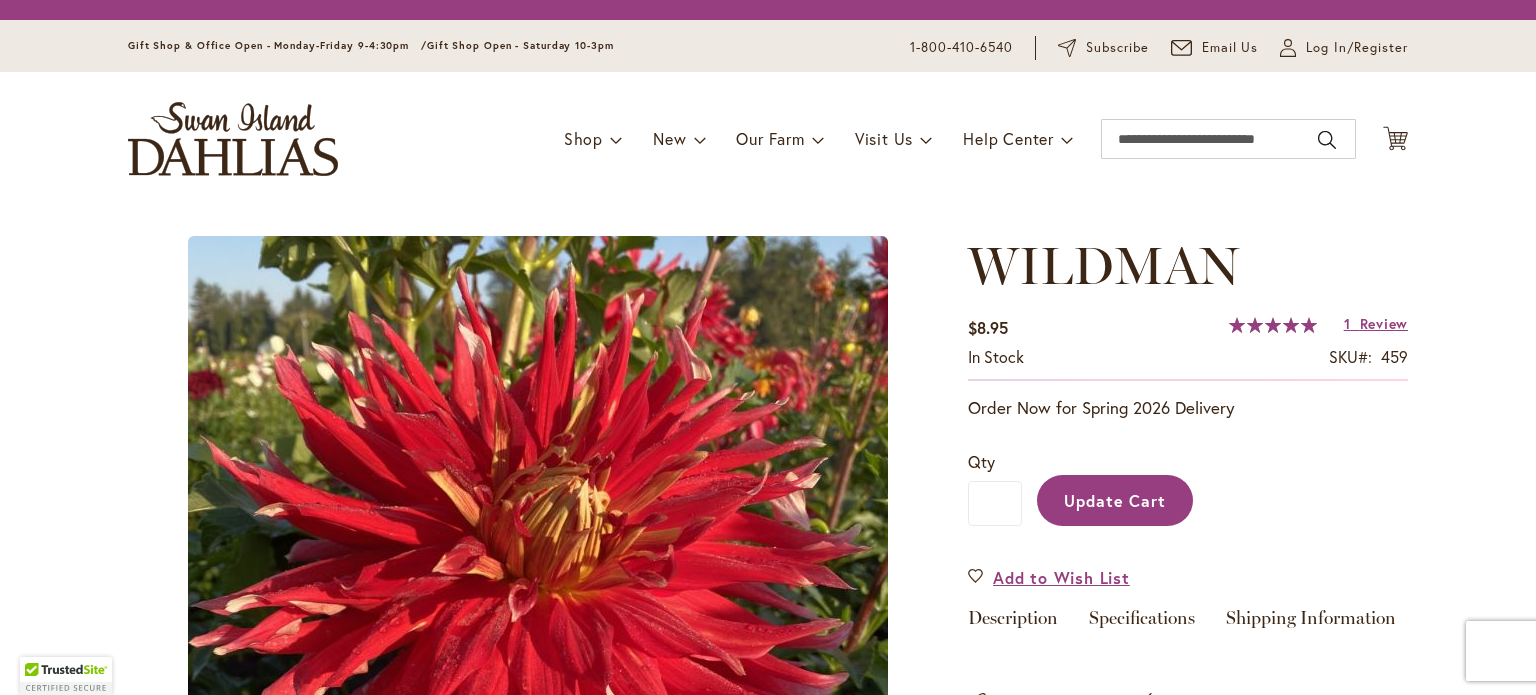 type on "*" 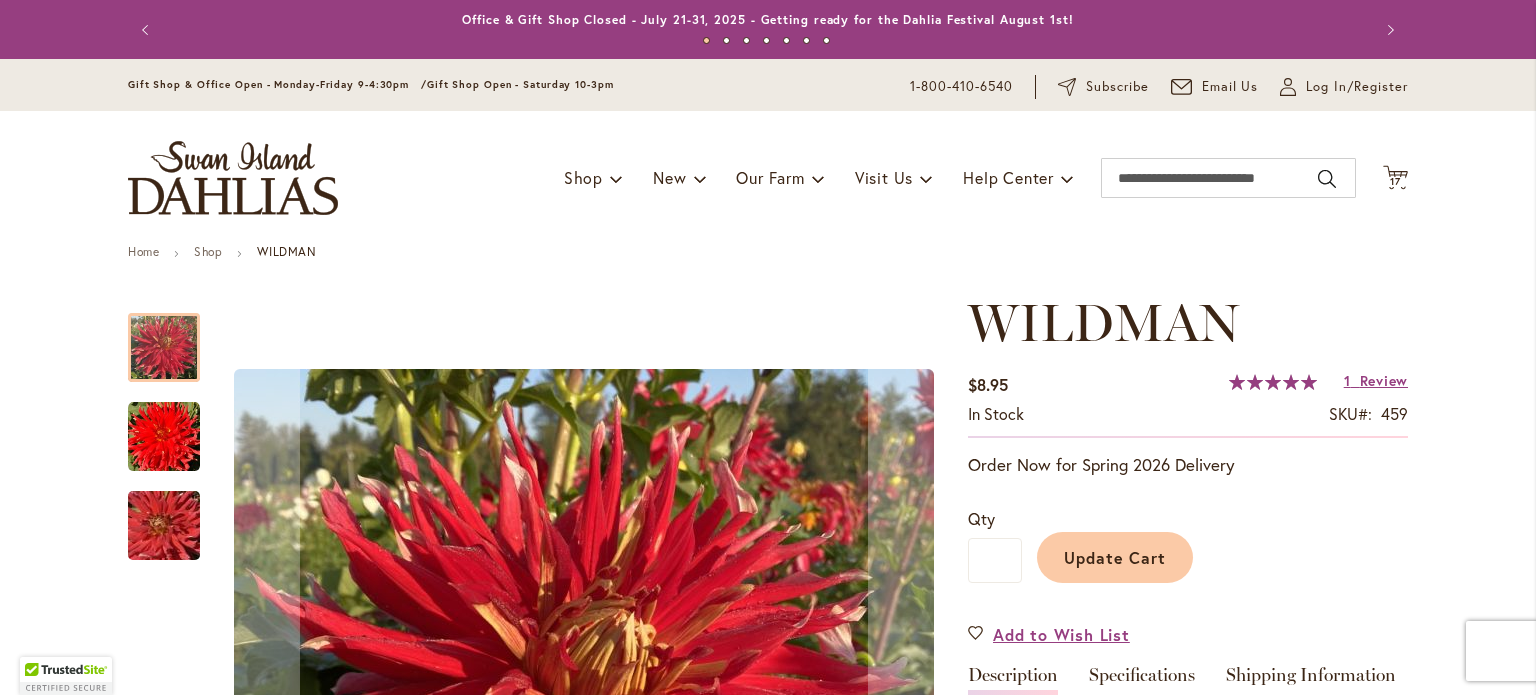type on "**********" 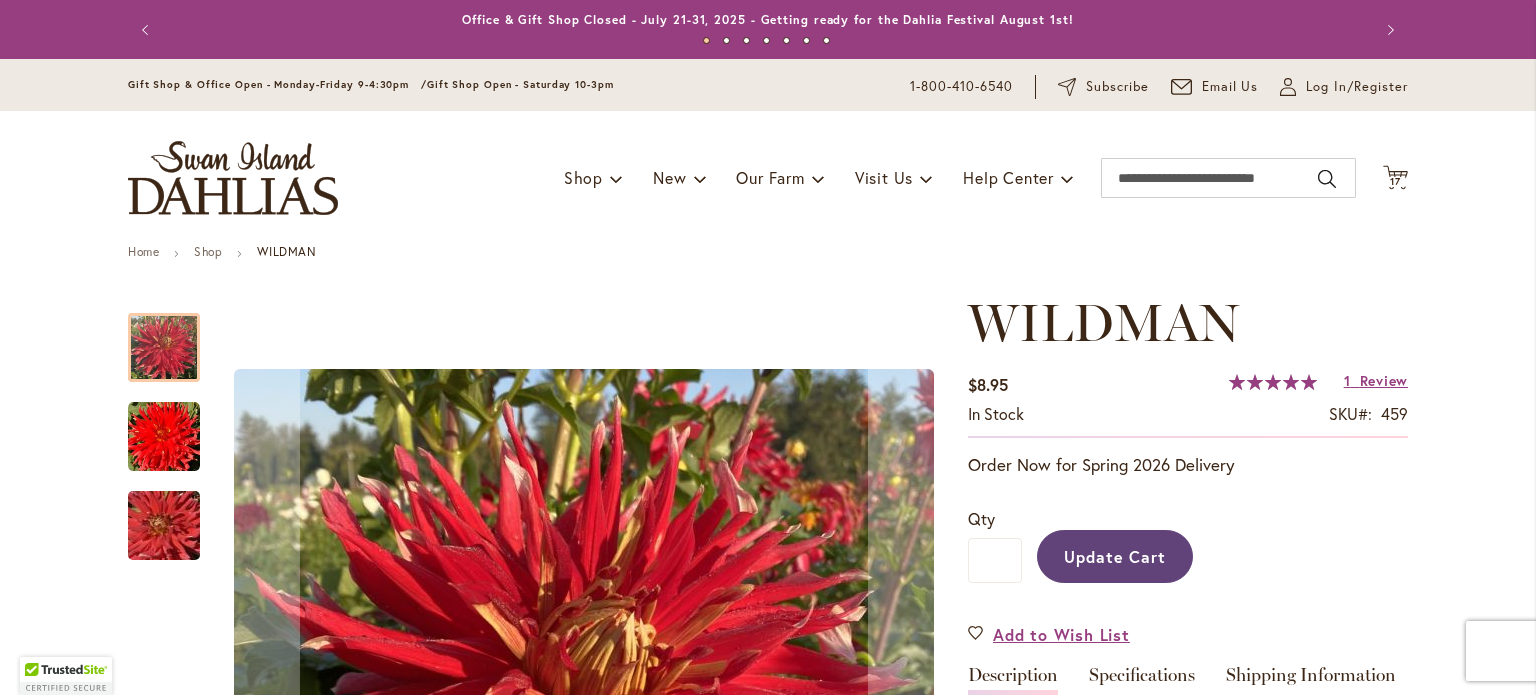 click on "Update Cart" at bounding box center (1115, 556) 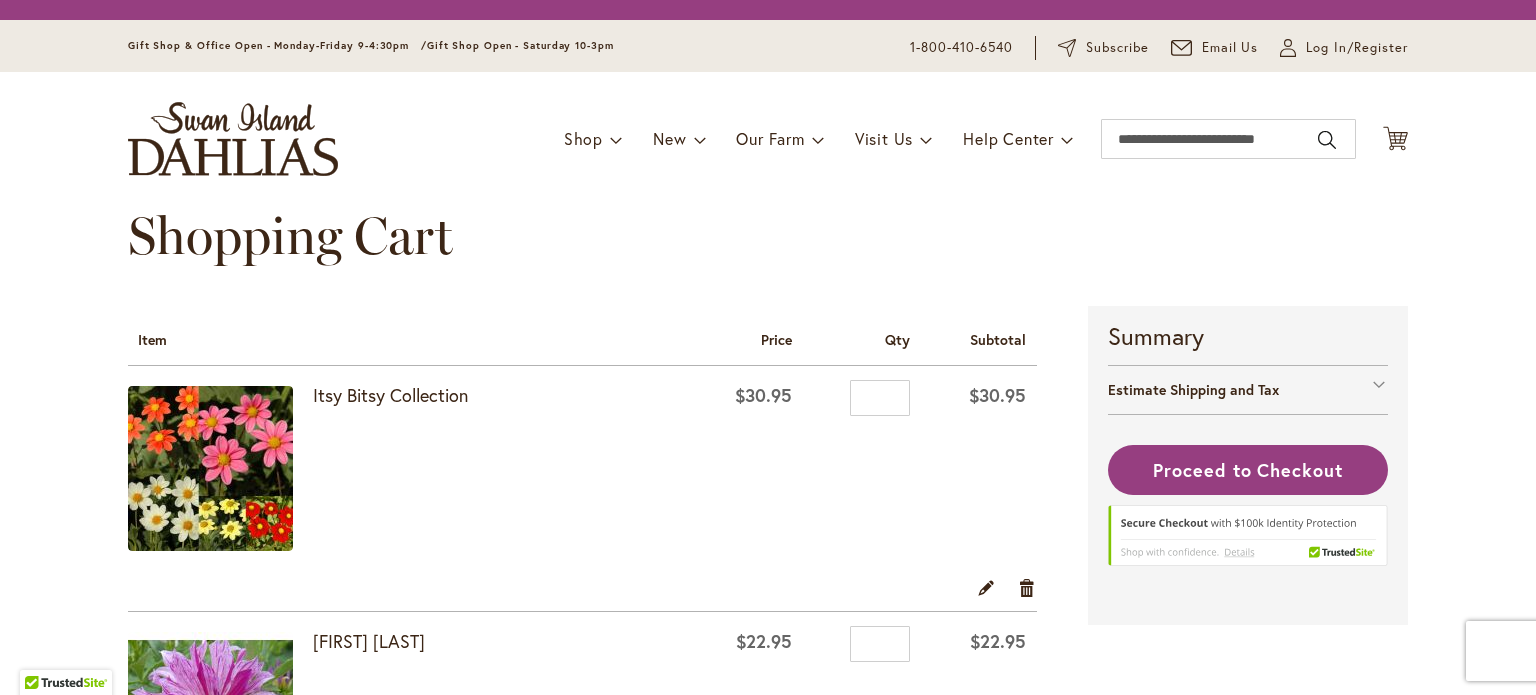scroll, scrollTop: 0, scrollLeft: 0, axis: both 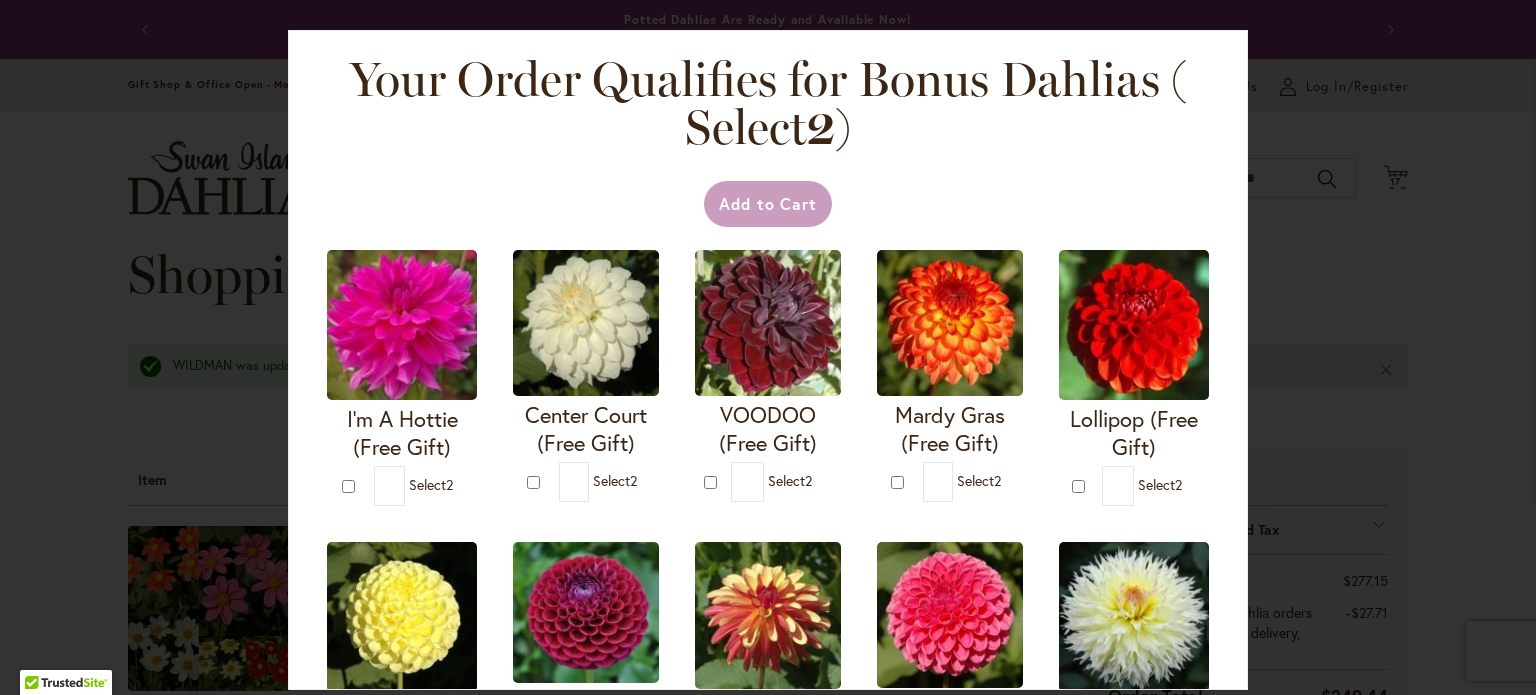 type on "**********" 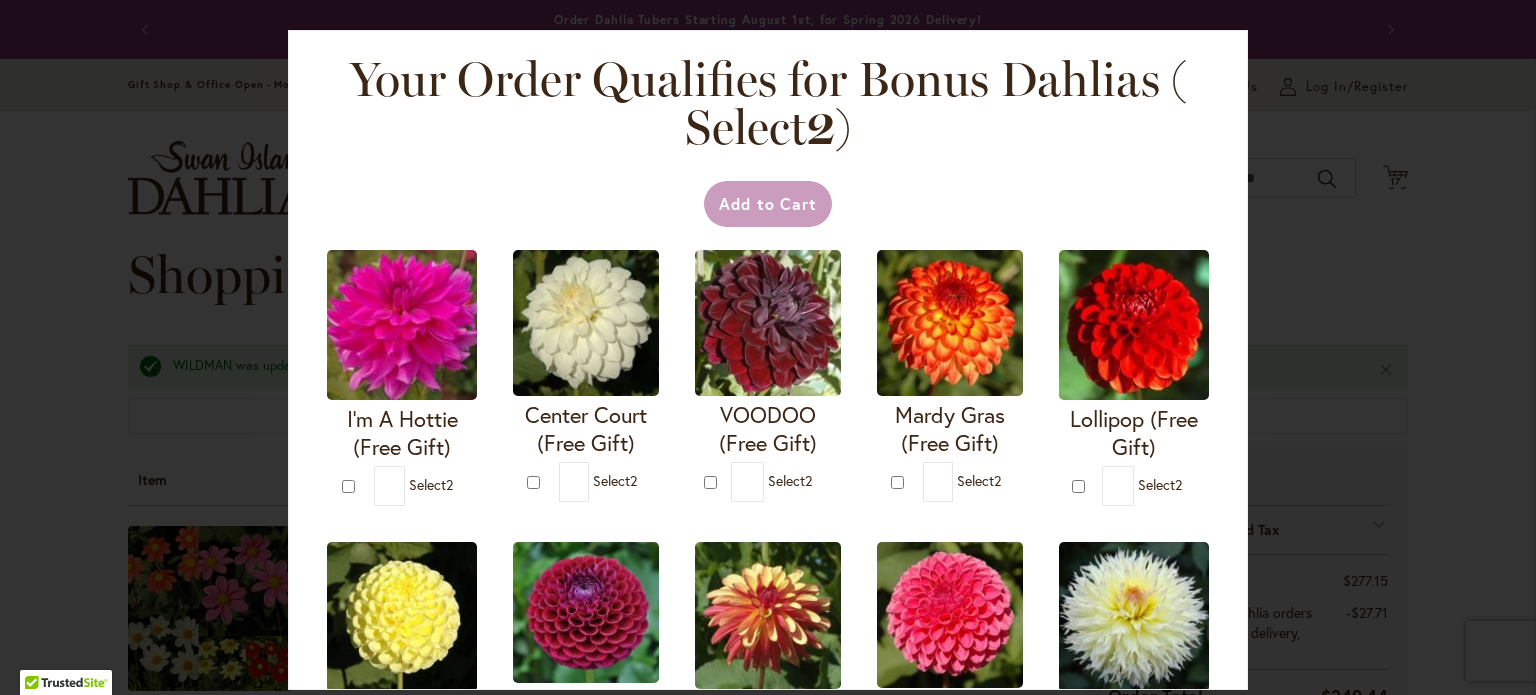 click on "Your Order Qualifies for Bonus Dahlias ( Select                     2
)
Add to Cart
I'm A Hottie (Free Gift)" at bounding box center [768, 347] 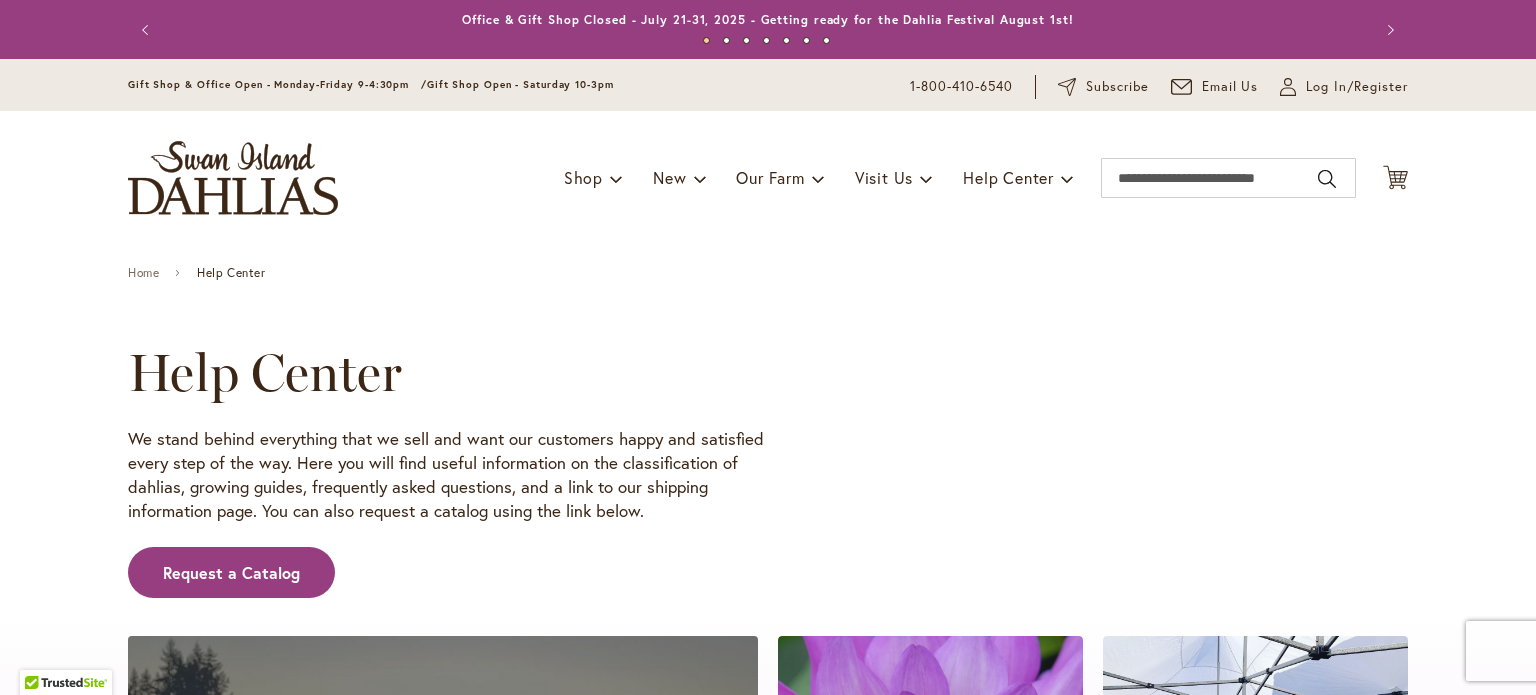 scroll, scrollTop: 0, scrollLeft: 0, axis: both 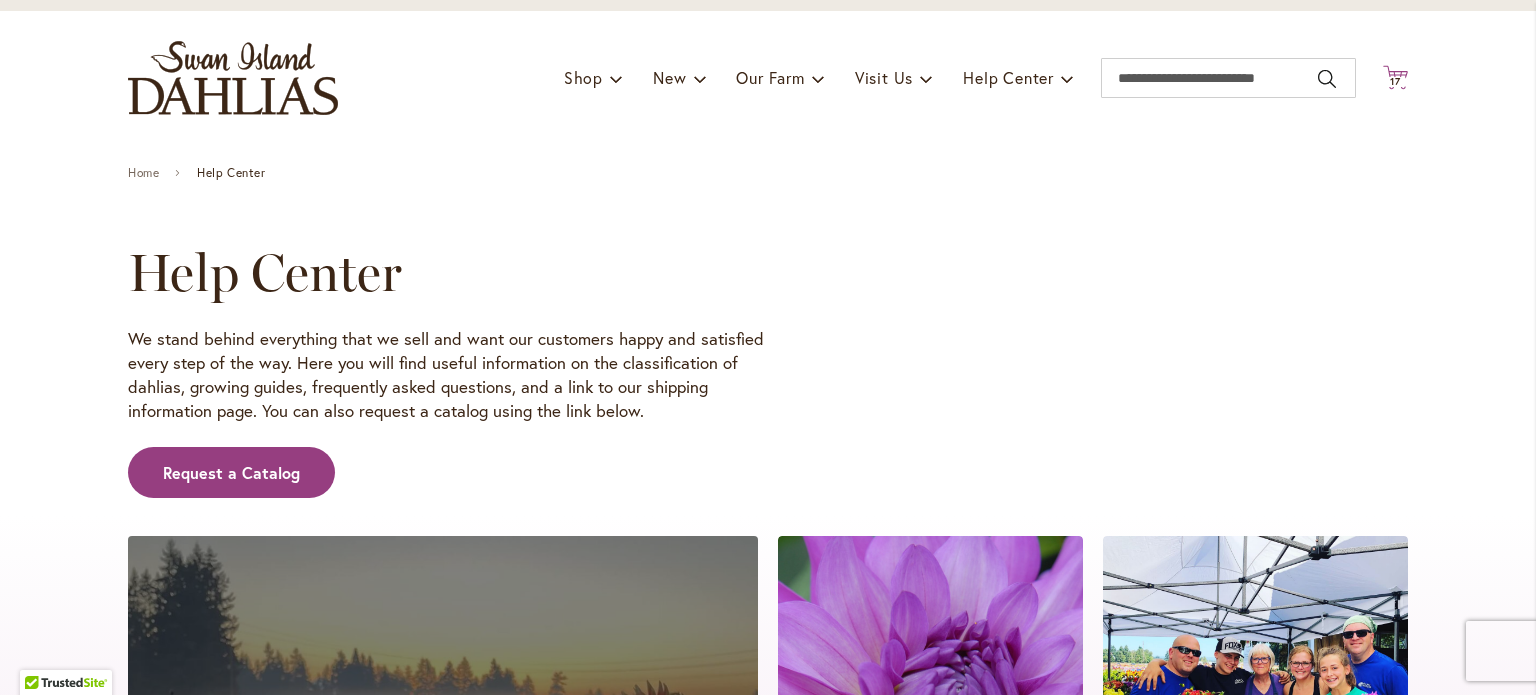 type on "**********" 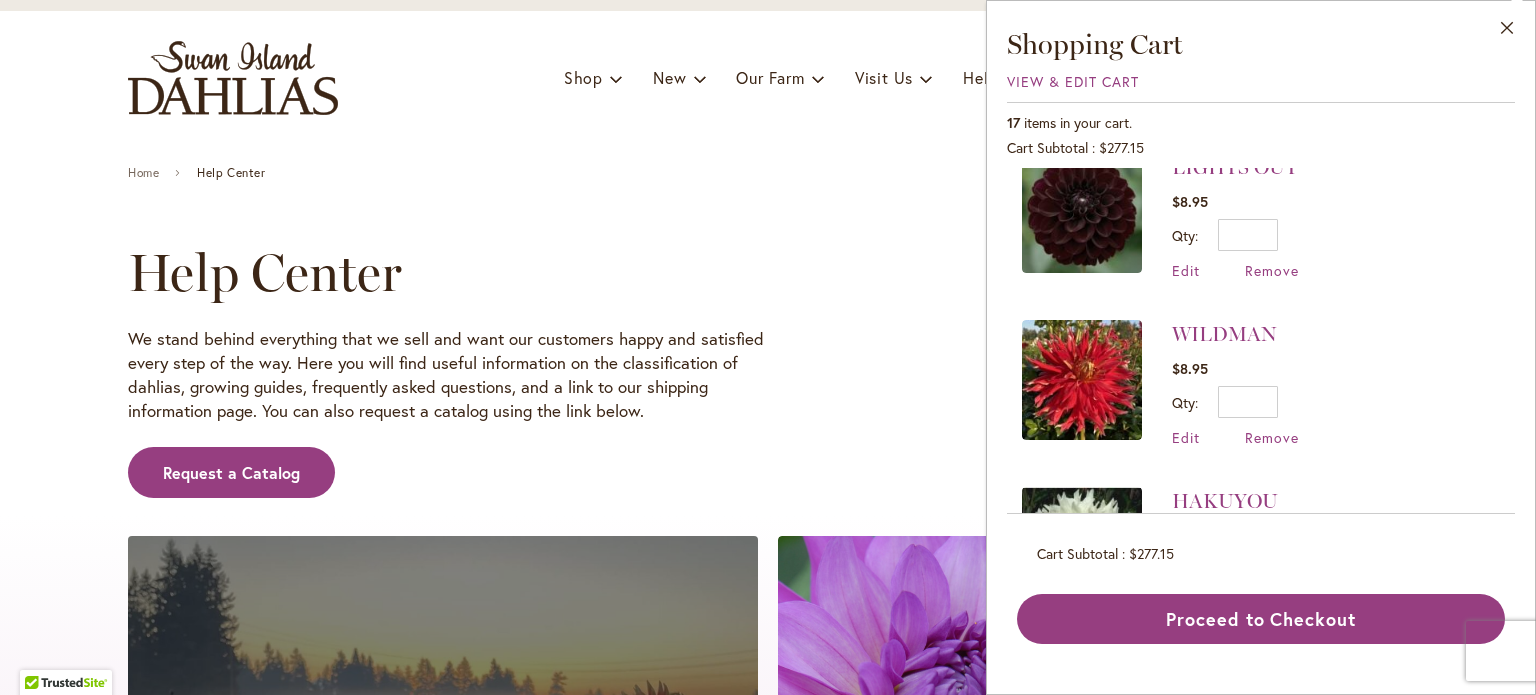 scroll, scrollTop: 400, scrollLeft: 0, axis: vertical 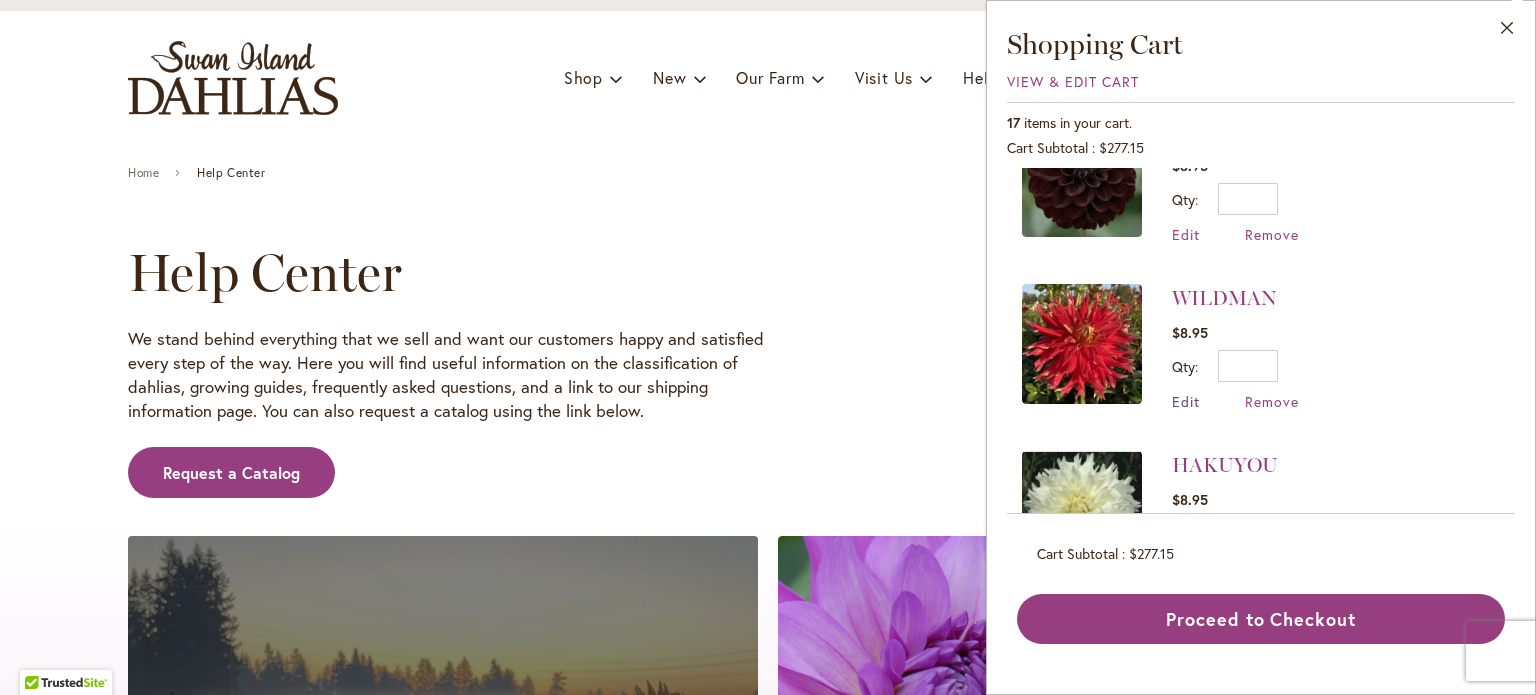 click on "Edit" at bounding box center (1186, 401) 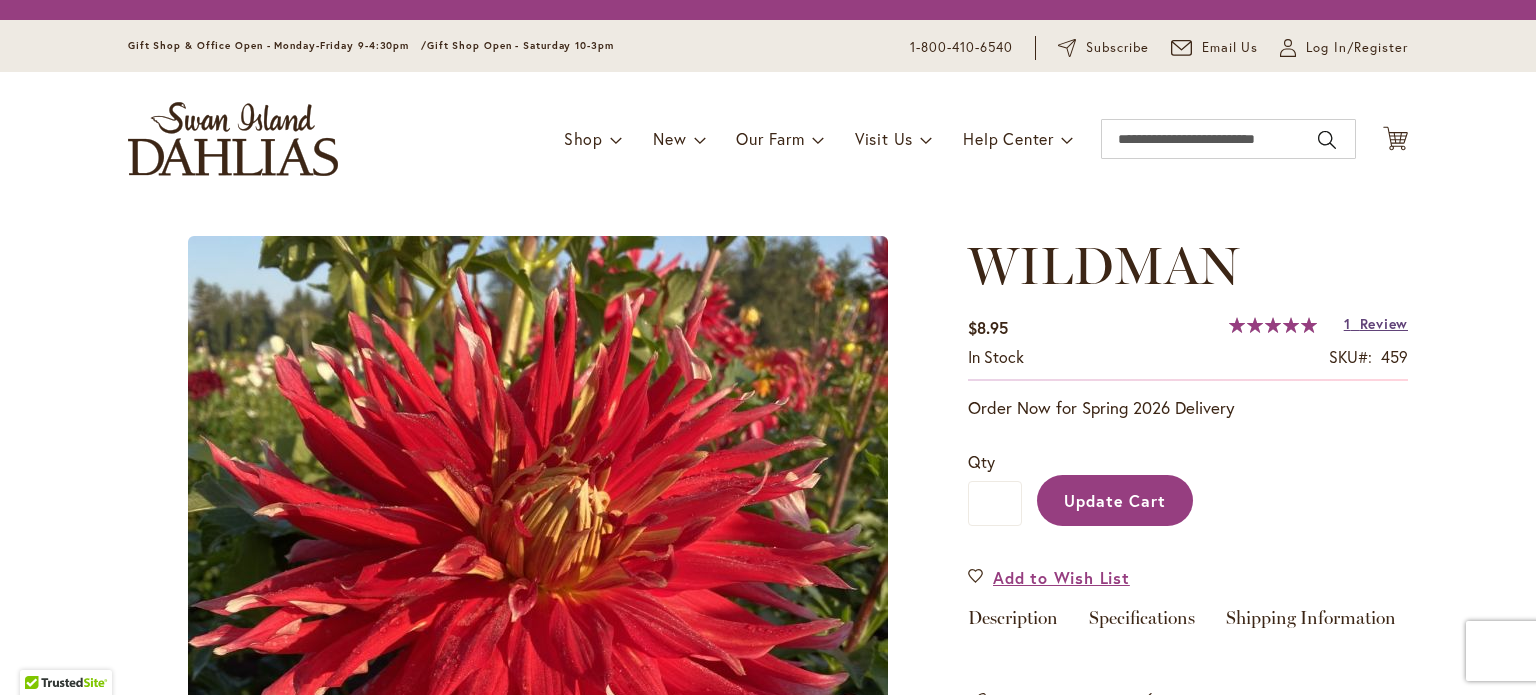 scroll, scrollTop: 0, scrollLeft: 0, axis: both 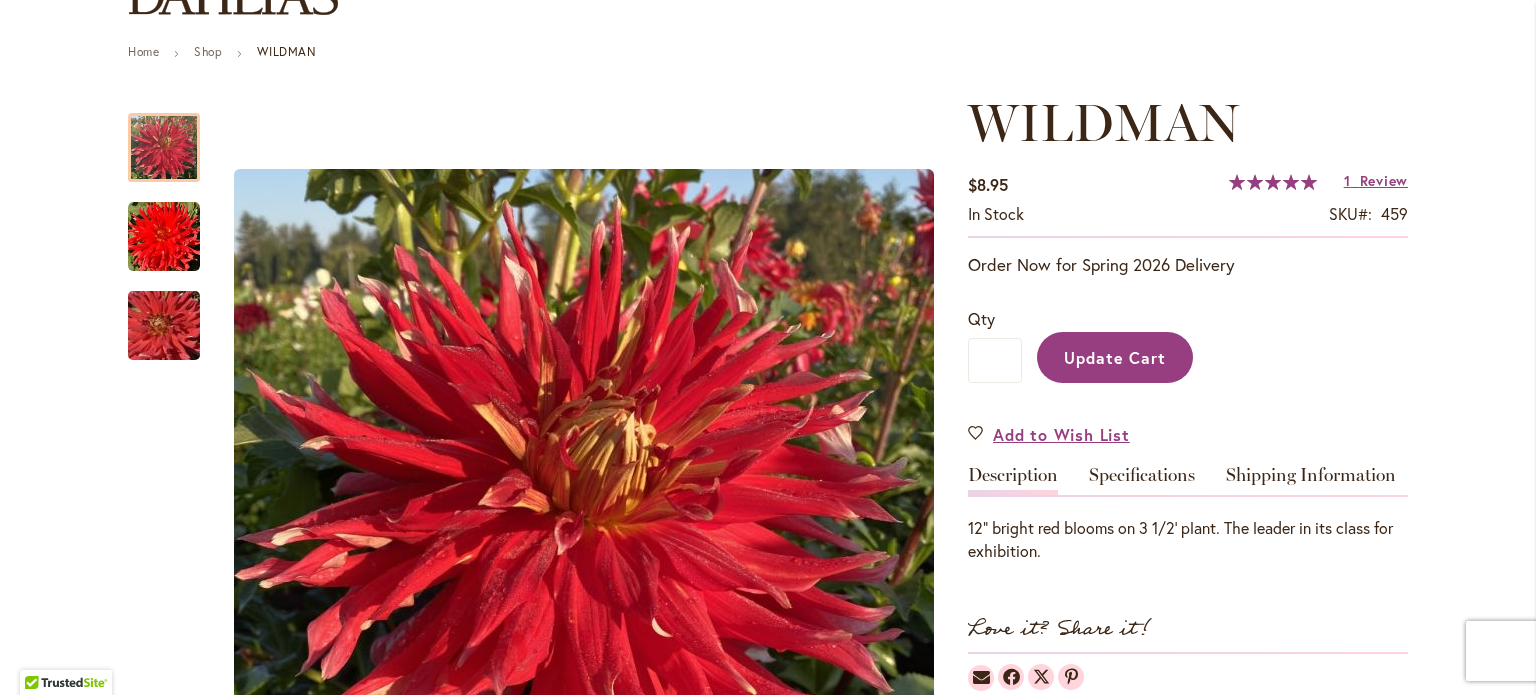 type on "**********" 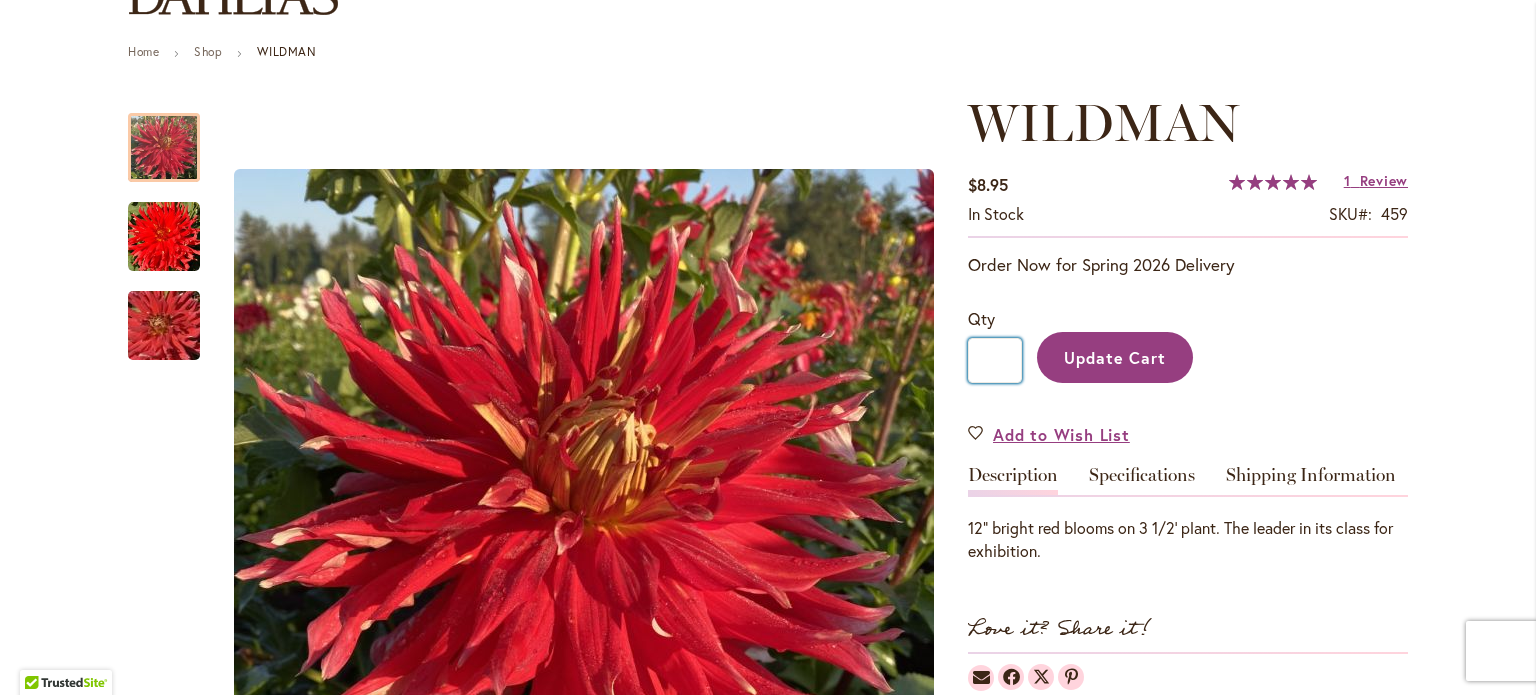 click on "*" at bounding box center (995, 360) 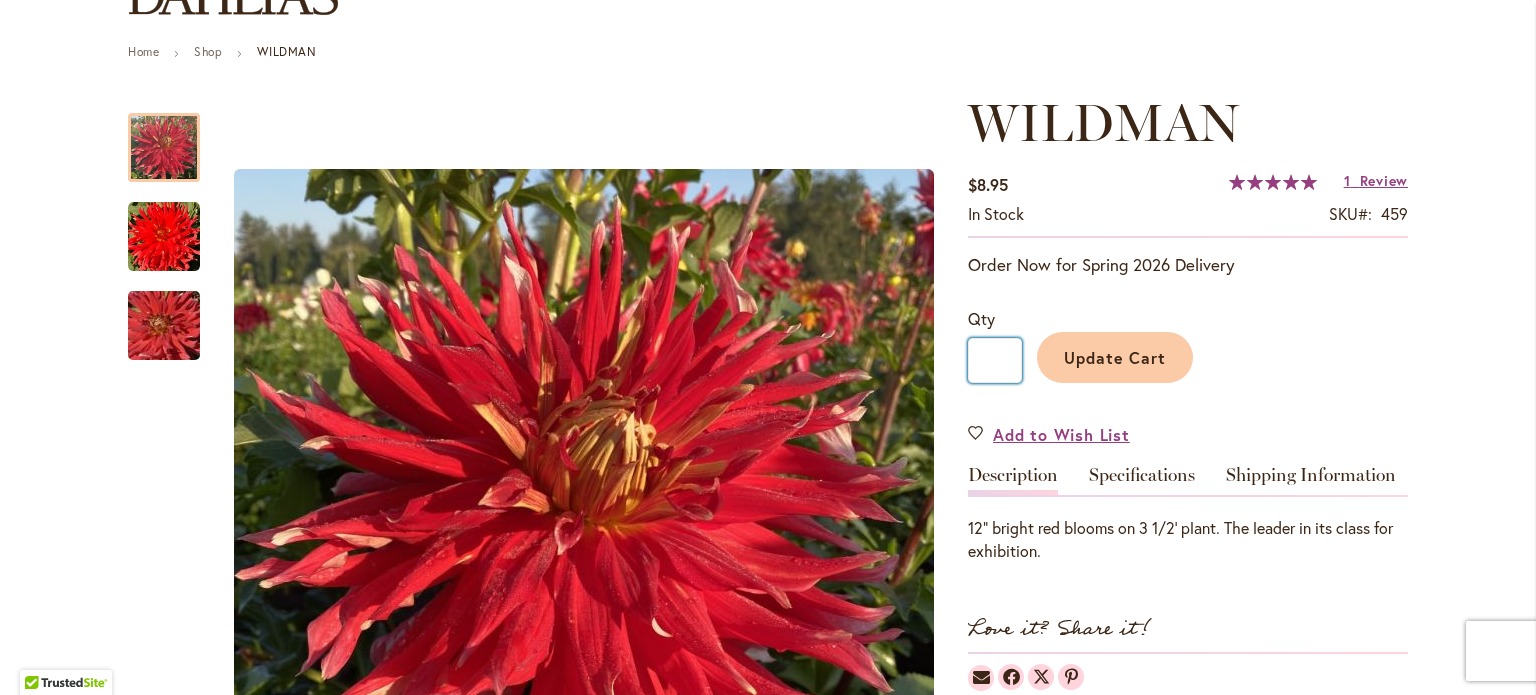 type on "*" 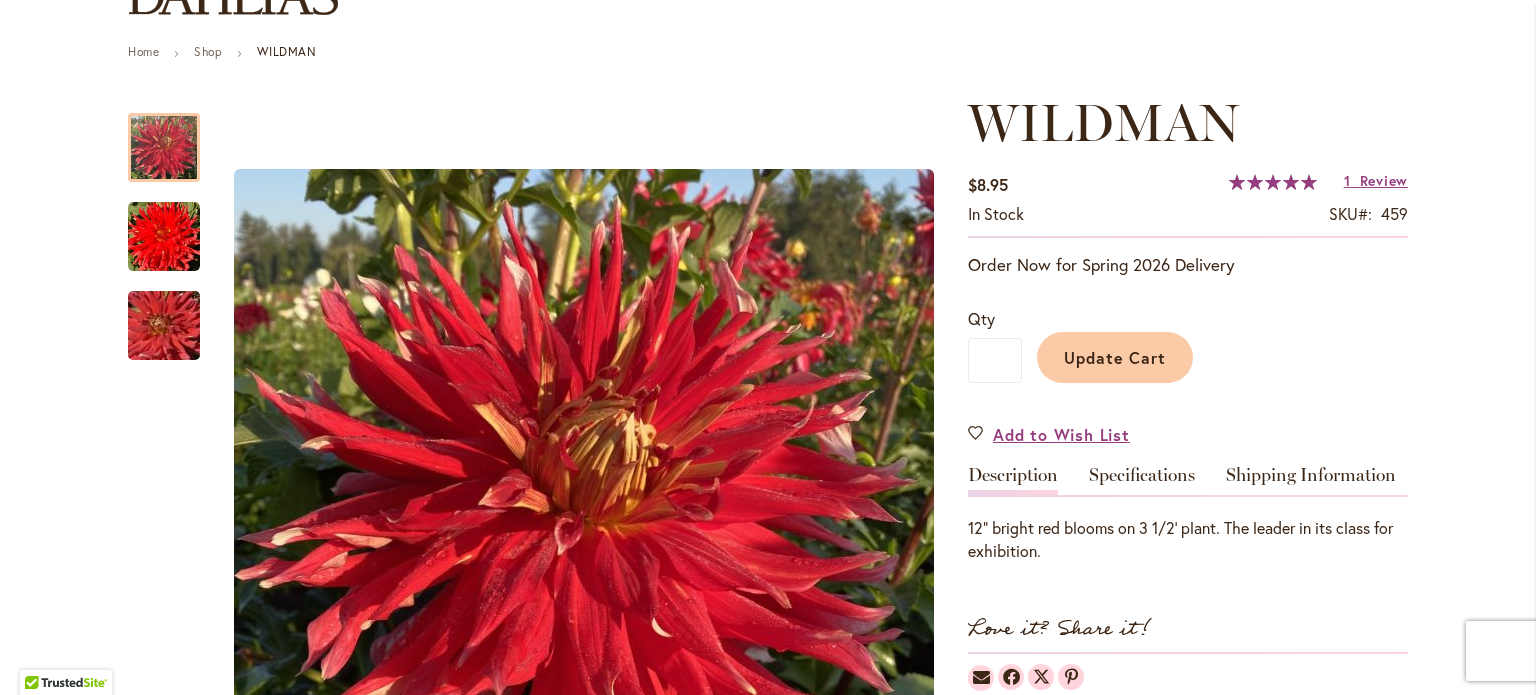 click on "Update Cart" at bounding box center [1115, 357] 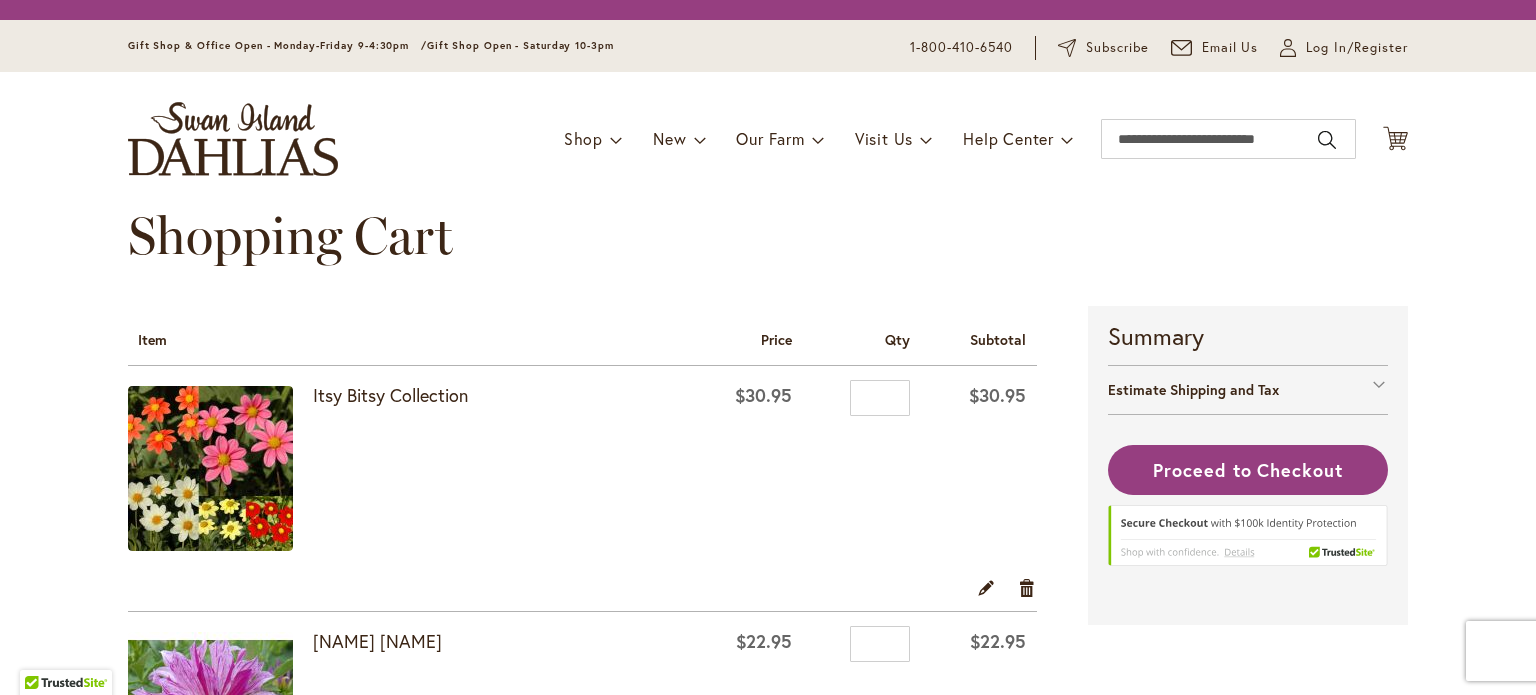 scroll, scrollTop: 0, scrollLeft: 0, axis: both 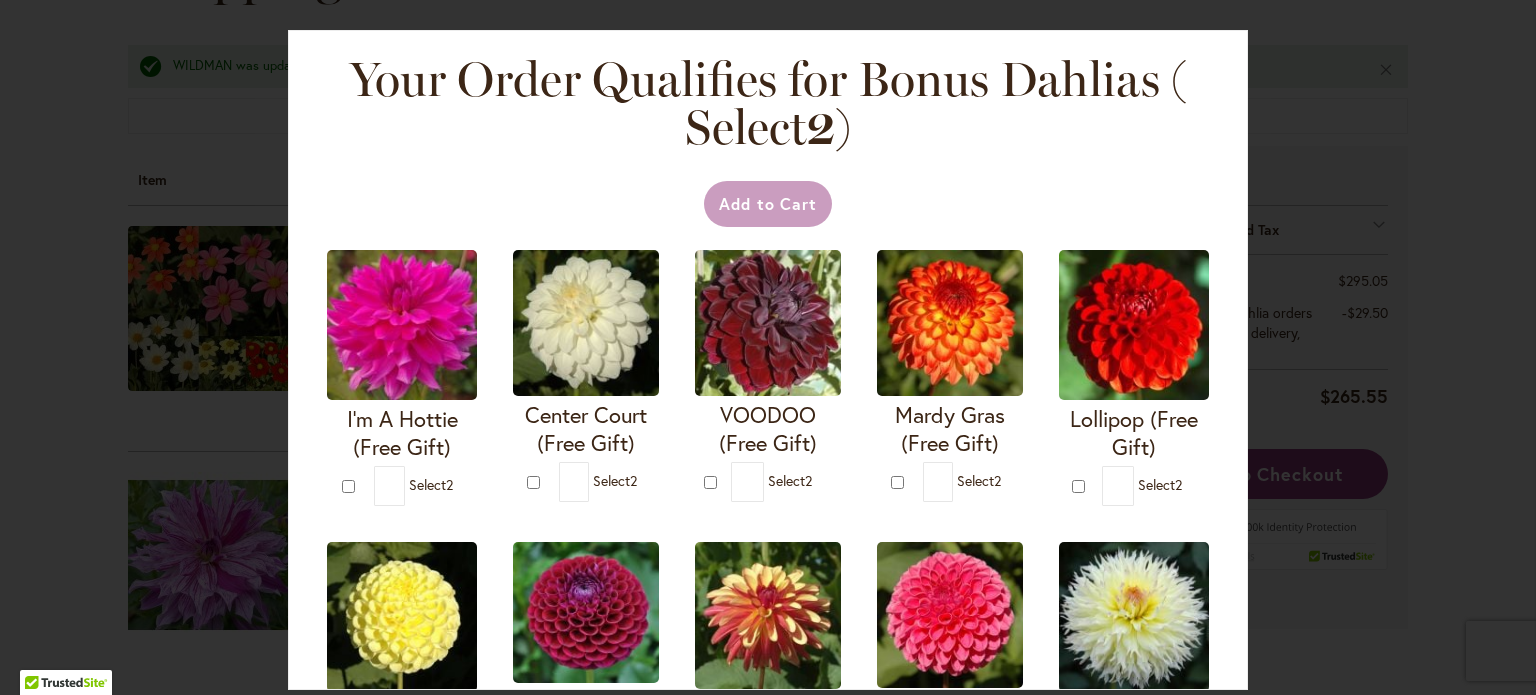 type on "**********" 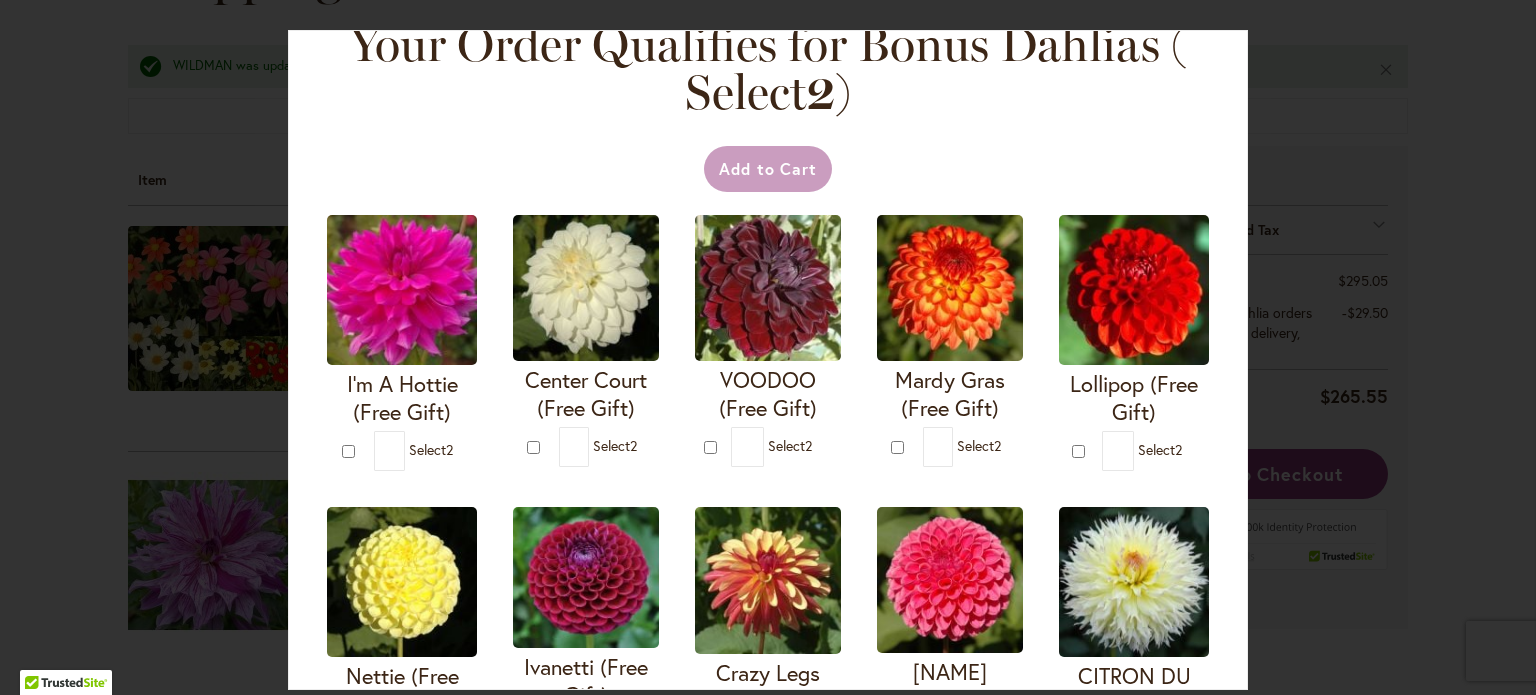 scroll, scrollTop: 0, scrollLeft: 0, axis: both 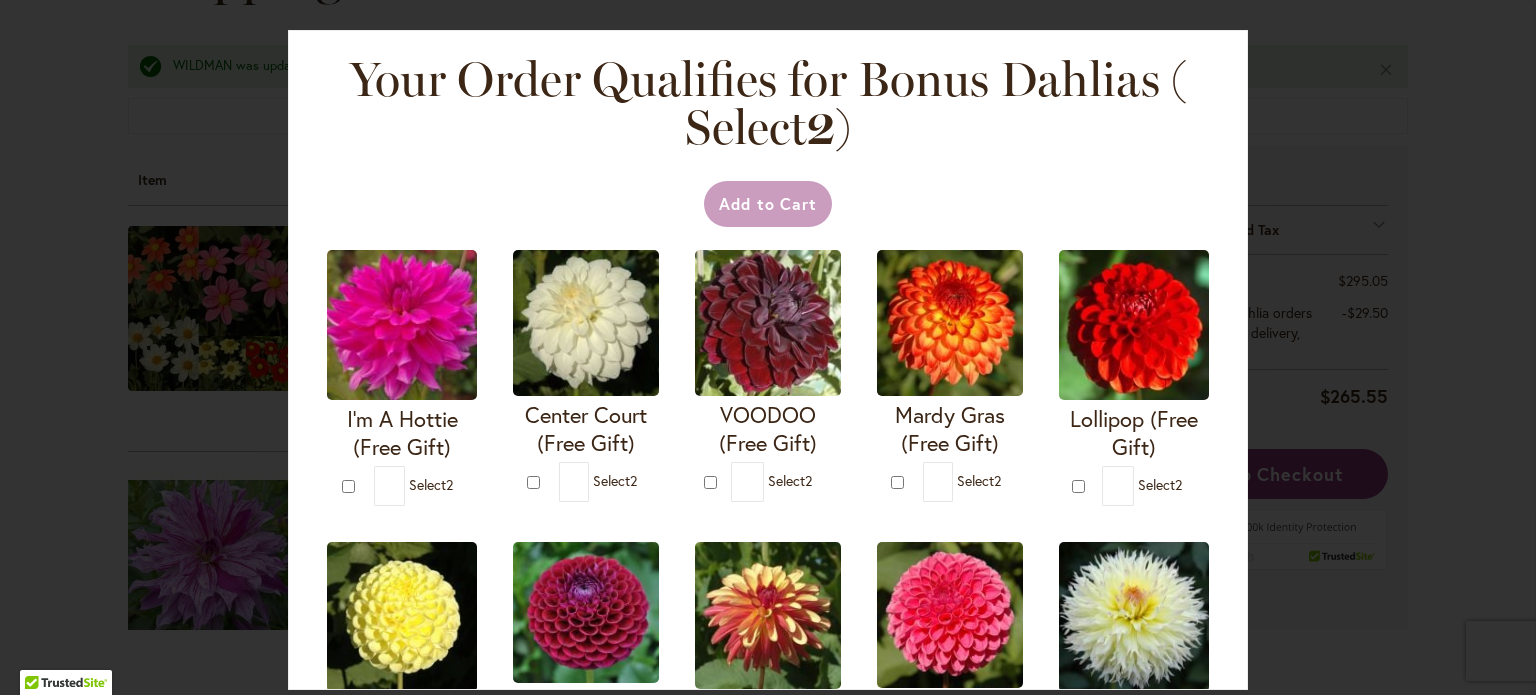 click on "*
Select  2" at bounding box center [425, 486] 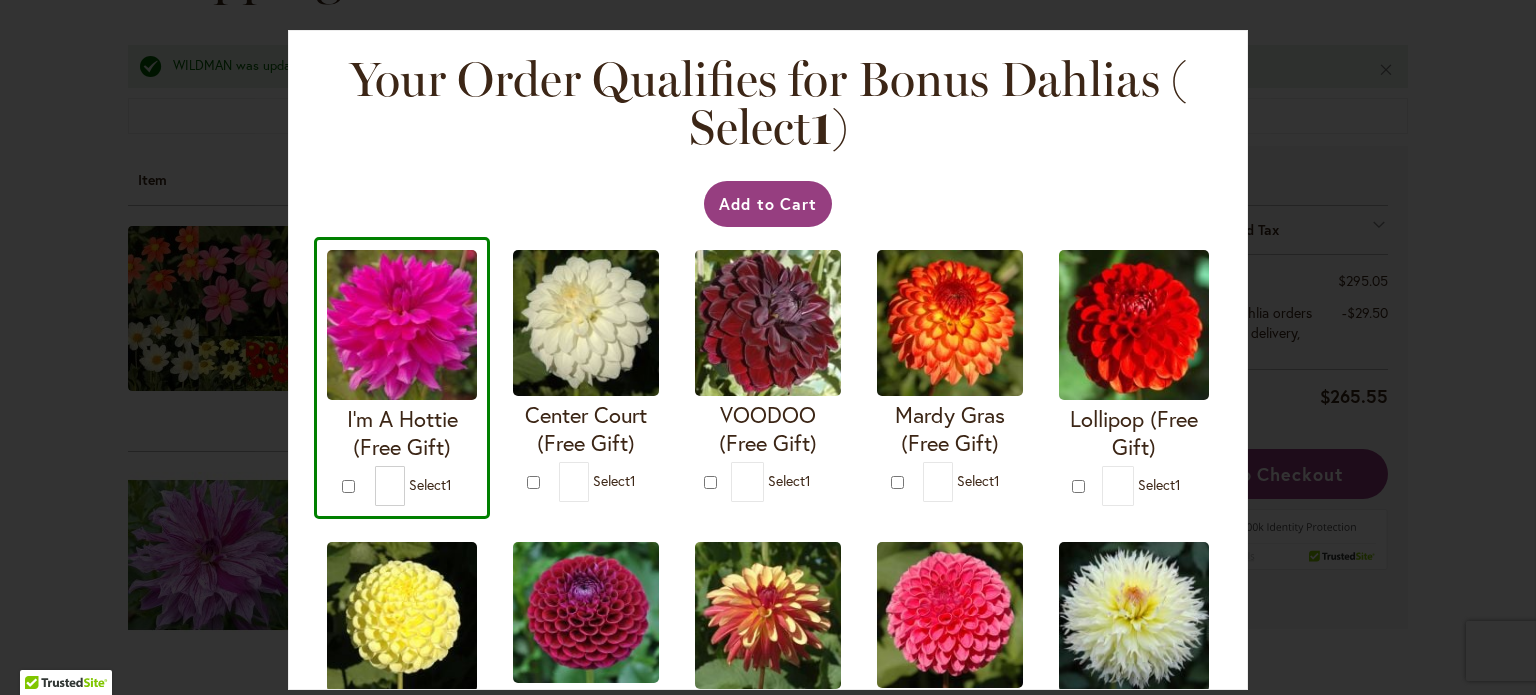 click at bounding box center [402, 325] 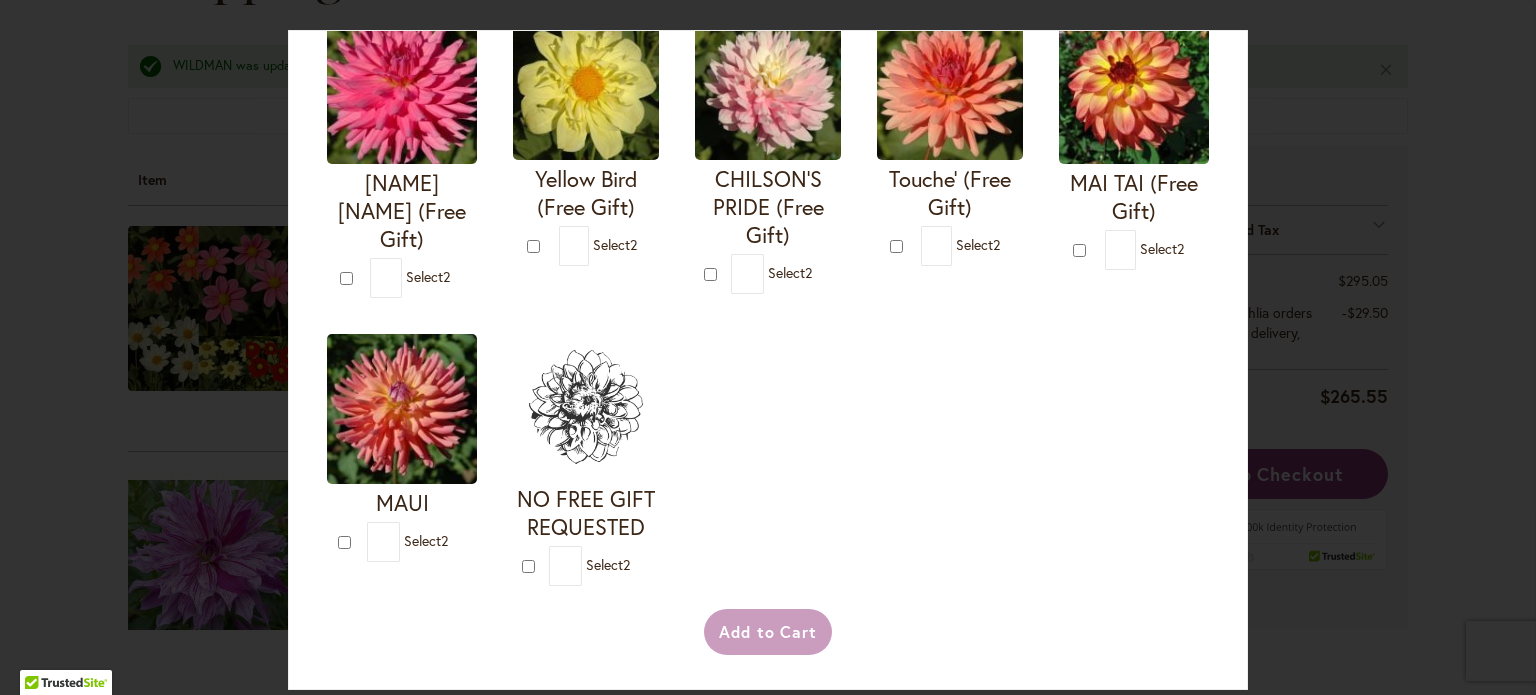 scroll, scrollTop: 700, scrollLeft: 0, axis: vertical 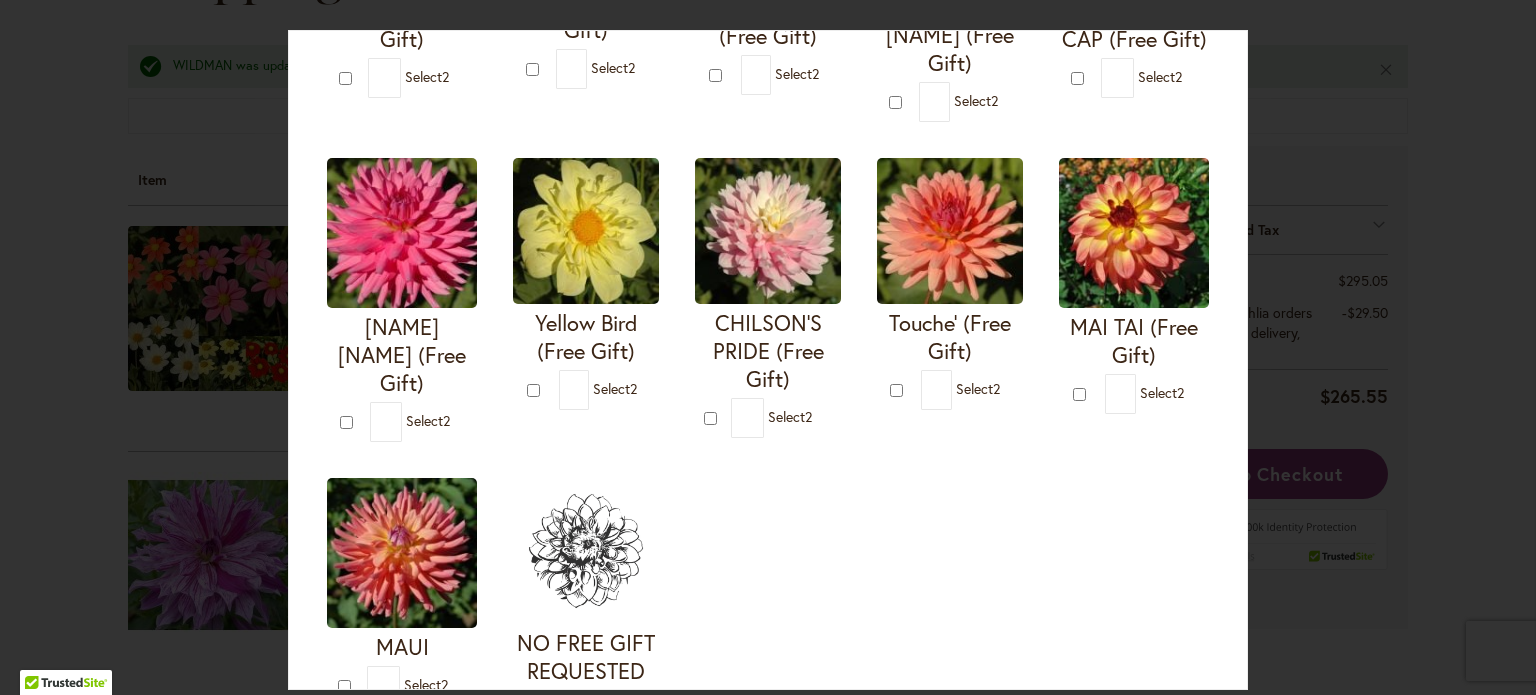 click on "Select  2" at bounding box center (428, 420) 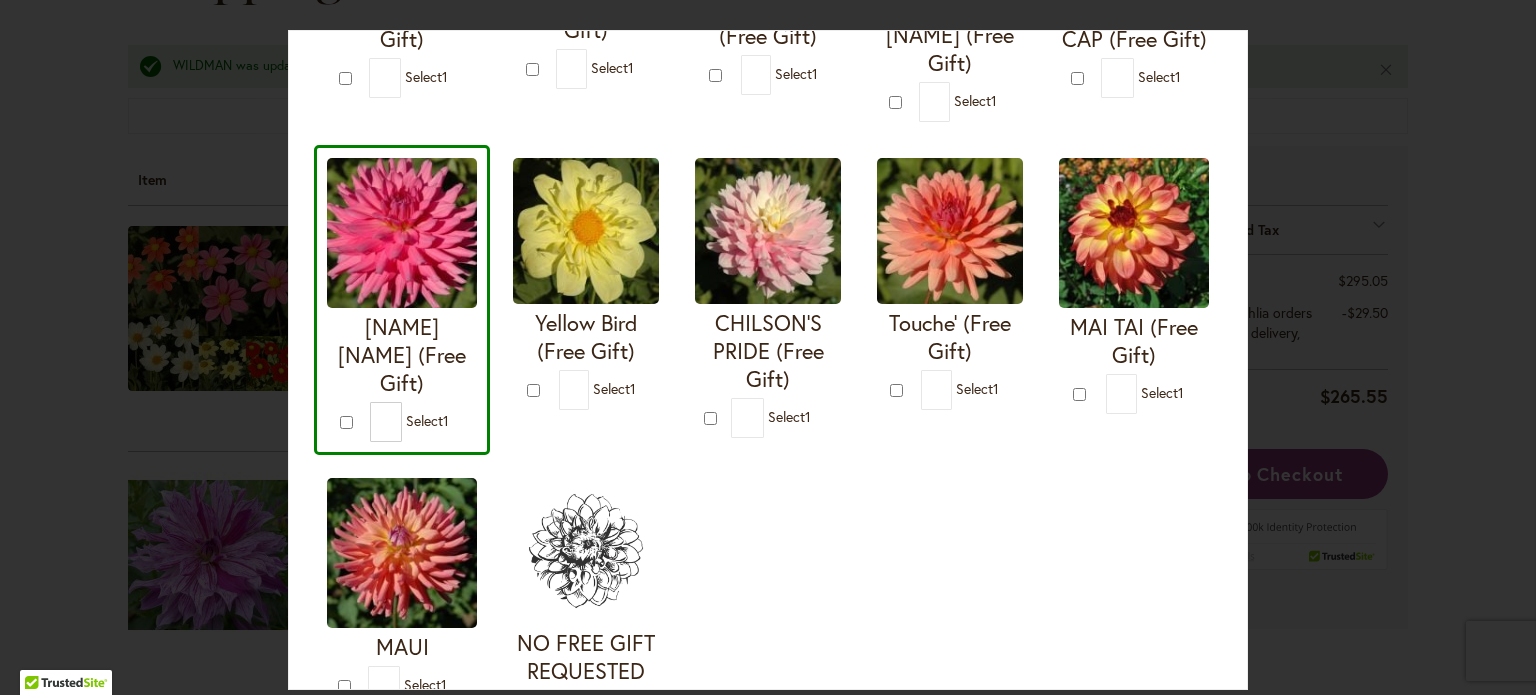 click at bounding box center [402, 233] 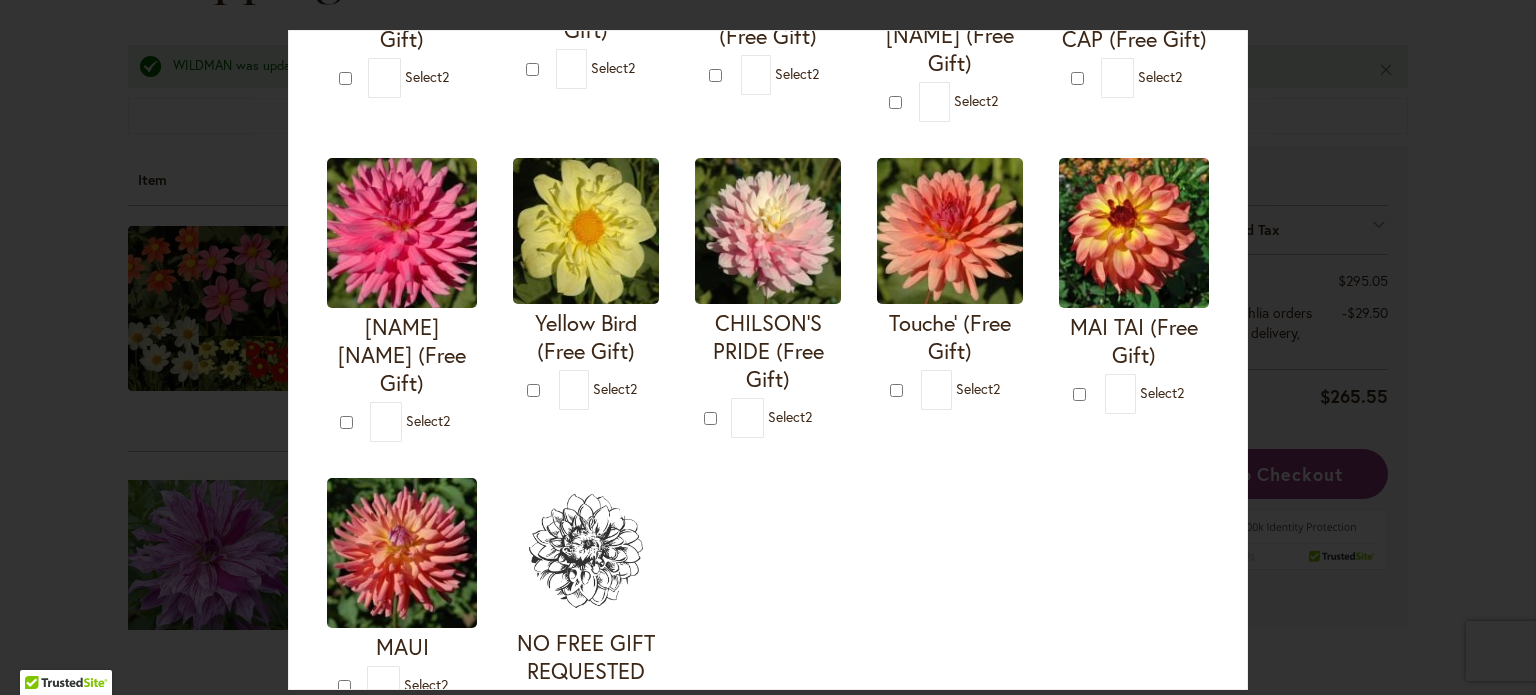 click on "Select  2" at bounding box center (428, 420) 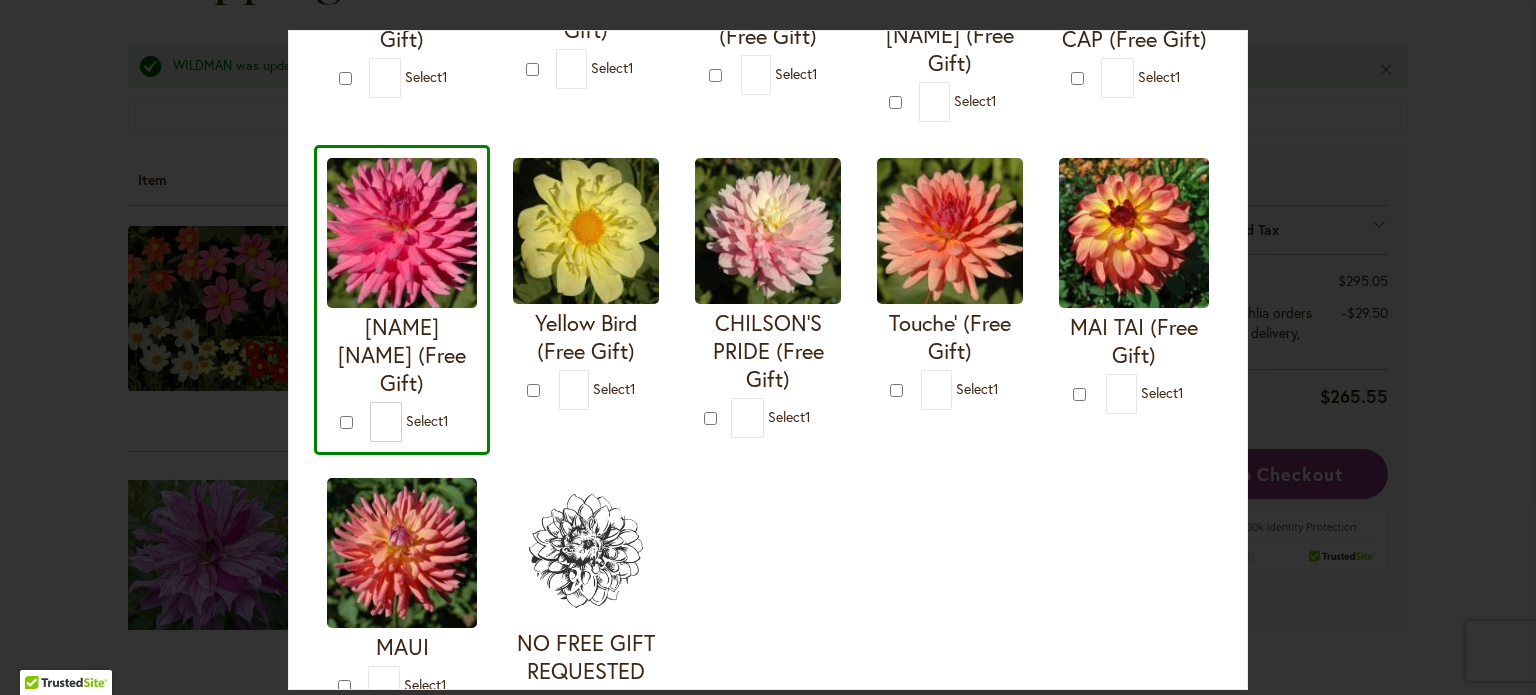 click on "Your Order Qualifies for Bonus Dahlias ( Select                     1
)
Add to Cart
I'm A Hottie (Free Gift)" at bounding box center (768, 347) 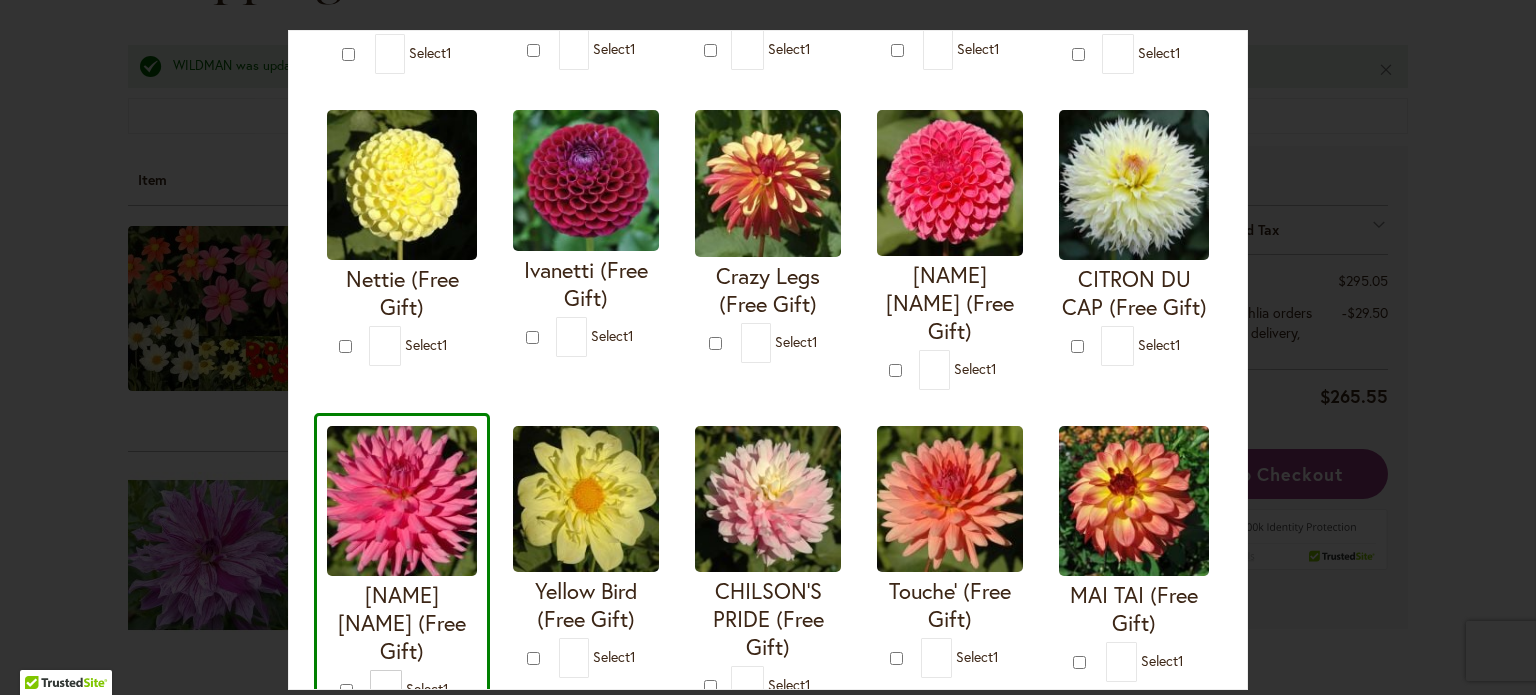 scroll, scrollTop: 272, scrollLeft: 0, axis: vertical 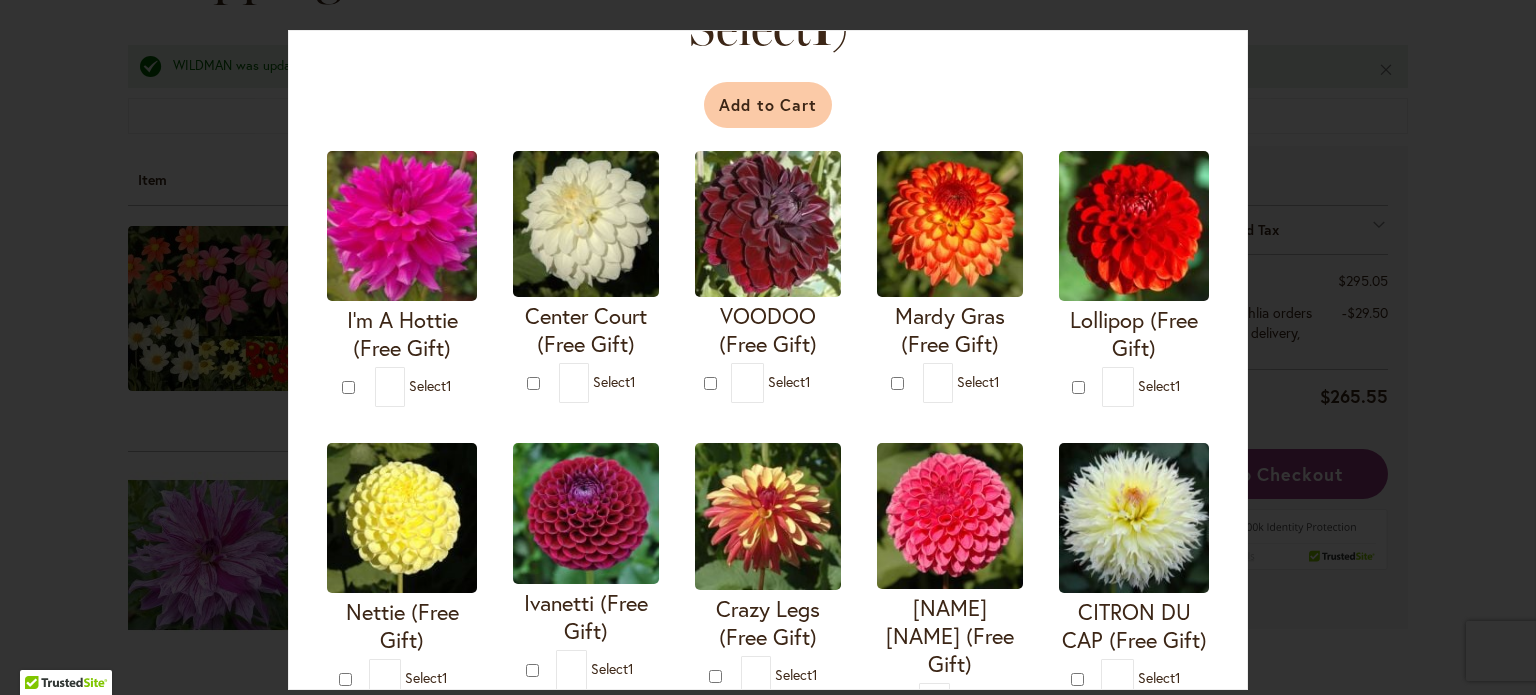 click on "Add to Cart" at bounding box center (768, 105) 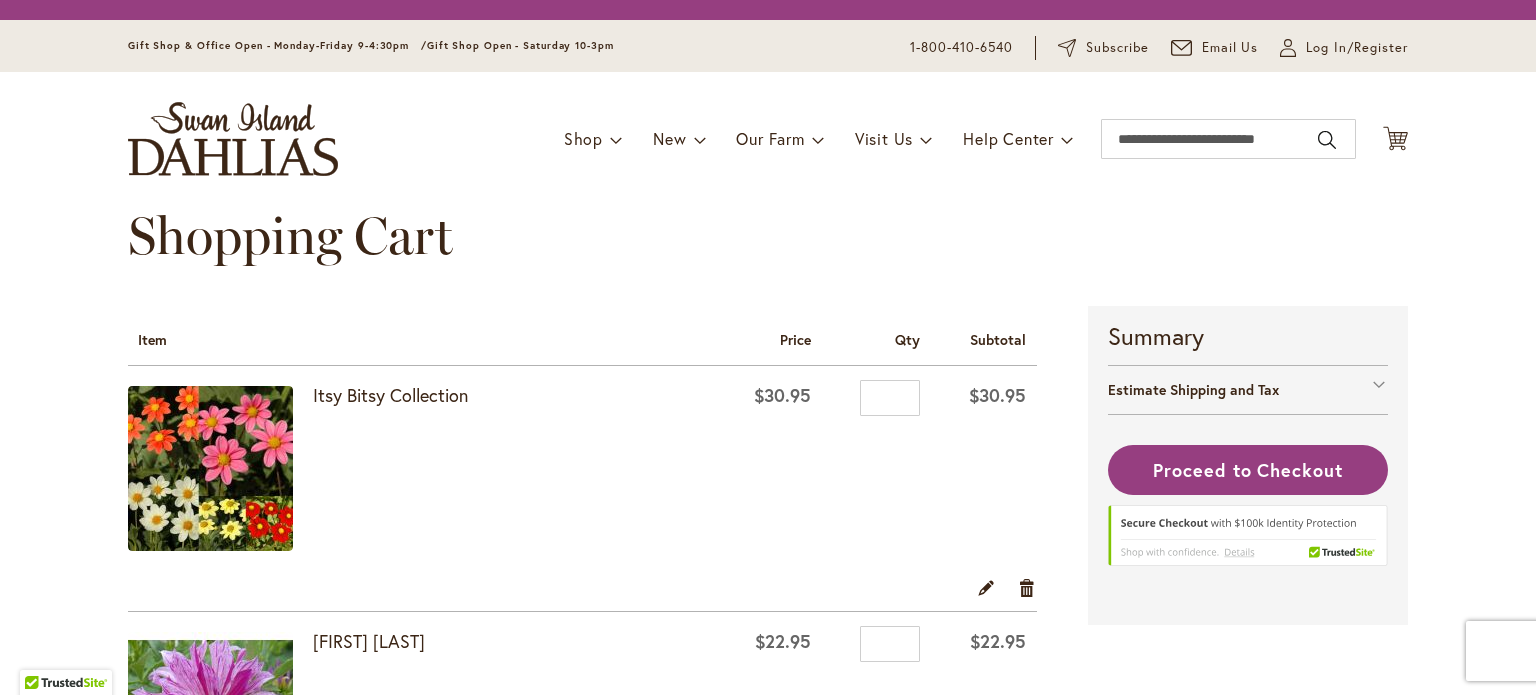 scroll, scrollTop: 0, scrollLeft: 0, axis: both 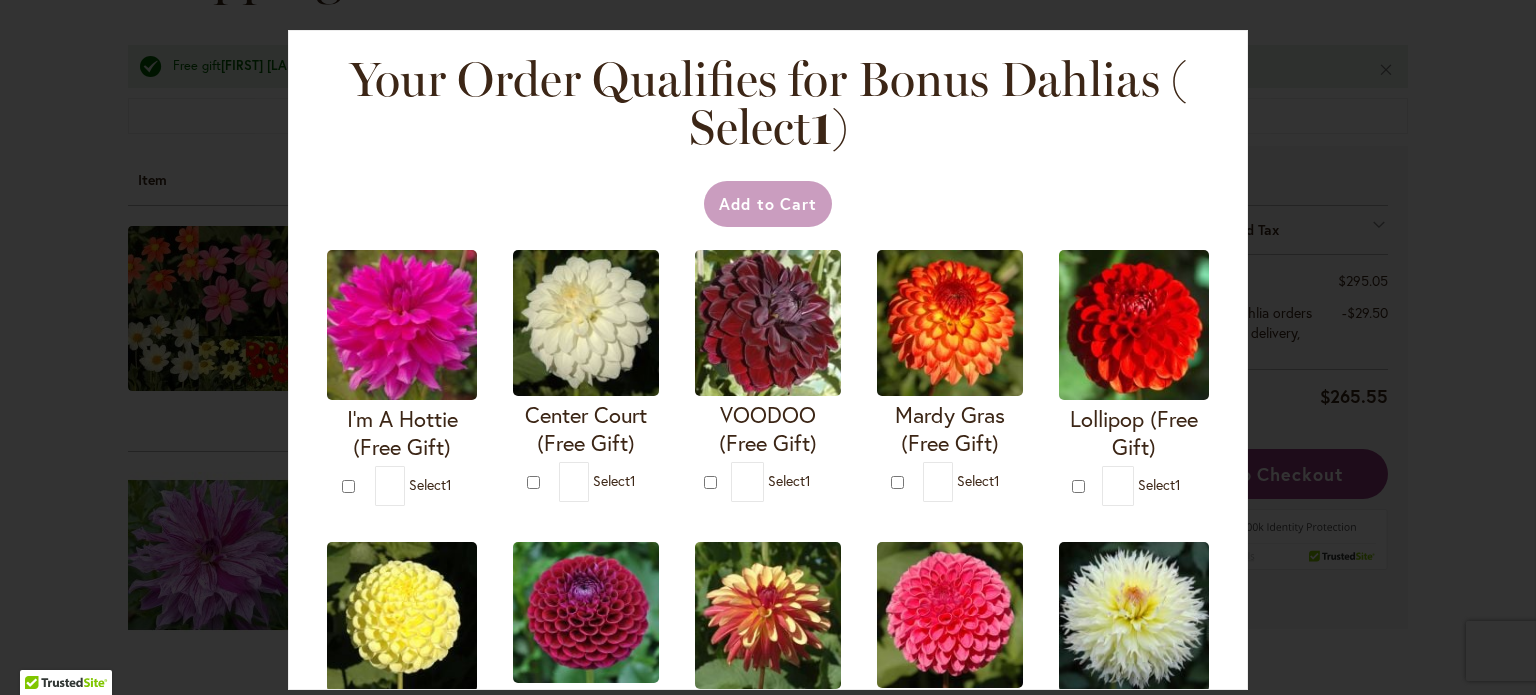 type on "**********" 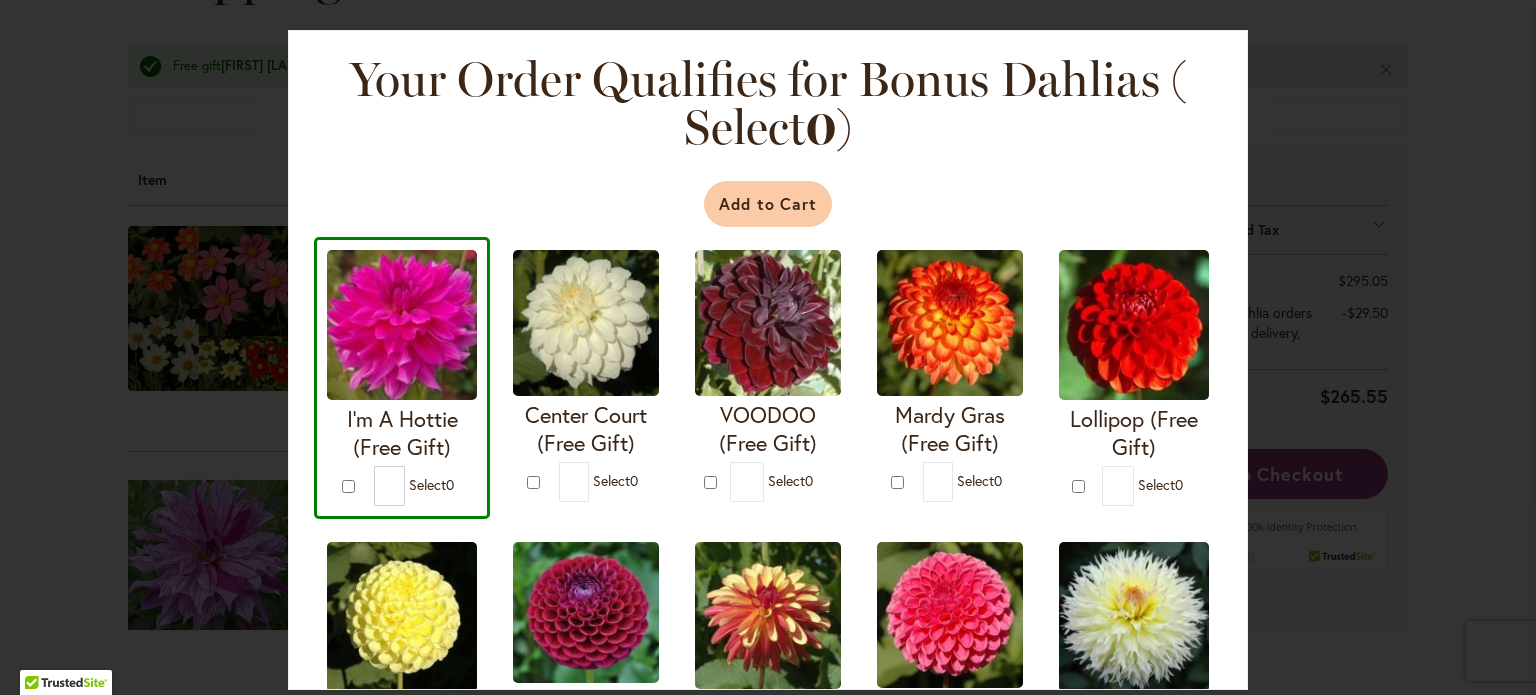 click on "Add to Cart" at bounding box center (768, 204) 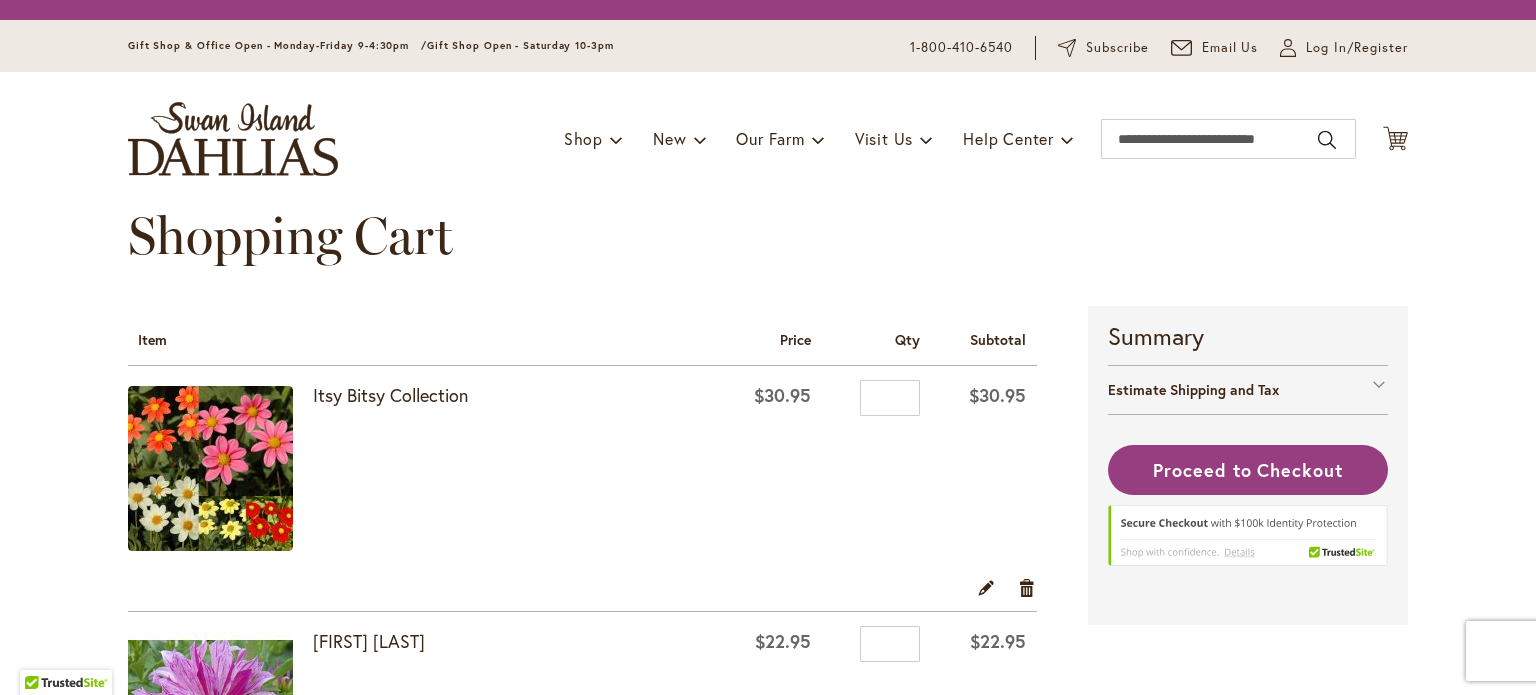 scroll, scrollTop: 0, scrollLeft: 0, axis: both 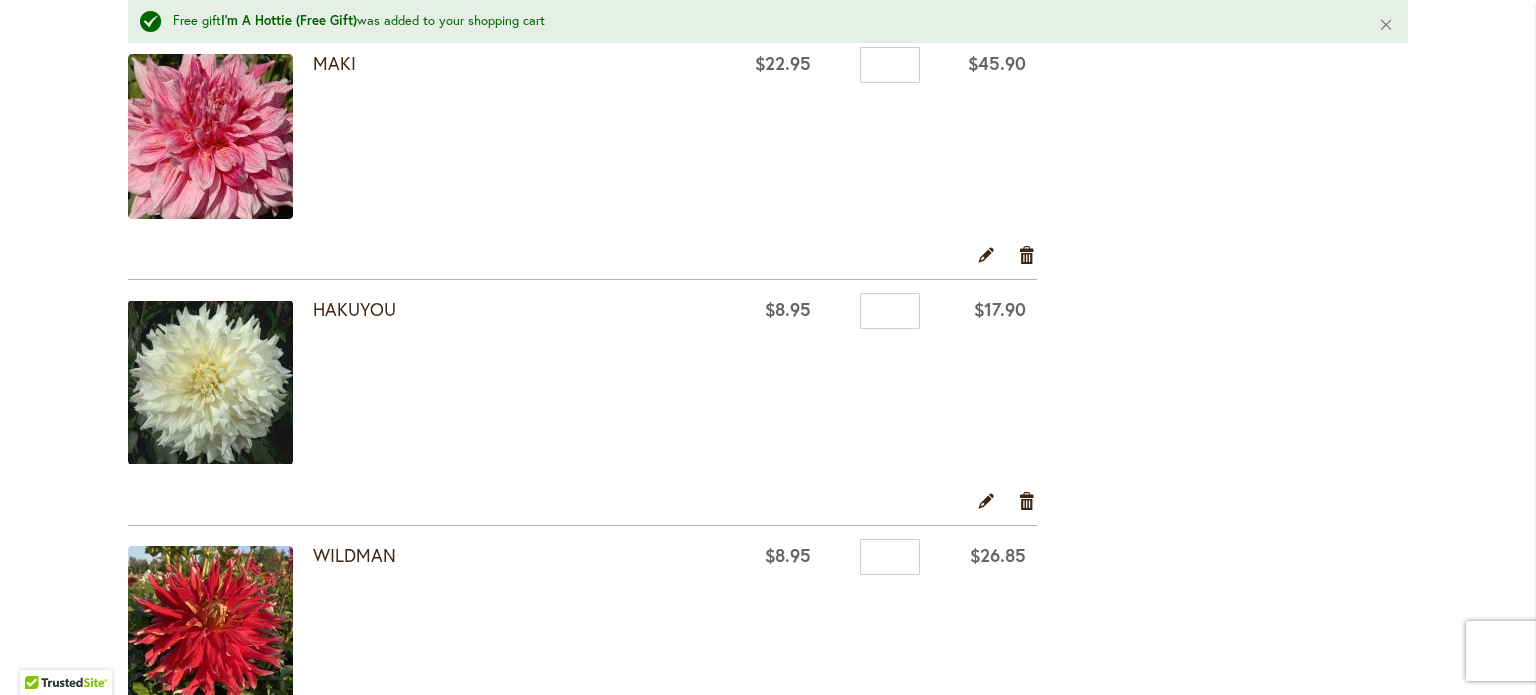 type on "**********" 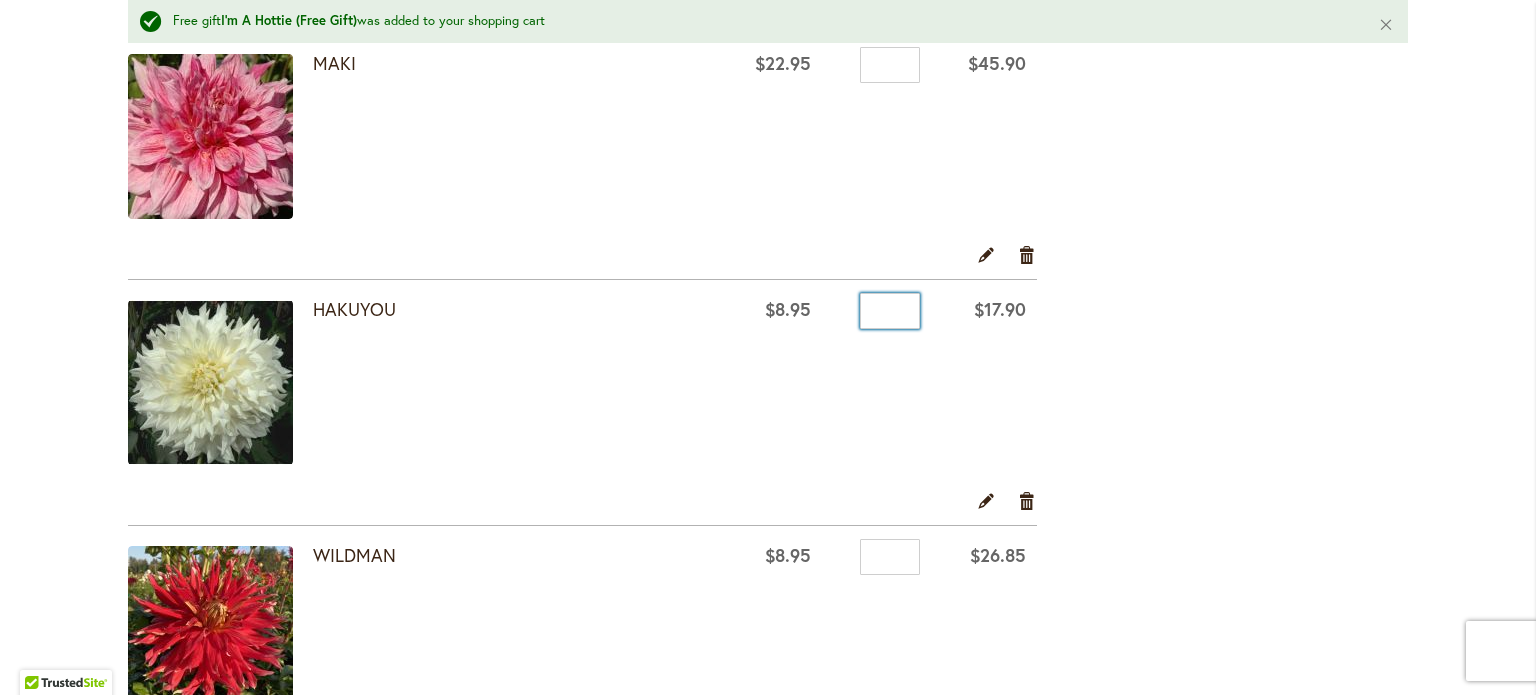 click on "*" at bounding box center (890, 311) 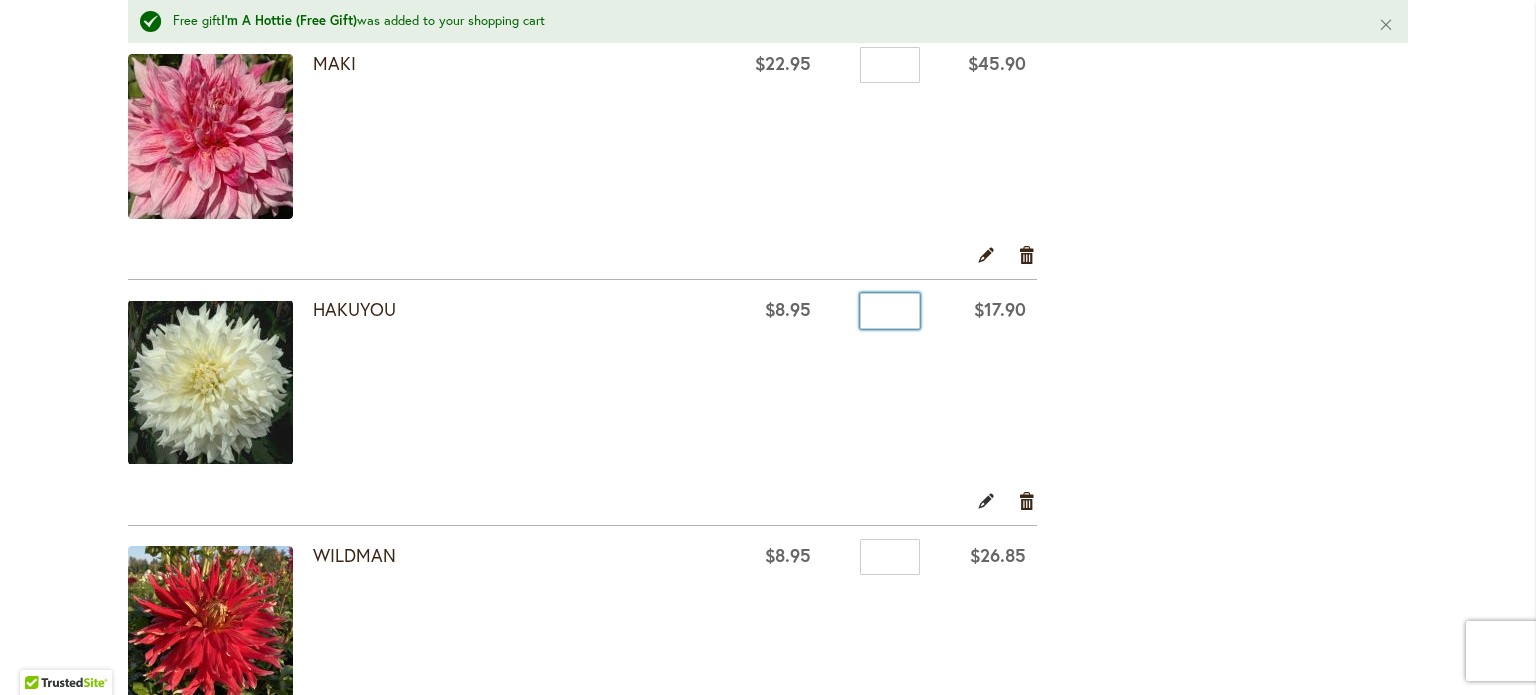 type on "*" 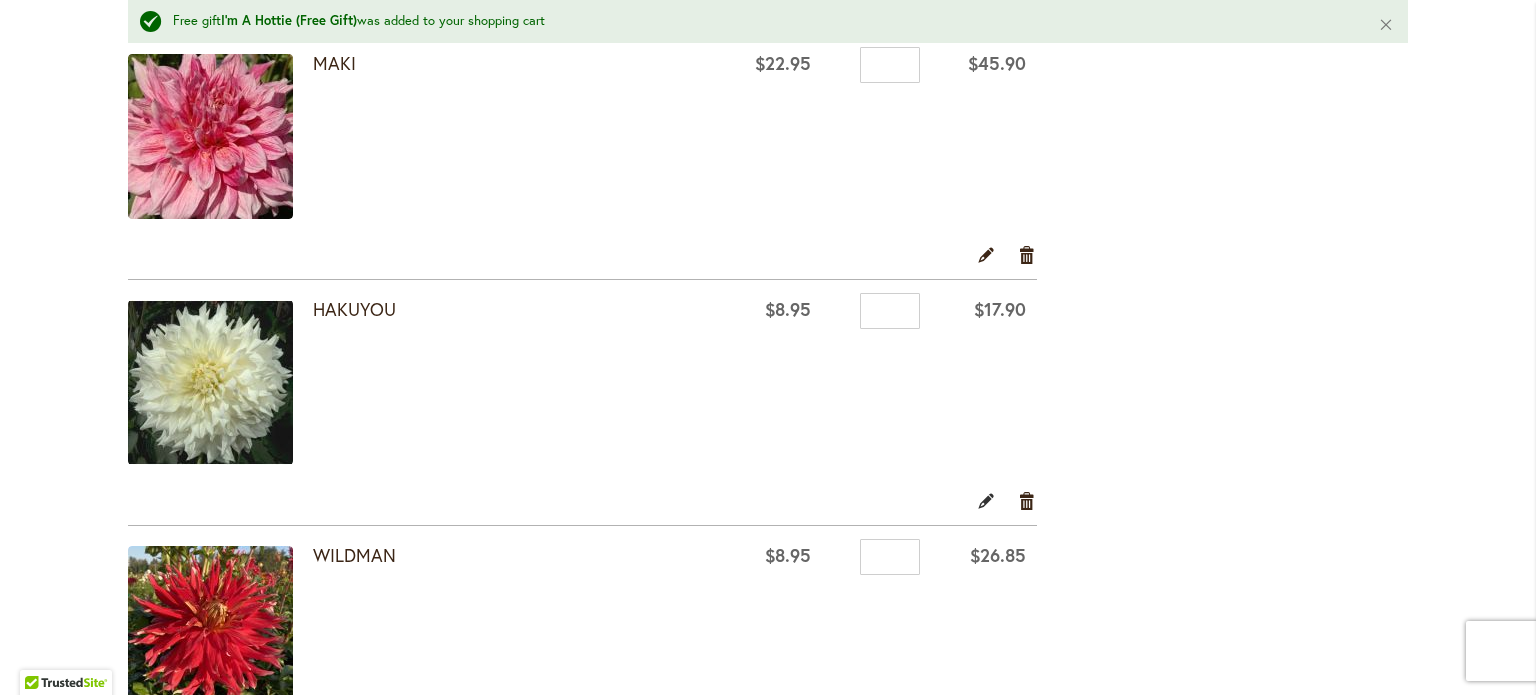 click on "Edit" at bounding box center (986, 501) 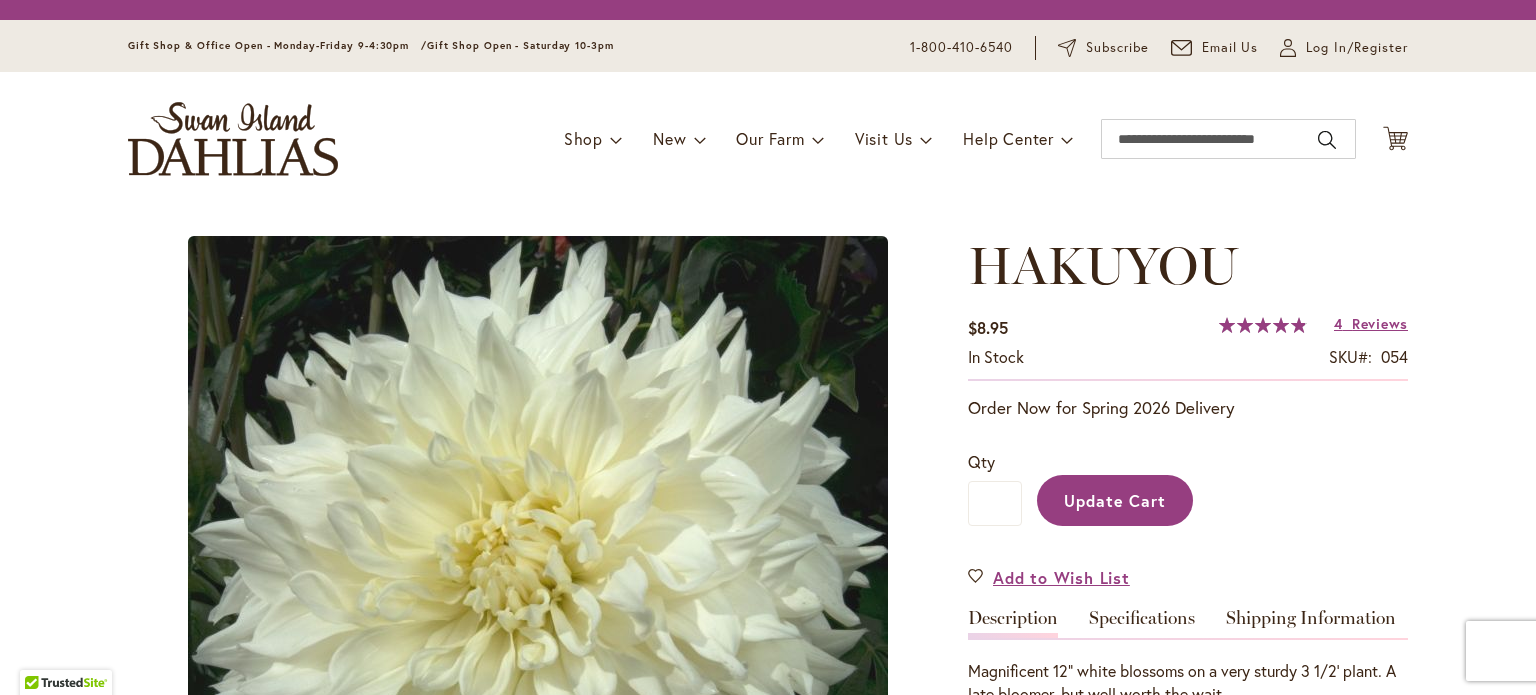scroll, scrollTop: 0, scrollLeft: 0, axis: both 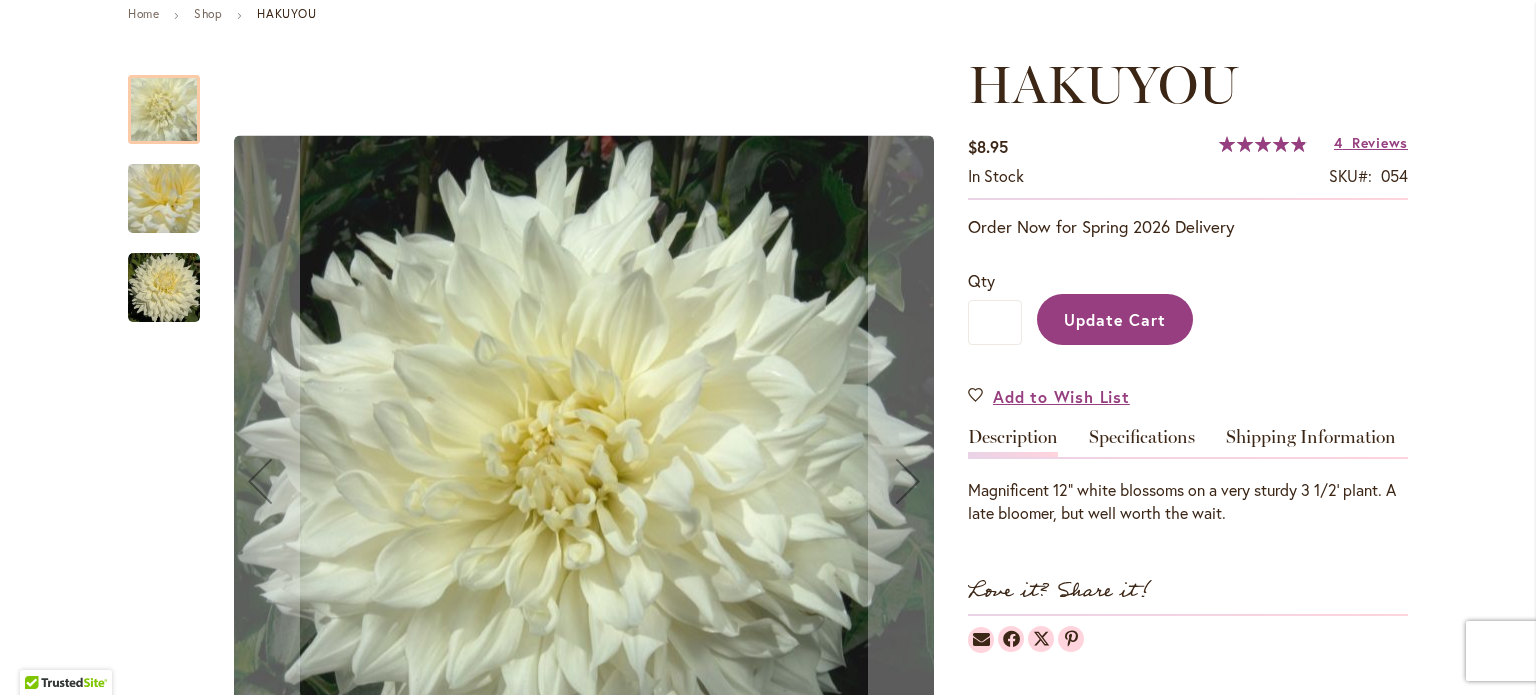 type on "**********" 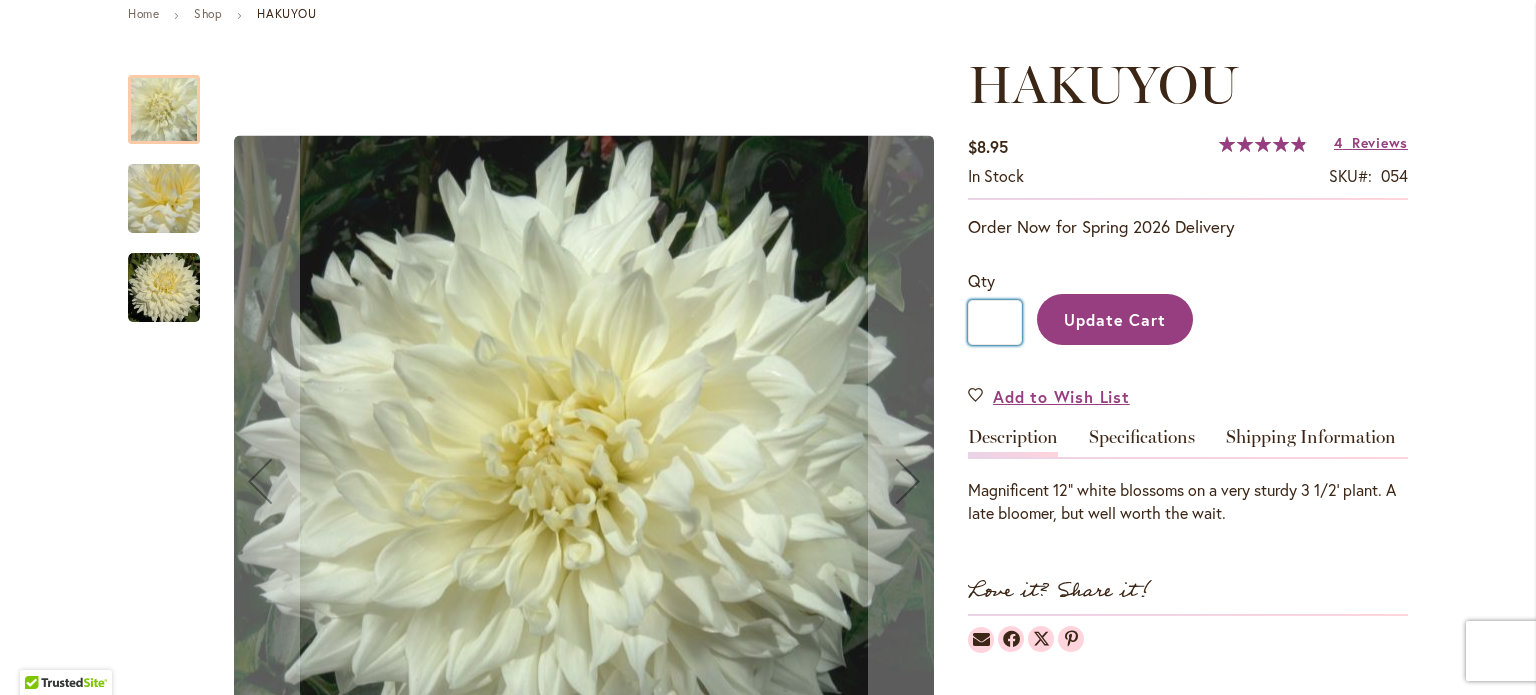 click on "*" at bounding box center [995, 322] 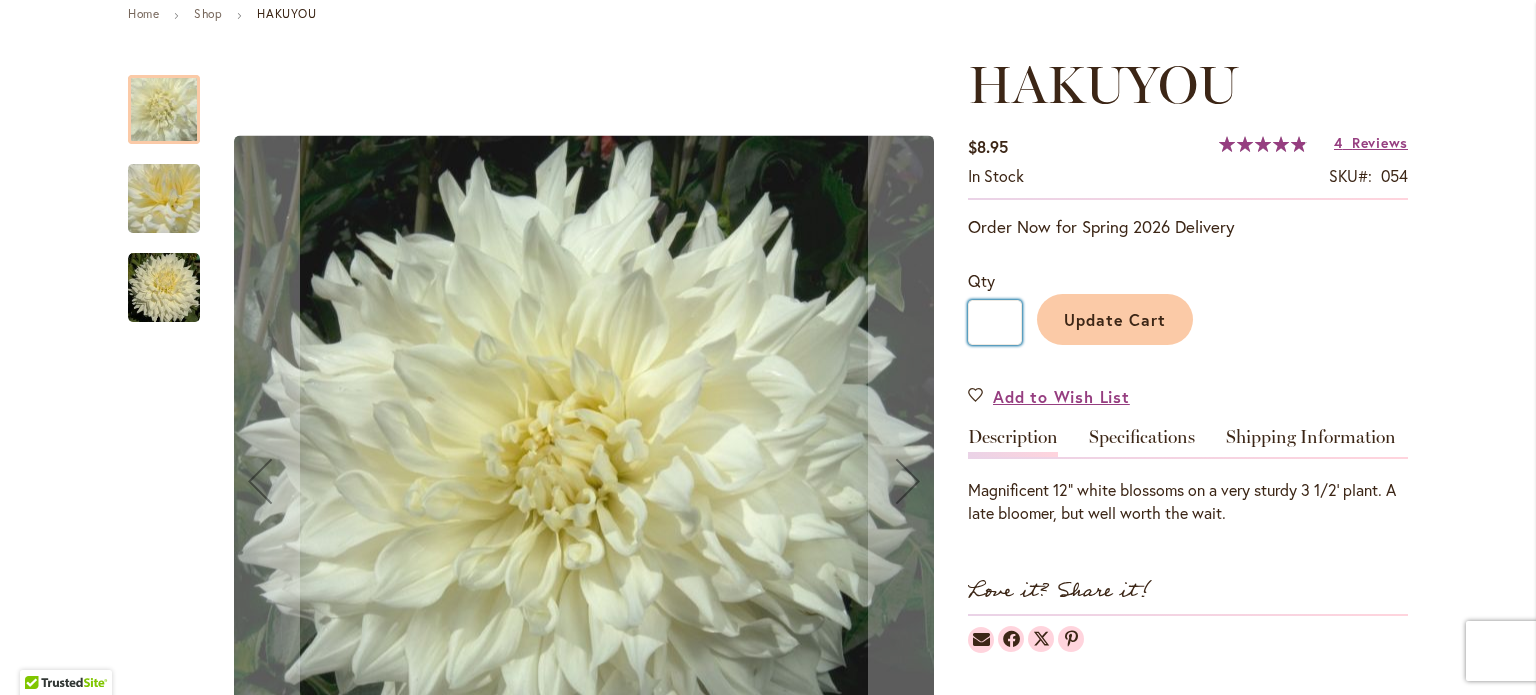 type on "*" 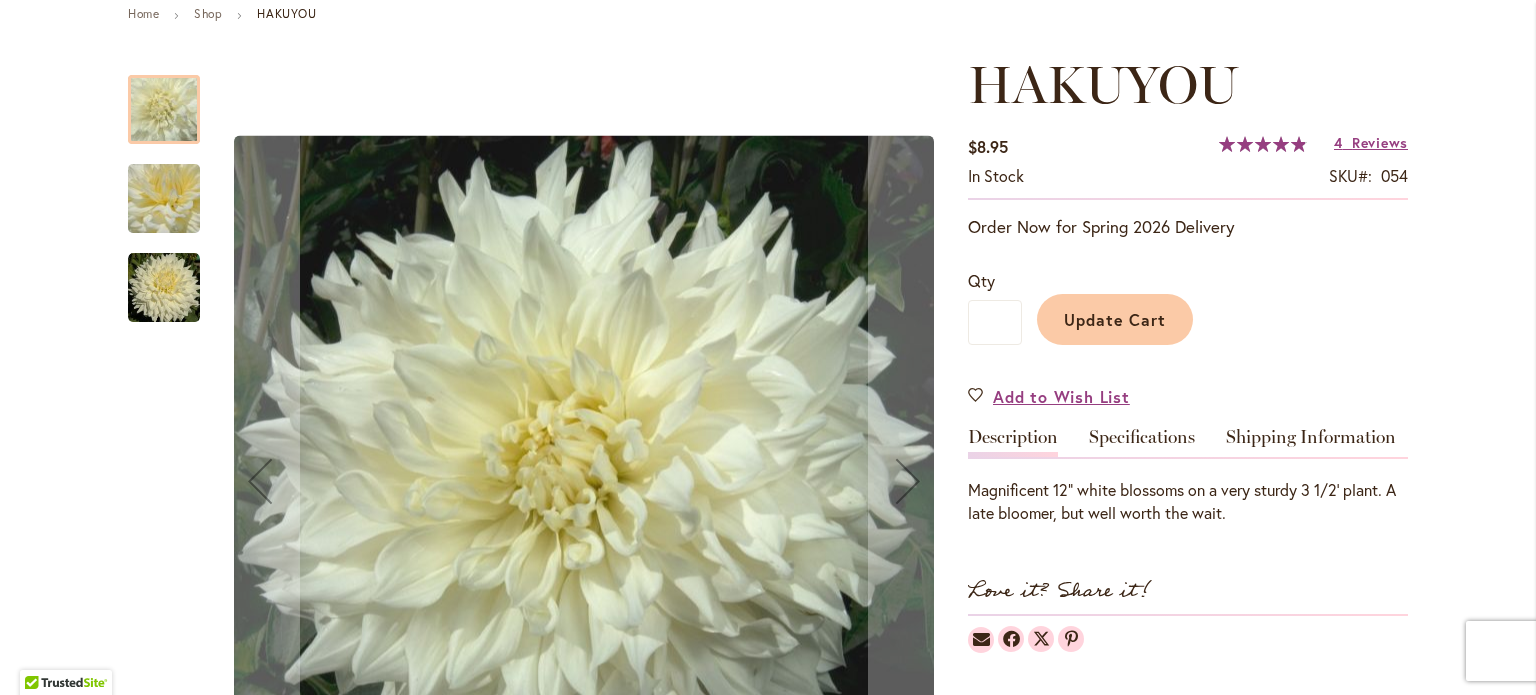 click on "Update Cart" at bounding box center (1115, 319) 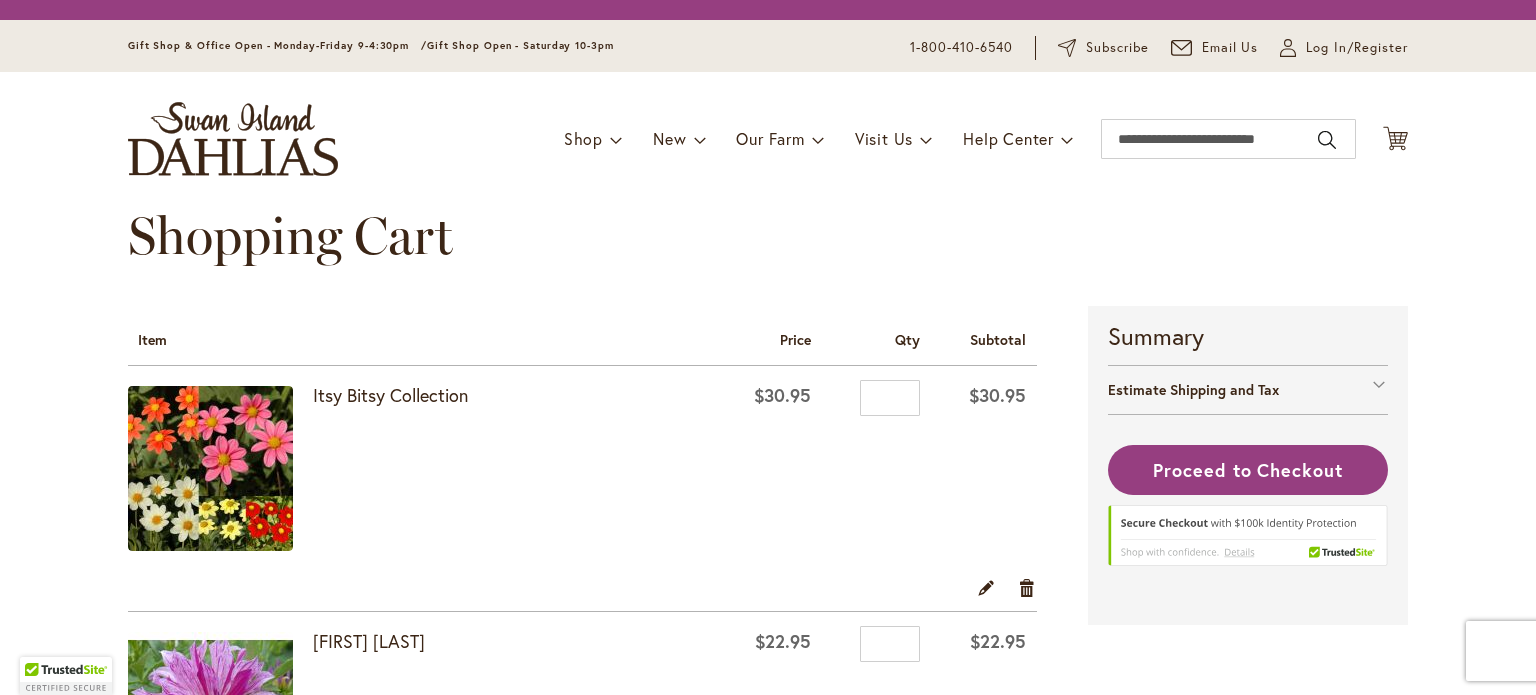 scroll, scrollTop: 0, scrollLeft: 0, axis: both 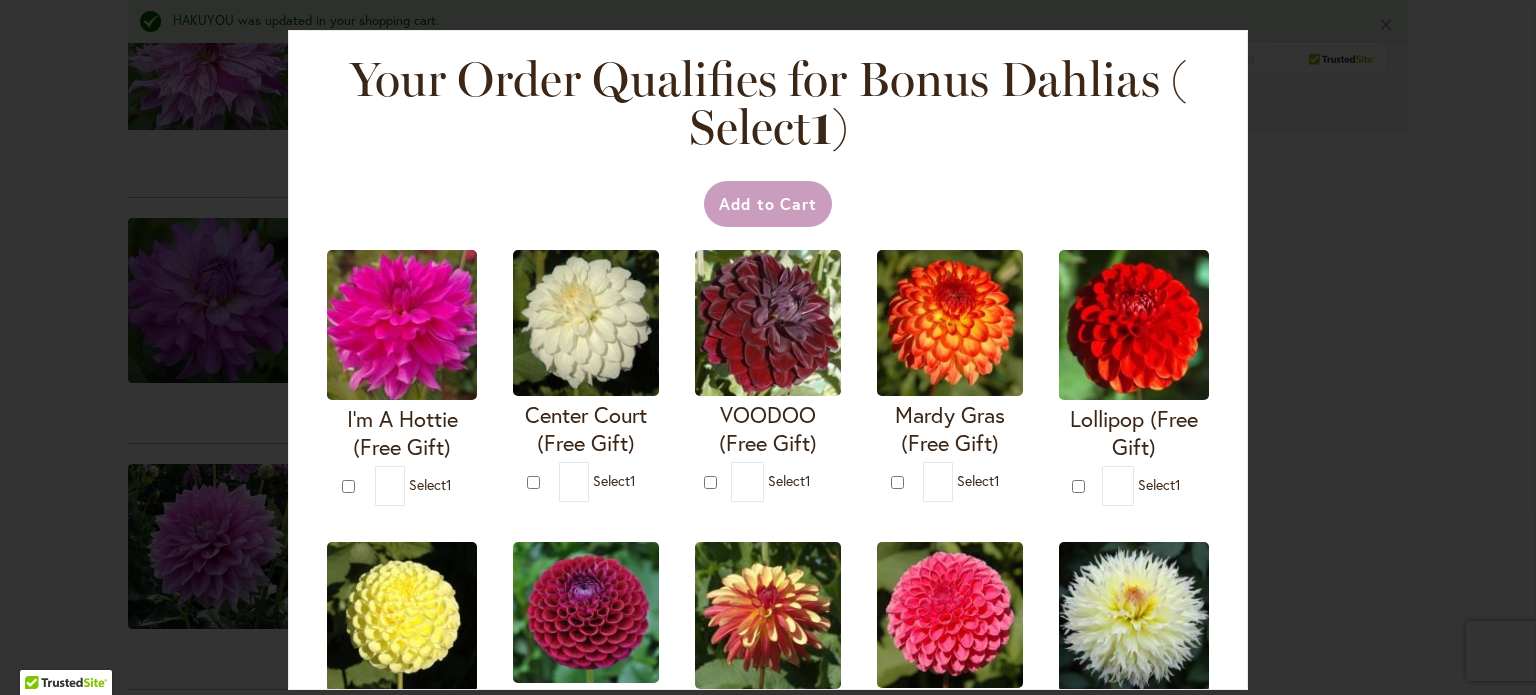 type on "**********" 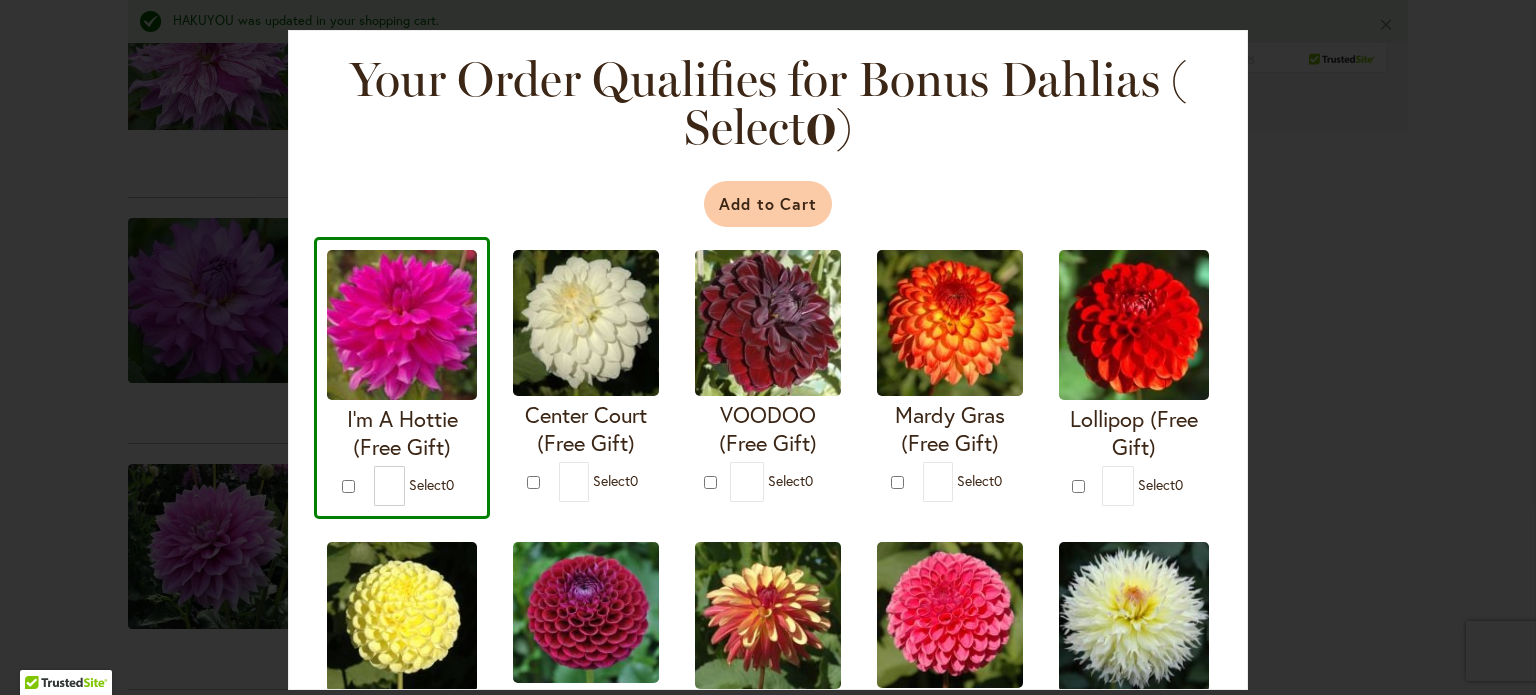 click on "Add to Cart" at bounding box center [768, 204] 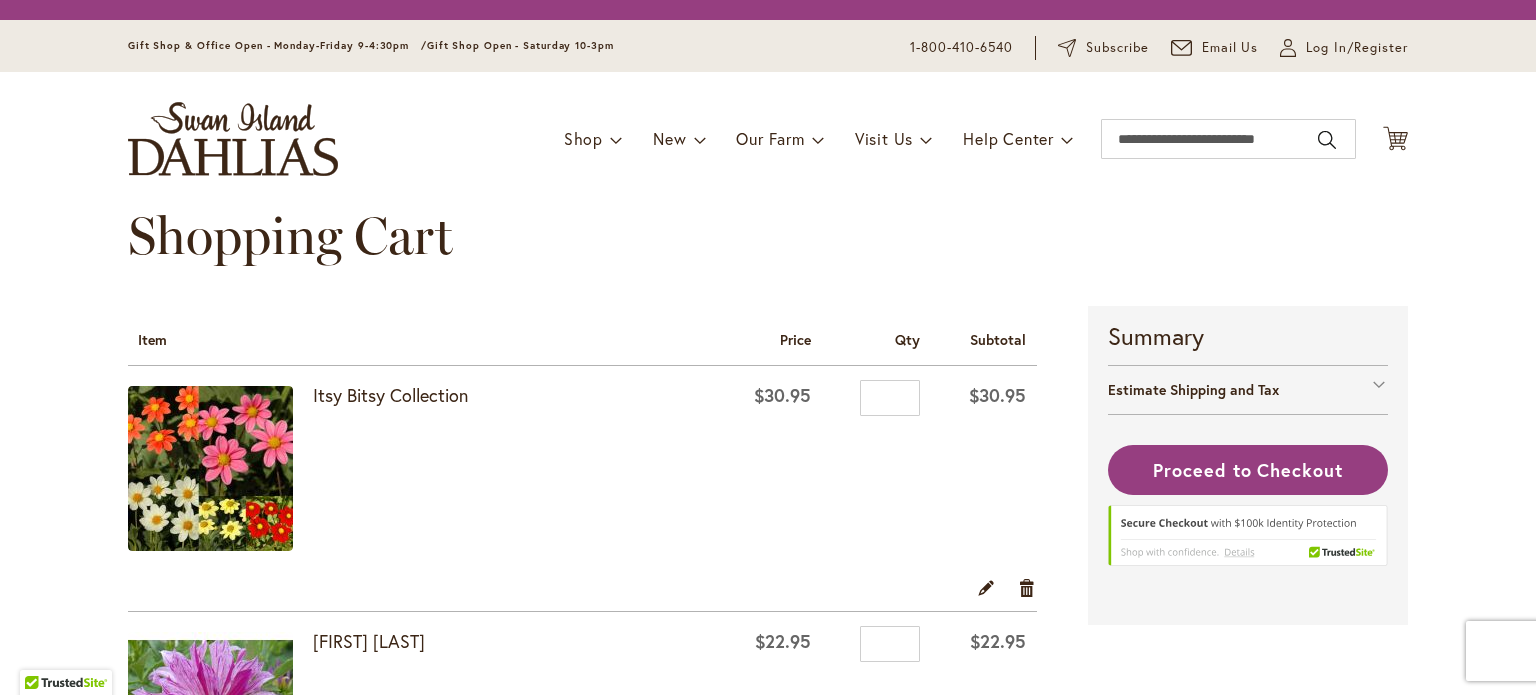 scroll, scrollTop: 0, scrollLeft: 0, axis: both 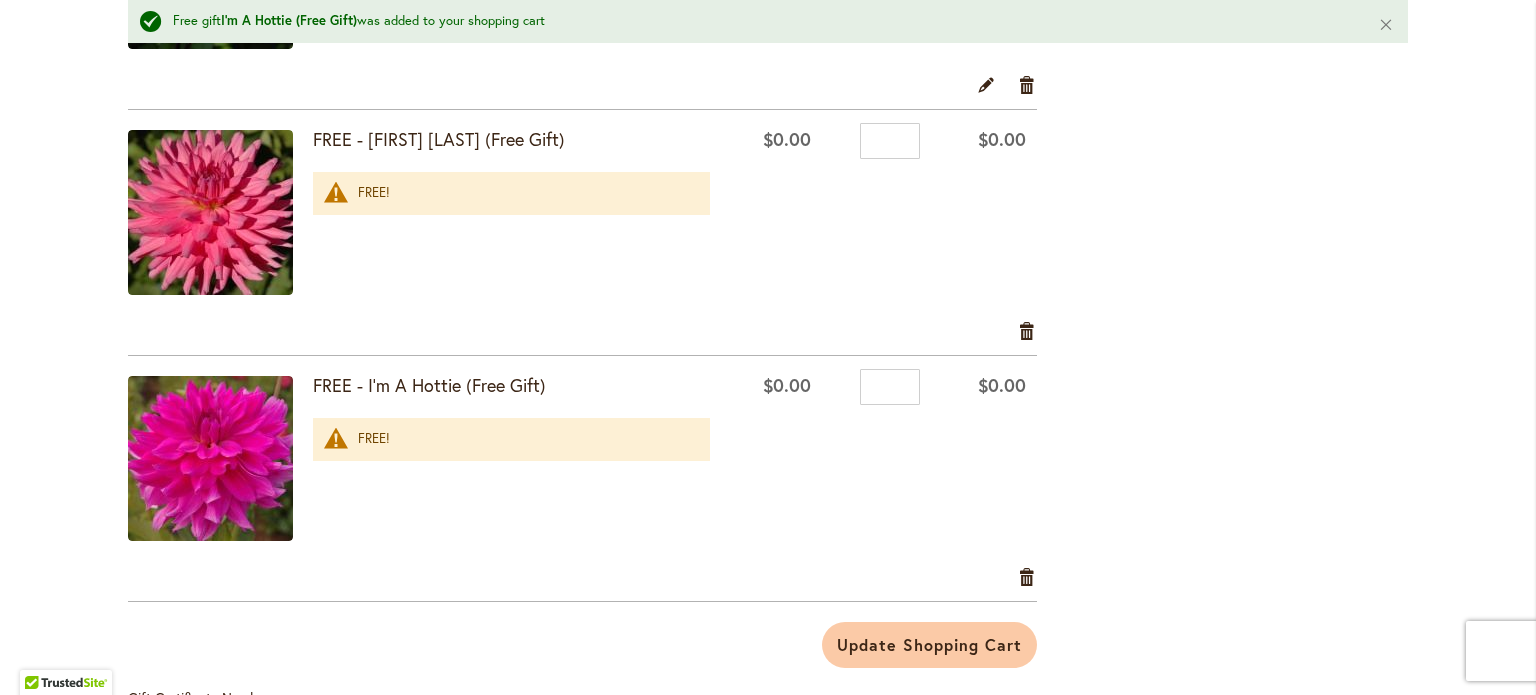 type on "**********" 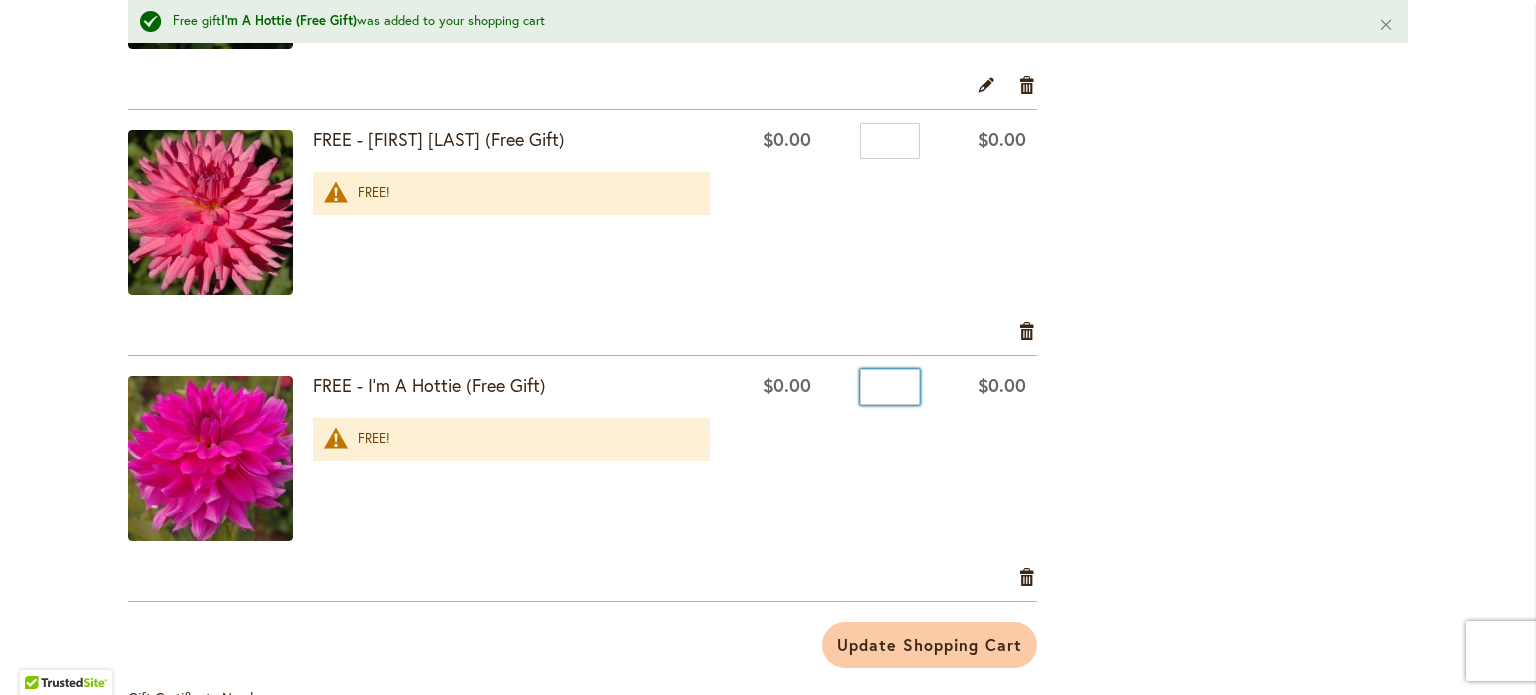 click on "*" at bounding box center [890, 387] 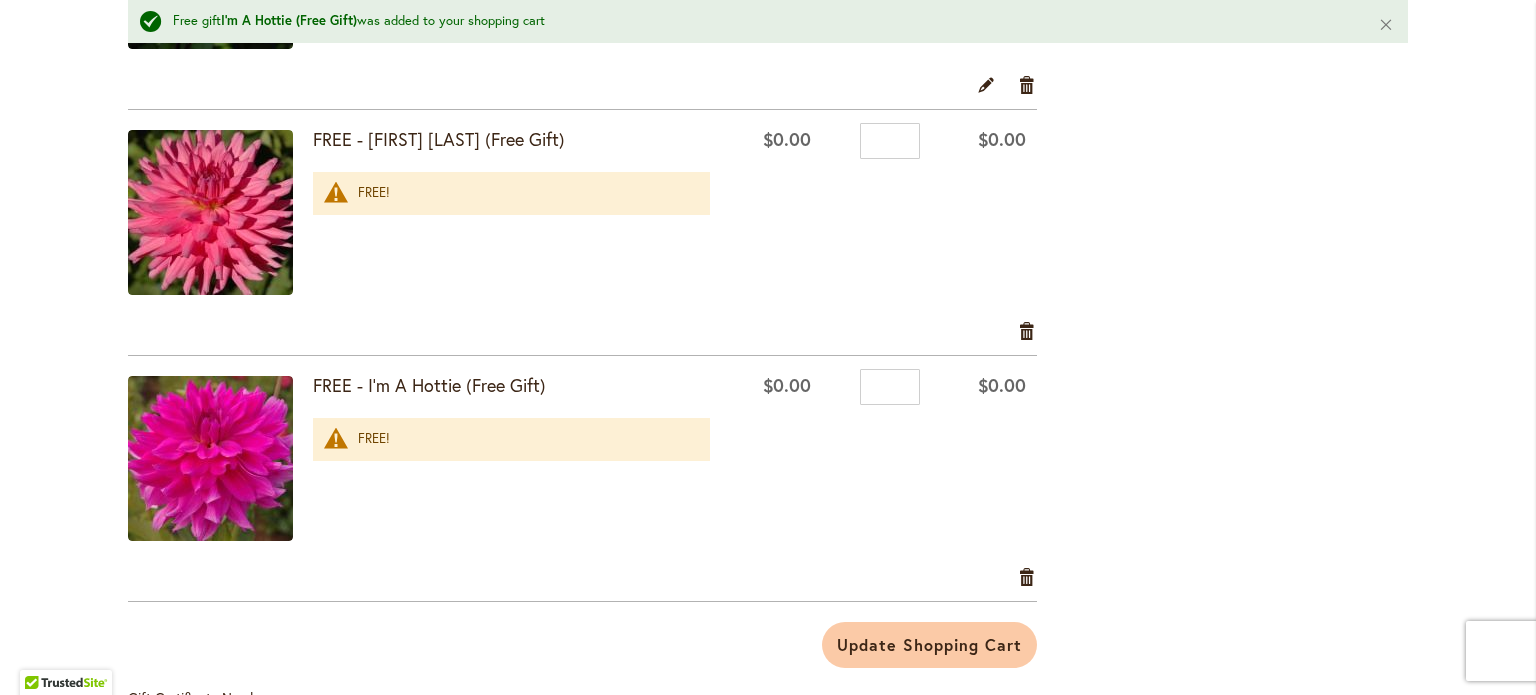 click on "$0.00" at bounding box center [984, 460] 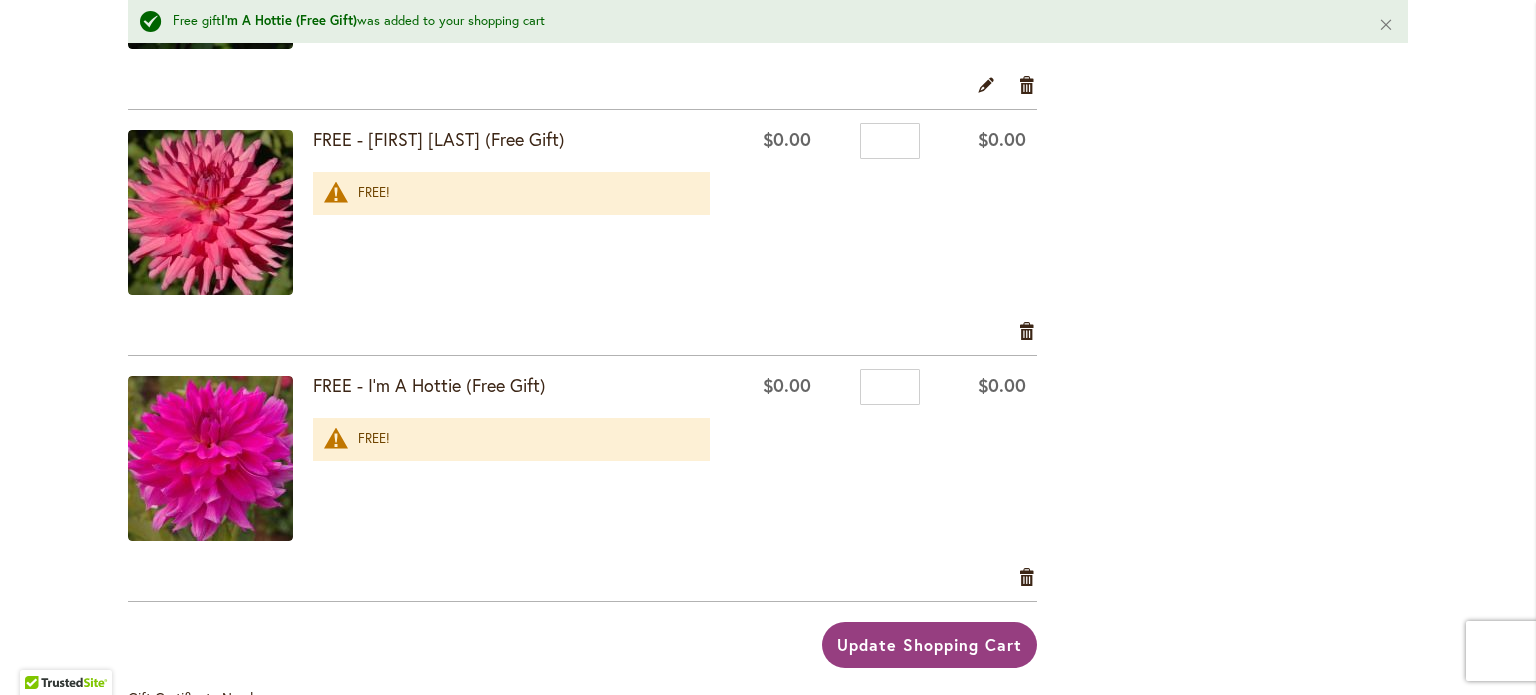 click on "Update Shopping Cart" at bounding box center (929, 644) 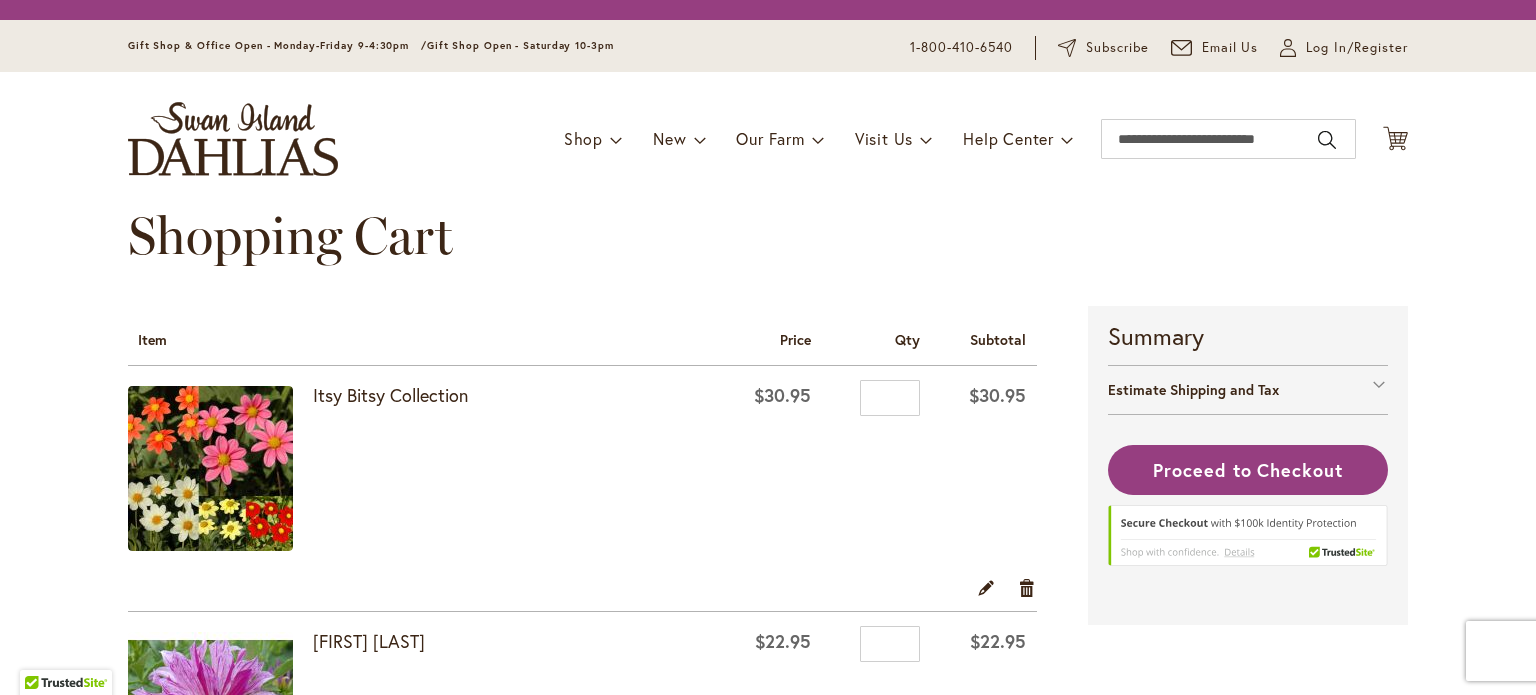 scroll, scrollTop: 0, scrollLeft: 0, axis: both 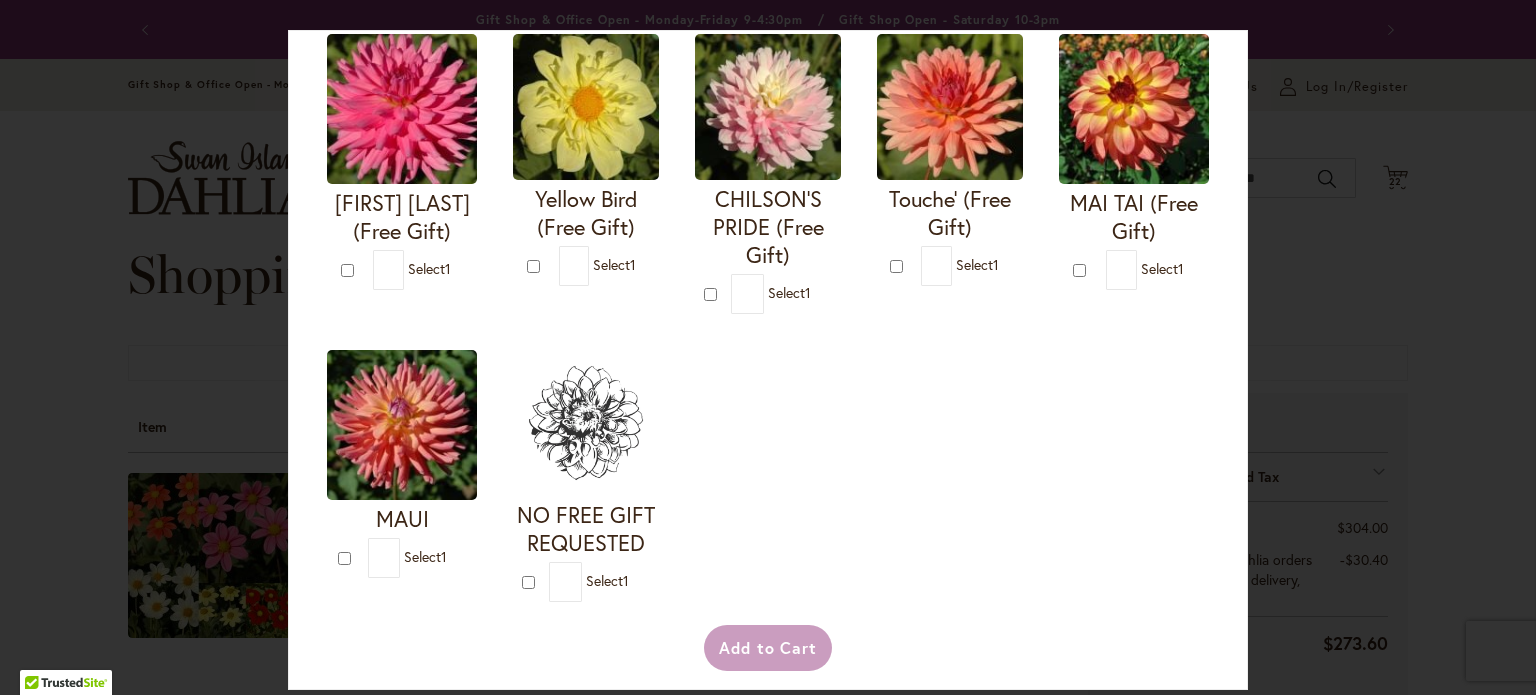 type on "**********" 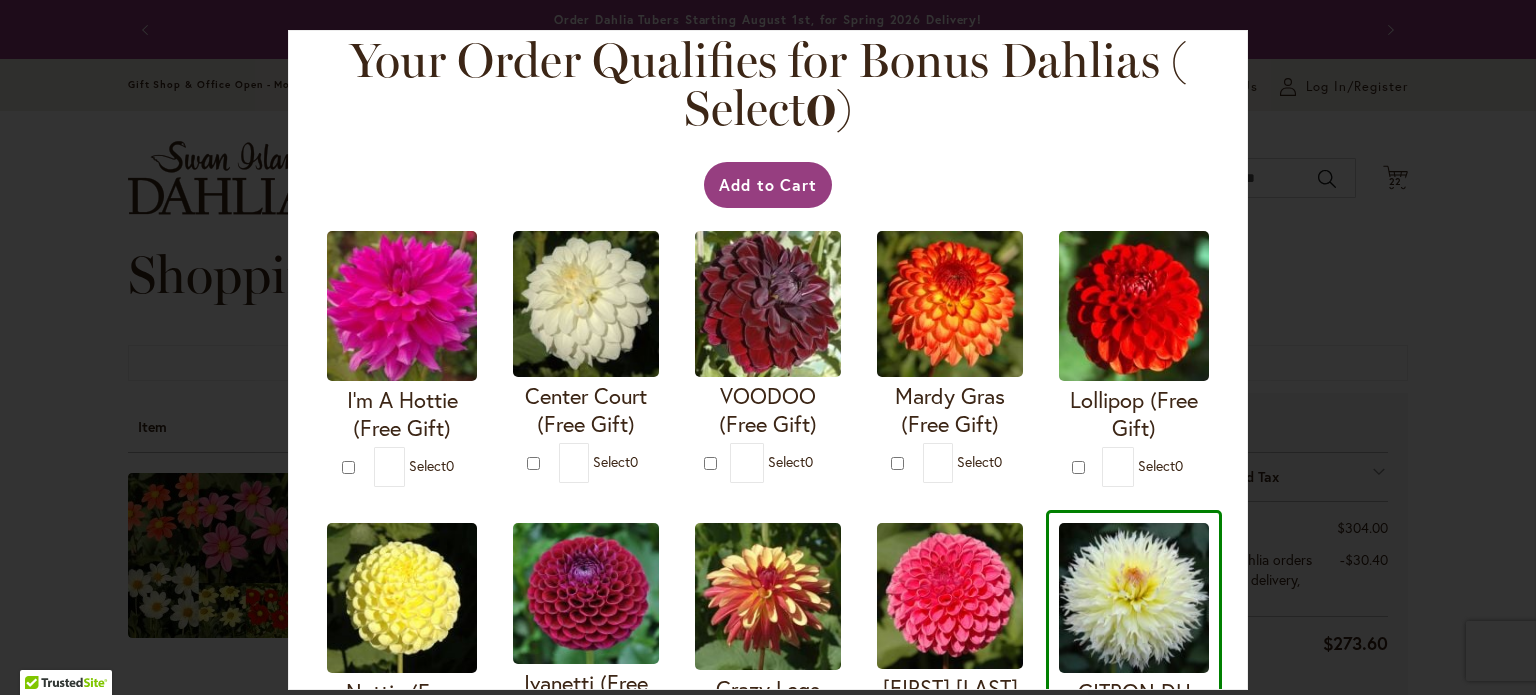scroll, scrollTop: 0, scrollLeft: 0, axis: both 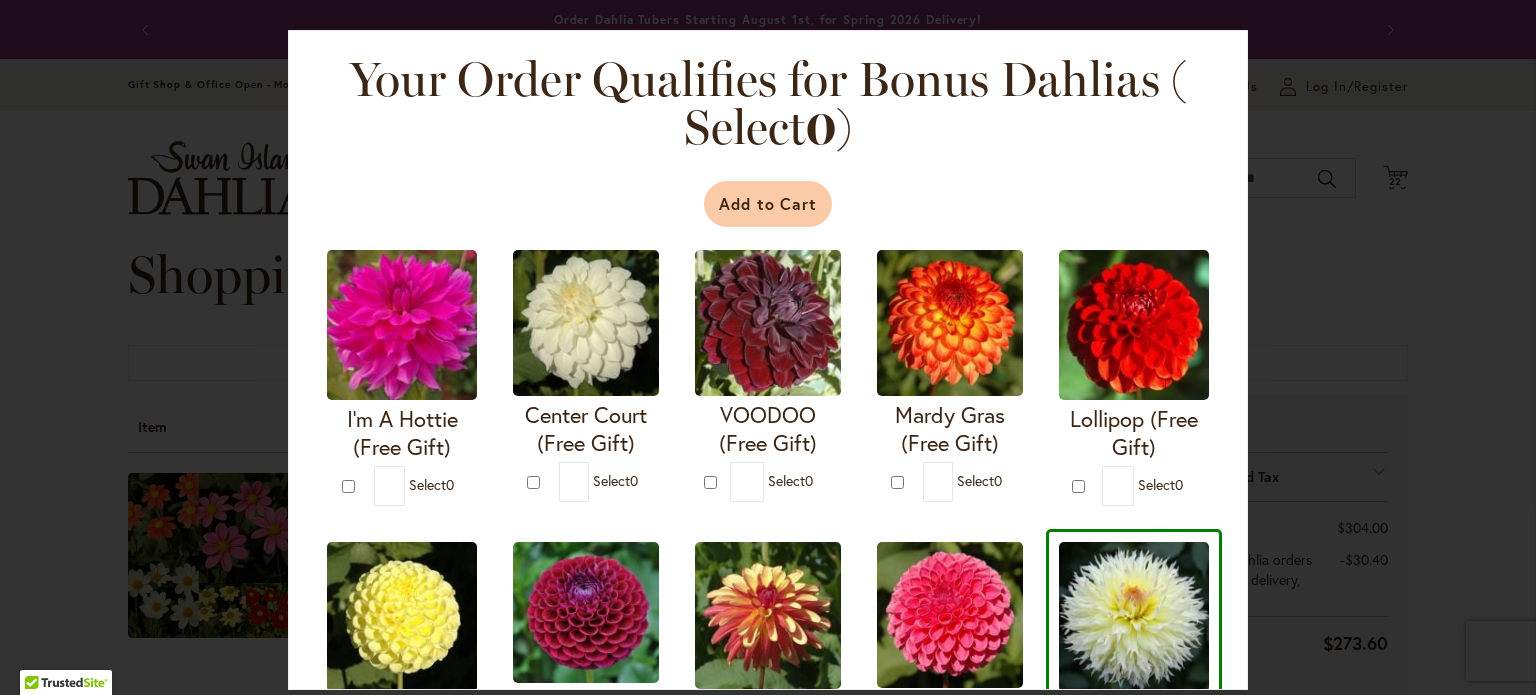 click on "Add to Cart" at bounding box center (768, 204) 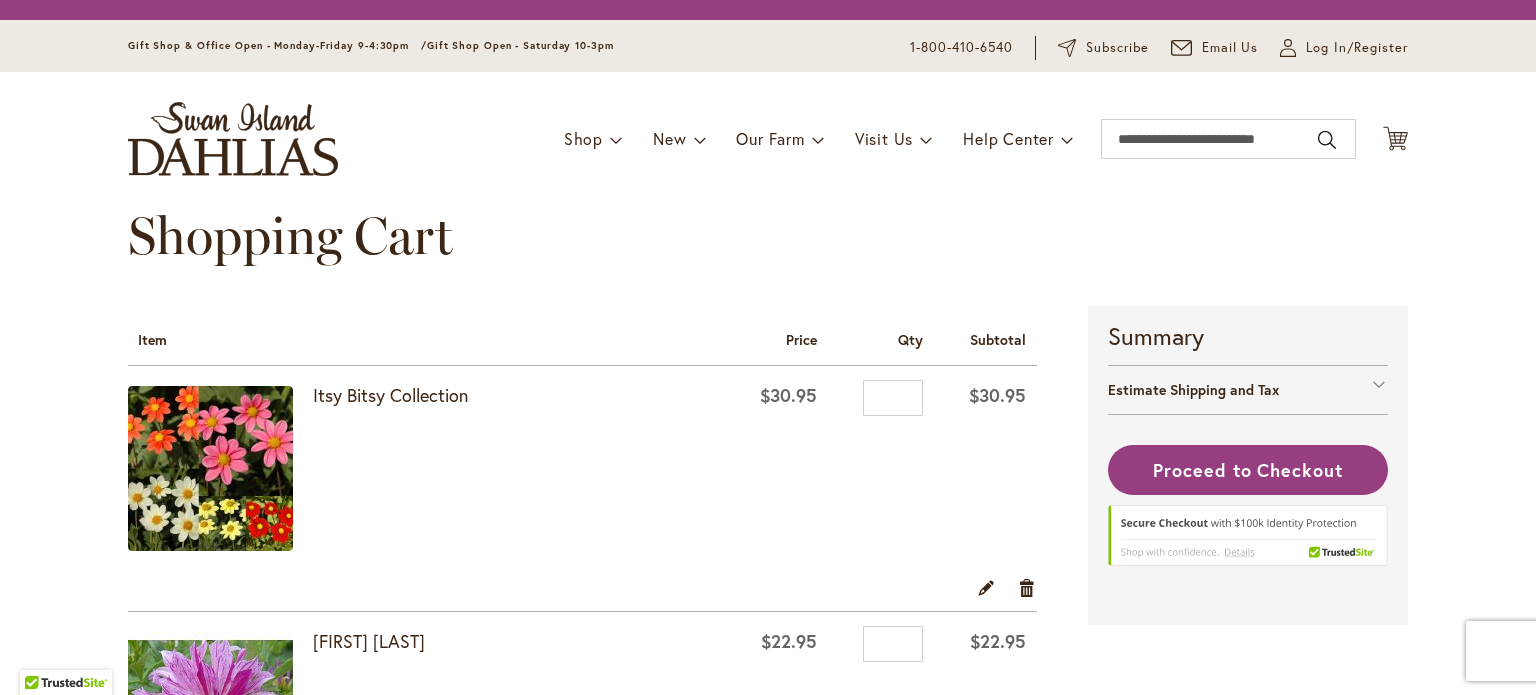 scroll, scrollTop: 0, scrollLeft: 0, axis: both 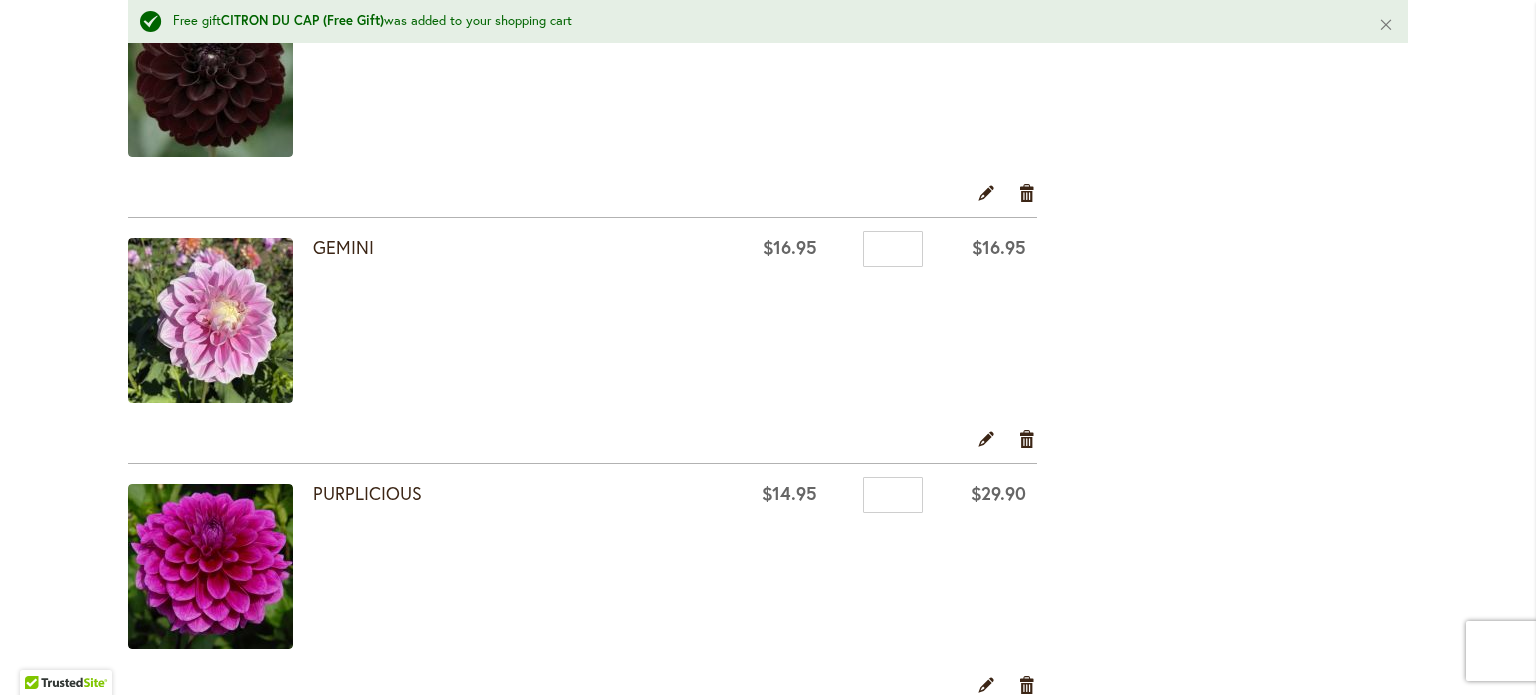 type on "**********" 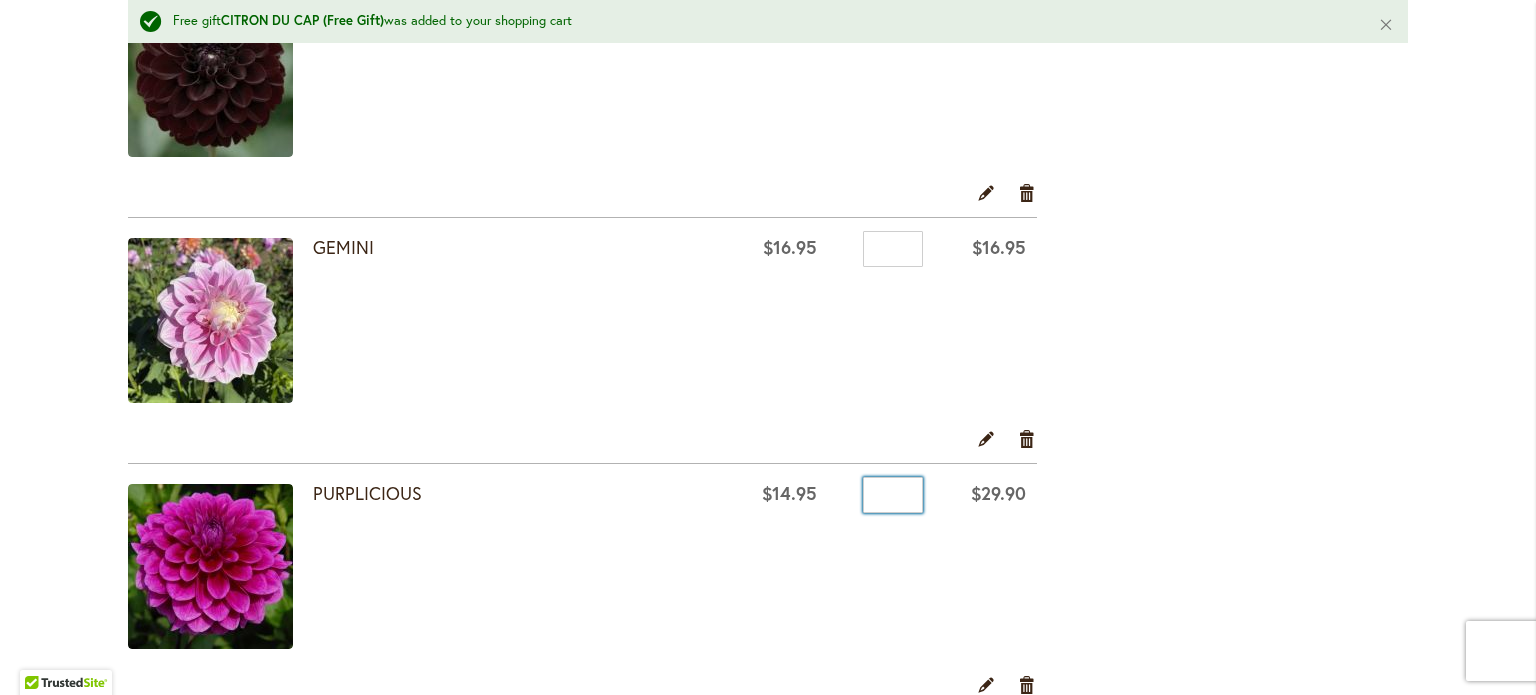 click on "*" at bounding box center [893, 495] 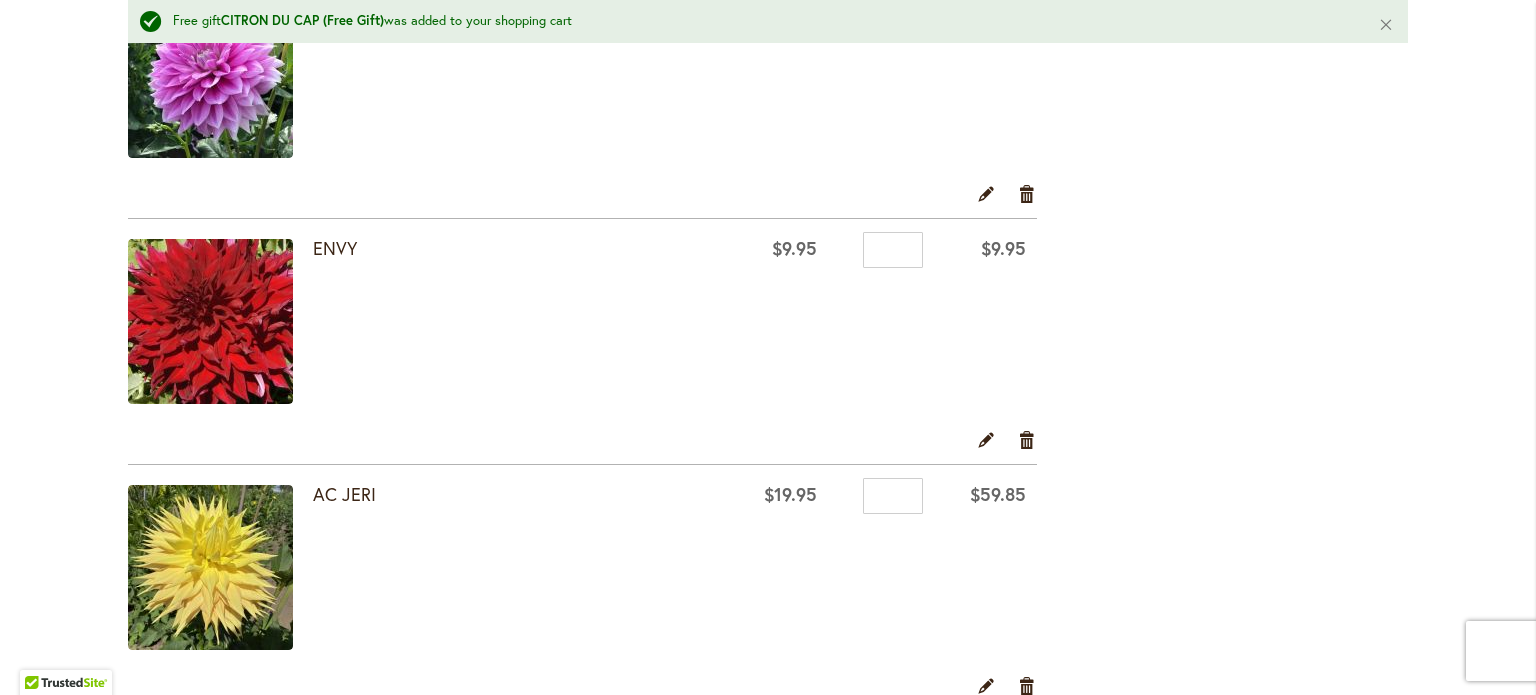 scroll, scrollTop: 1000, scrollLeft: 0, axis: vertical 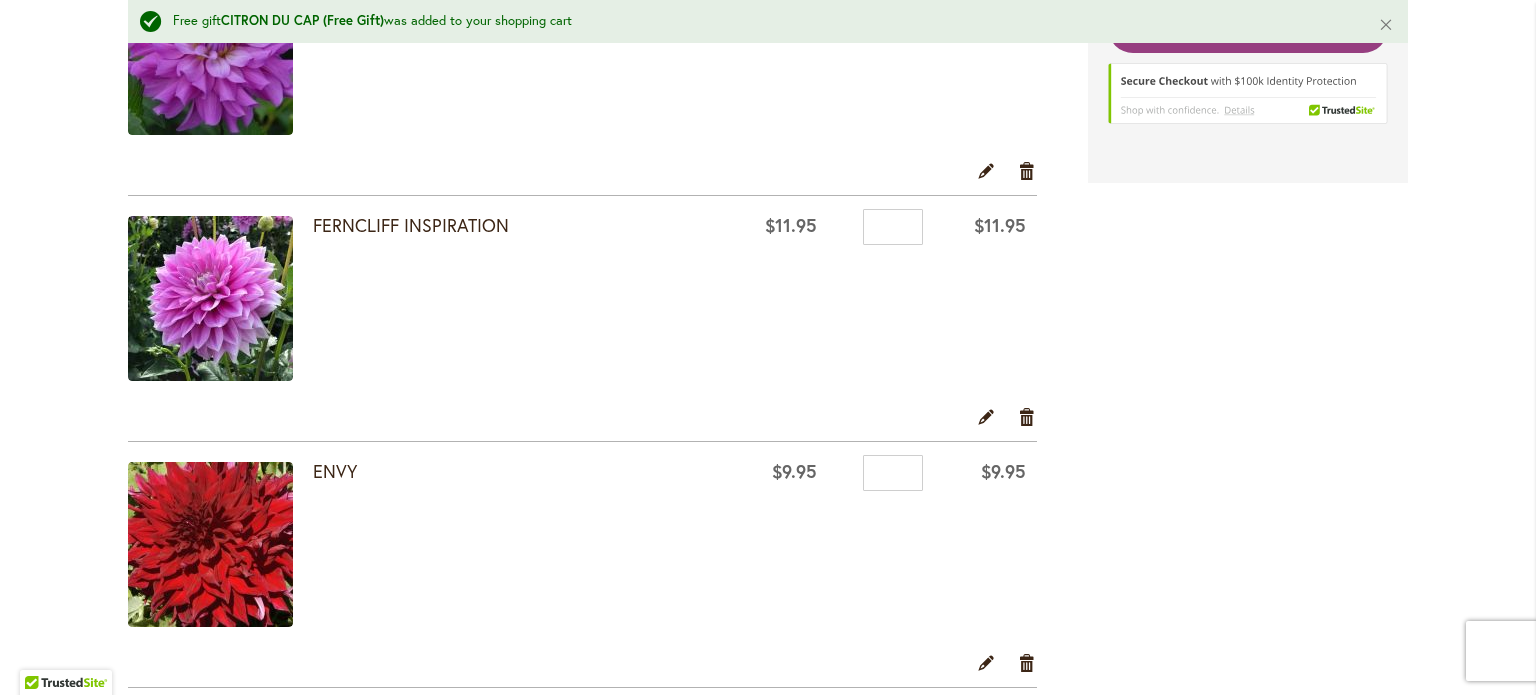type on "*" 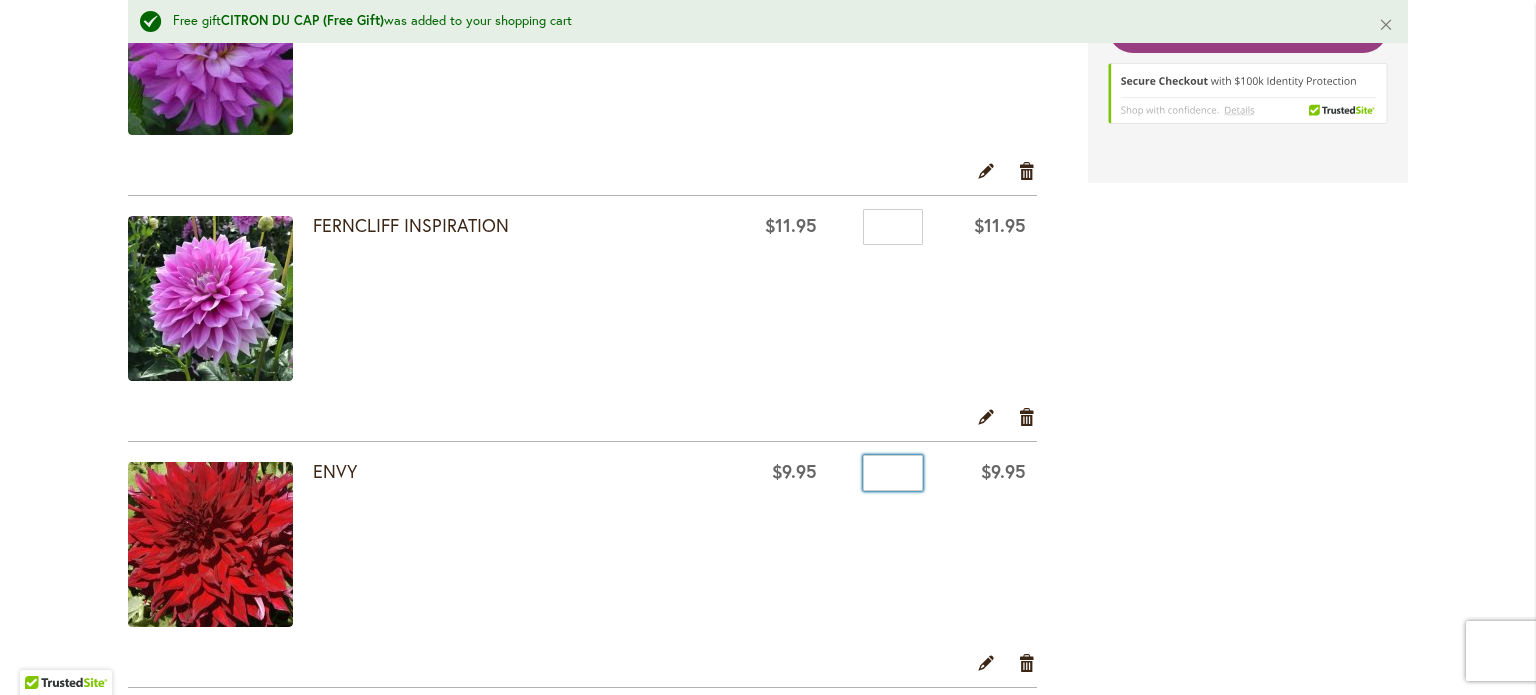 click on "*" at bounding box center [893, 473] 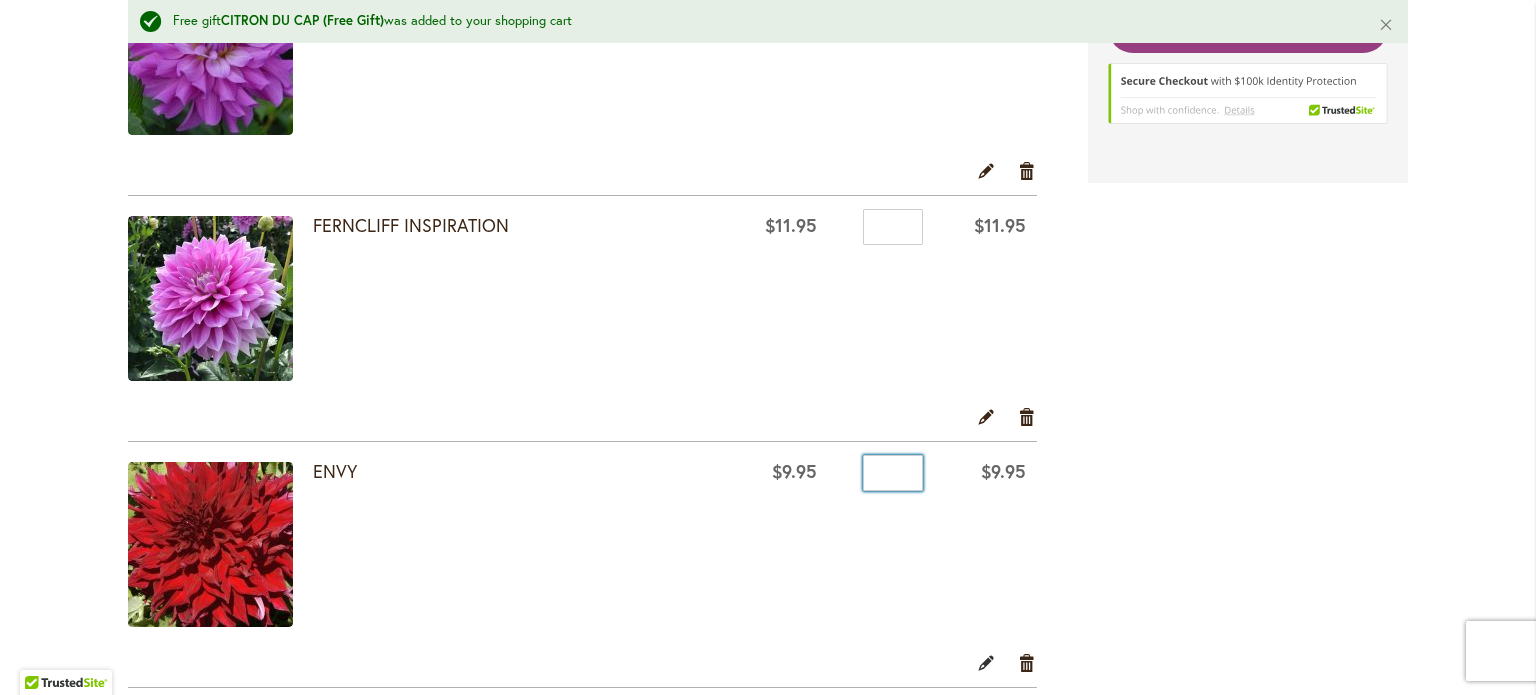 type on "*" 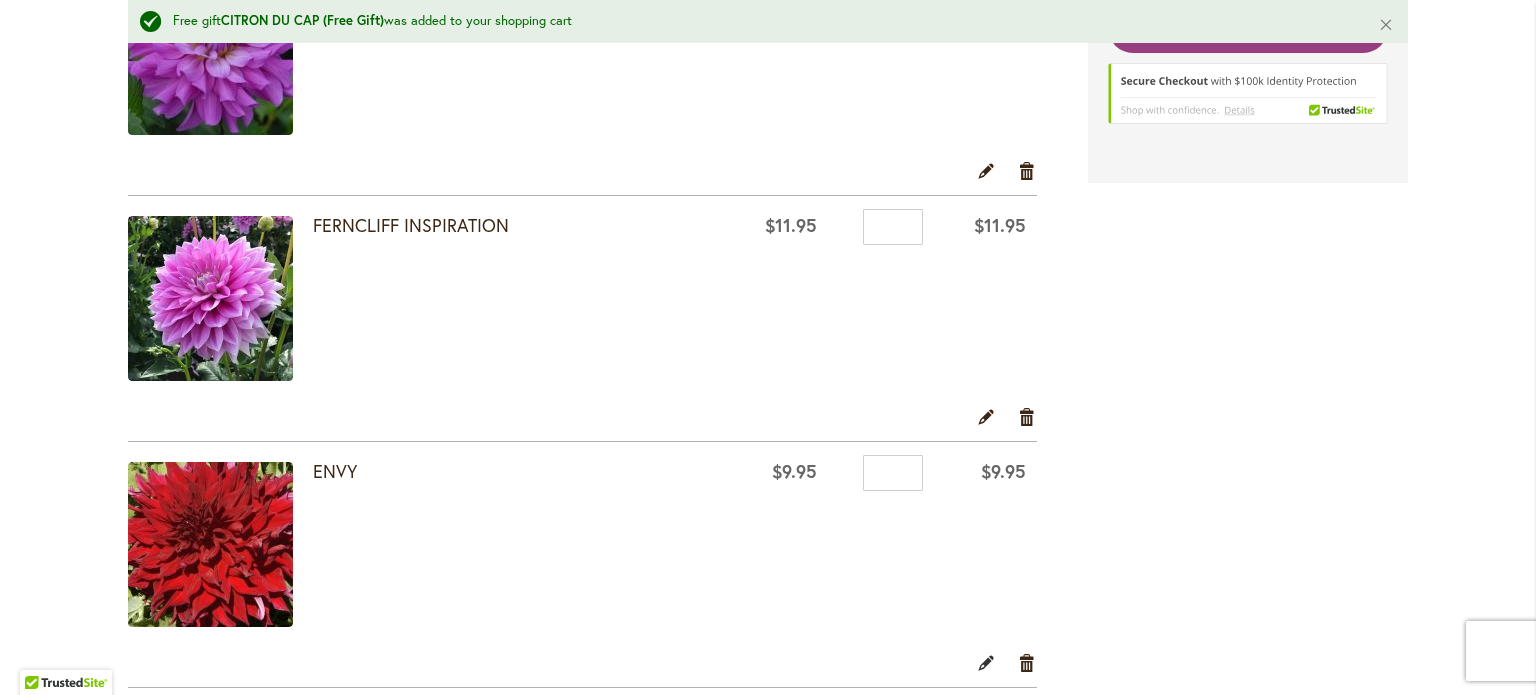 click on "Edit" at bounding box center [986, 663] 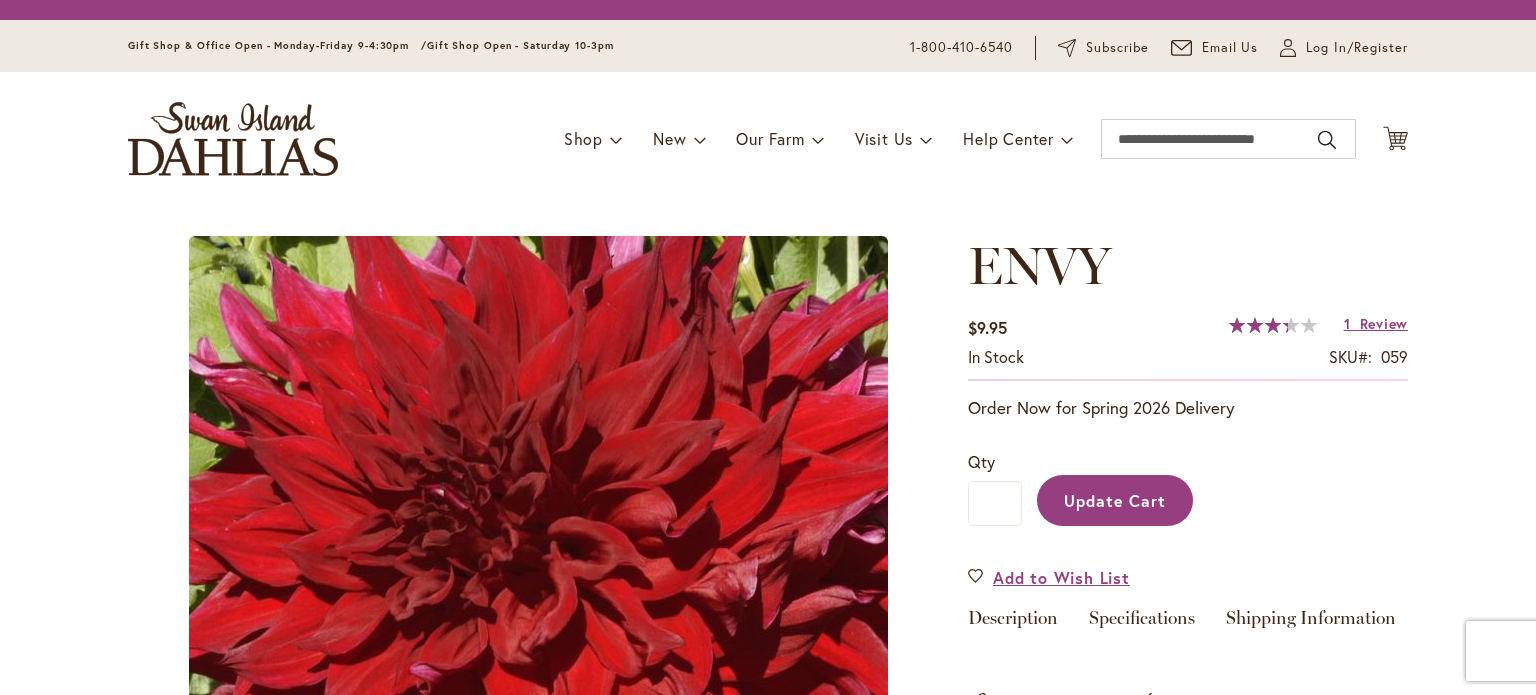 type on "*" 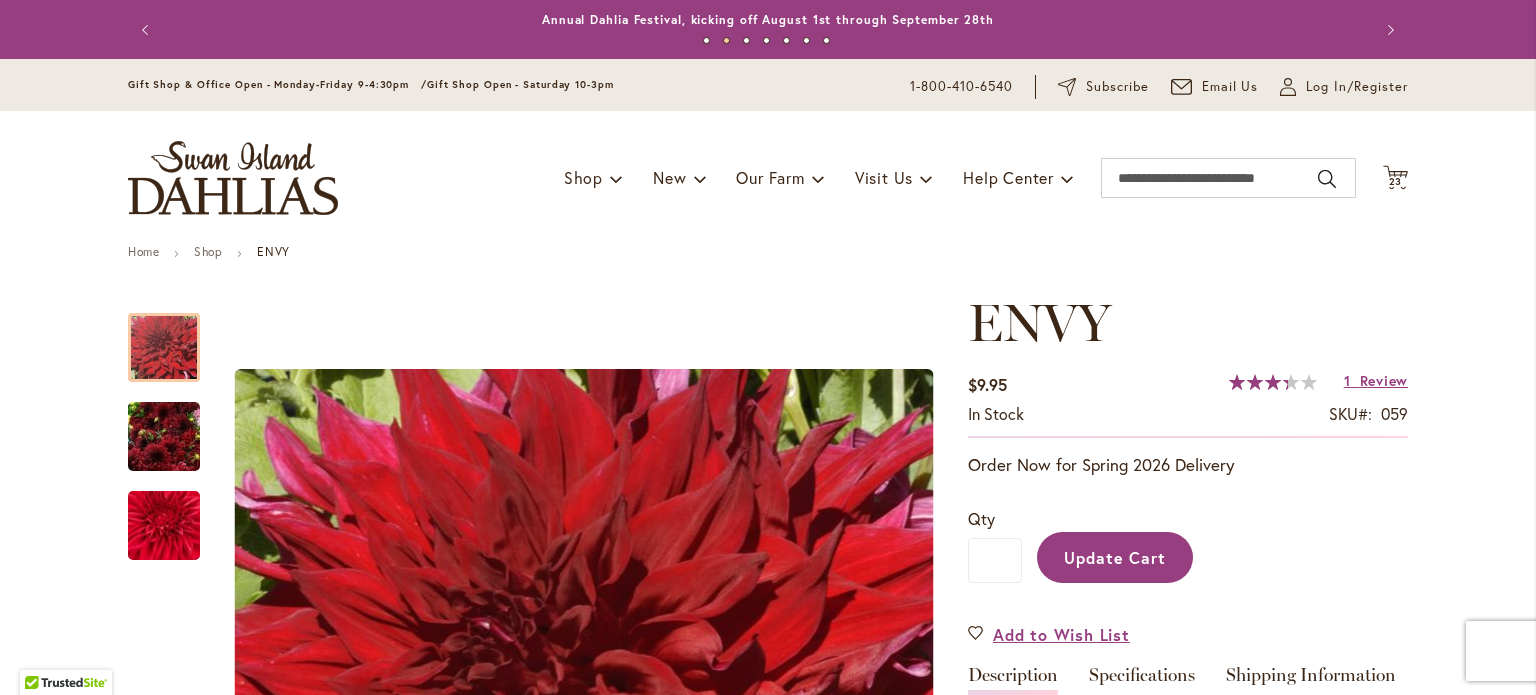 type on "**********" 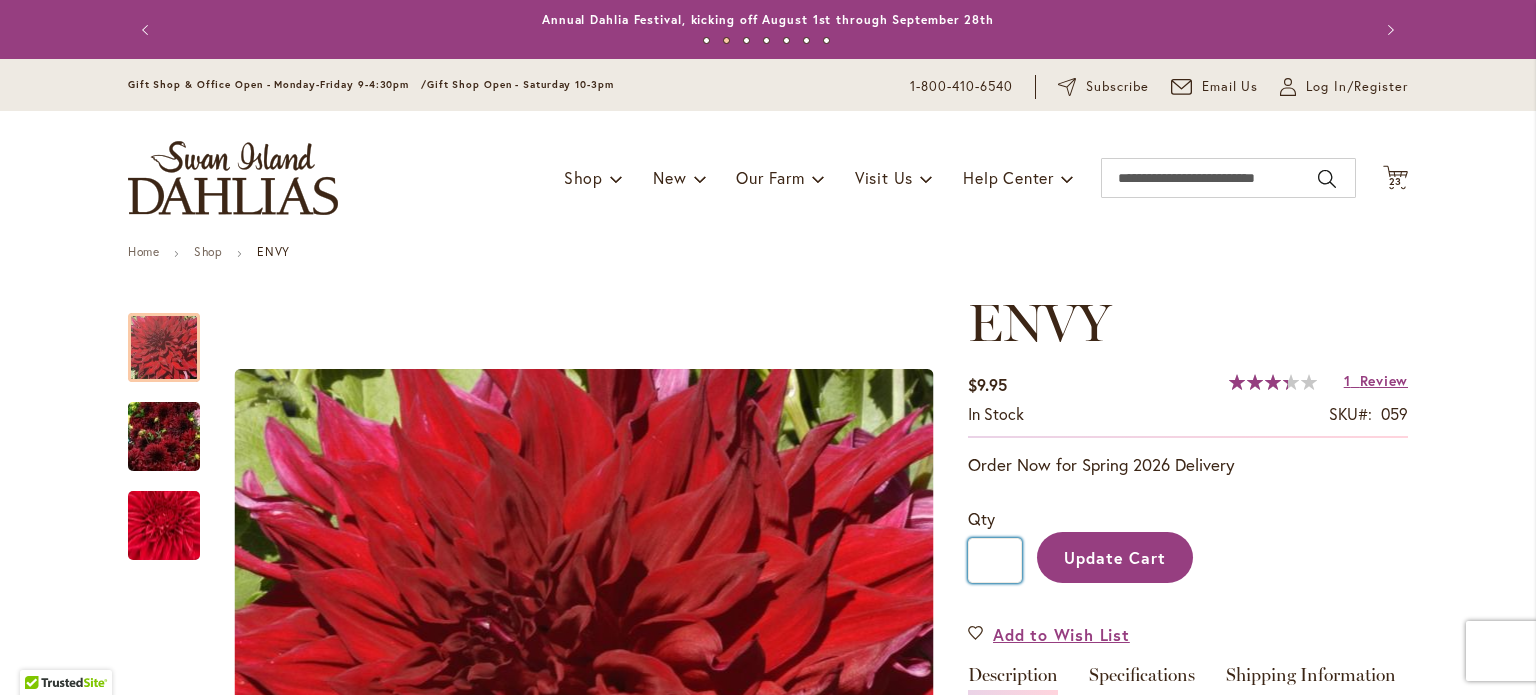 drag, startPoint x: 995, startPoint y: 559, endPoint x: 1078, endPoint y: 583, distance: 86.40023 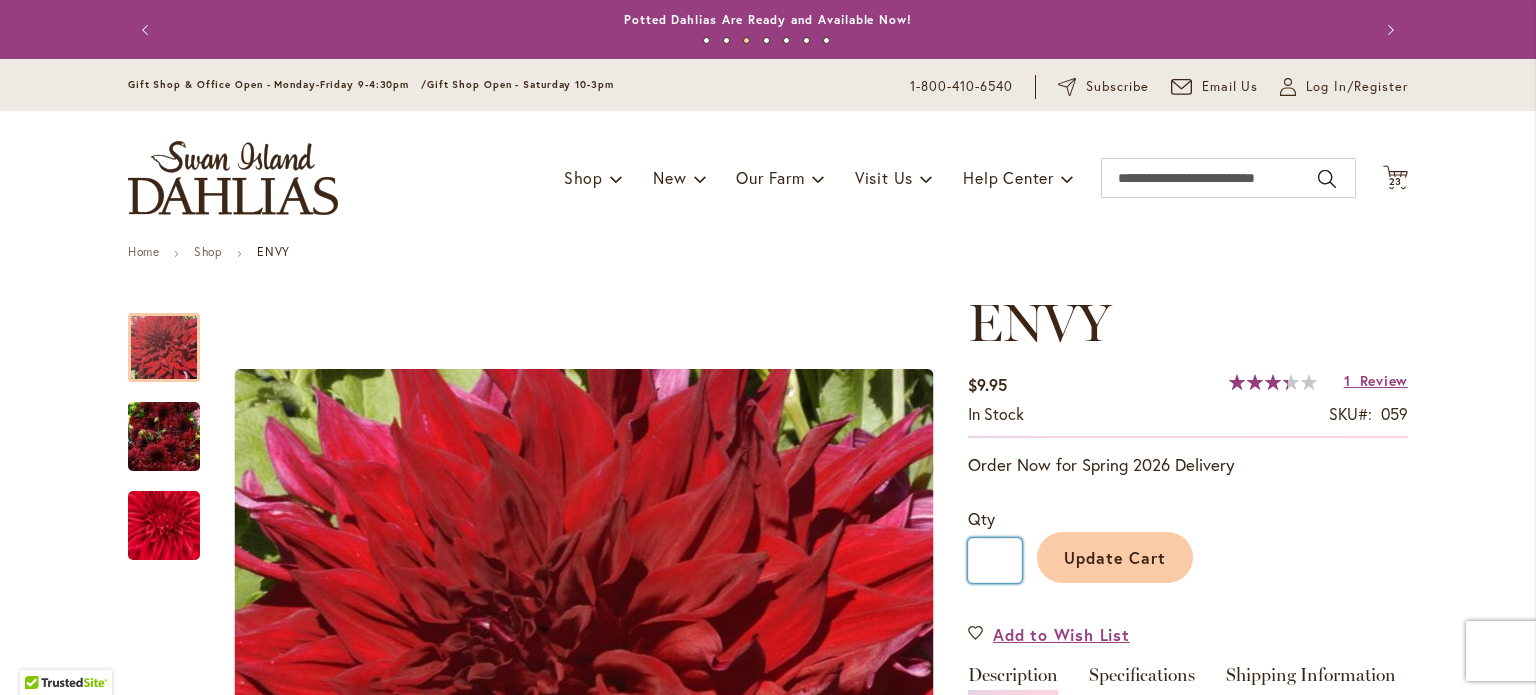 type on "*" 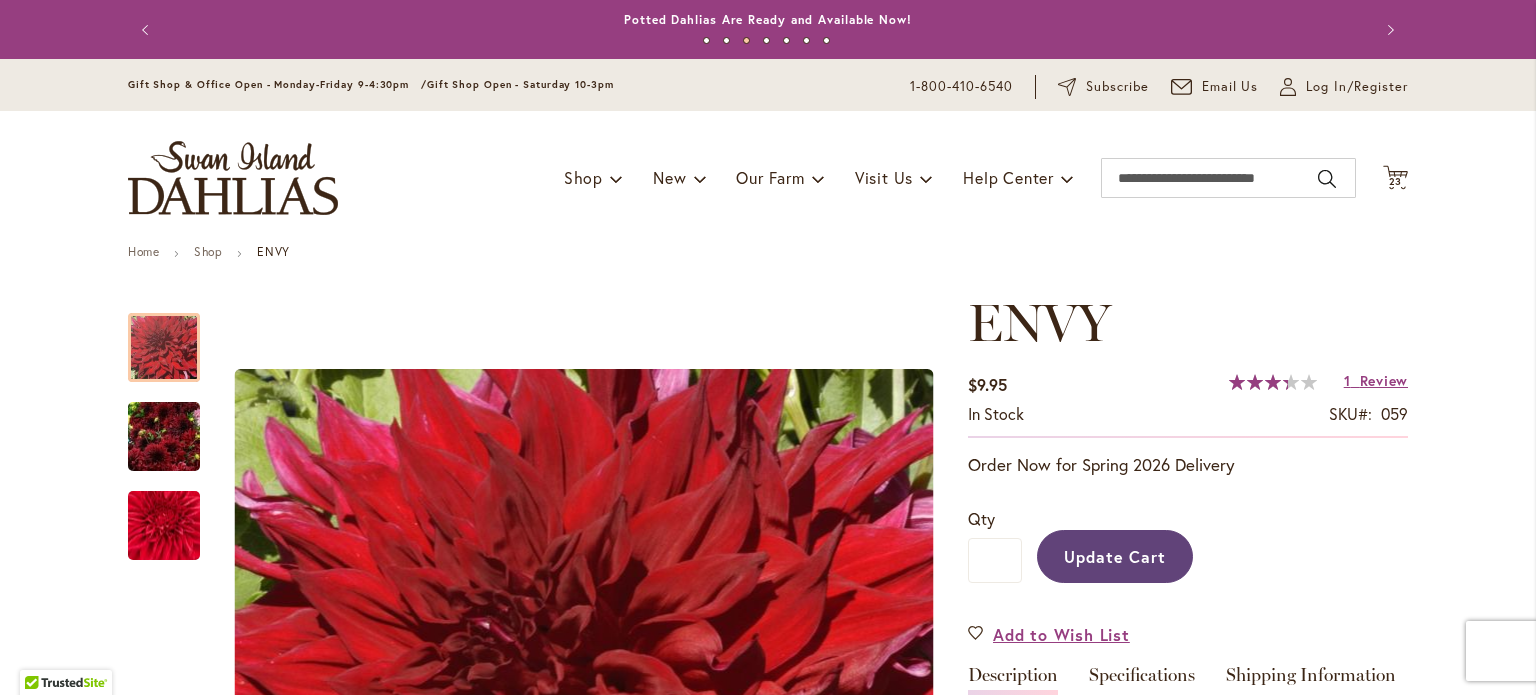 click on "Update Cart" at bounding box center [1115, 556] 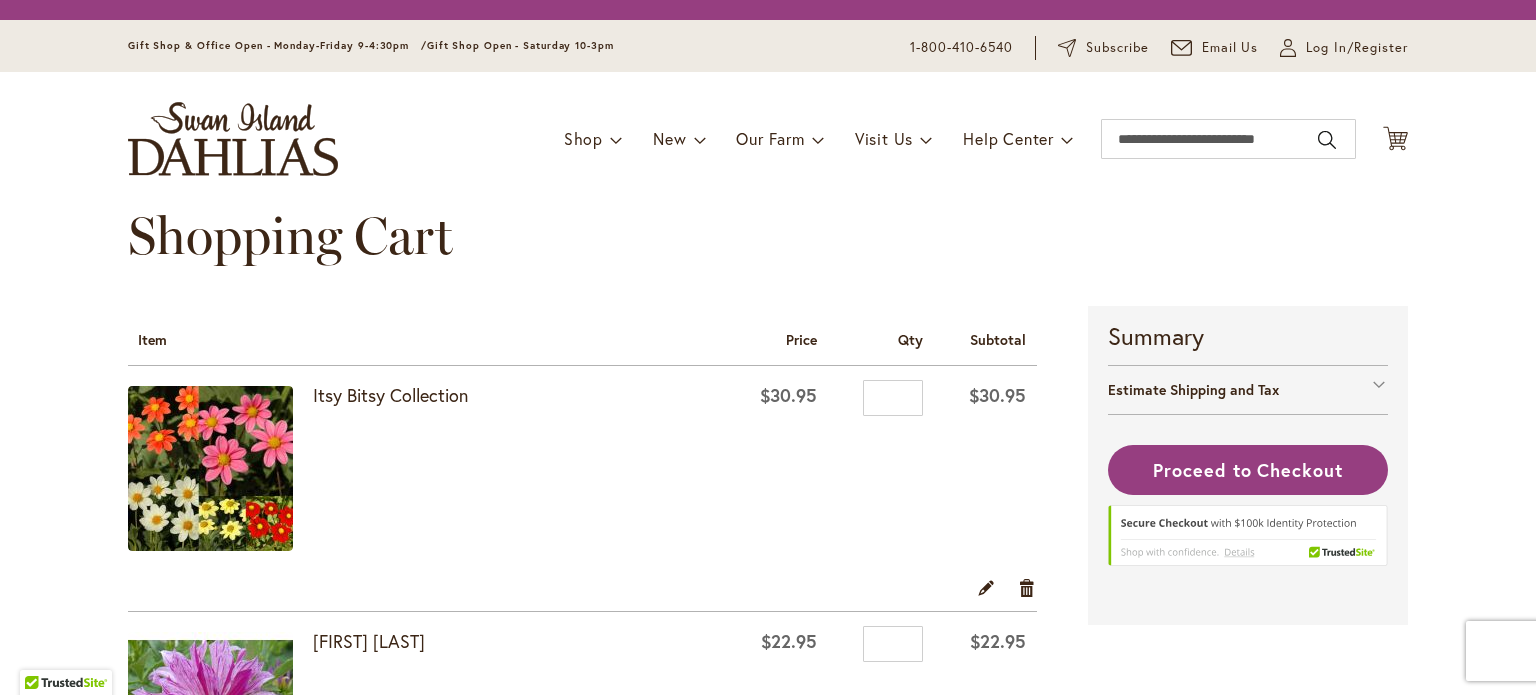scroll, scrollTop: 0, scrollLeft: 0, axis: both 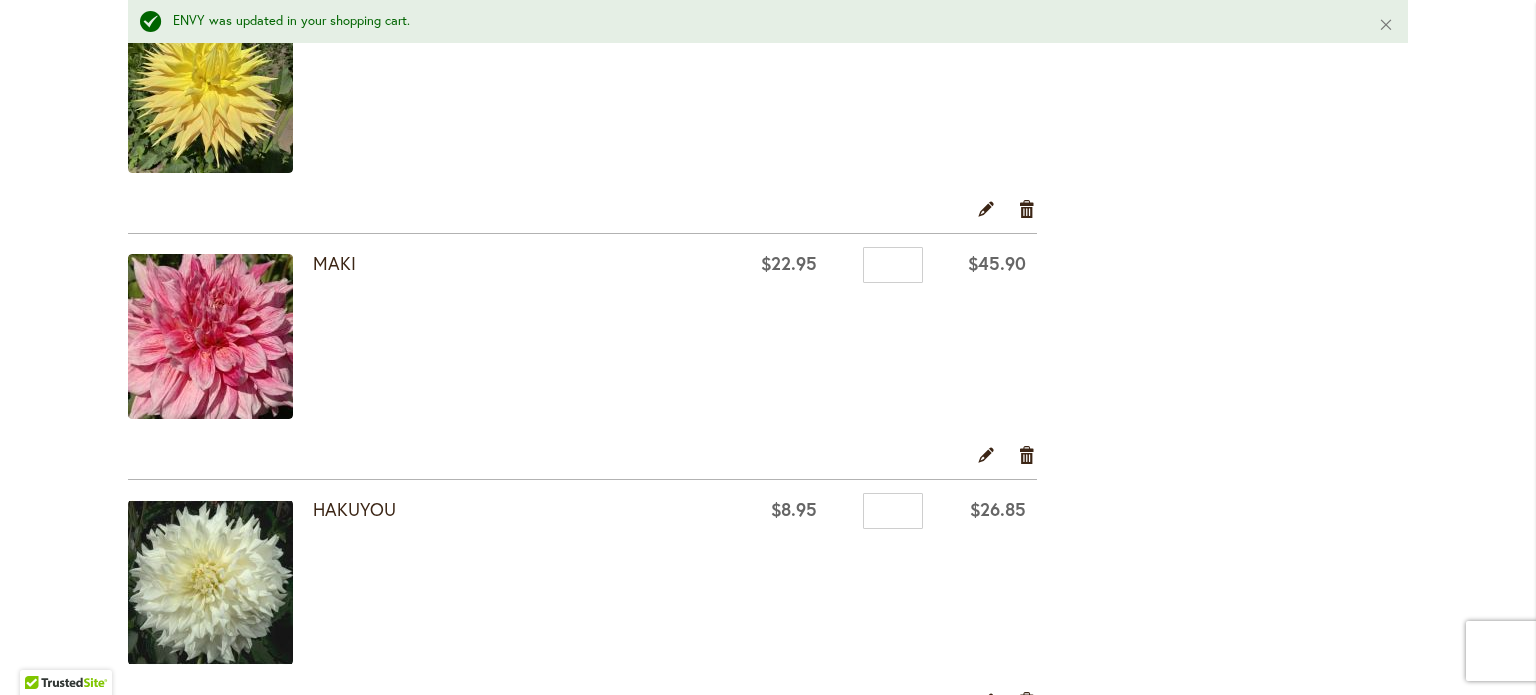 type on "**********" 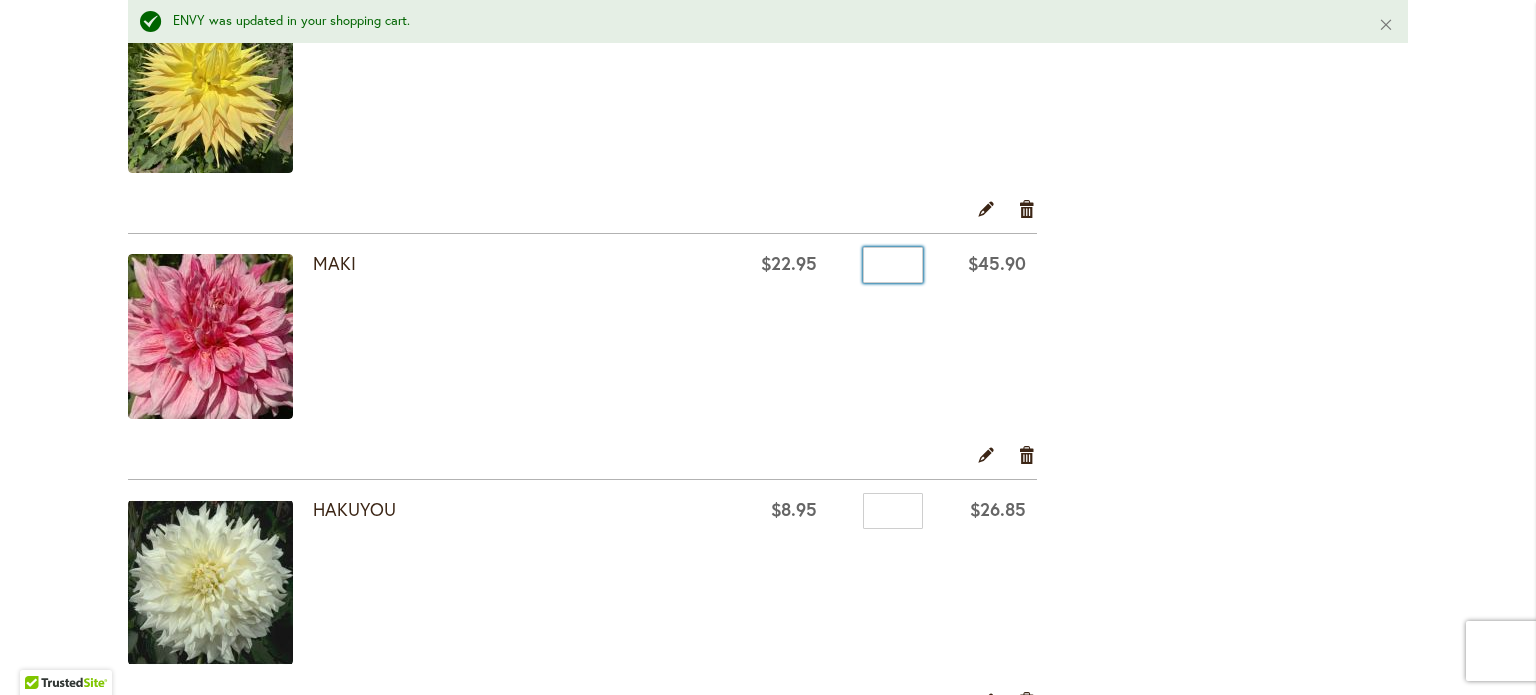 click on "*" at bounding box center (893, 265) 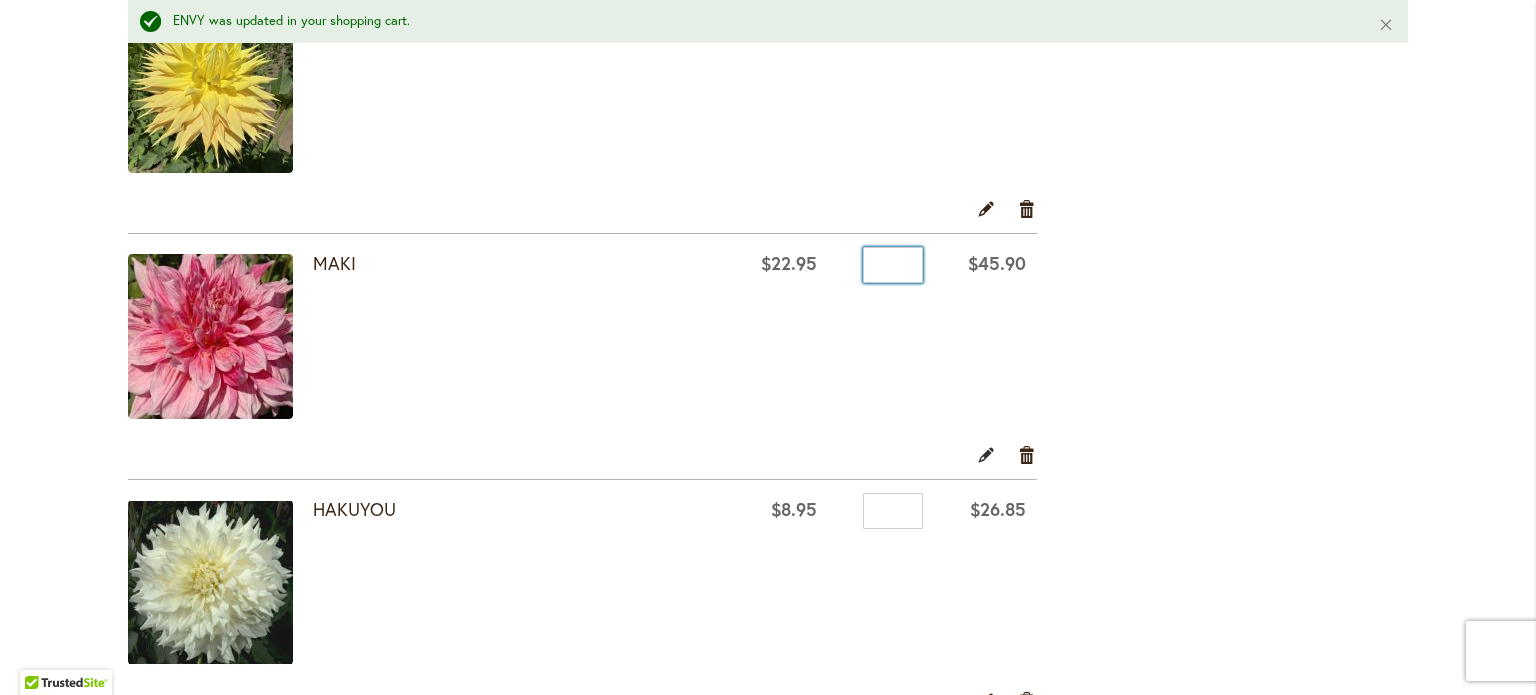 type on "*" 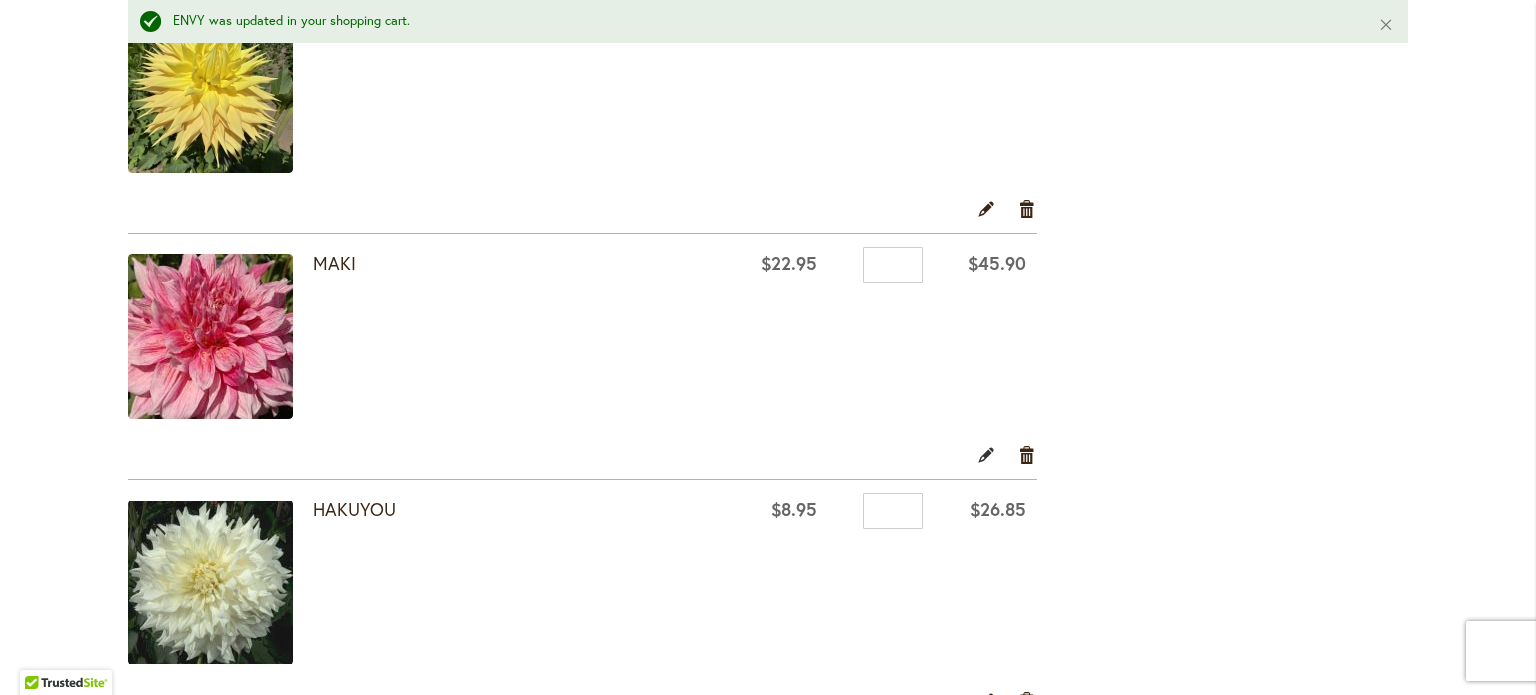 click on "Edit" at bounding box center [986, 455] 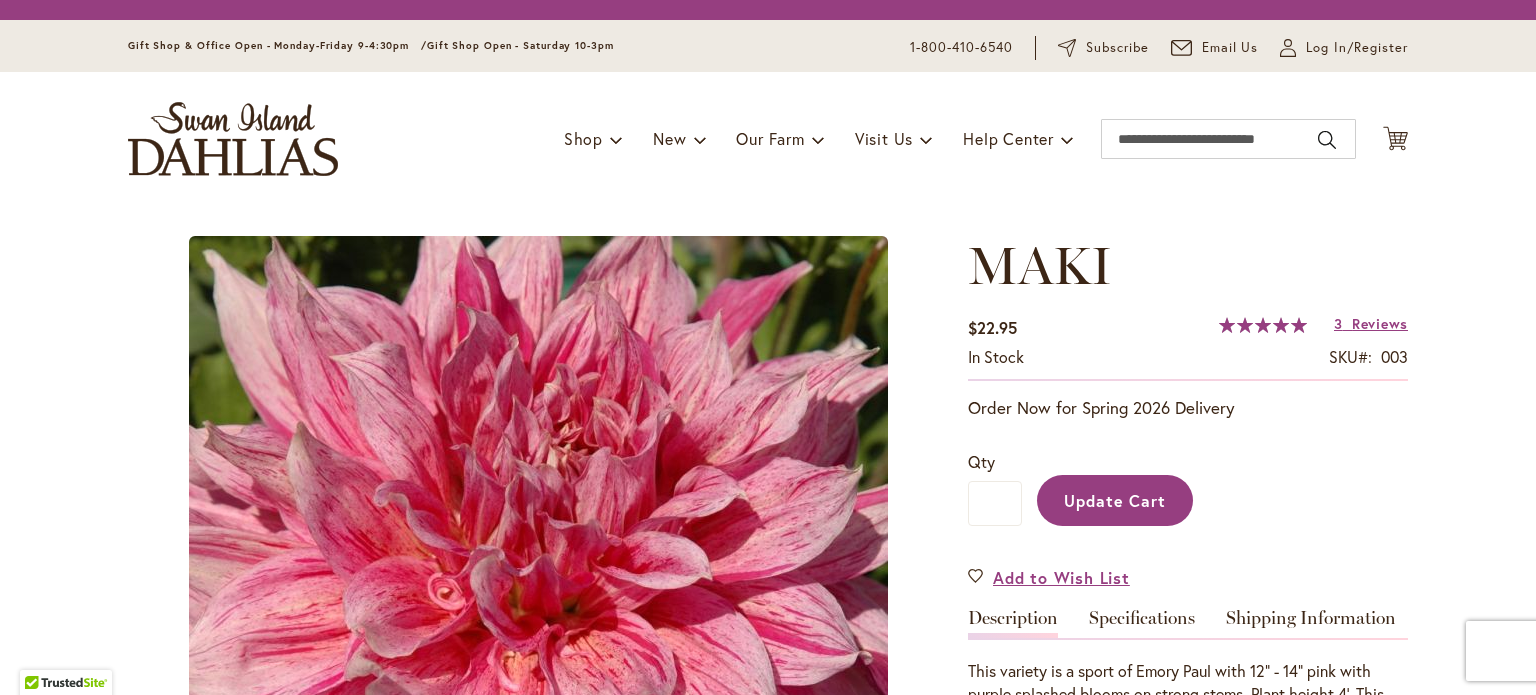 scroll, scrollTop: 0, scrollLeft: 0, axis: both 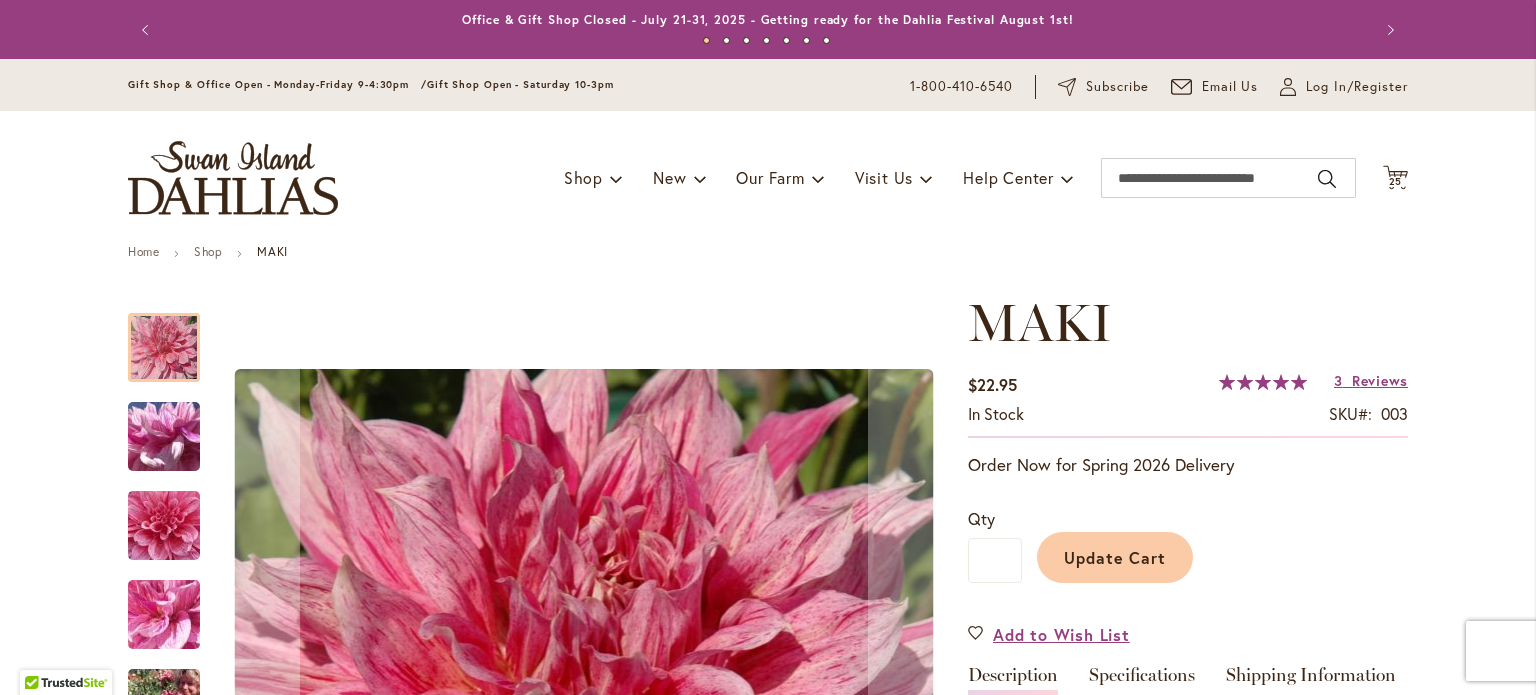 type on "**********" 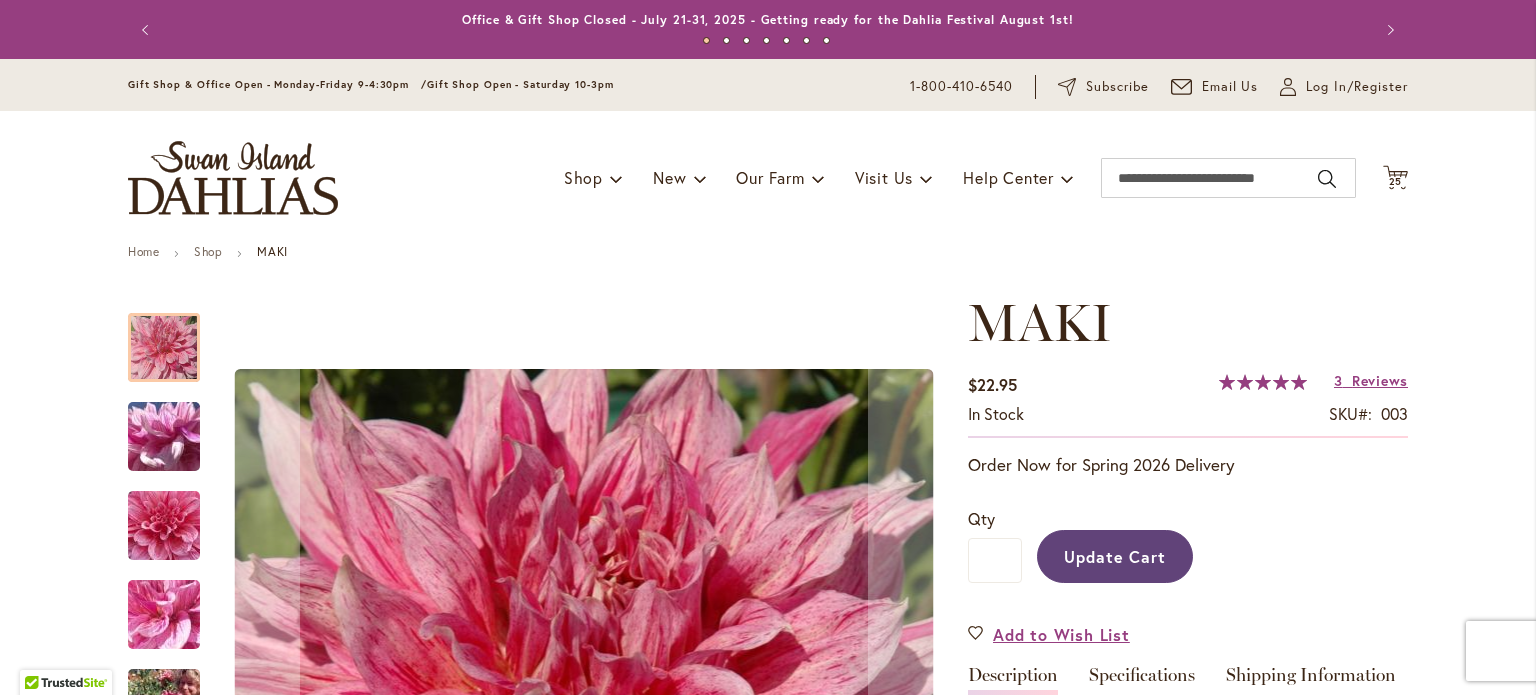 drag, startPoint x: 1084, startPoint y: 550, endPoint x: 1196, endPoint y: 561, distance: 112.53888 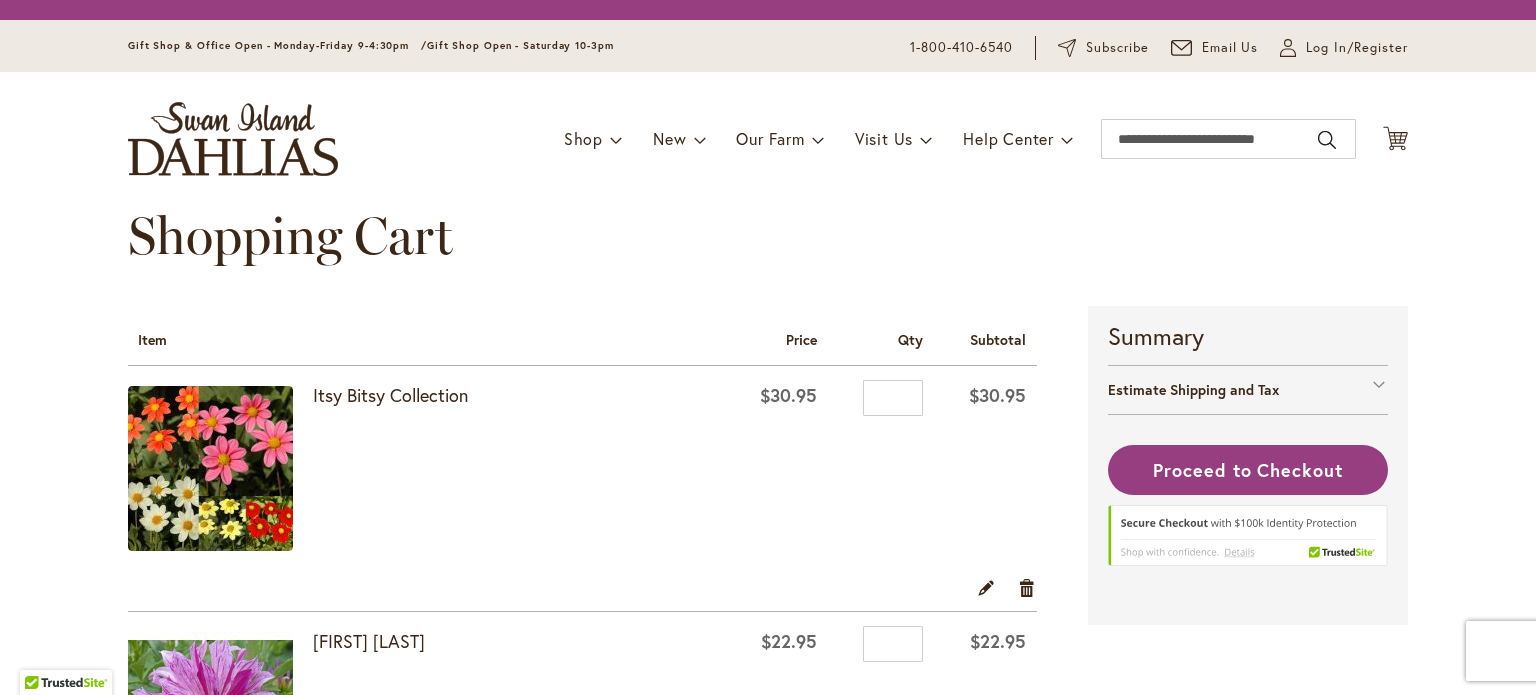 scroll, scrollTop: 0, scrollLeft: 0, axis: both 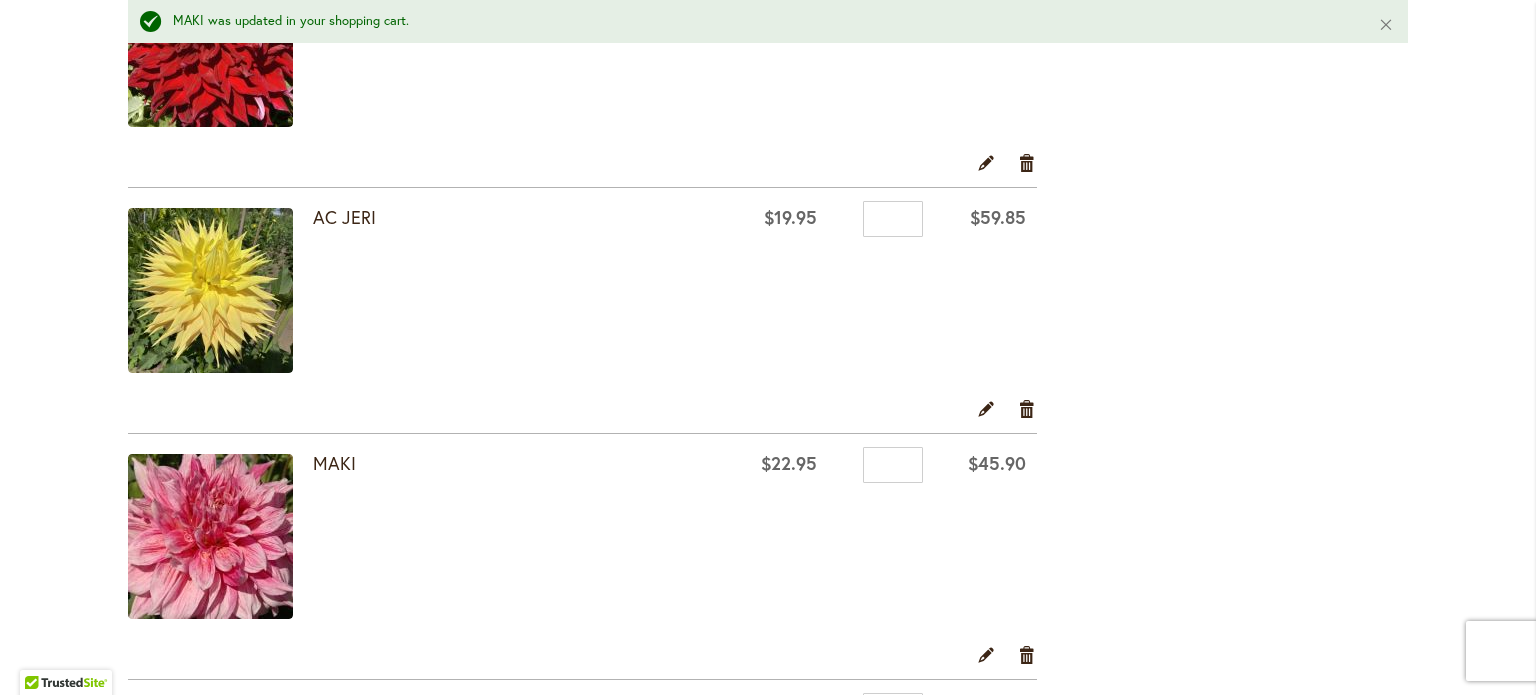 type on "**********" 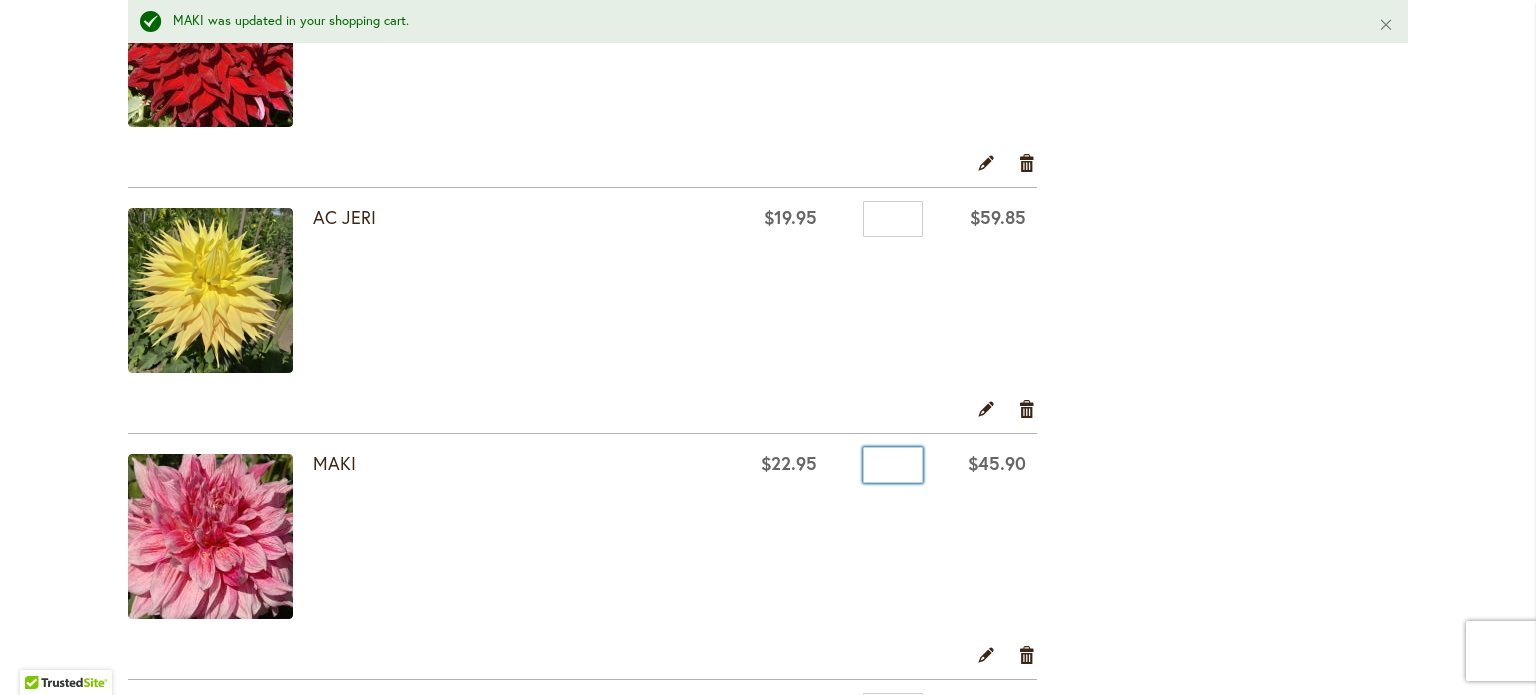 click on "*" at bounding box center [893, 465] 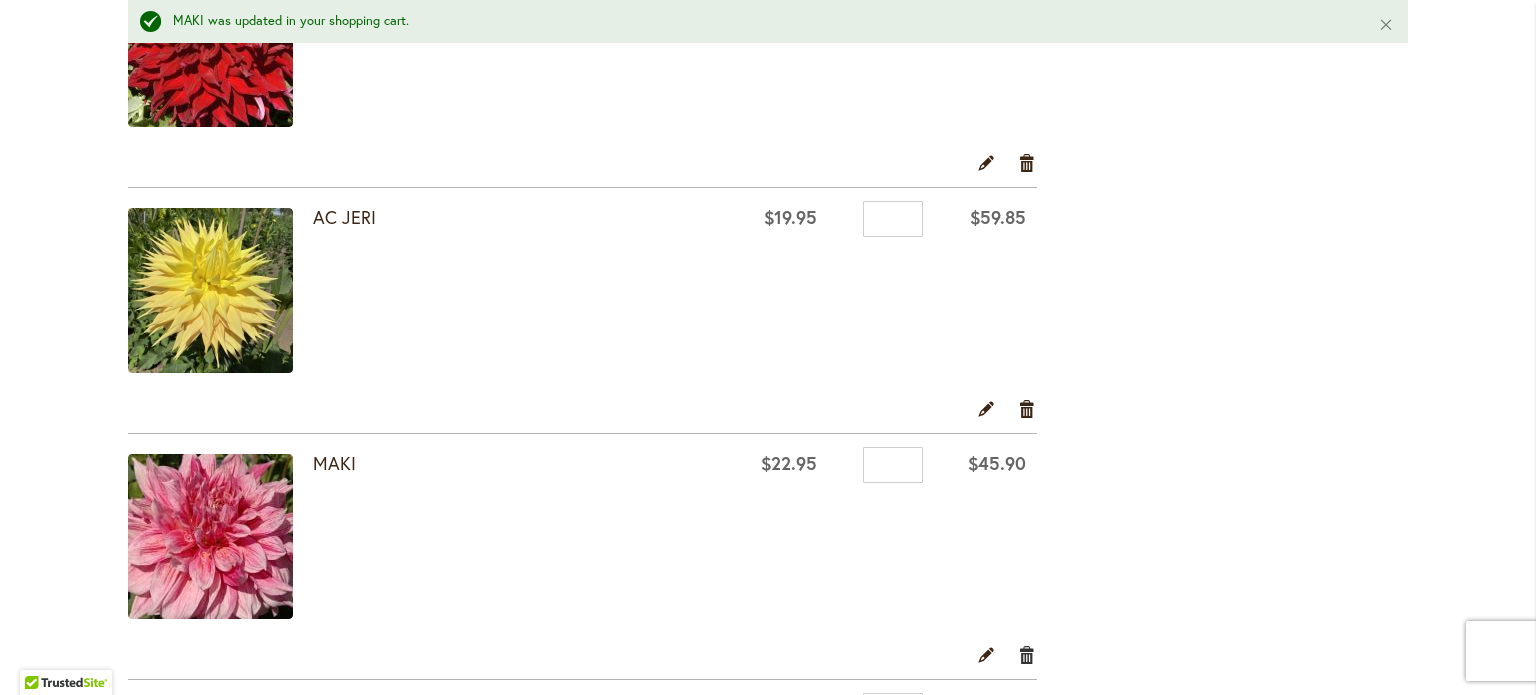 click on "Remove item" at bounding box center [1027, 655] 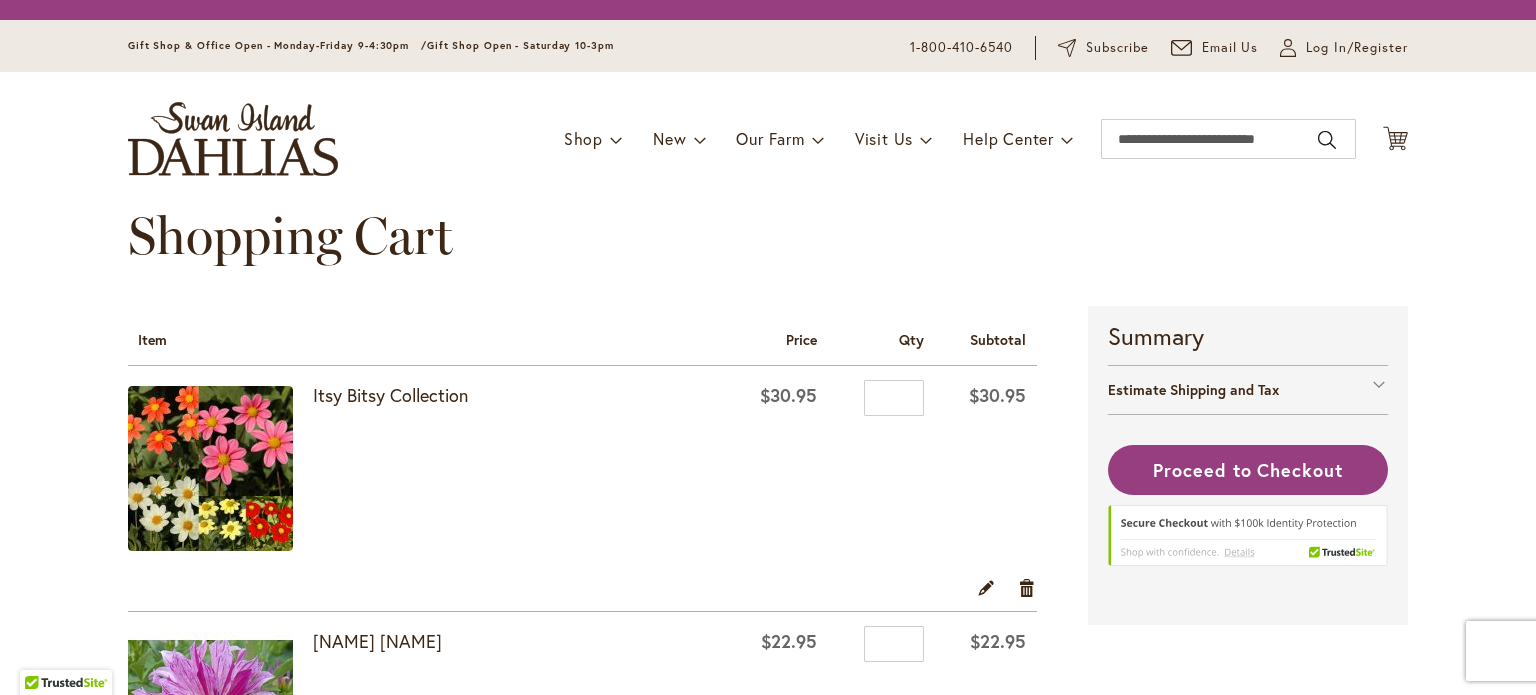 scroll, scrollTop: 0, scrollLeft: 0, axis: both 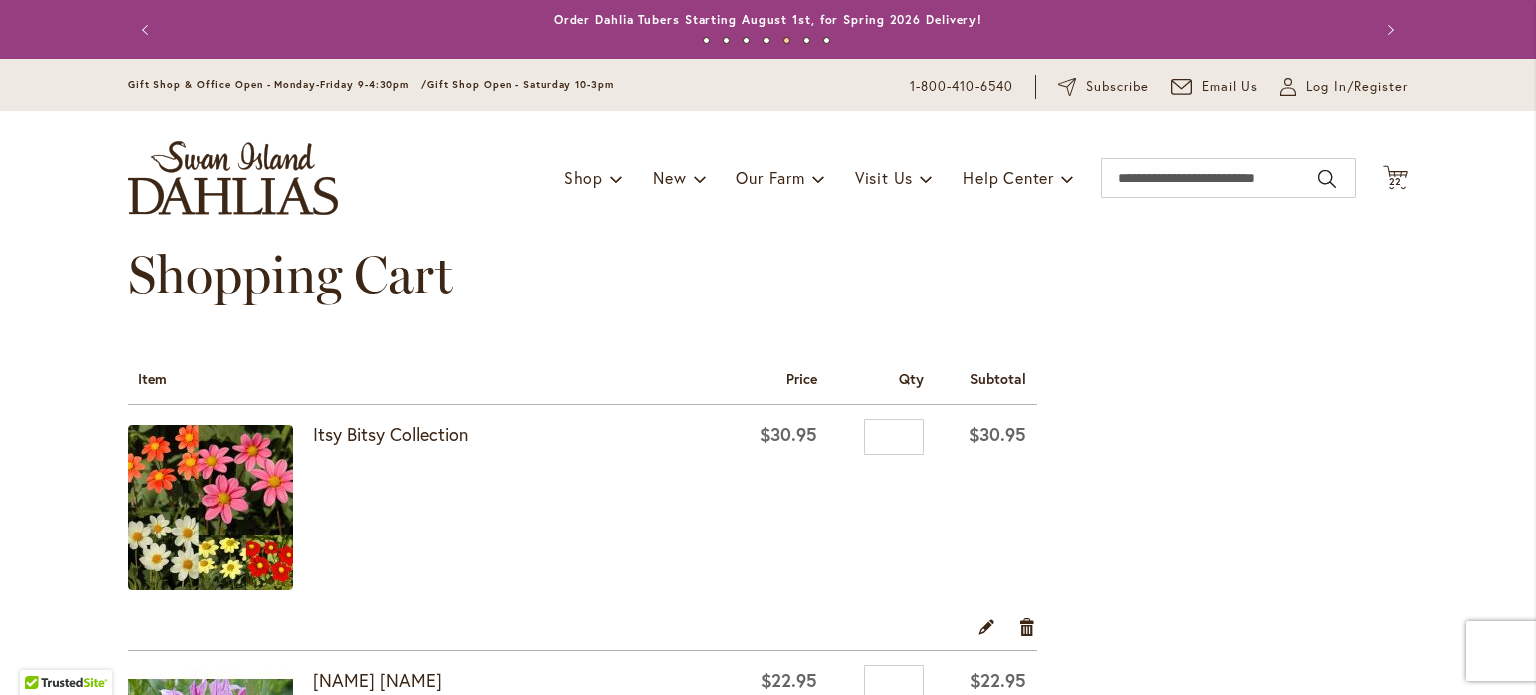 type on "**********" 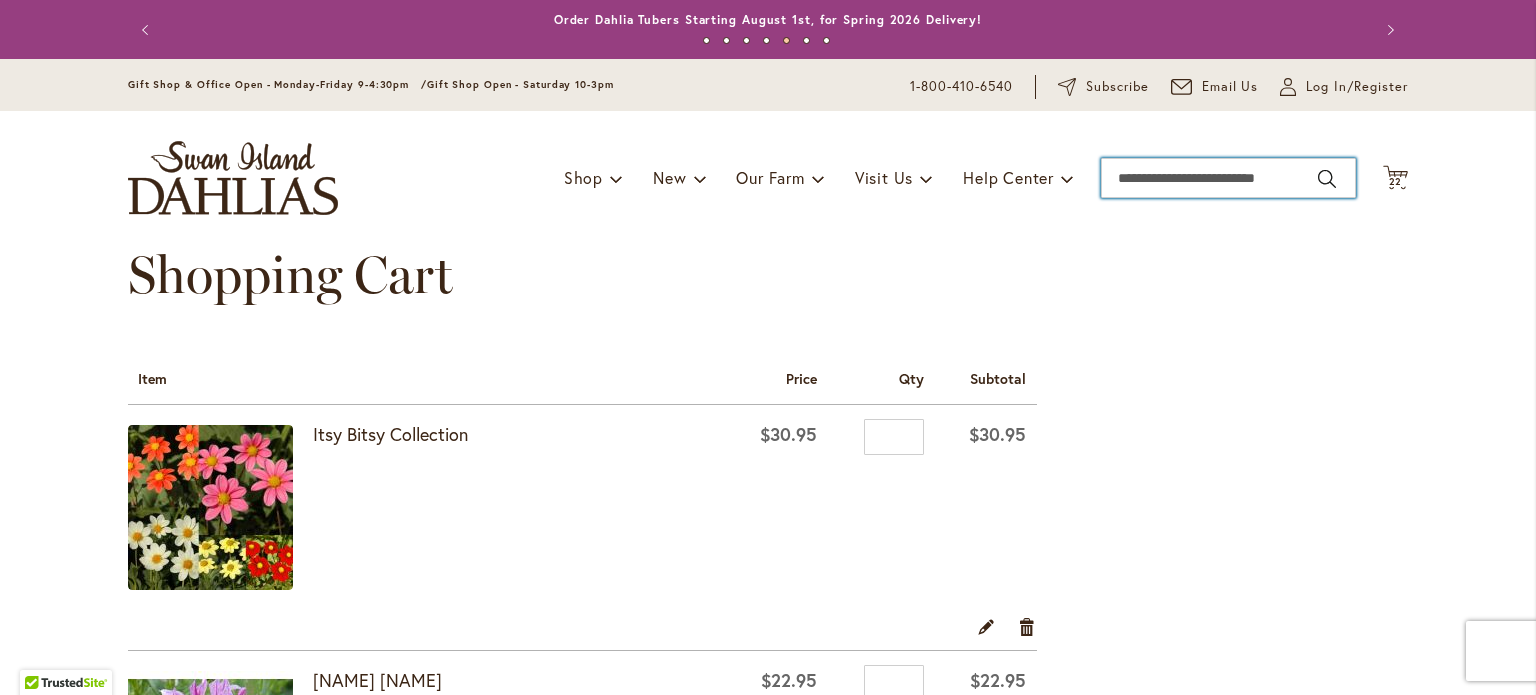 click on "Search" at bounding box center [1228, 178] 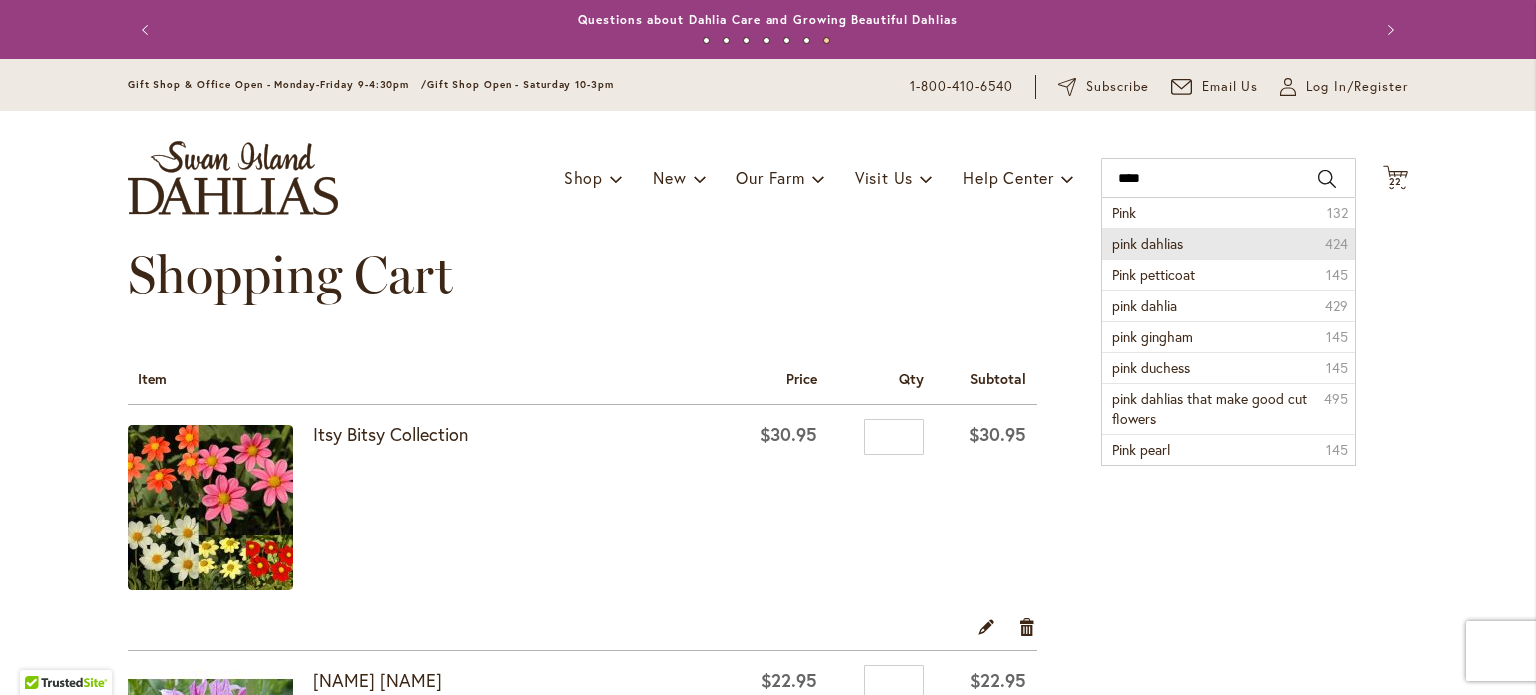 click on "pink dahlias" at bounding box center [1147, 243] 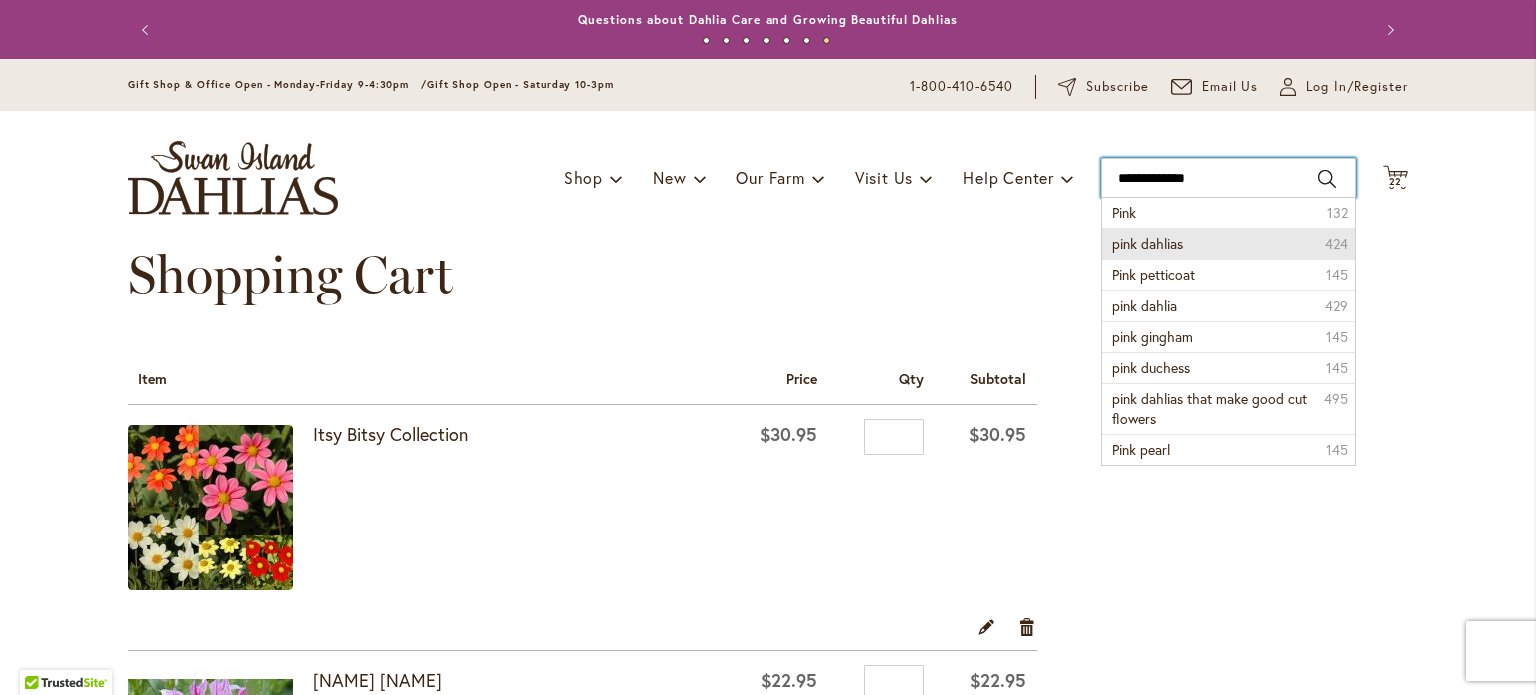 type on "**********" 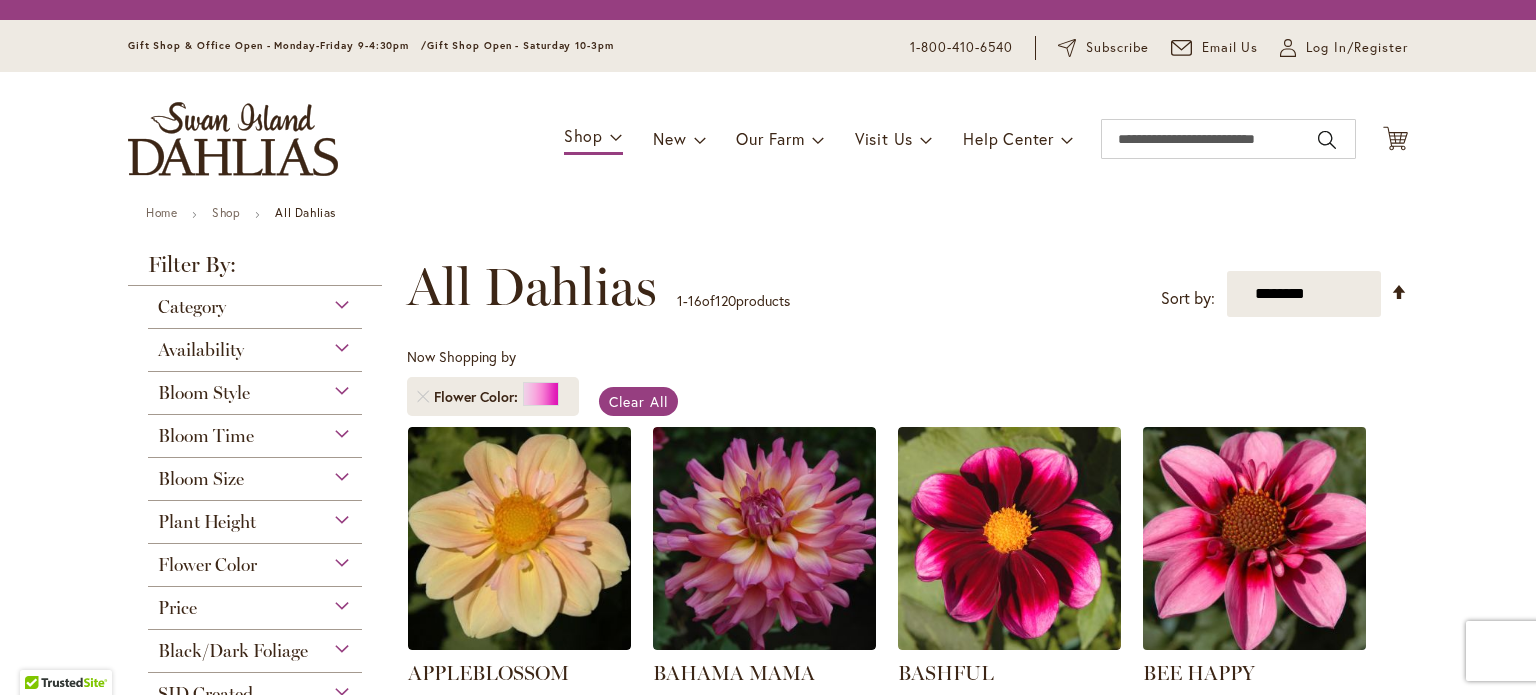 scroll, scrollTop: 0, scrollLeft: 0, axis: both 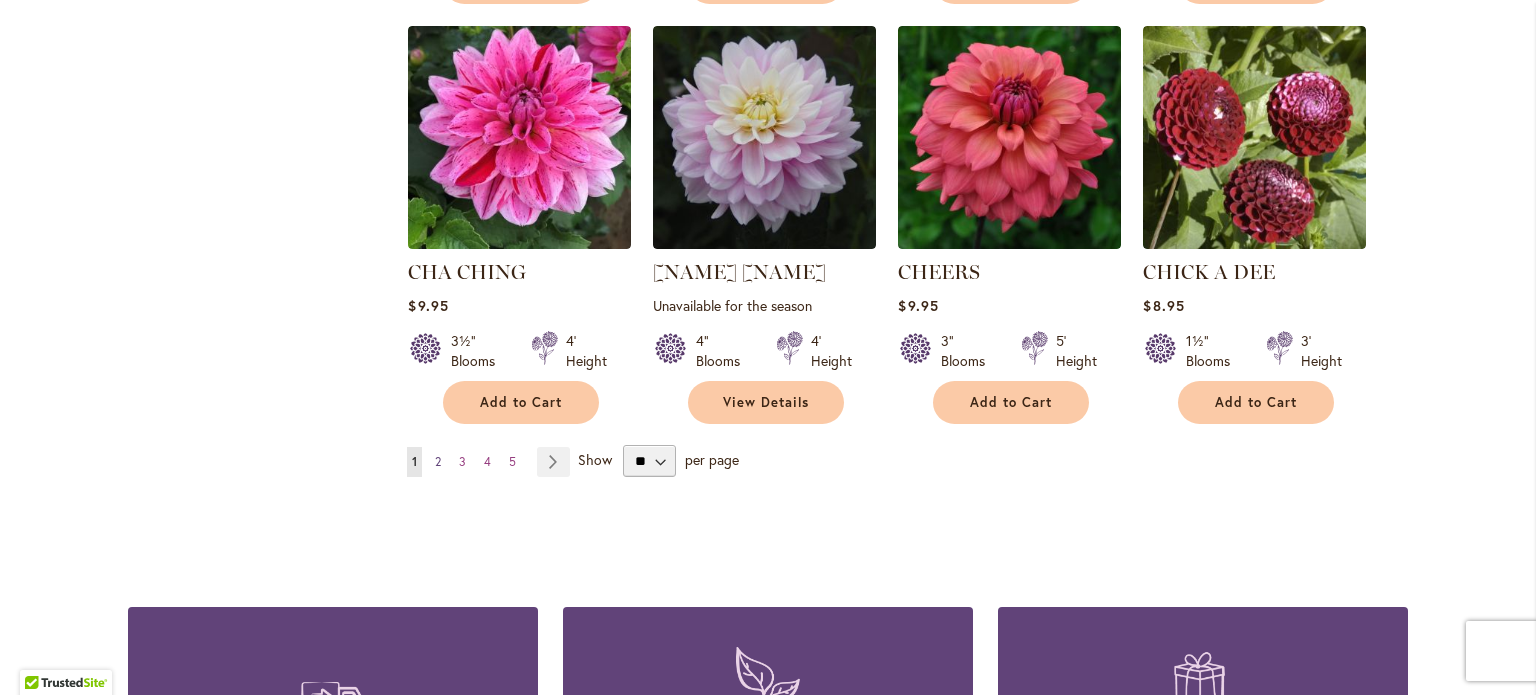 type on "**********" 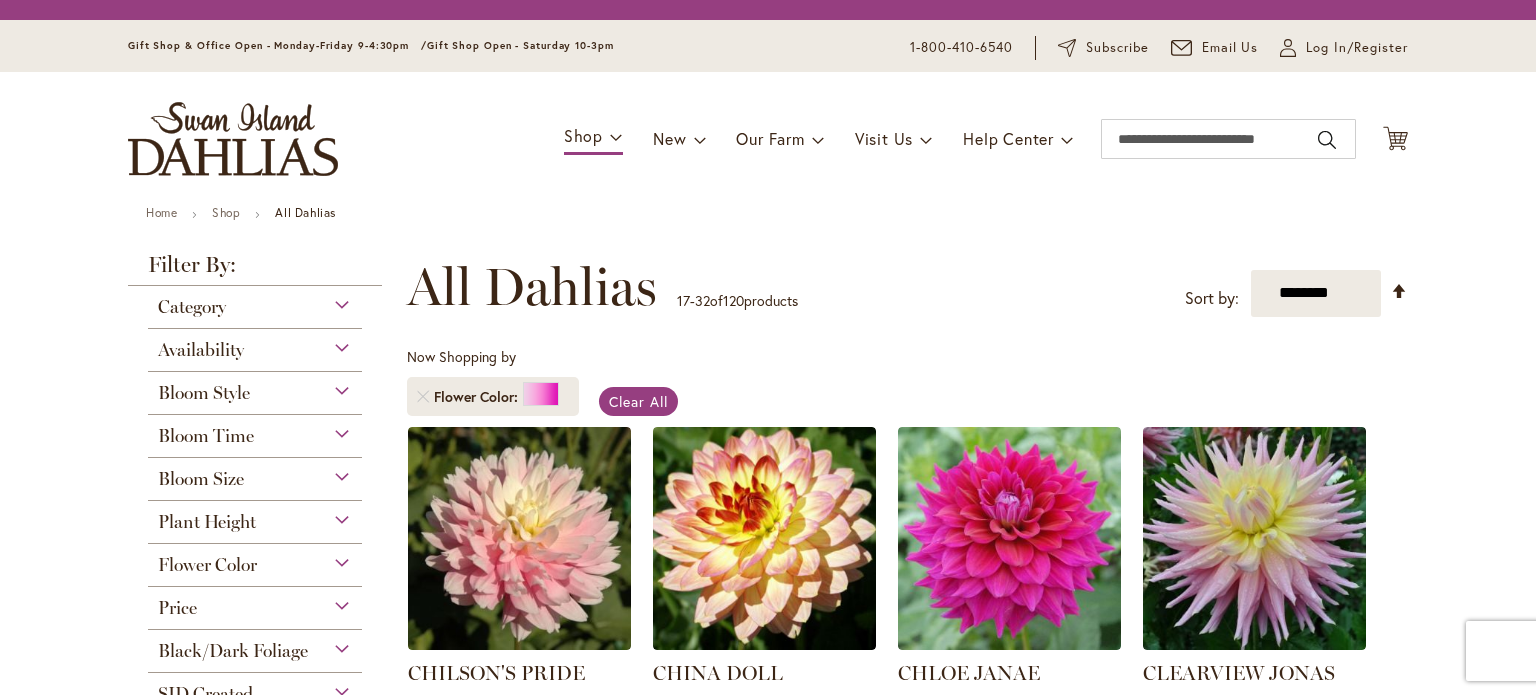 scroll, scrollTop: 0, scrollLeft: 0, axis: both 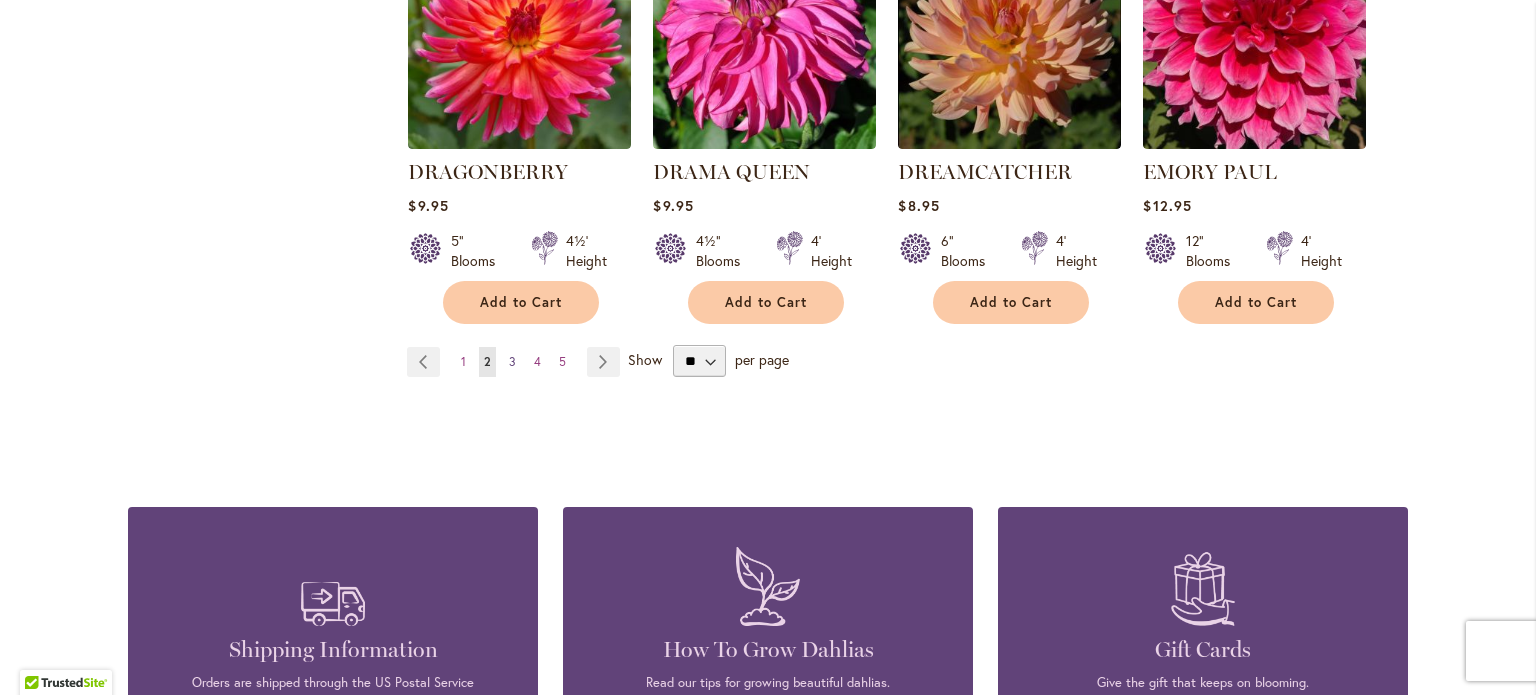 type on "**********" 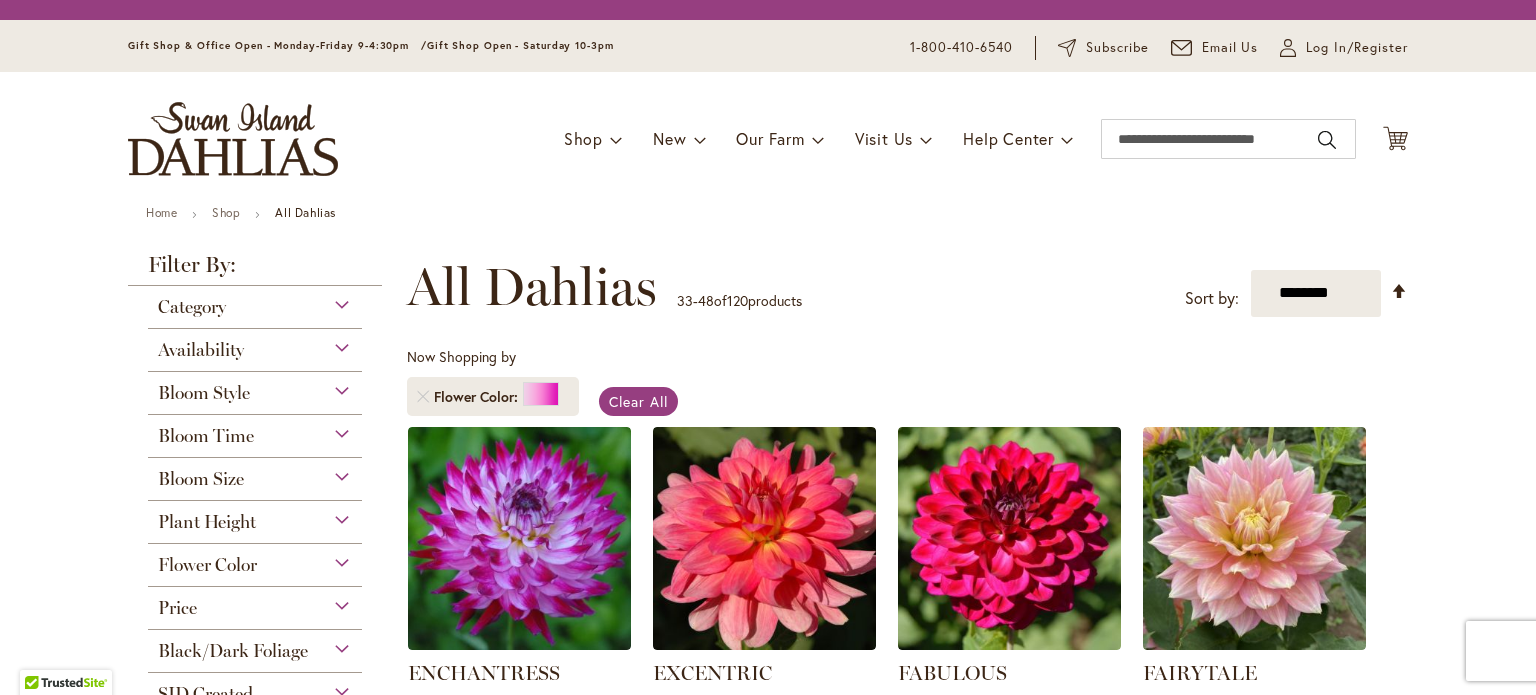 scroll, scrollTop: 0, scrollLeft: 0, axis: both 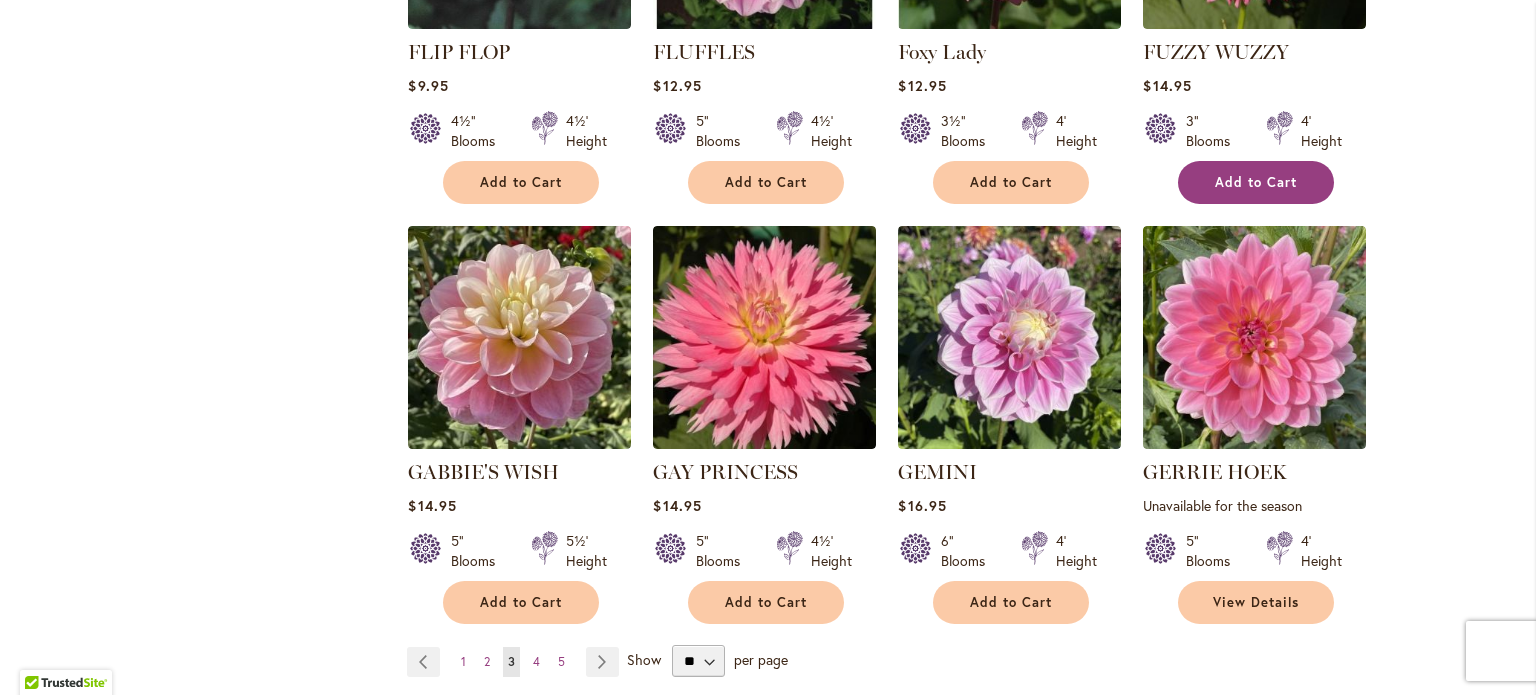 type on "**********" 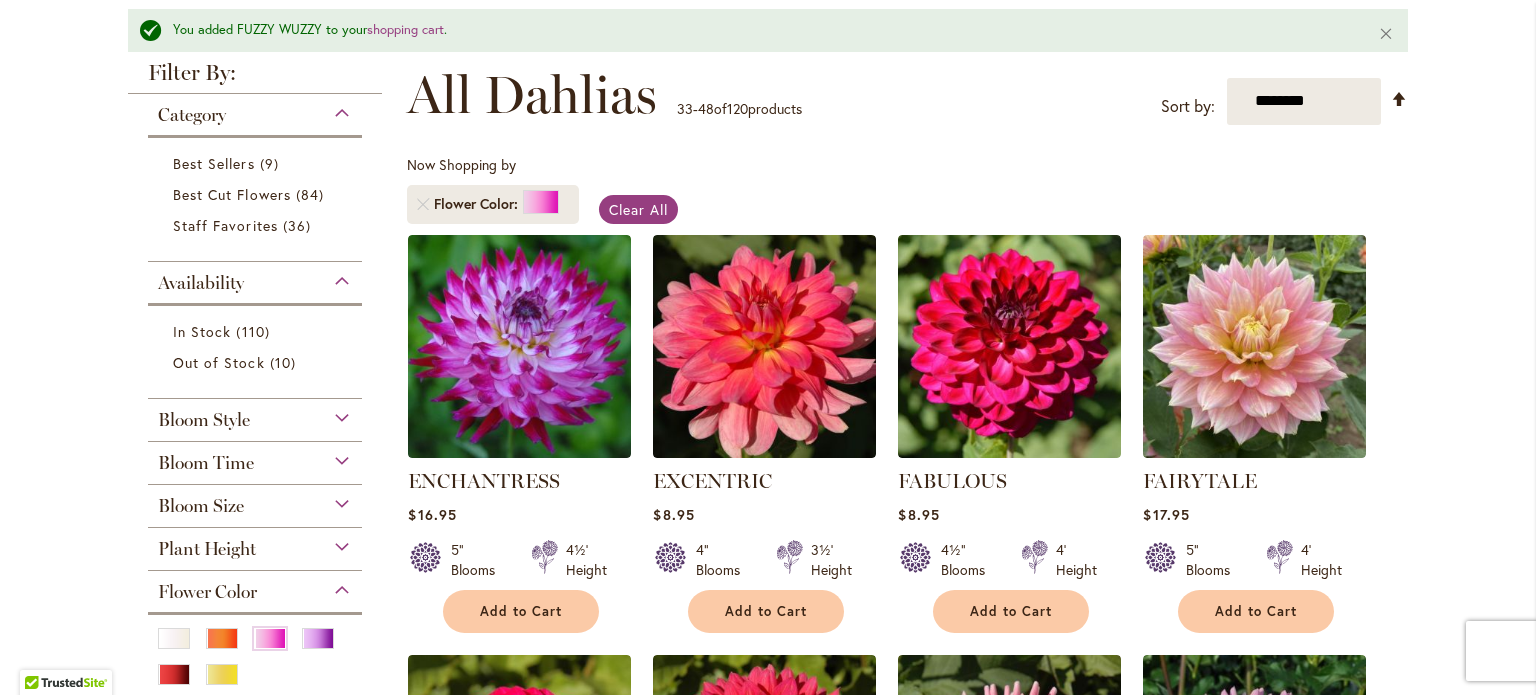 scroll, scrollTop: 0, scrollLeft: 0, axis: both 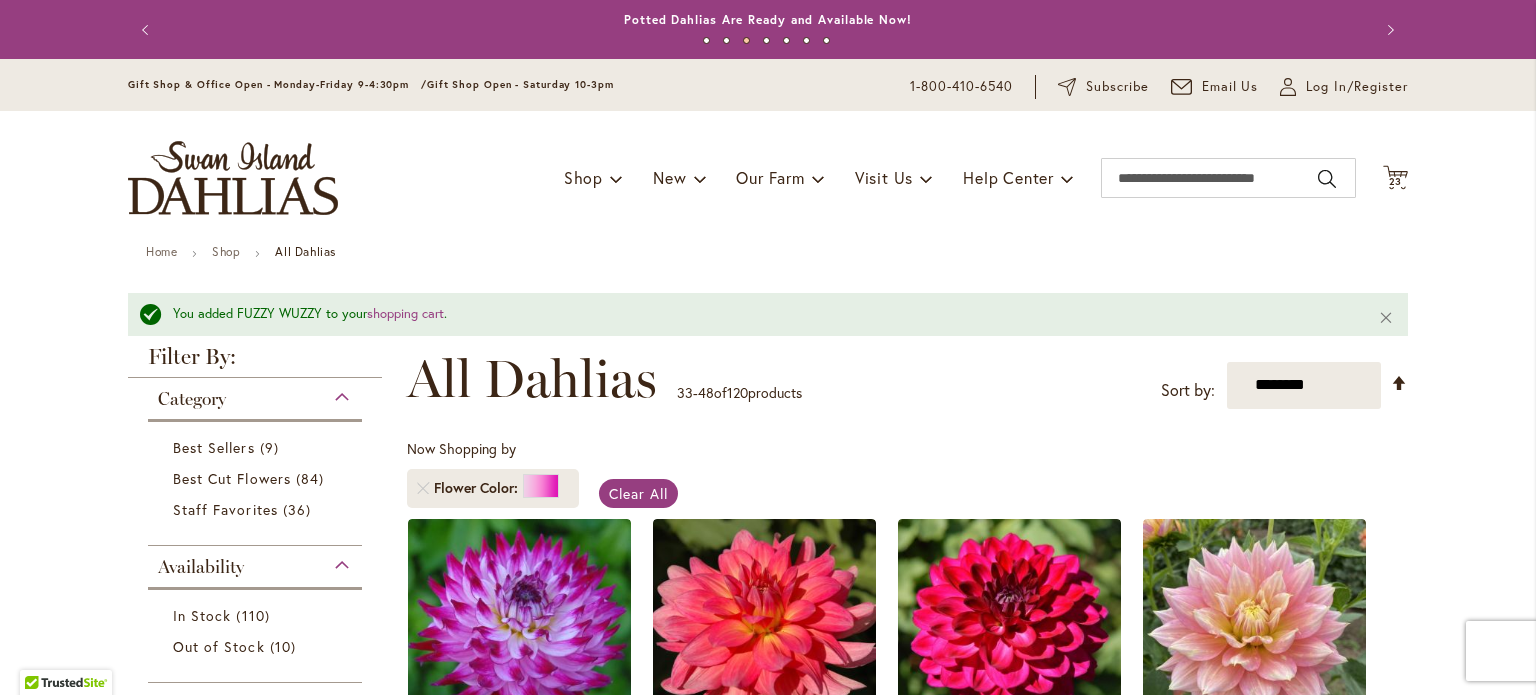 click on "Skip to Content
Gift Shop & Office Open - Monday-Friday 9-4:30pm   /    Gift Shop Open - Saturday 10-3pm
1-800-410-6540
Subscribe
Email Us
My Account
Log In/Register
Toggle Nav
Shop
Dahlia Tubers
Collections
Fresh Cut Dahlias" at bounding box center (768, 152) 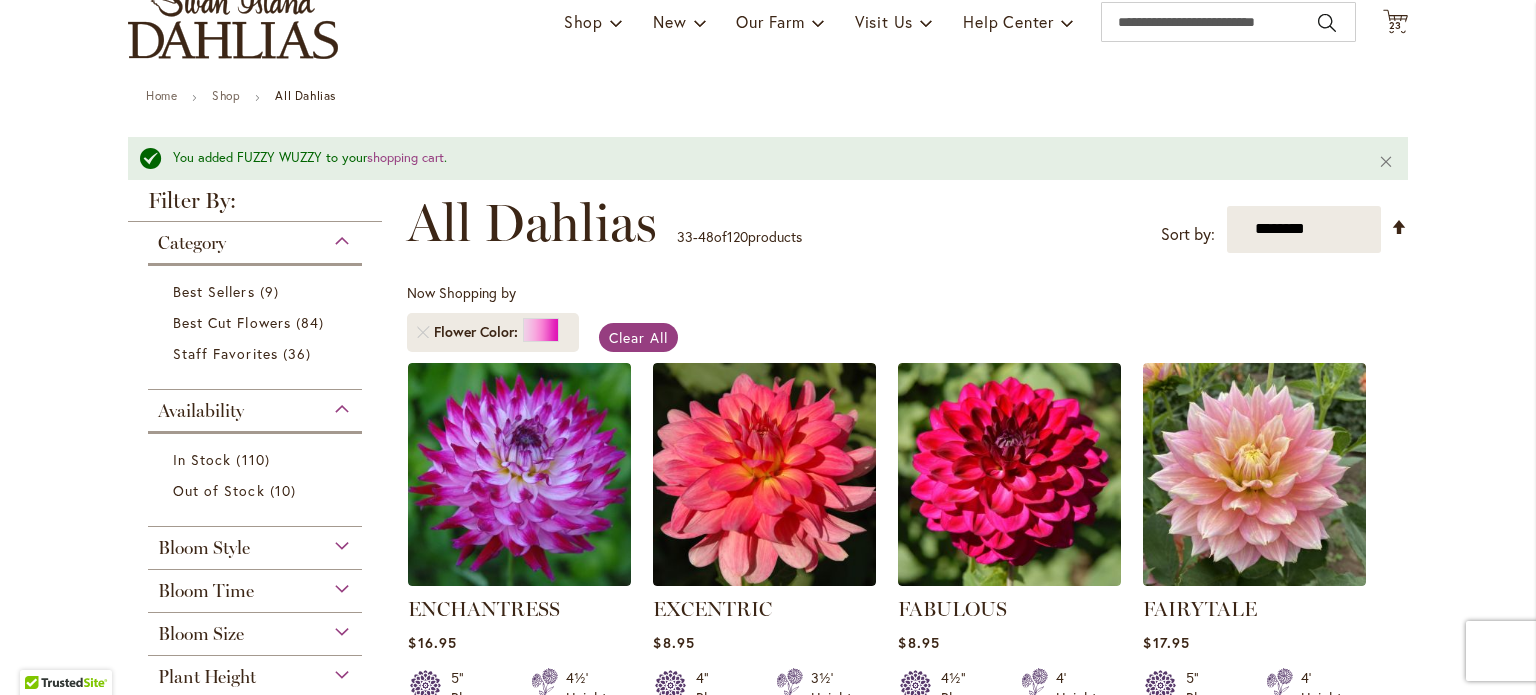 scroll, scrollTop: 0, scrollLeft: 0, axis: both 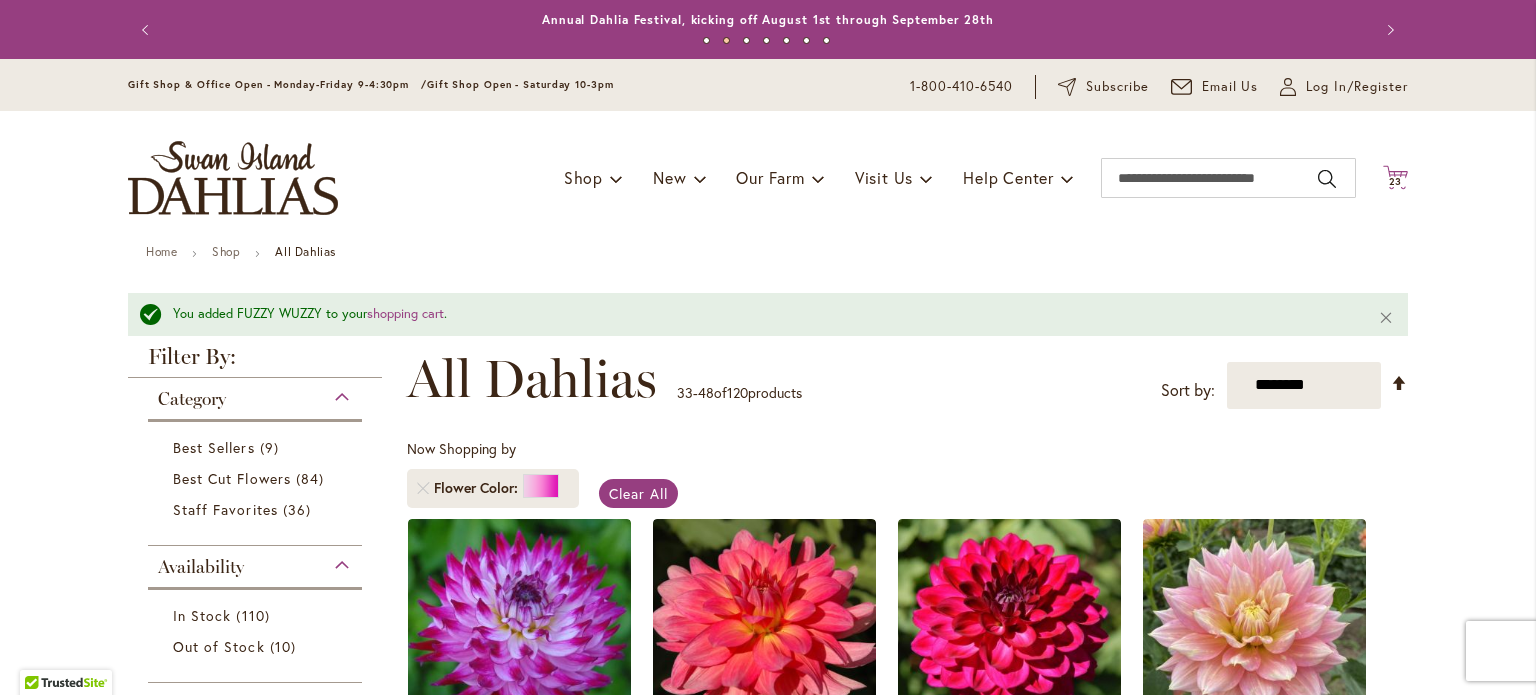 click on "Cart
.cls-1 {
fill: #231f20;
}" 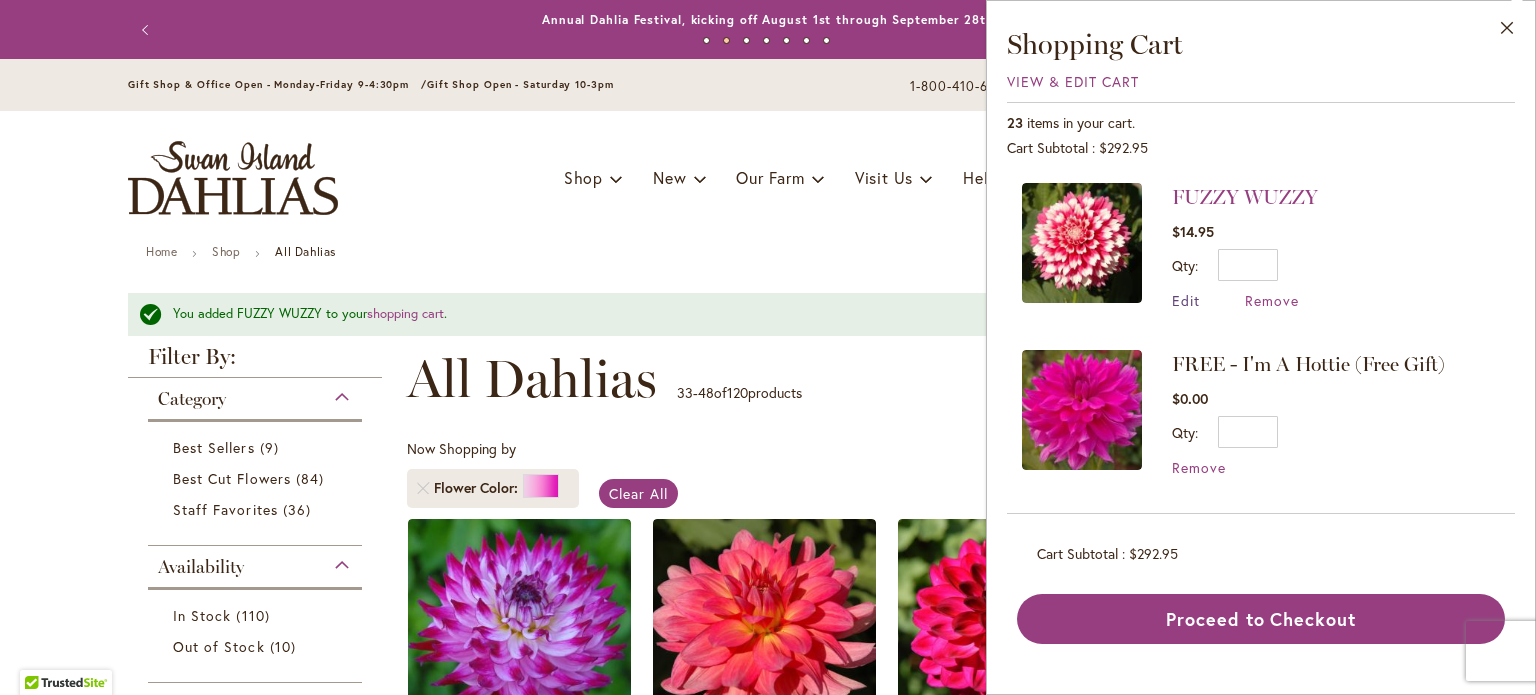 click on "Edit" at bounding box center [1186, 300] 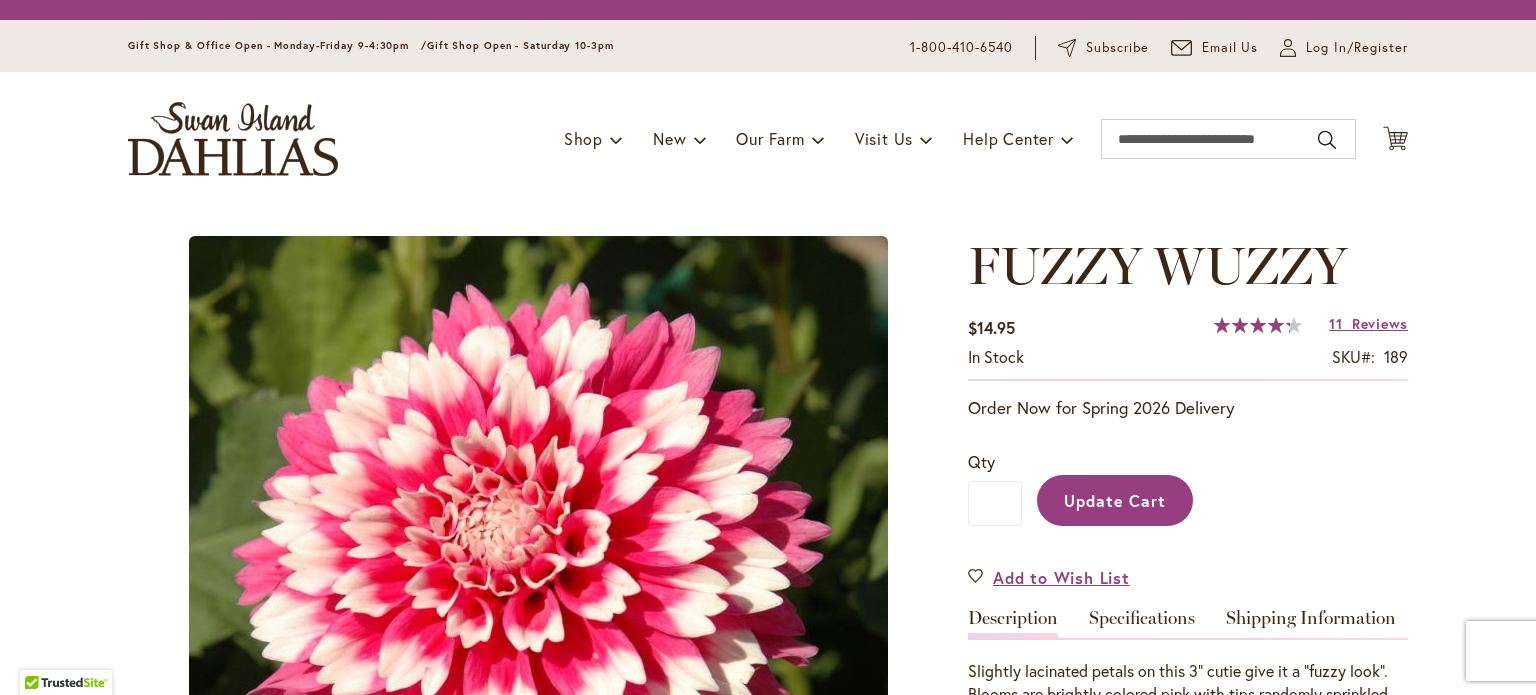 scroll, scrollTop: 0, scrollLeft: 0, axis: both 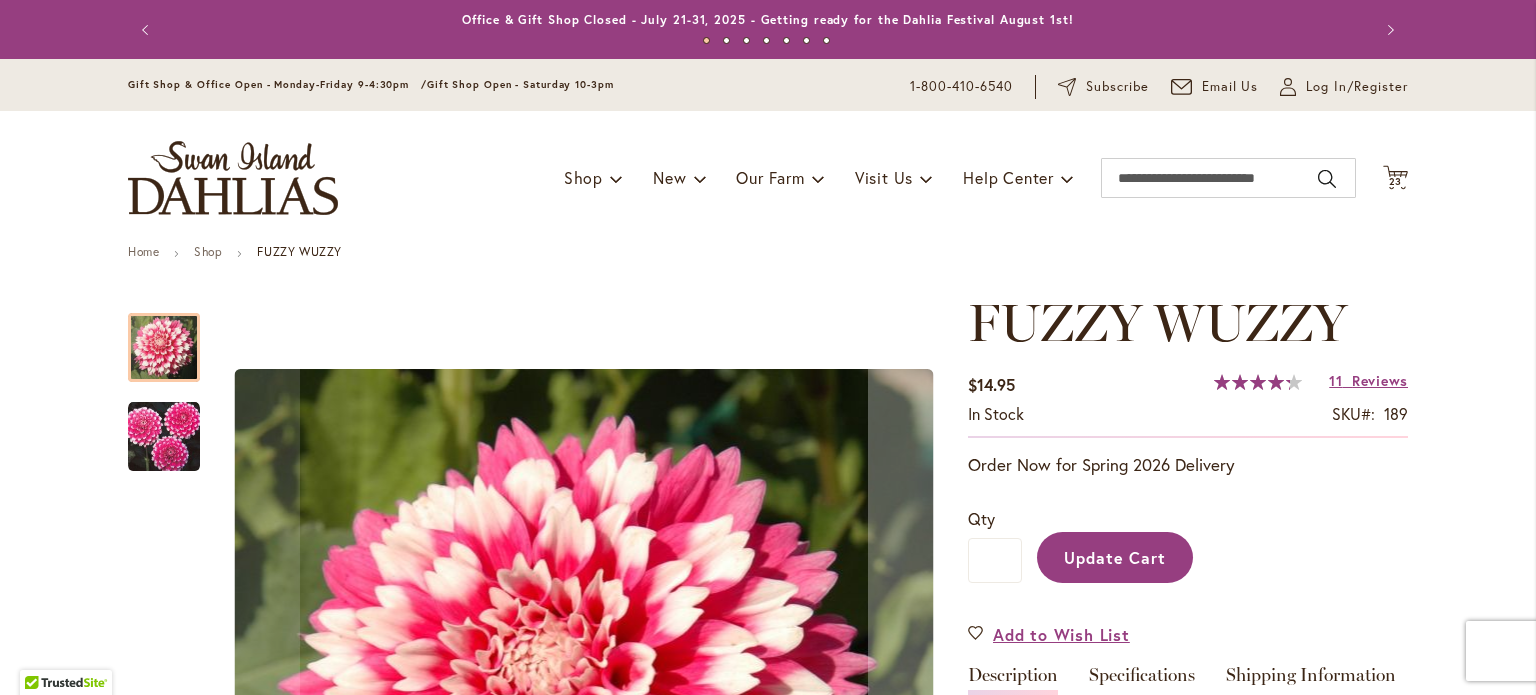 type on "**********" 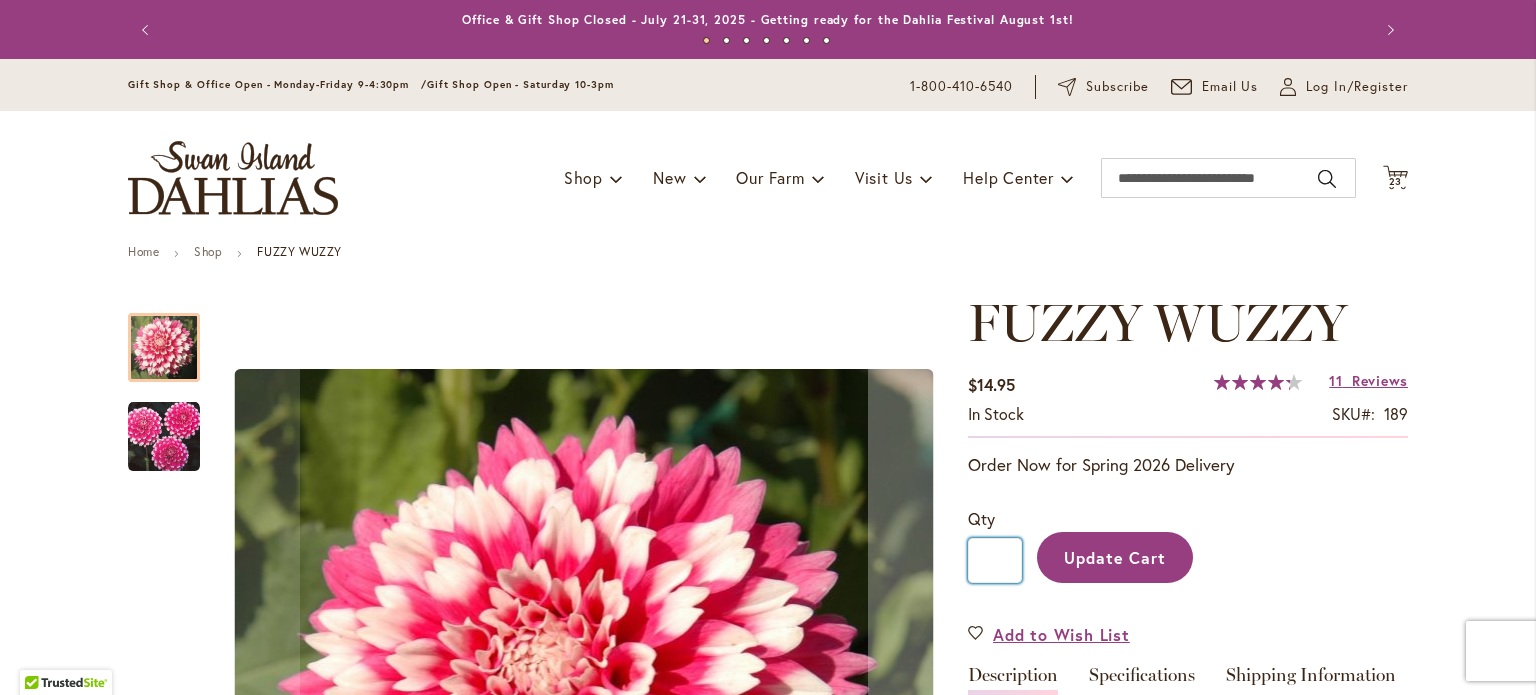 click on "*" at bounding box center [995, 560] 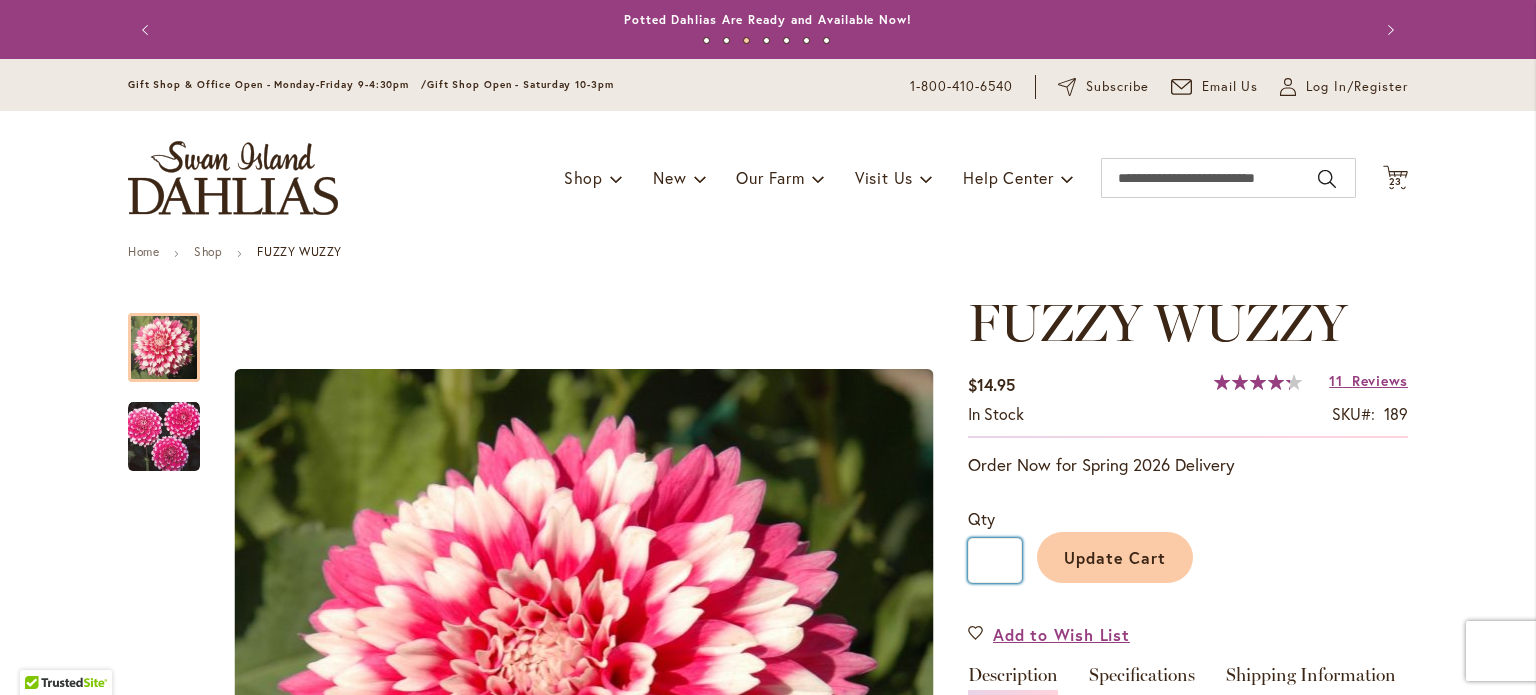 type on "*" 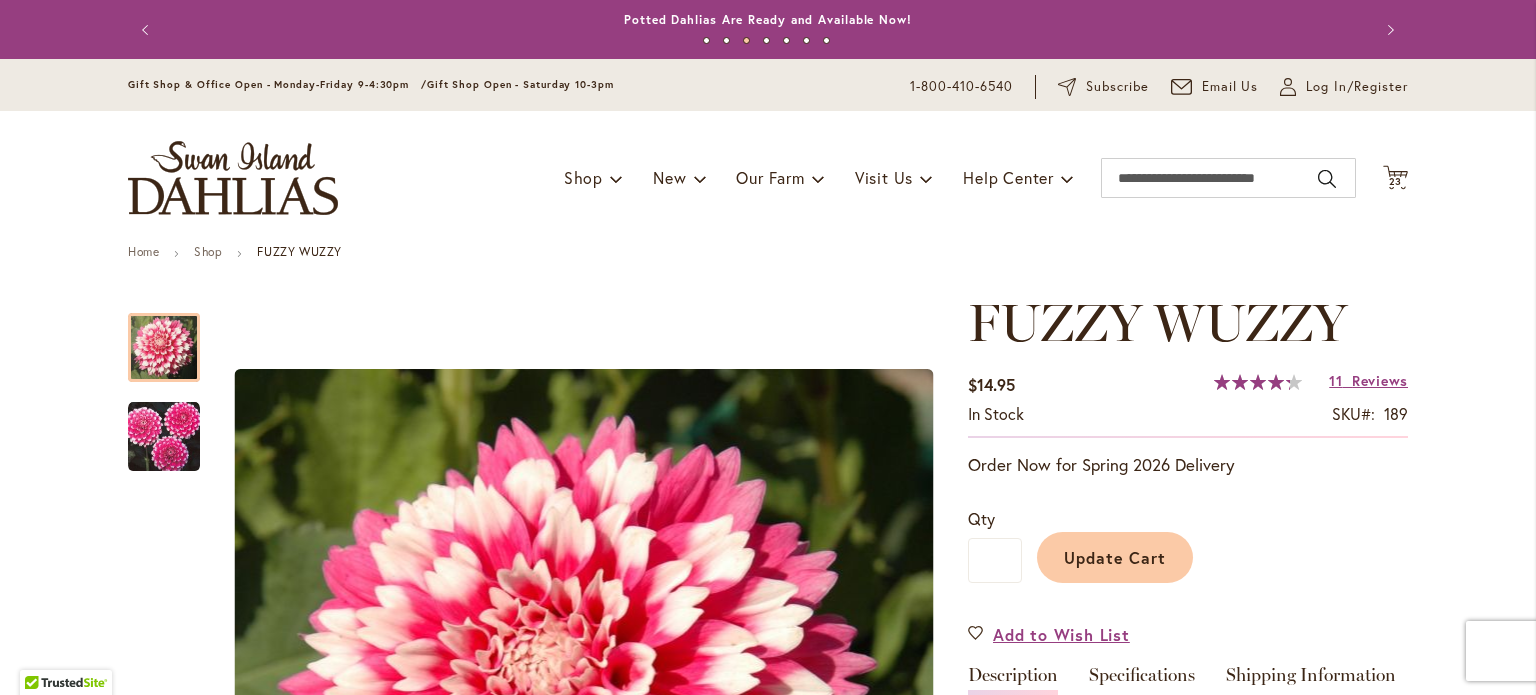 click on "Update Cart" at bounding box center (1115, 557) 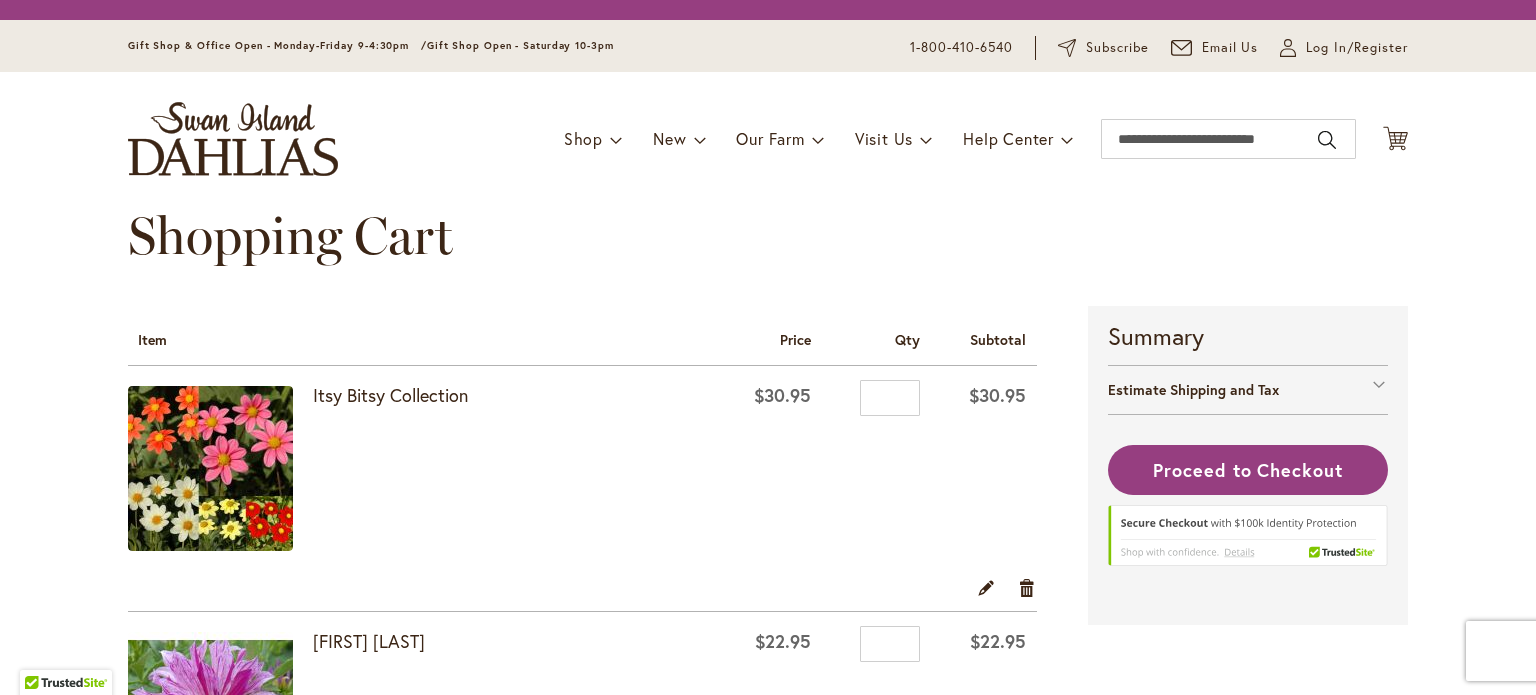 scroll, scrollTop: 0, scrollLeft: 0, axis: both 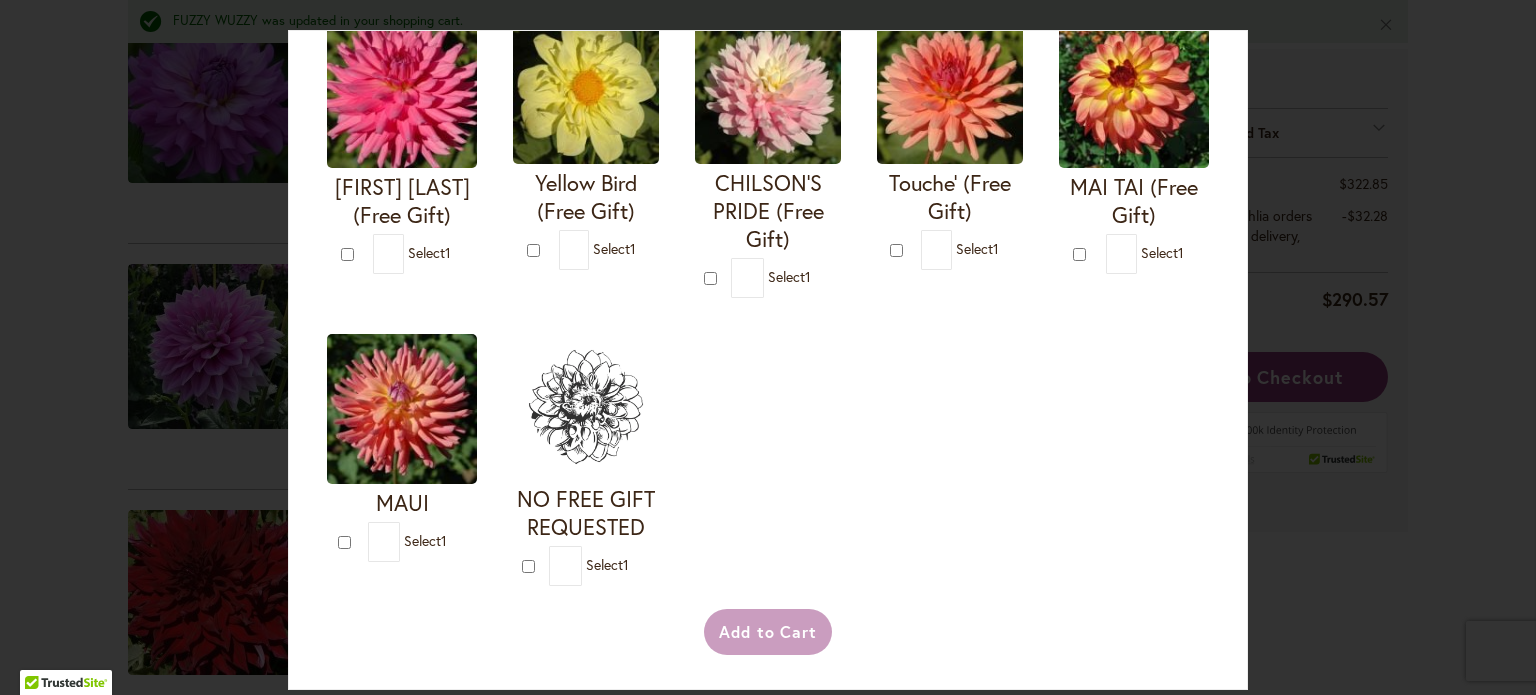 type on "**********" 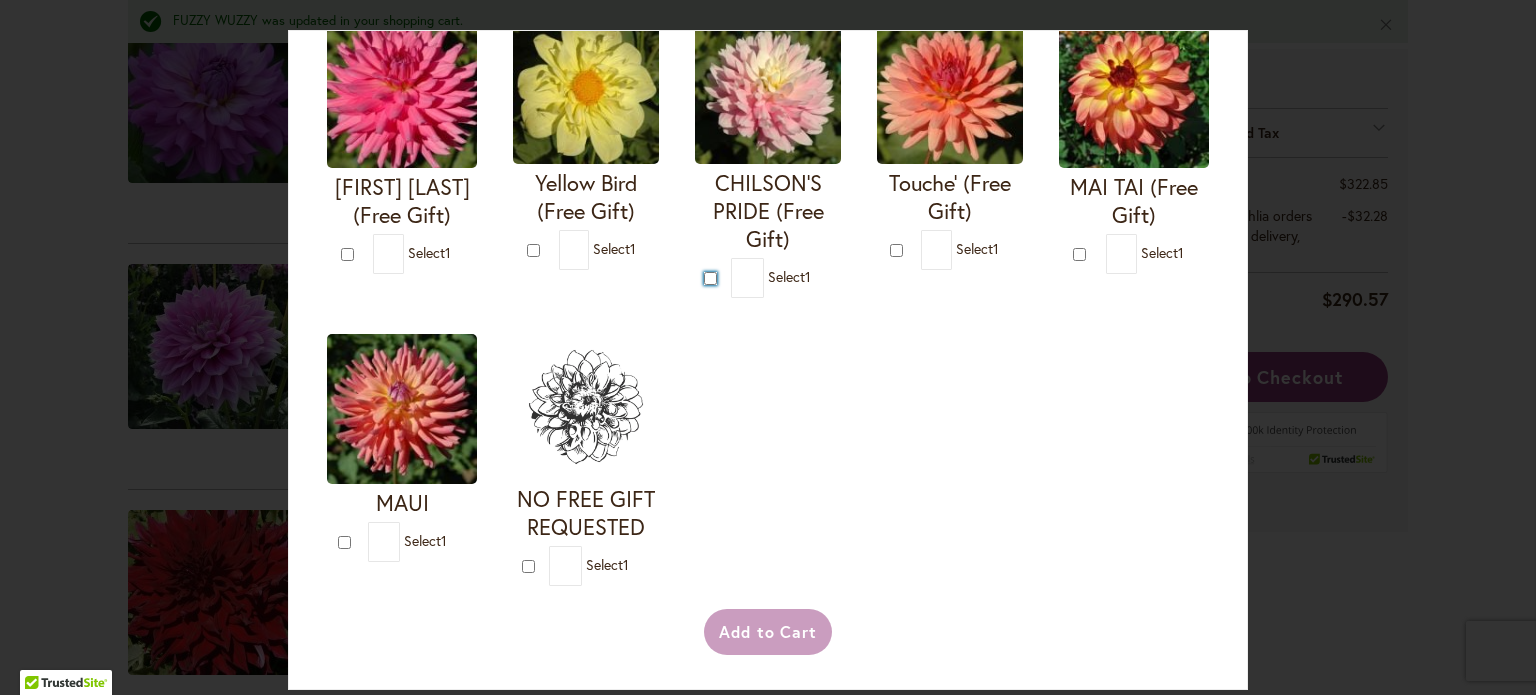 type on "*" 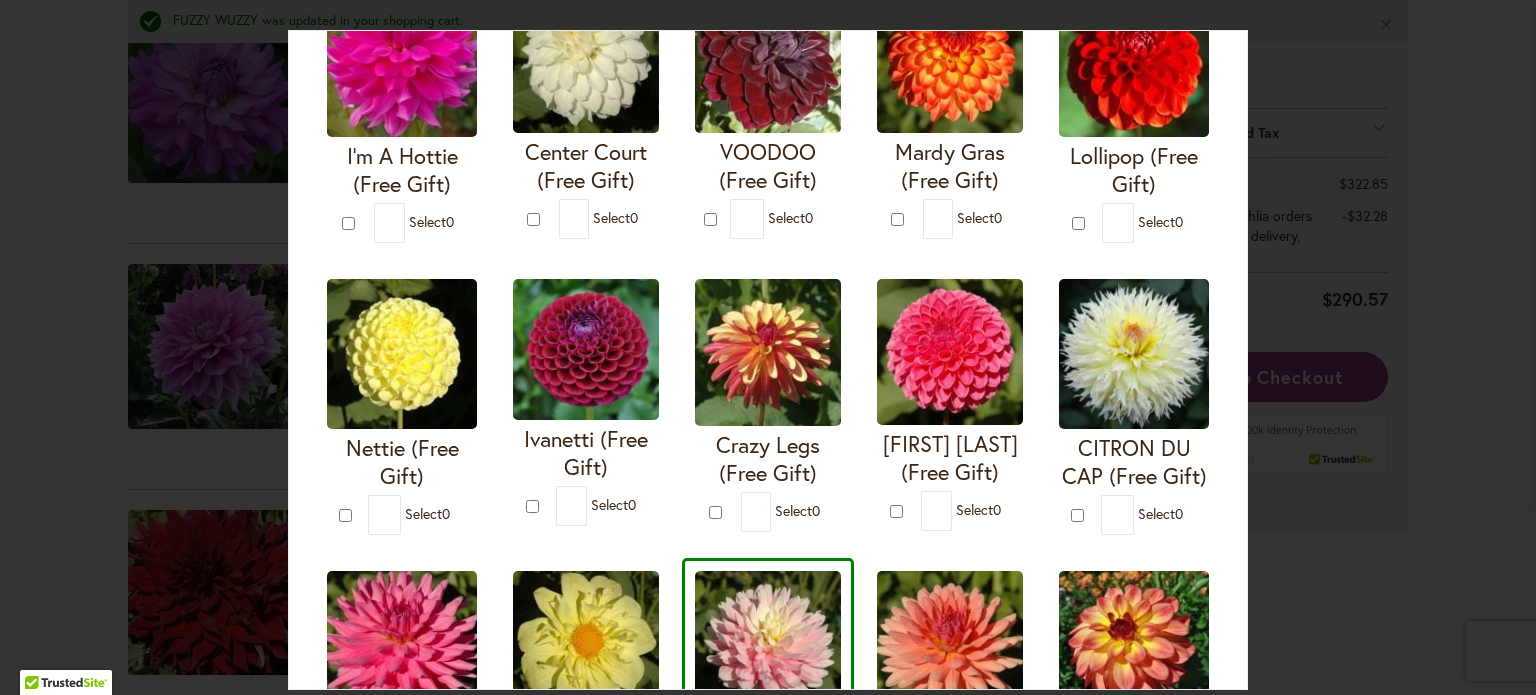 scroll, scrollTop: 100, scrollLeft: 0, axis: vertical 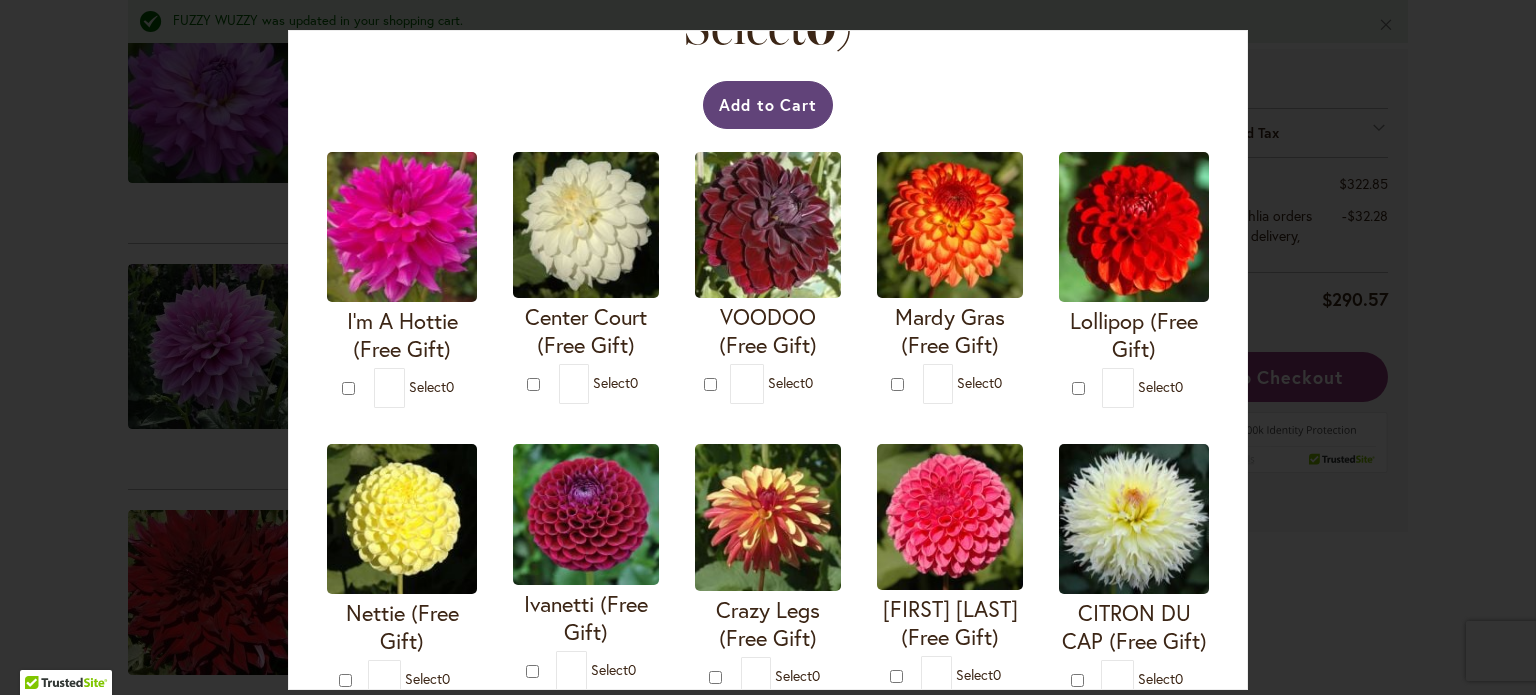click on "Add to Cart" at bounding box center [768, 105] 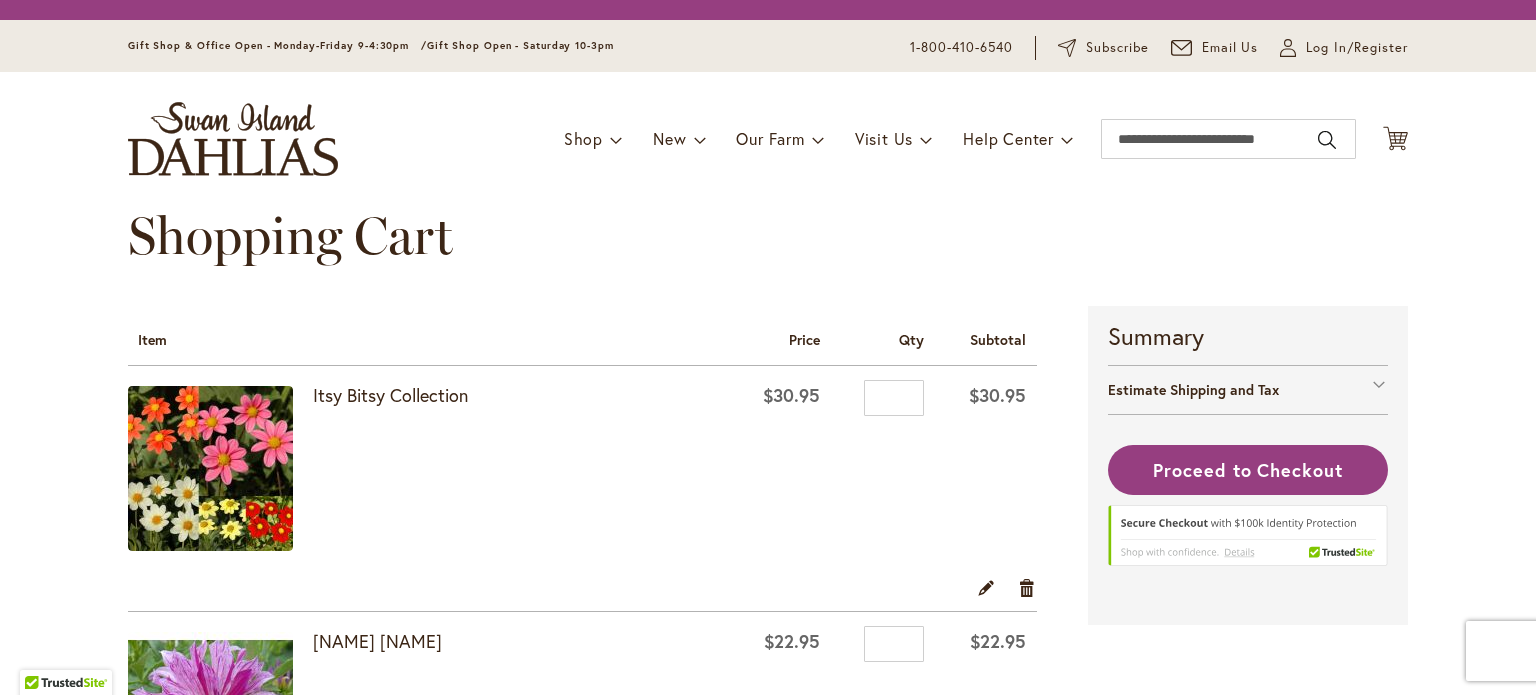 scroll, scrollTop: 0, scrollLeft: 0, axis: both 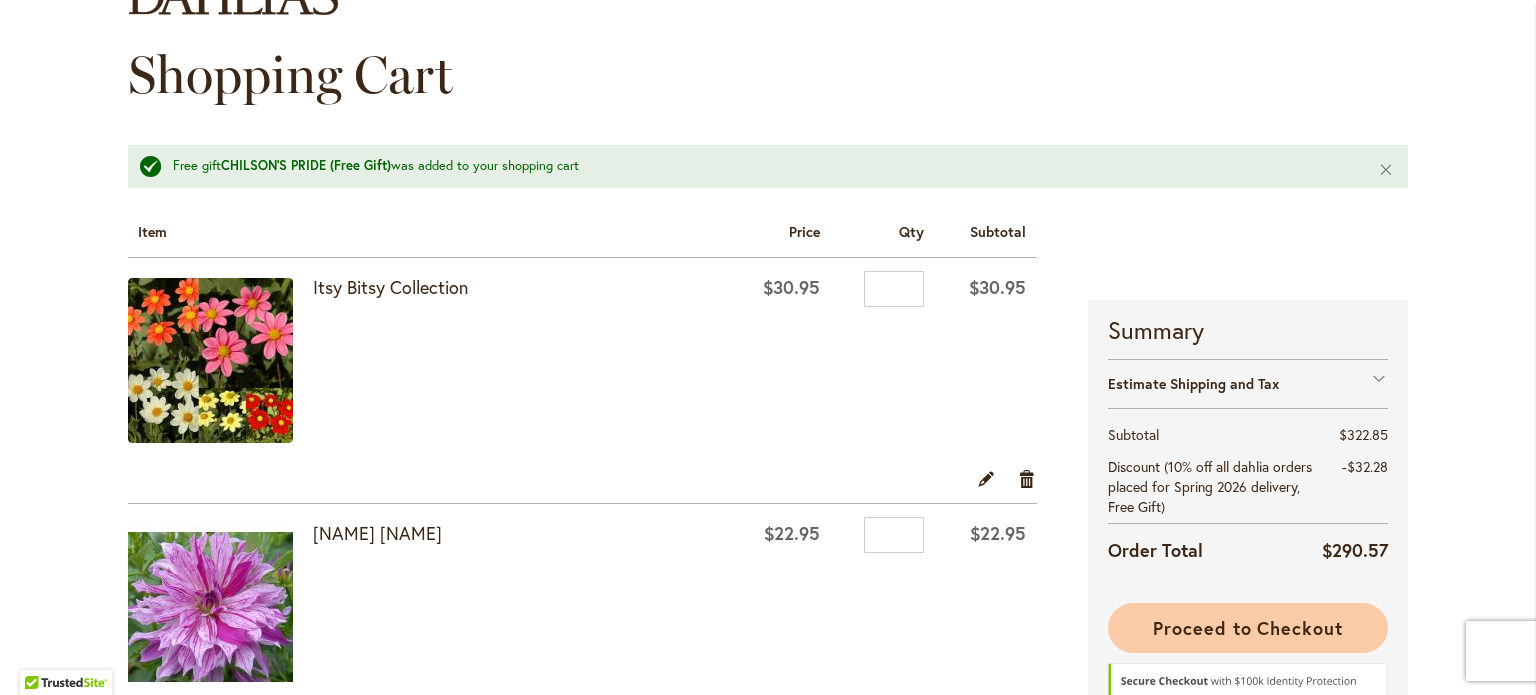 type on "**********" 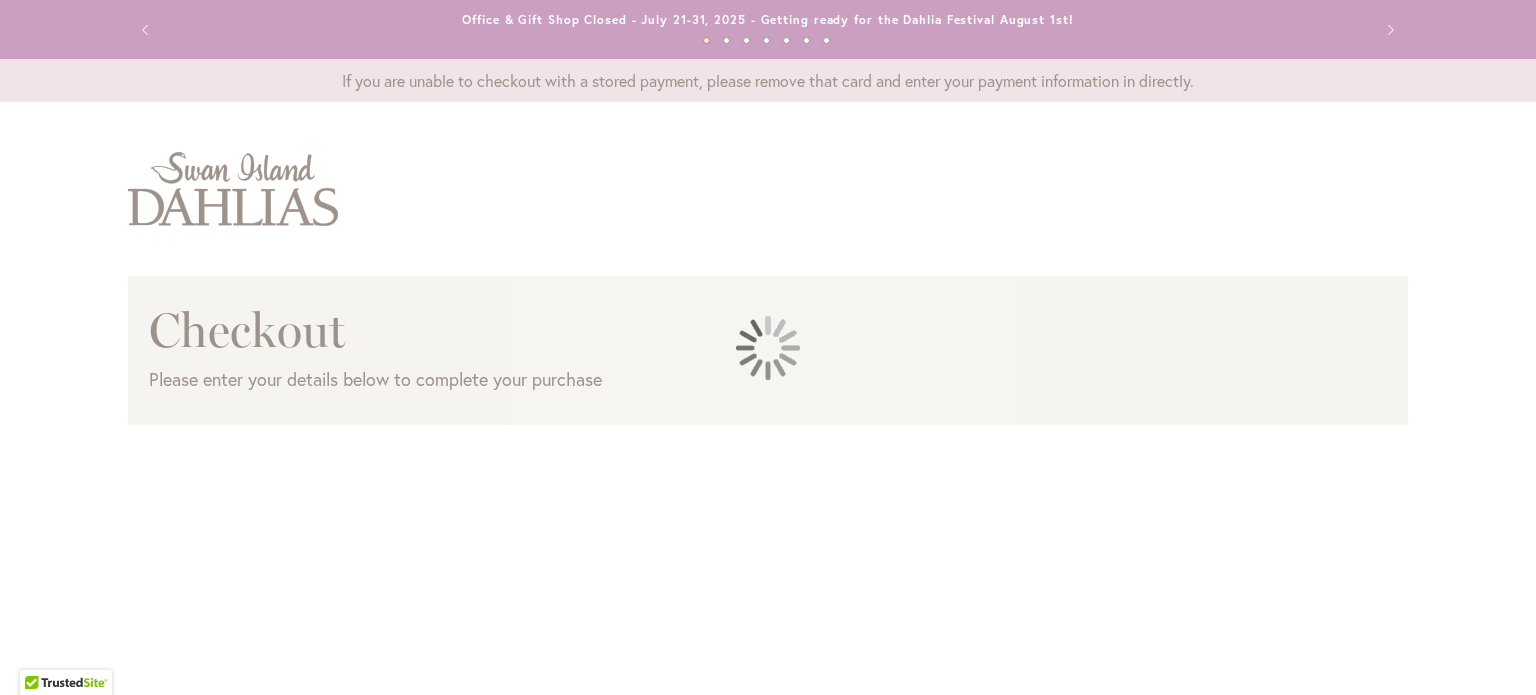 scroll, scrollTop: 0, scrollLeft: 0, axis: both 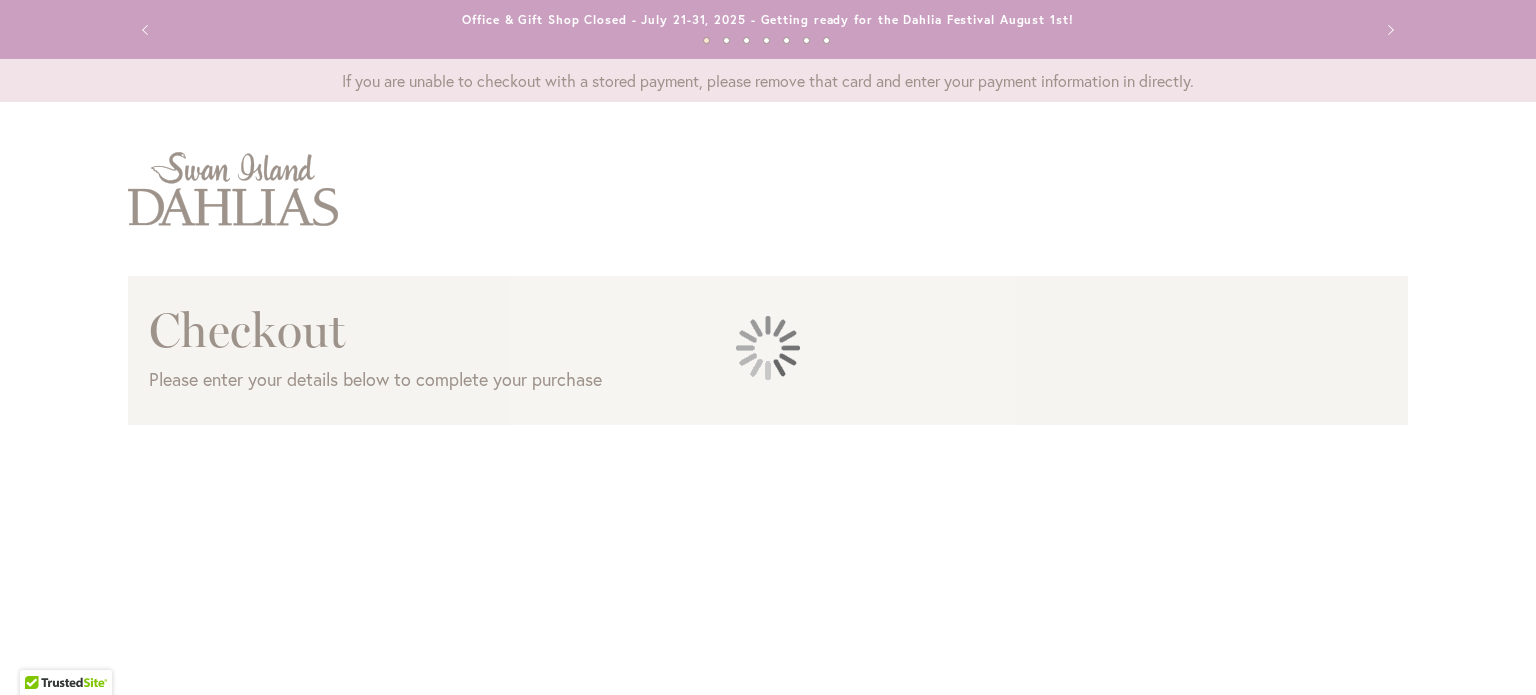 select on "**" 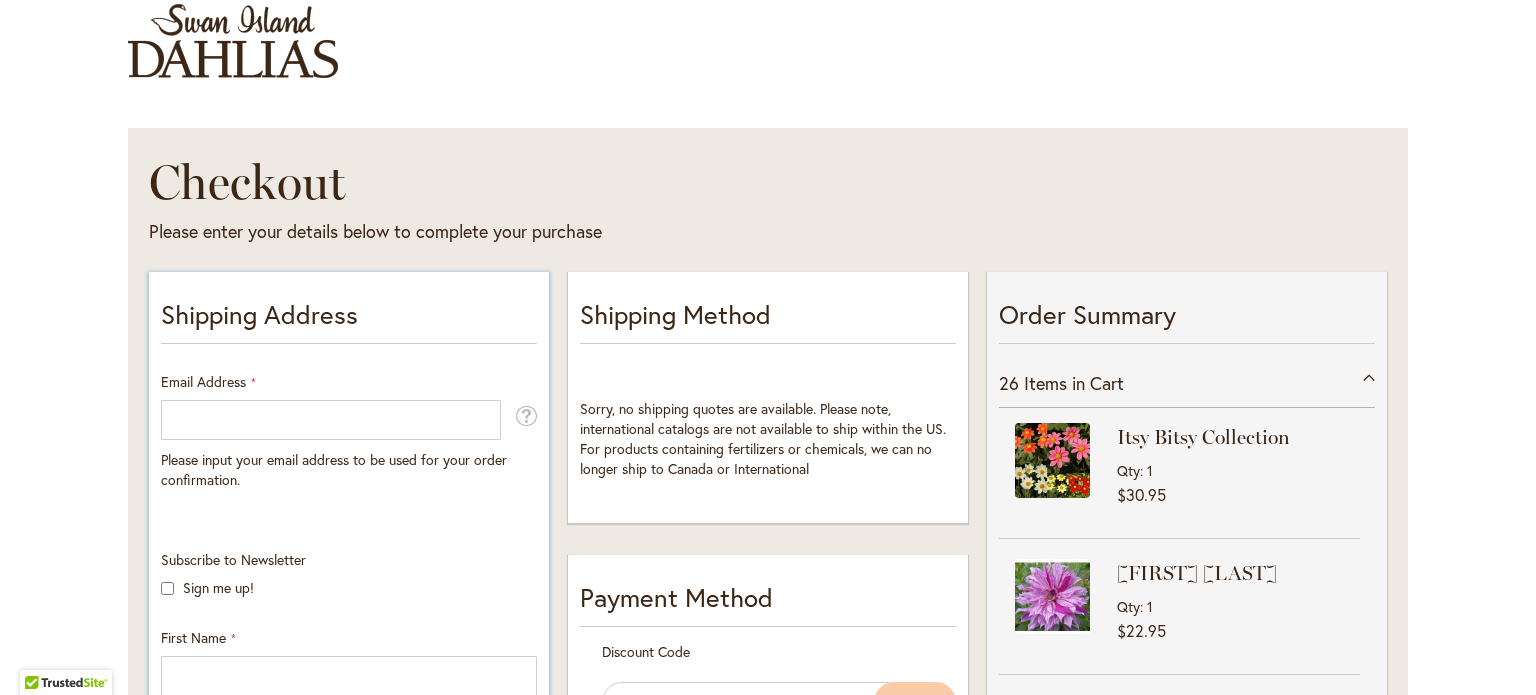 scroll, scrollTop: 200, scrollLeft: 0, axis: vertical 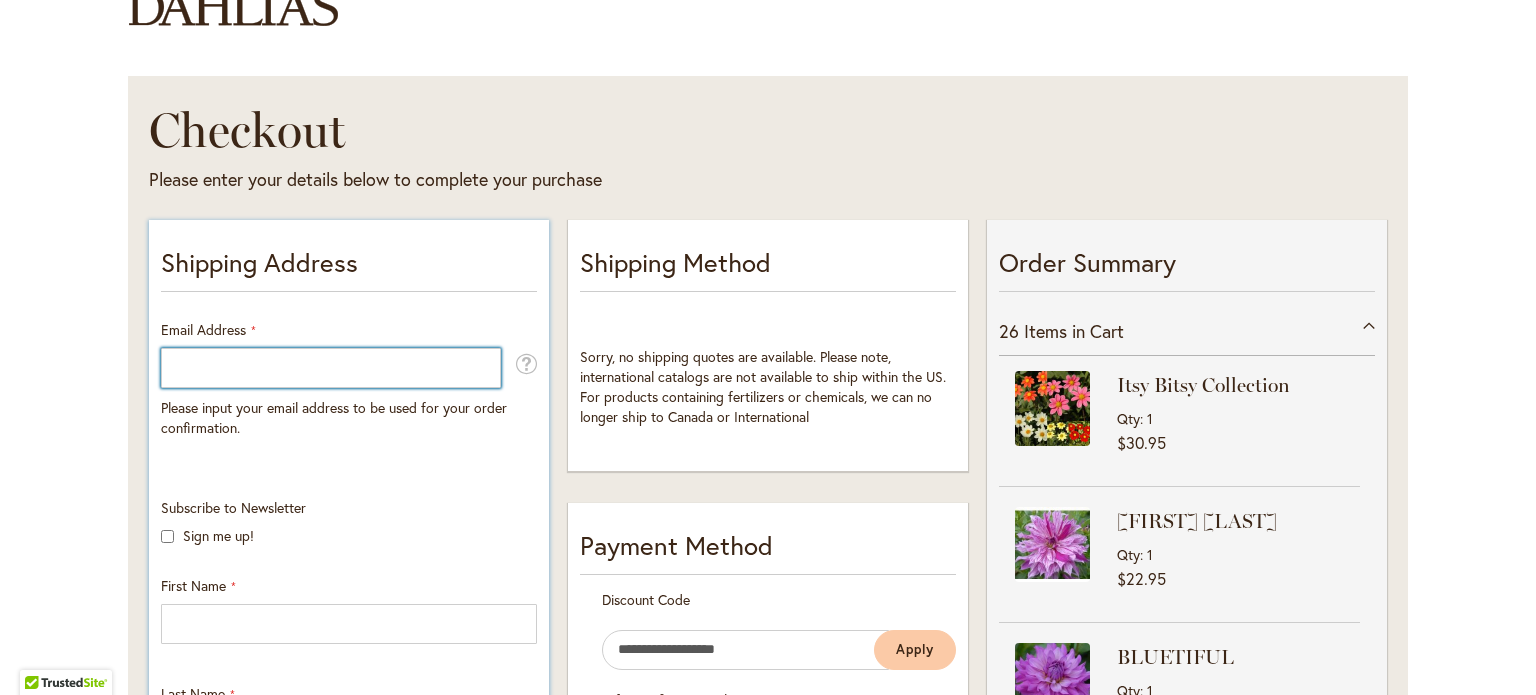 type on "**********" 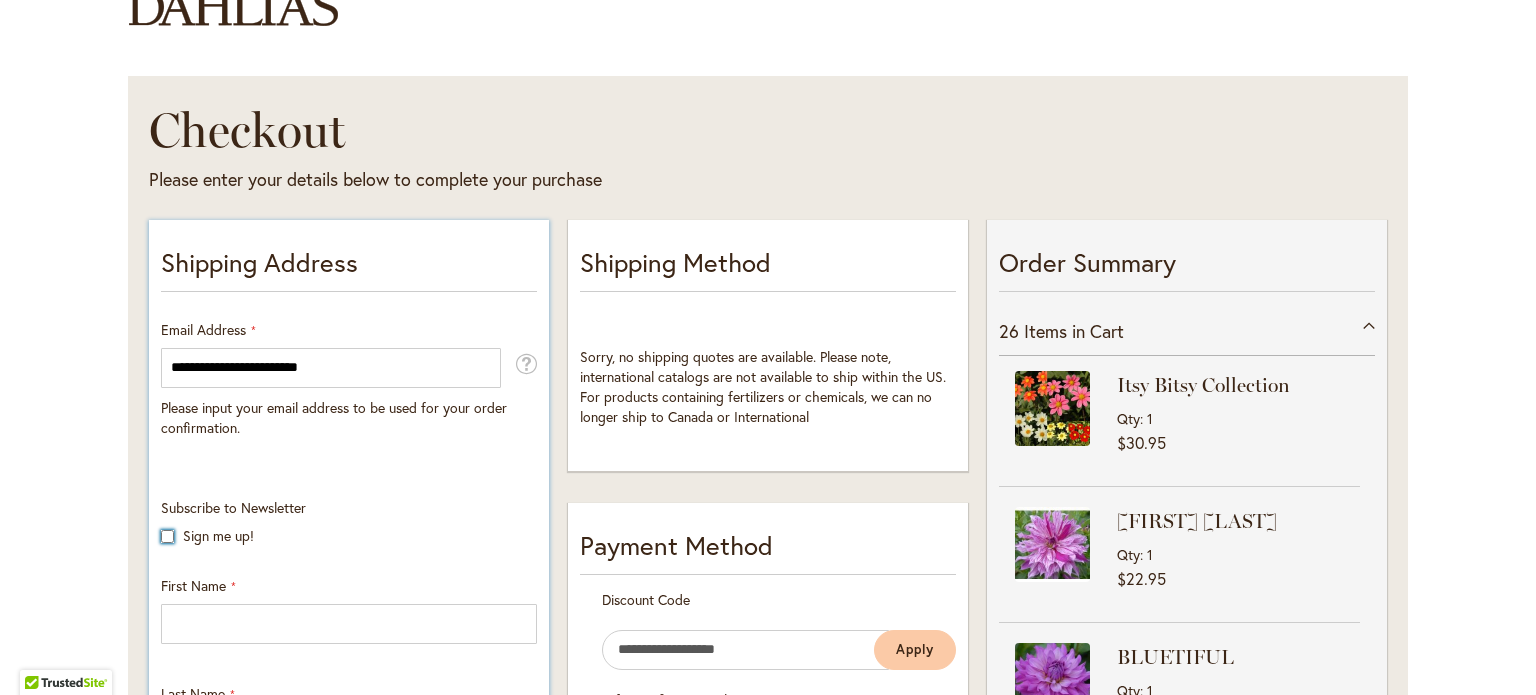 scroll, scrollTop: 400, scrollLeft: 0, axis: vertical 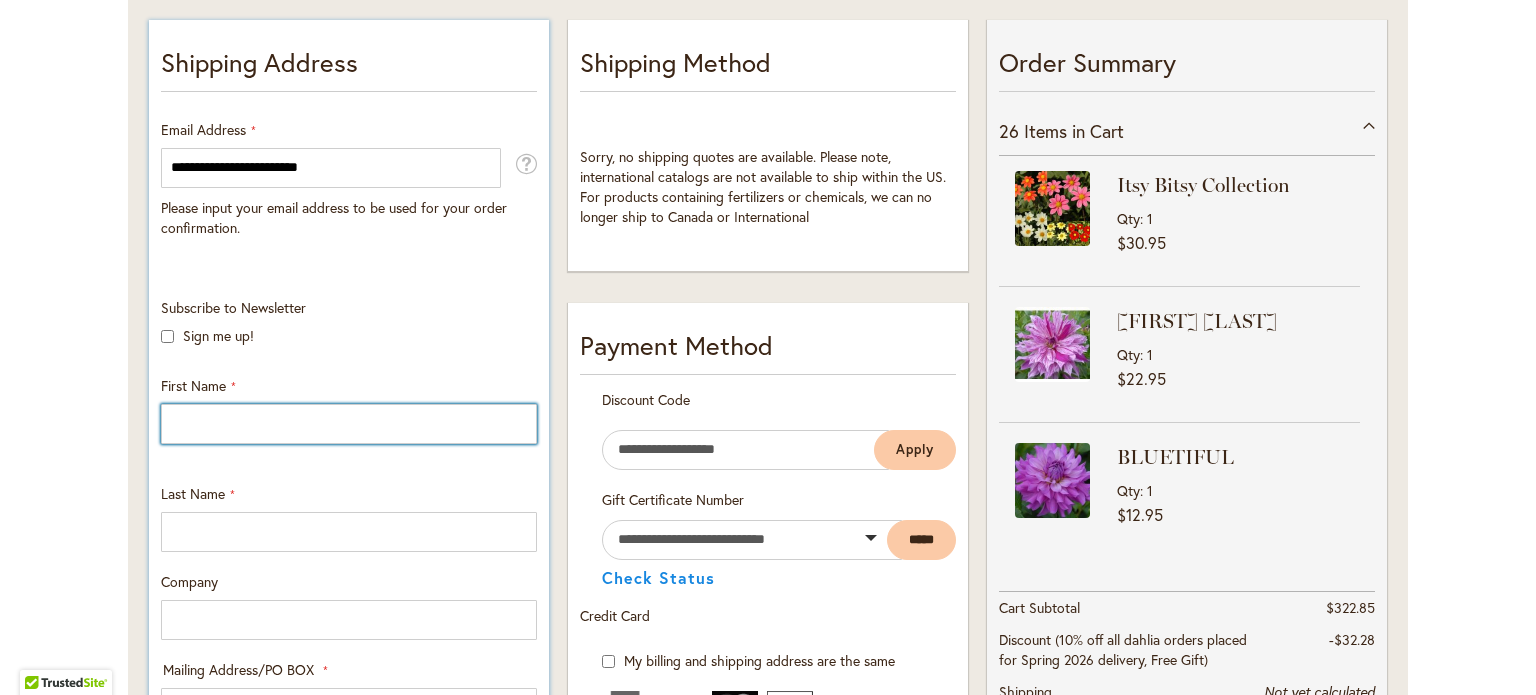 click on "First Name" at bounding box center [349, 424] 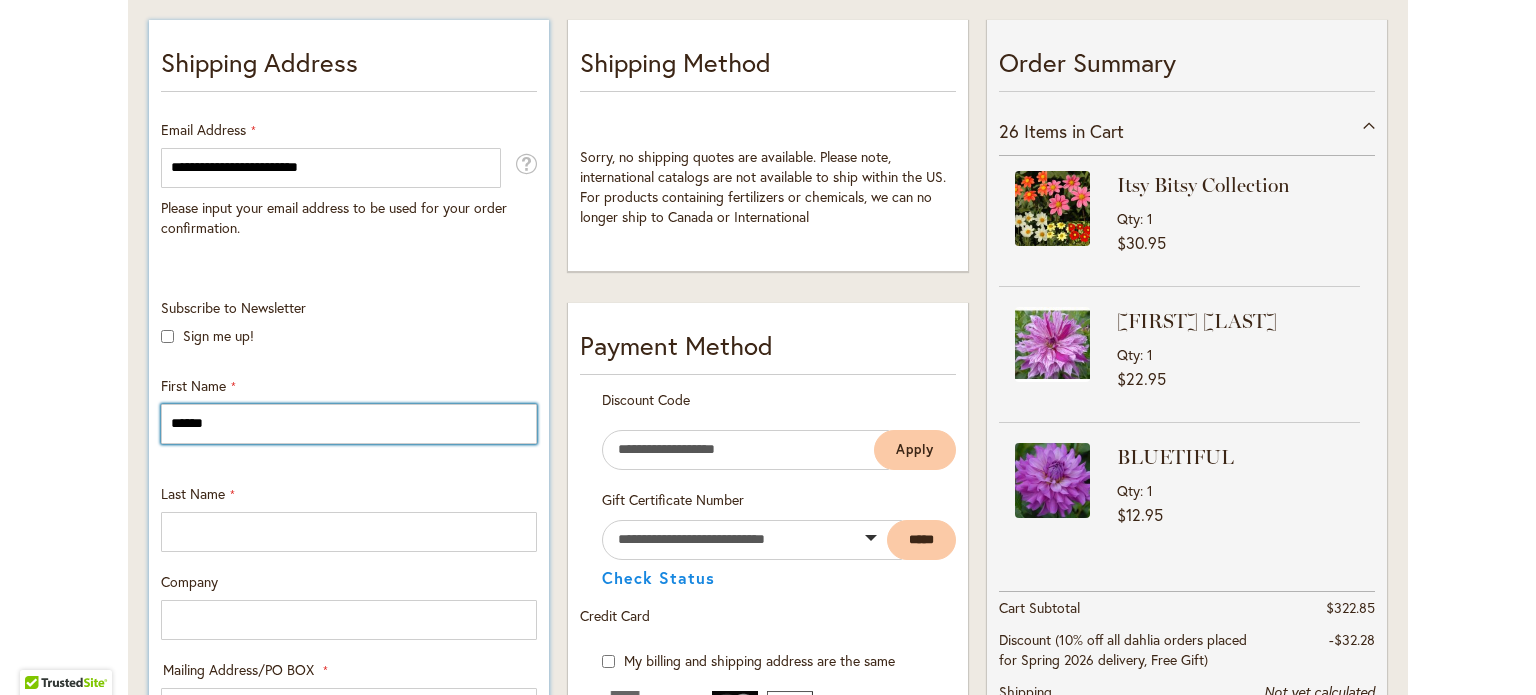 type on "******" 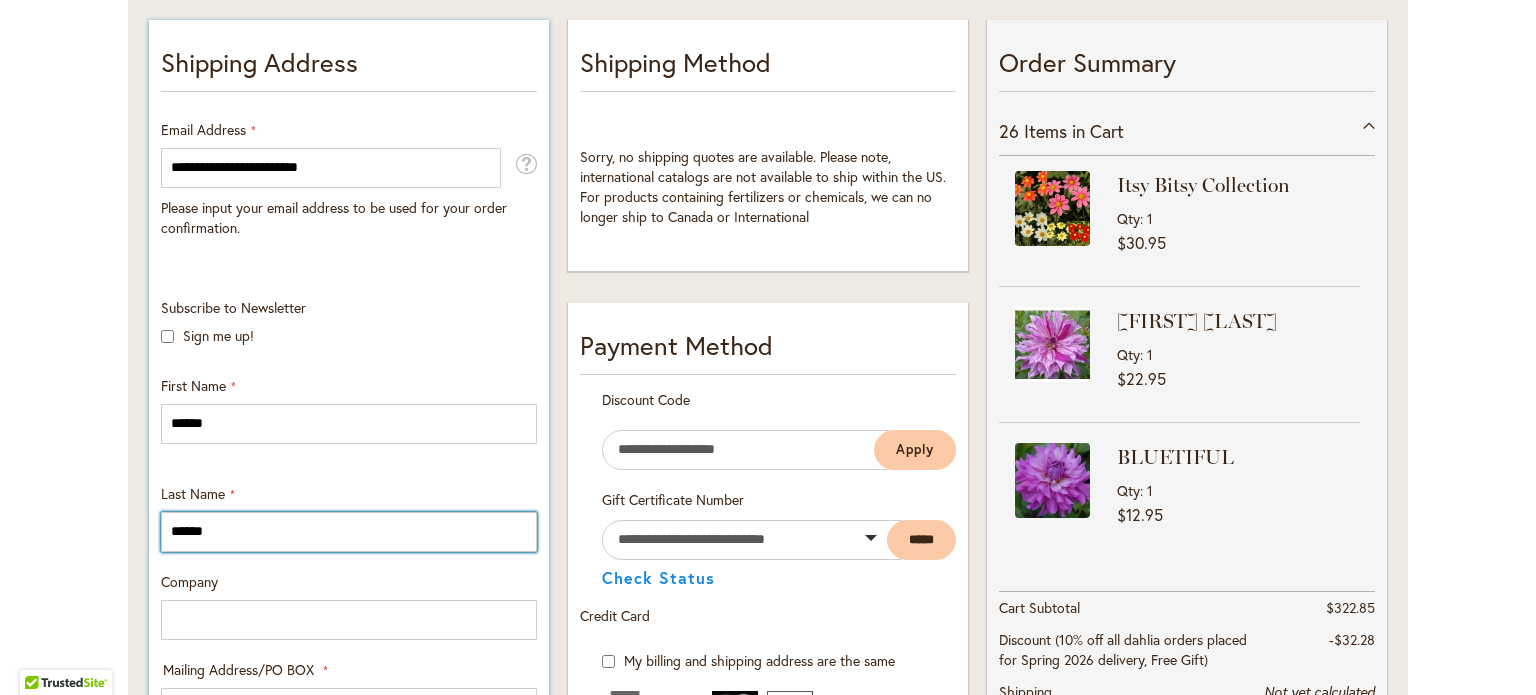 type on "**" 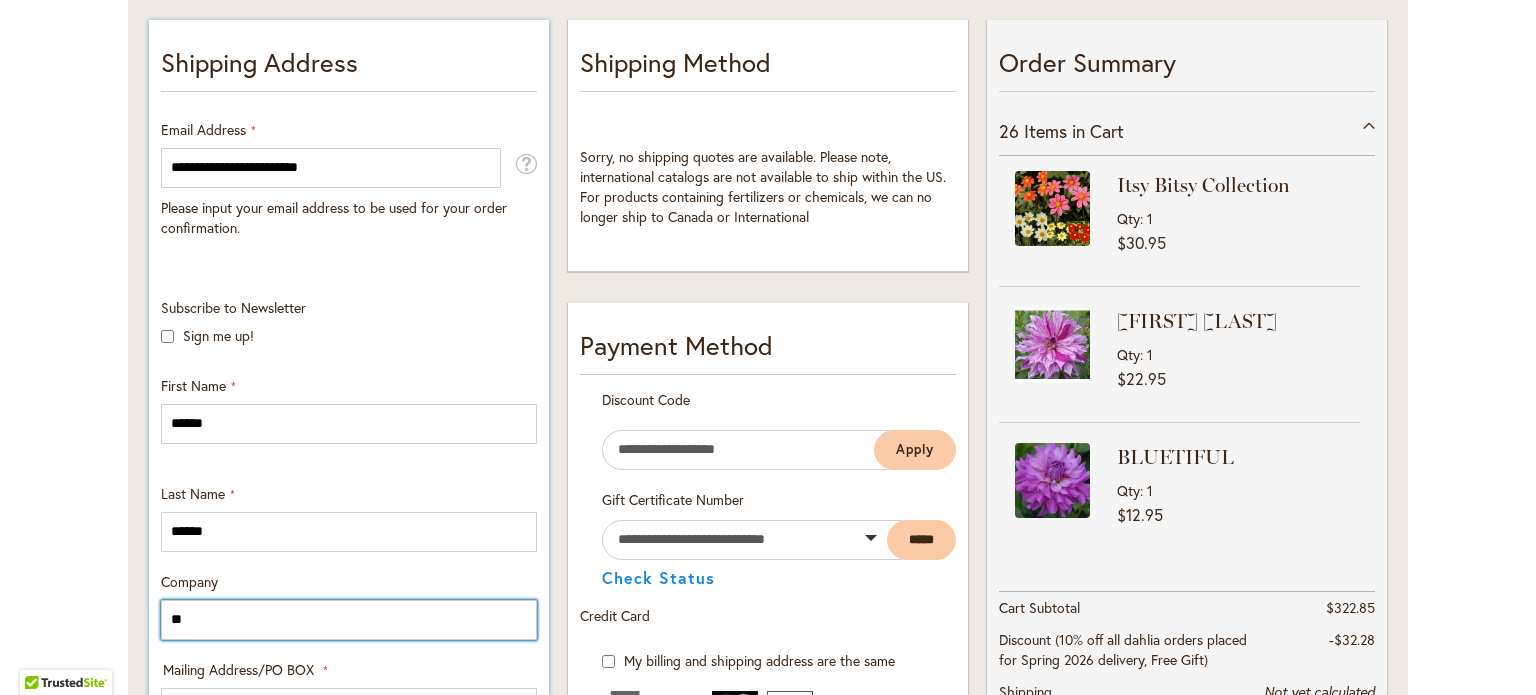 type on "**********" 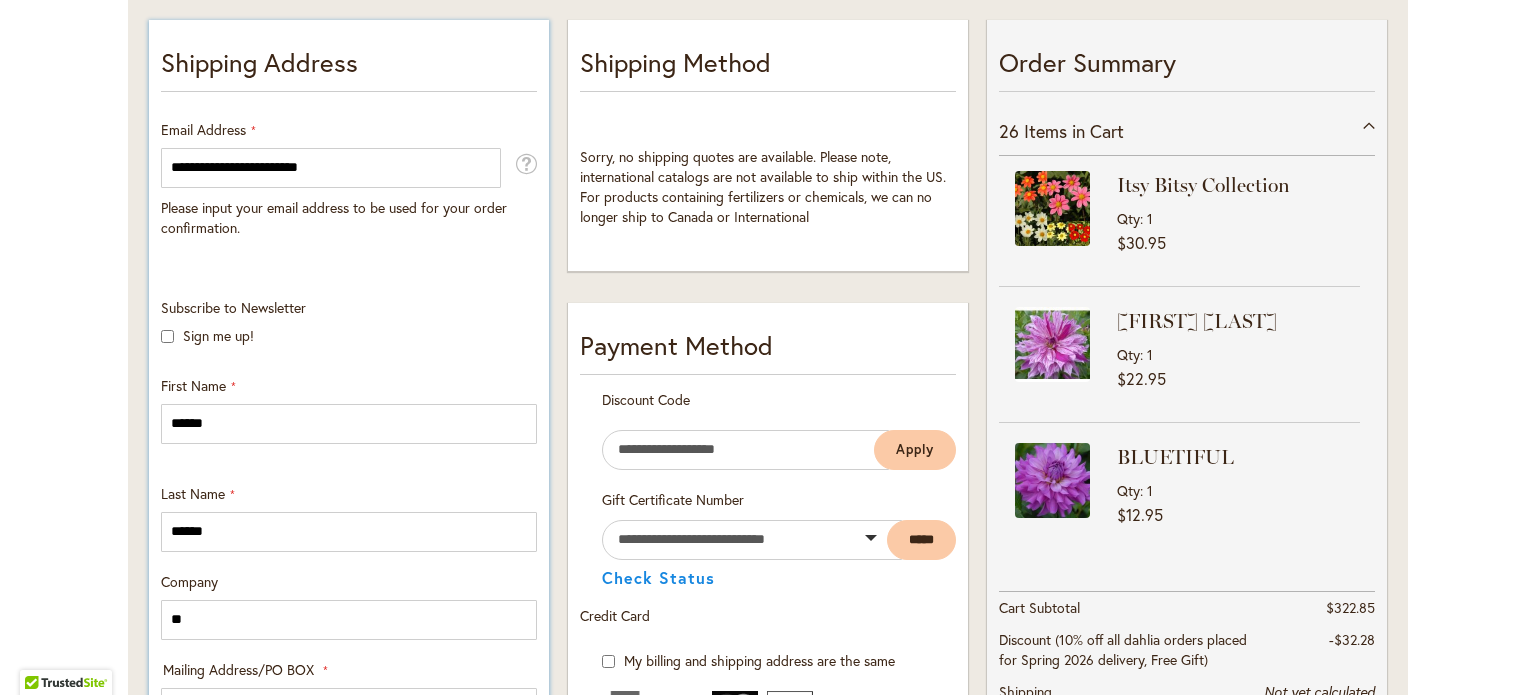 select on "**" 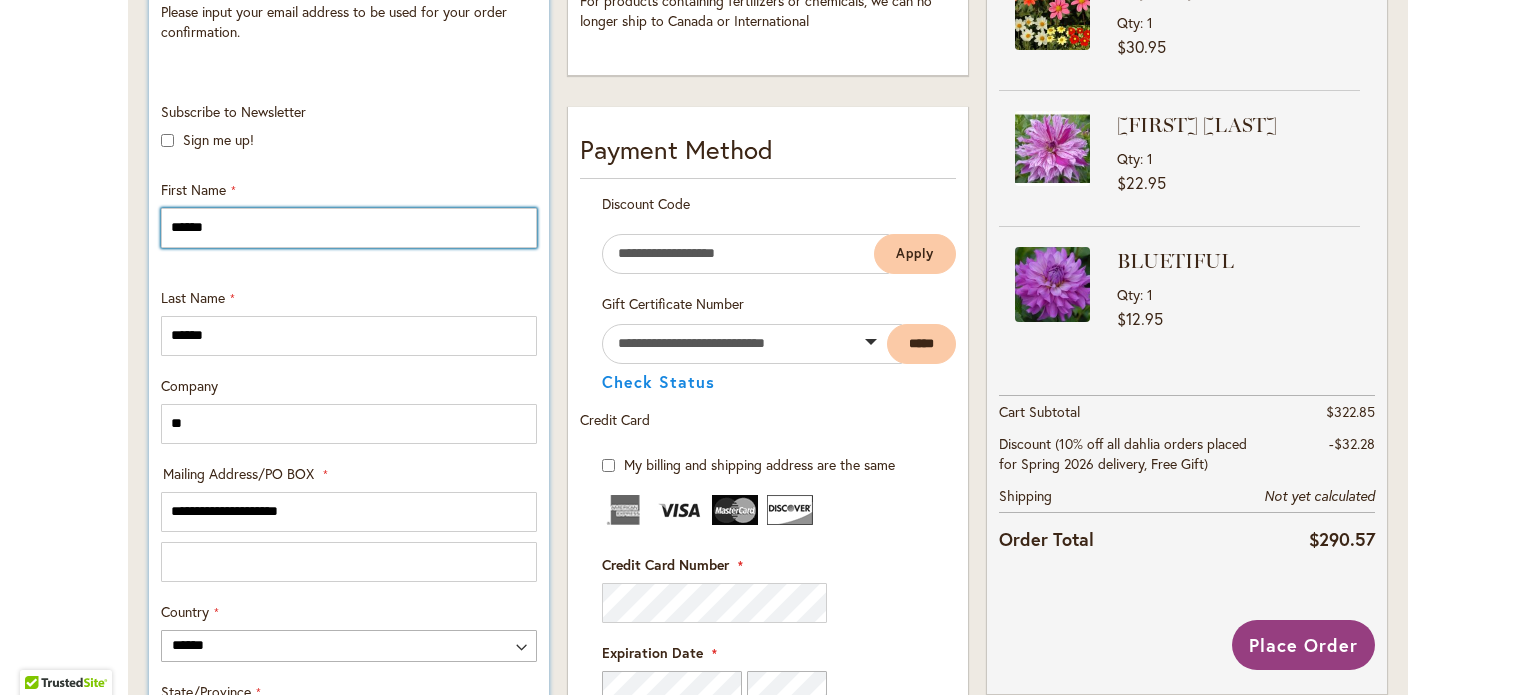 scroll, scrollTop: 600, scrollLeft: 0, axis: vertical 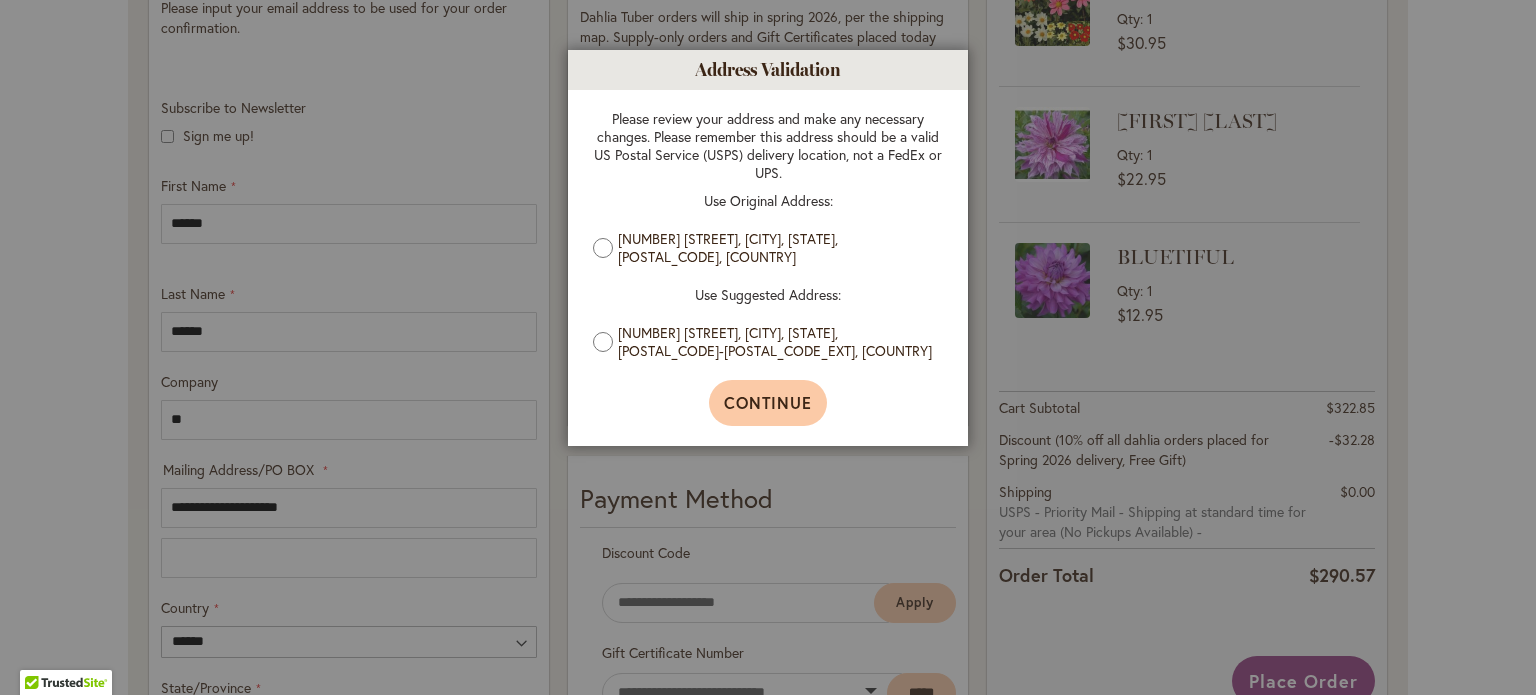 click on "Continue" at bounding box center (768, 402) 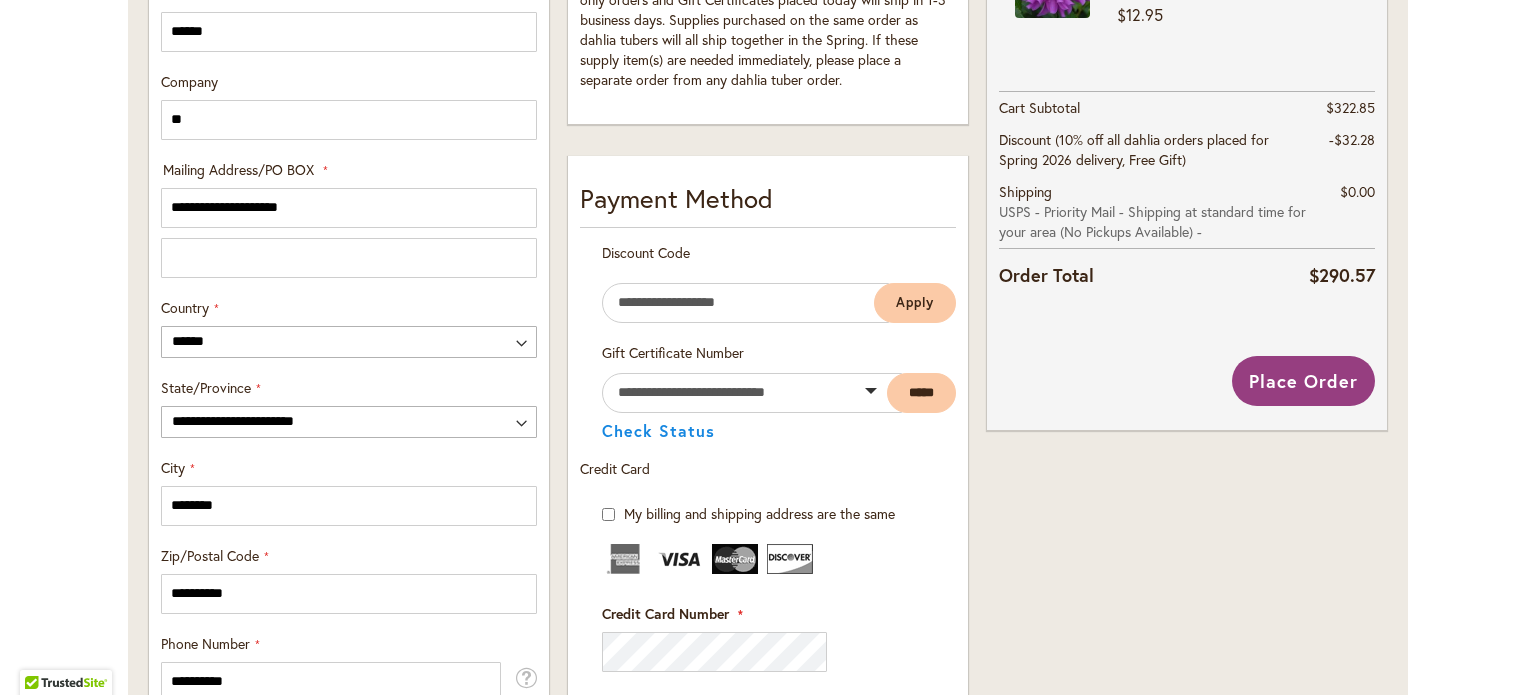 scroll, scrollTop: 1200, scrollLeft: 0, axis: vertical 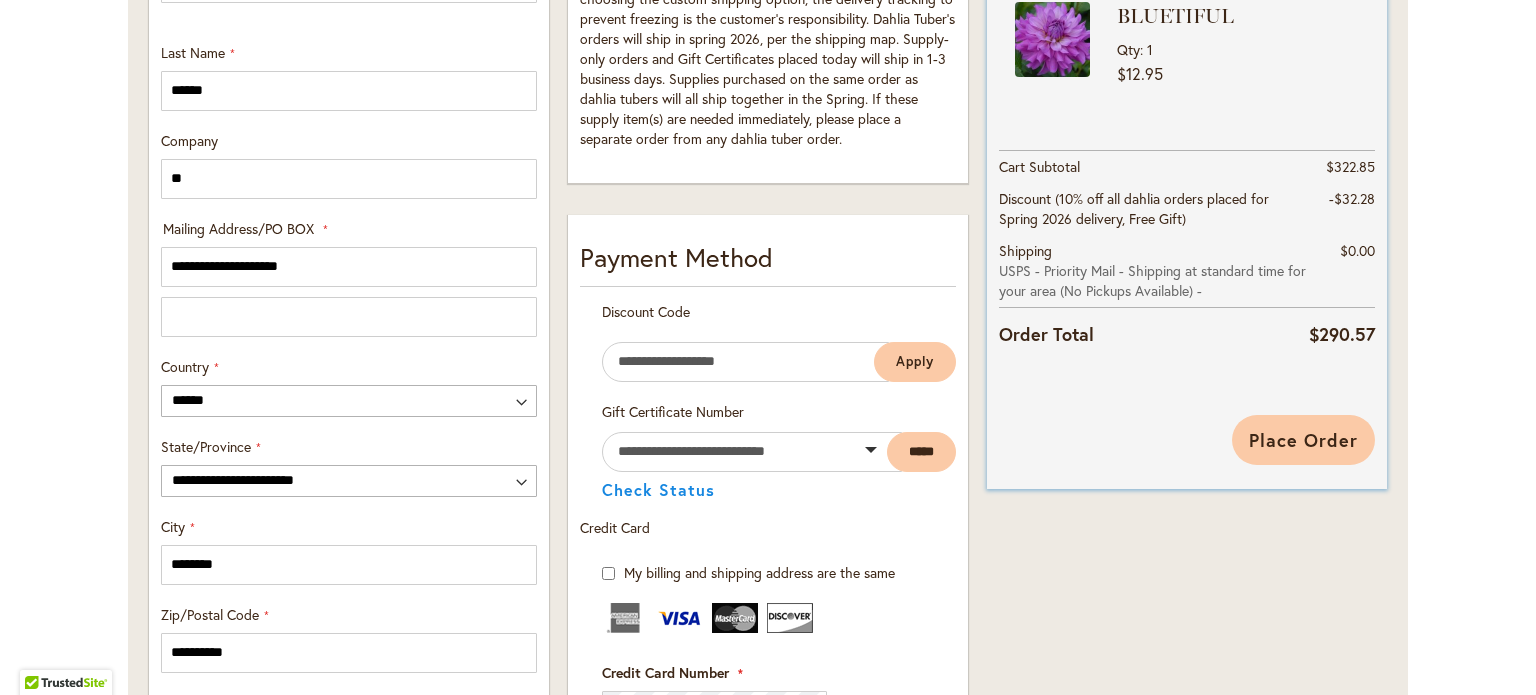 click on "Place Order" at bounding box center [1303, 440] 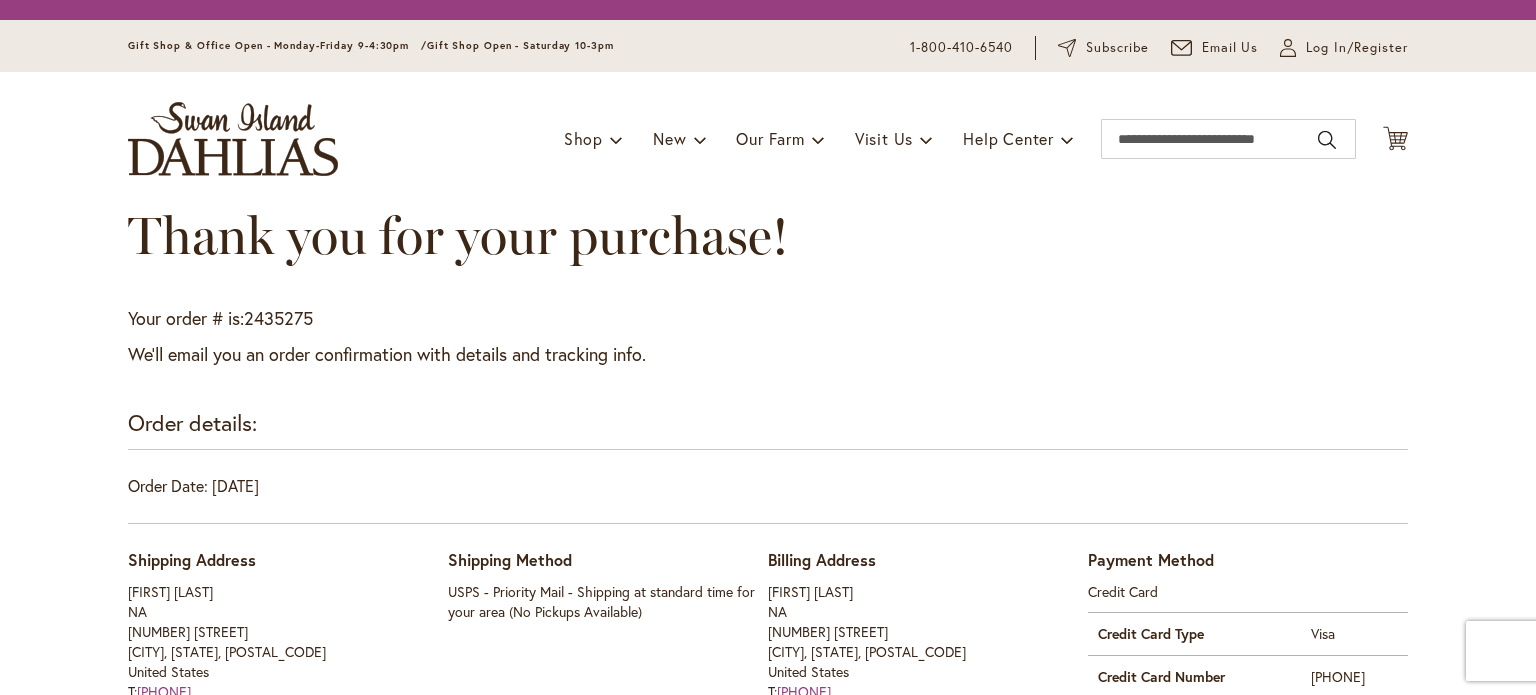 scroll, scrollTop: 0, scrollLeft: 0, axis: both 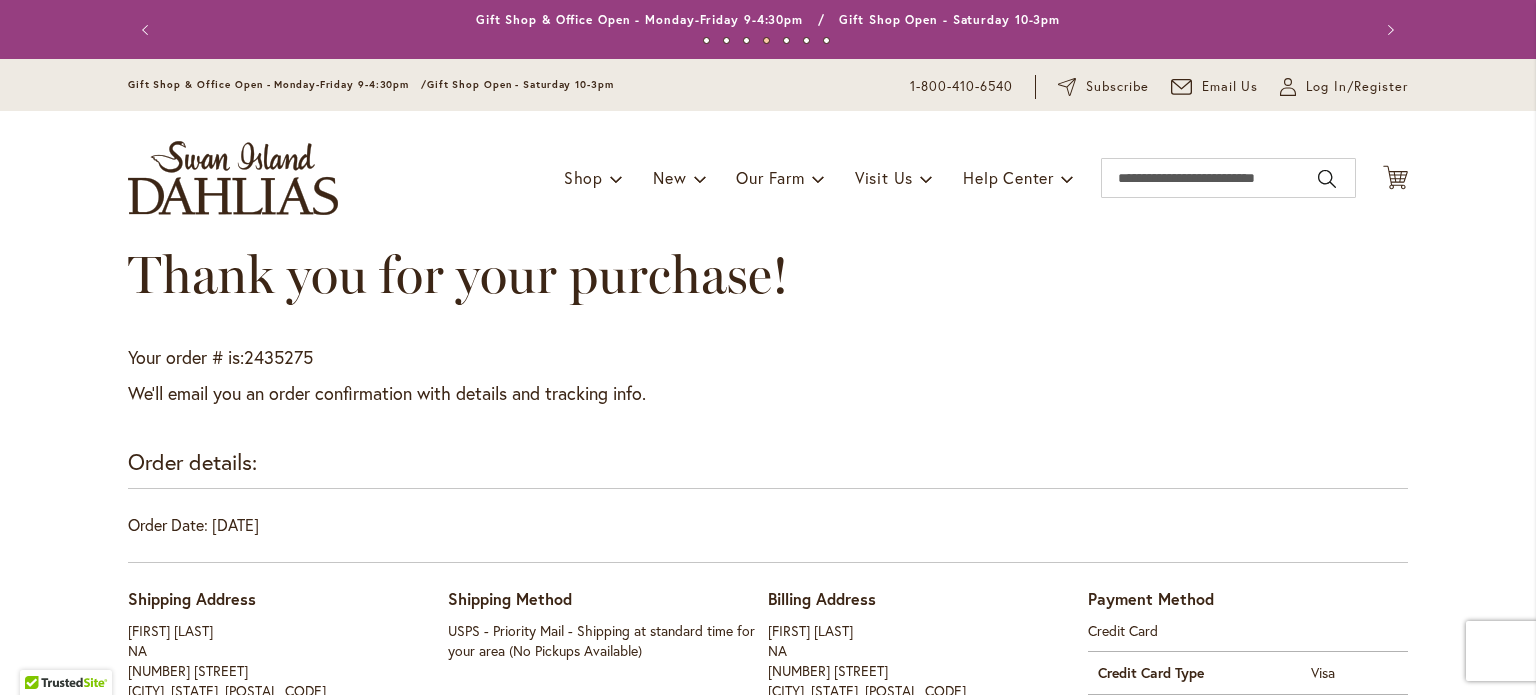 type on "**********" 